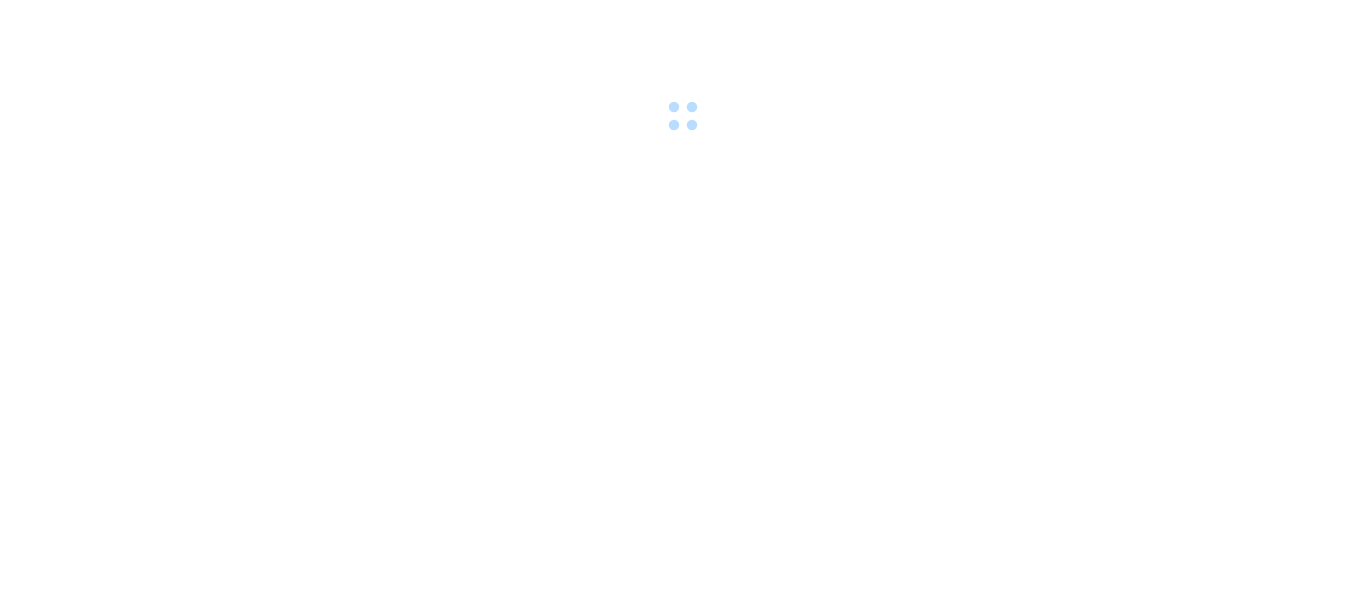 scroll, scrollTop: 0, scrollLeft: 0, axis: both 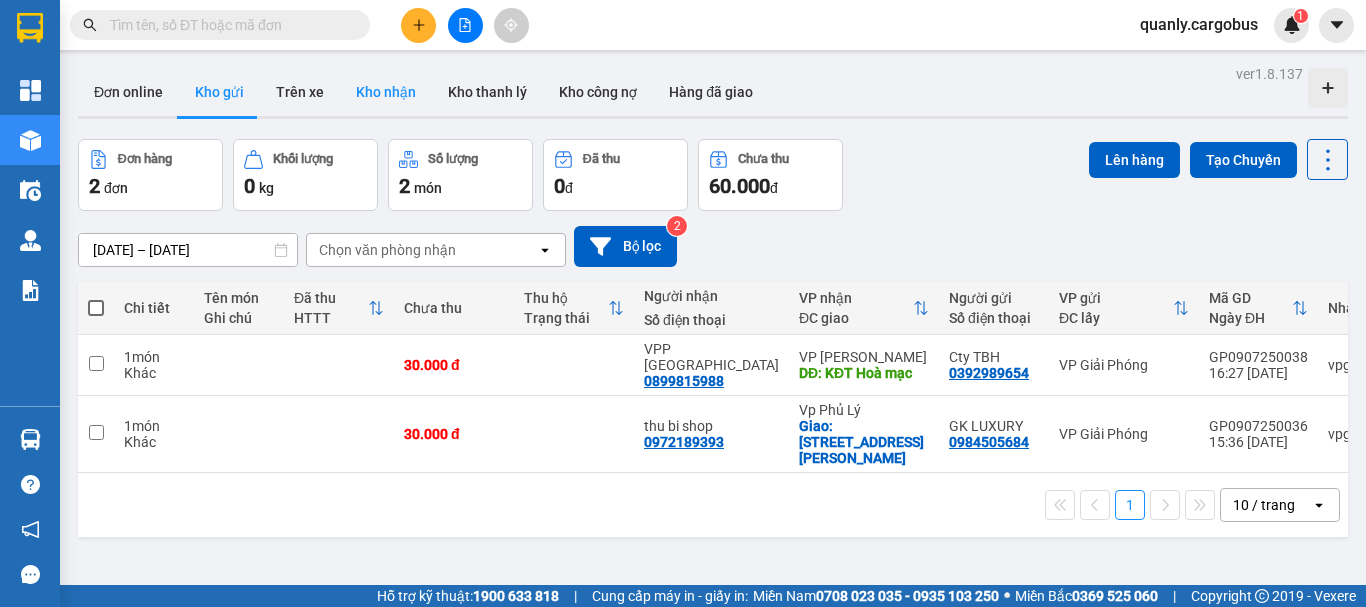 click on "Kho nhận" at bounding box center [386, 92] 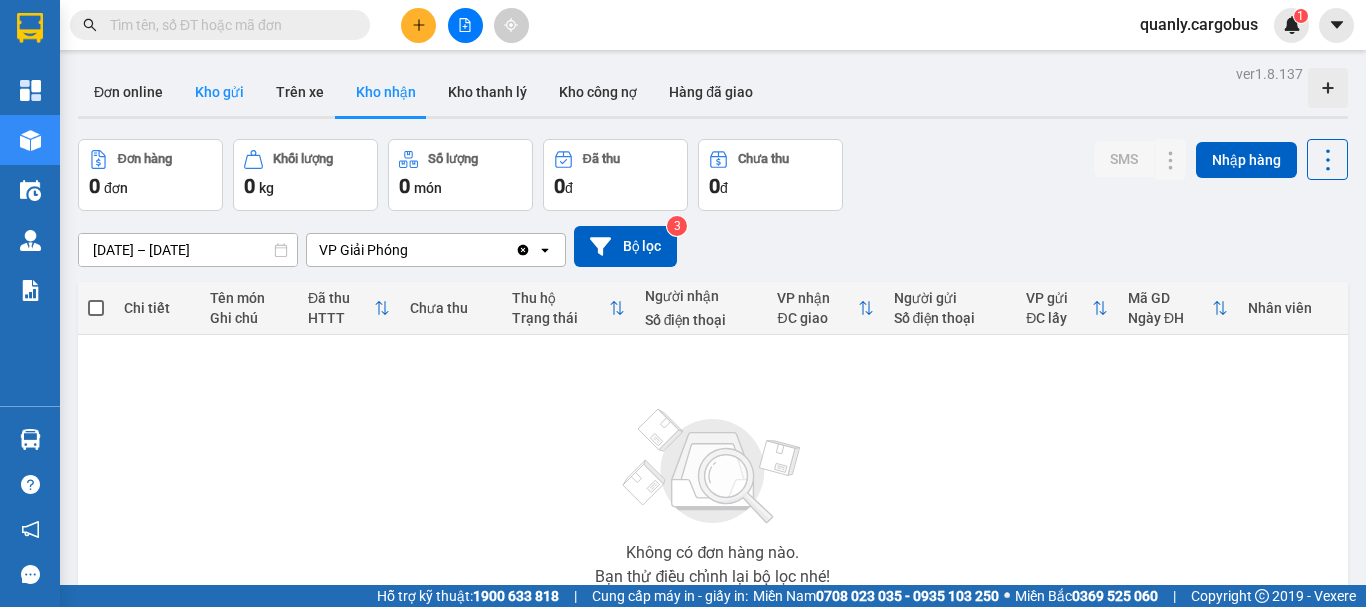 click on "Kho gửi" at bounding box center [219, 92] 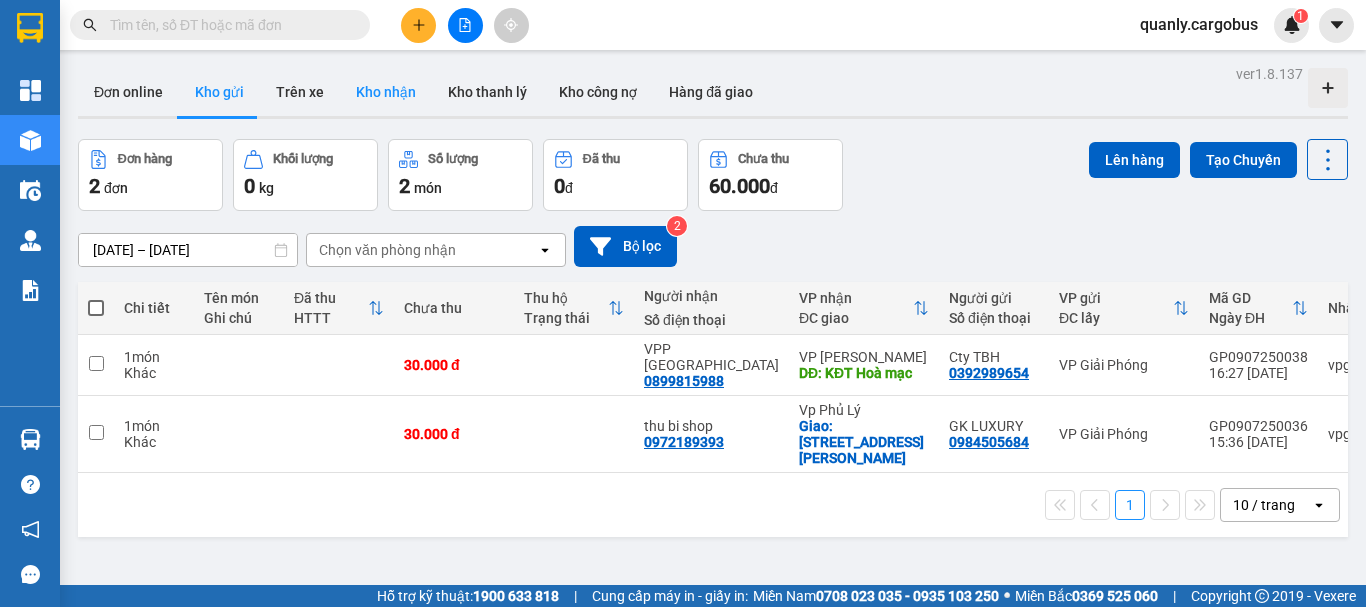 click on "Kho nhận" at bounding box center [386, 92] 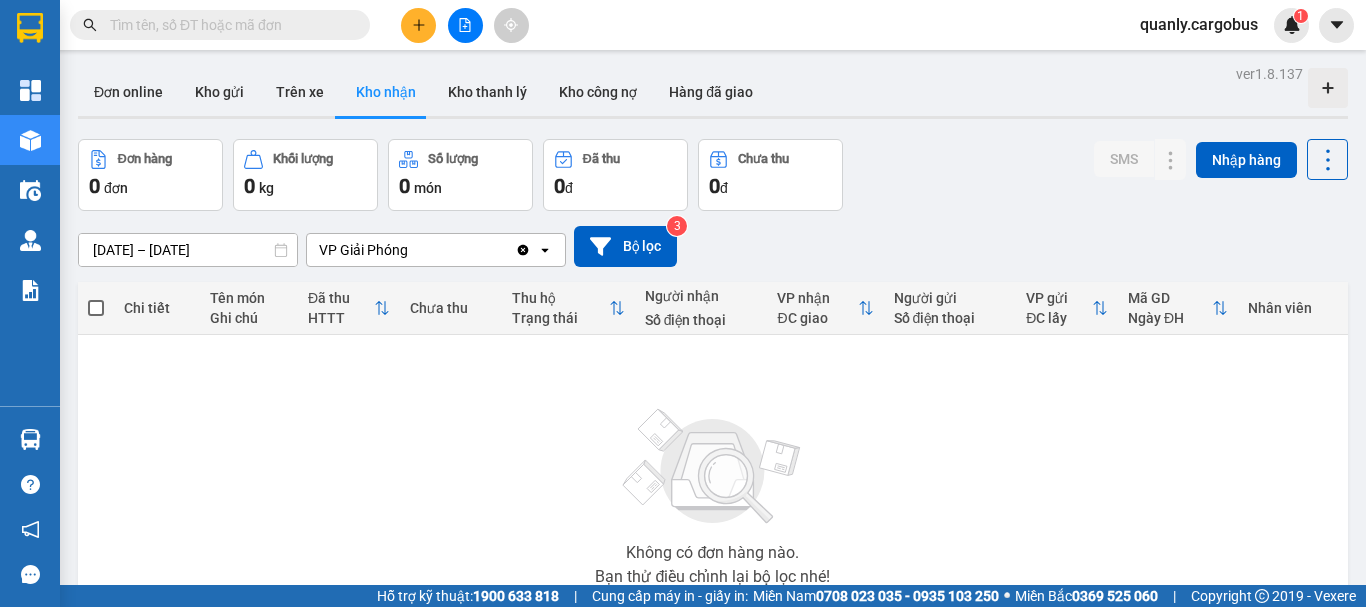 drag, startPoint x: 212, startPoint y: 100, endPoint x: 529, endPoint y: 176, distance: 325.98312 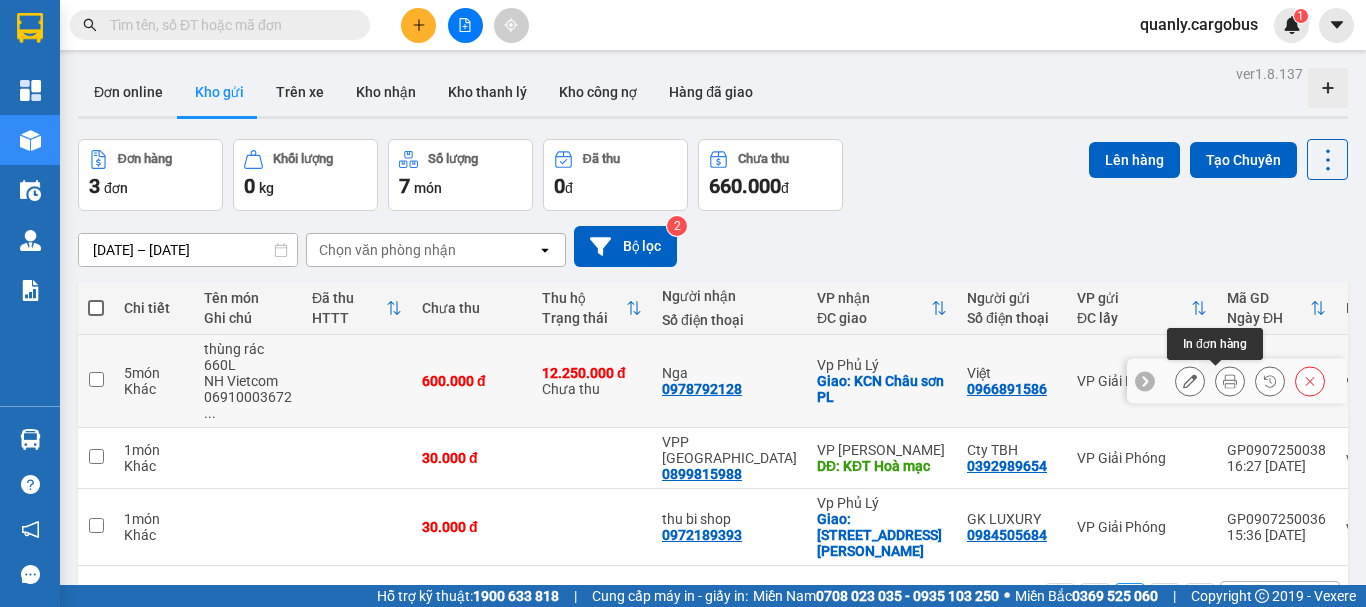 click 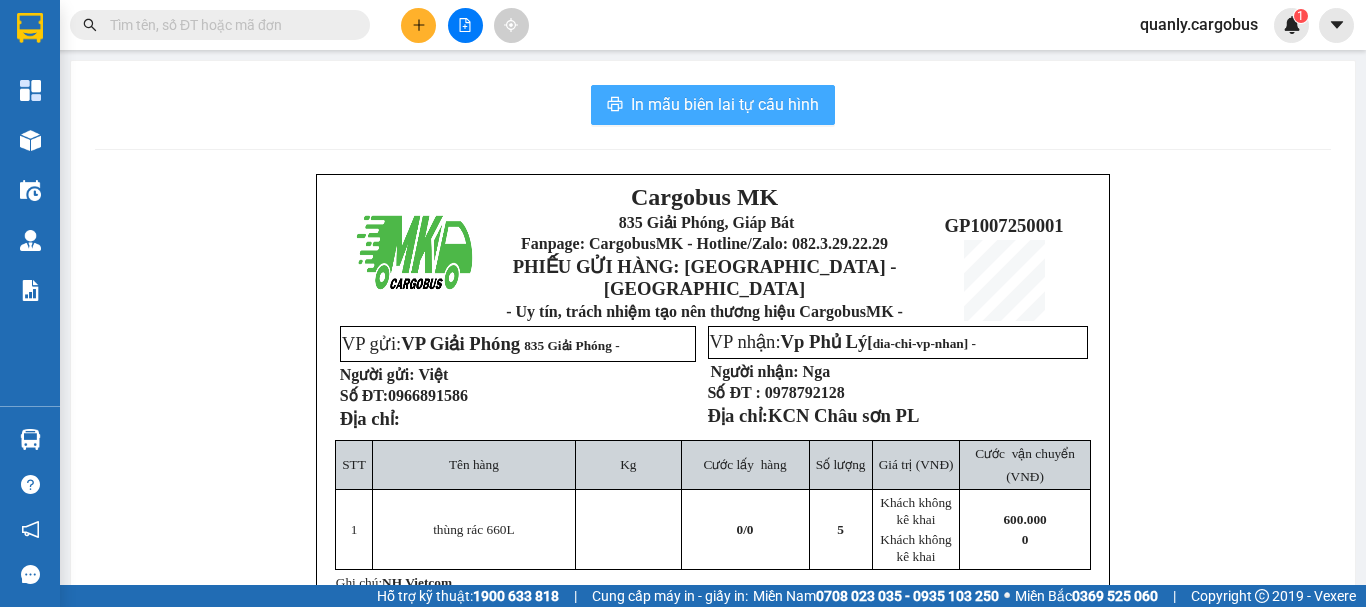 click on "In mẫu biên lai tự cấu hình" at bounding box center [725, 104] 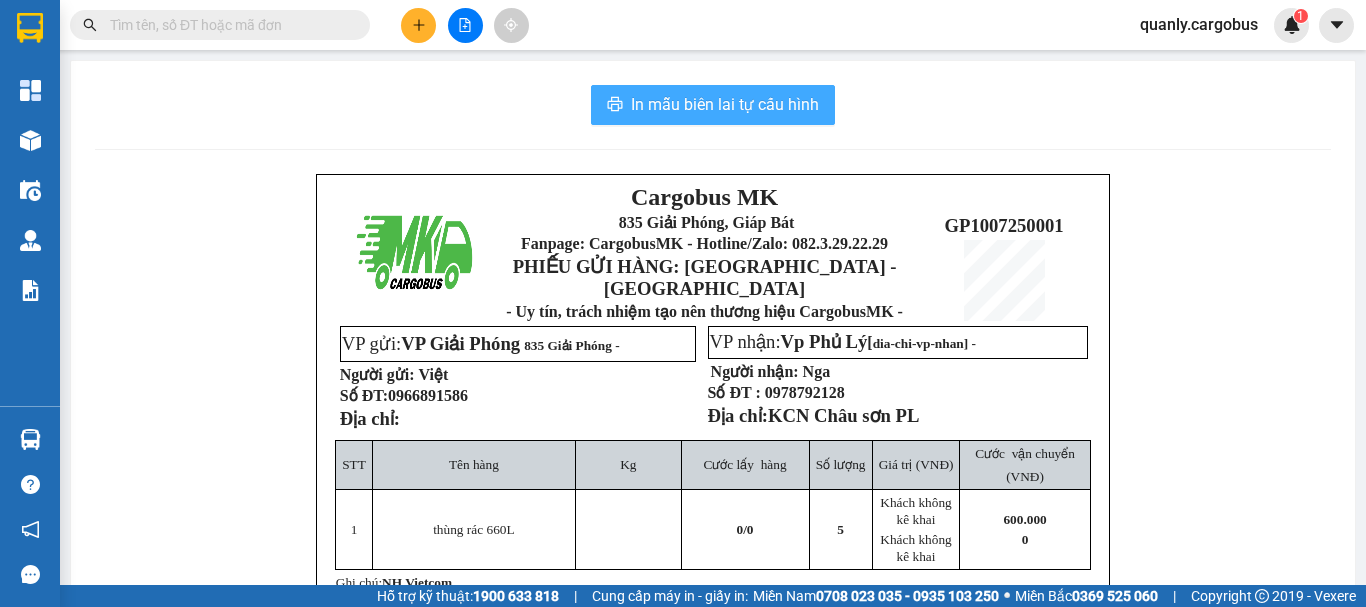 scroll, scrollTop: 0, scrollLeft: 0, axis: both 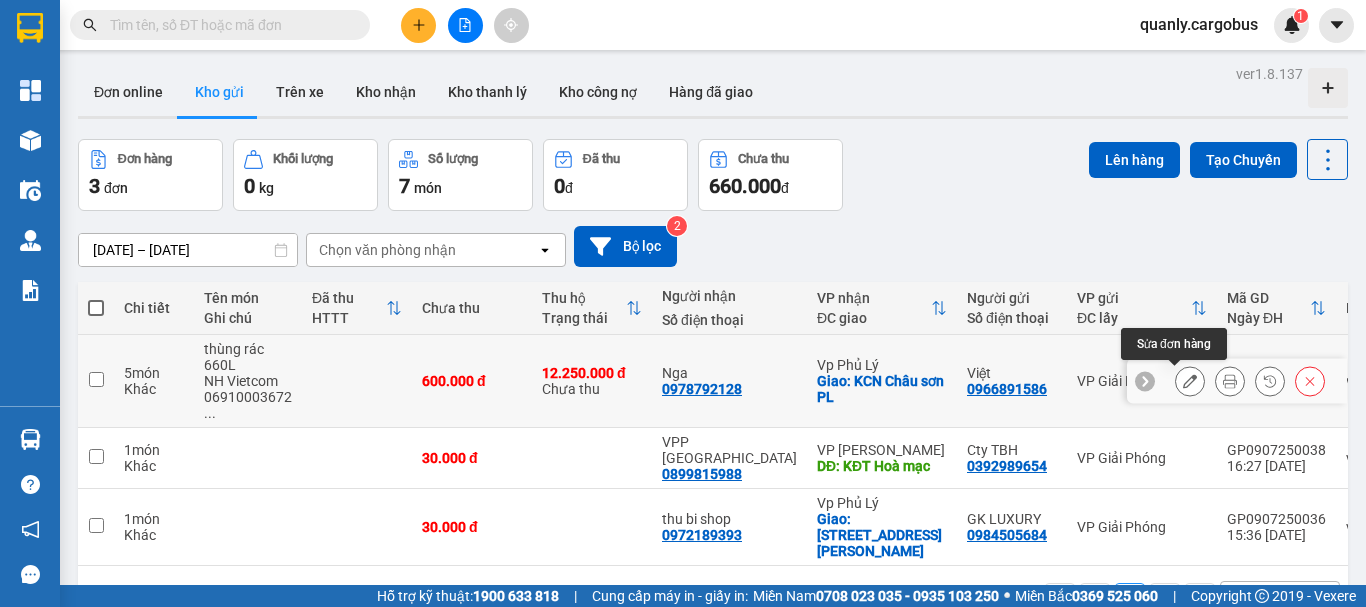 click at bounding box center [1190, 381] 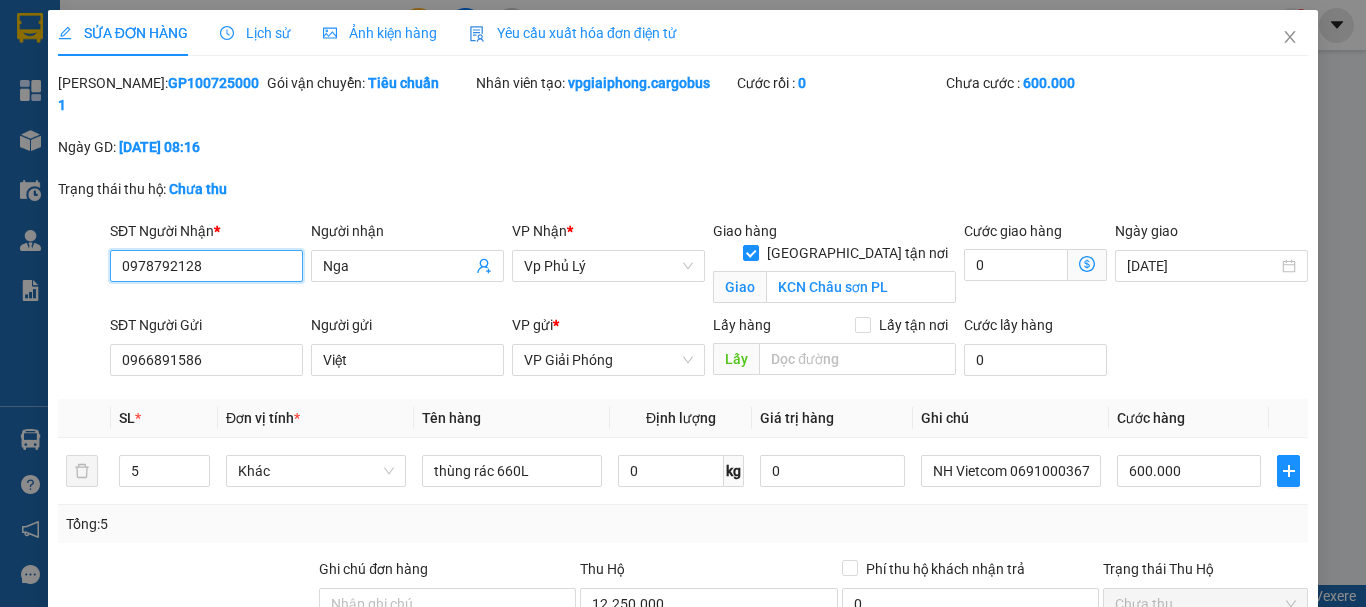 type on "0978792128" 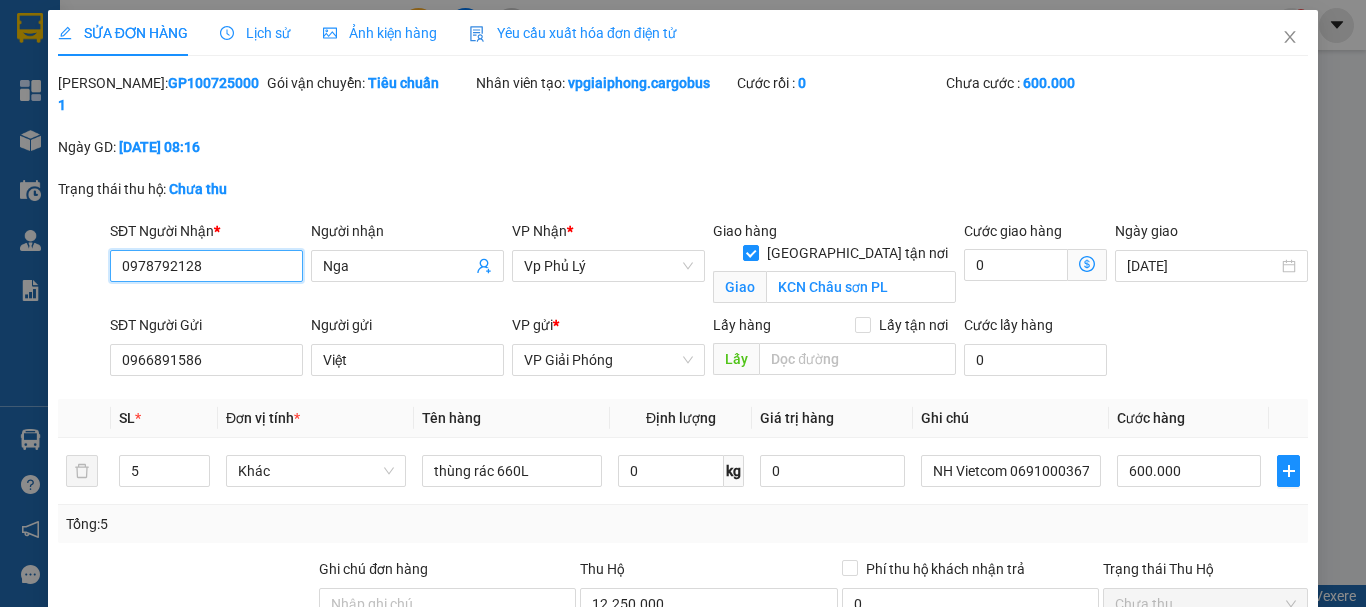 type on "Nga" 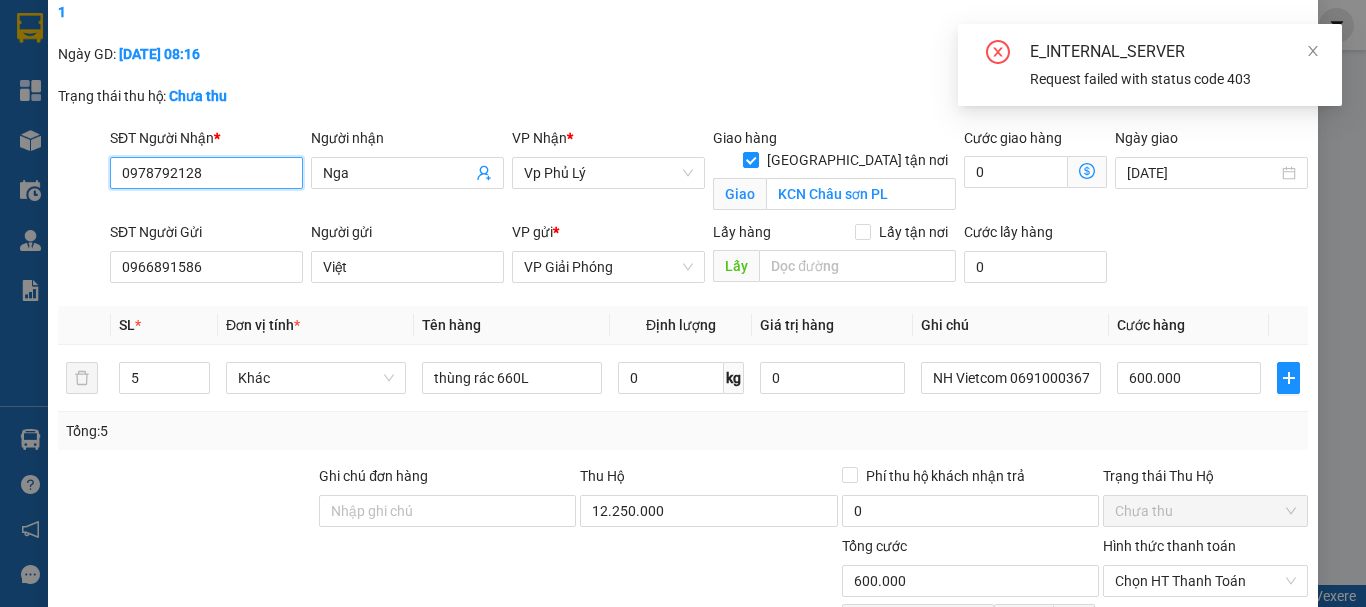 scroll, scrollTop: 200, scrollLeft: 0, axis: vertical 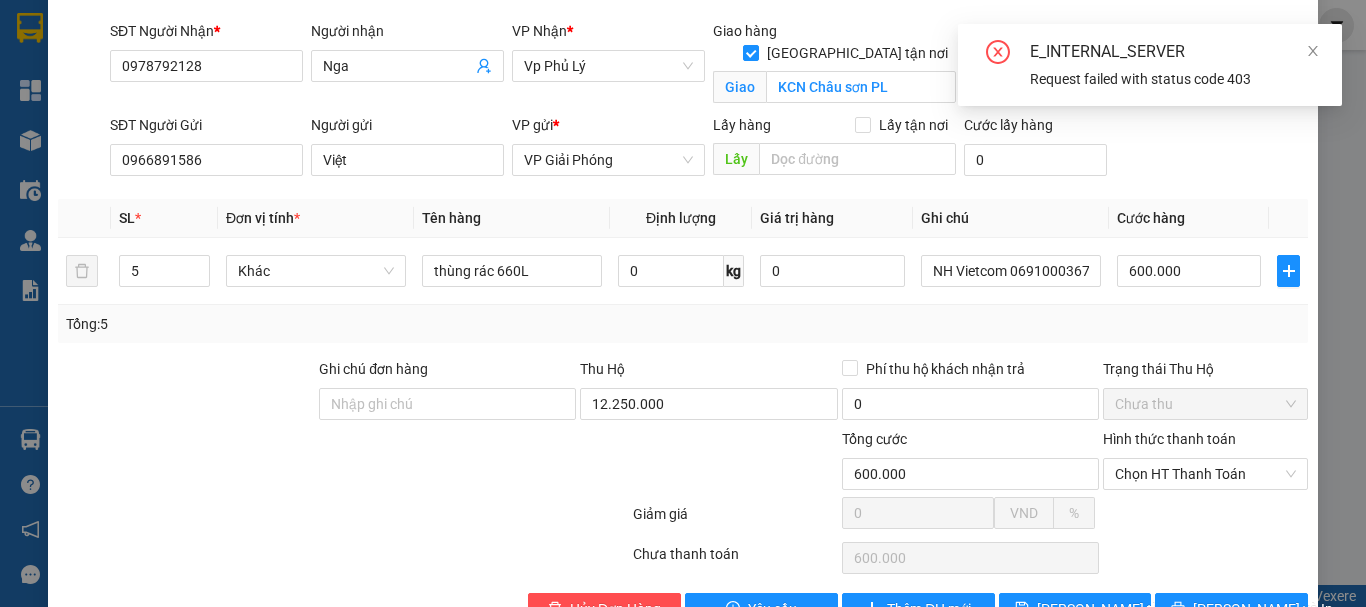 click on "Hình thức thanh toán" at bounding box center (1169, 439) 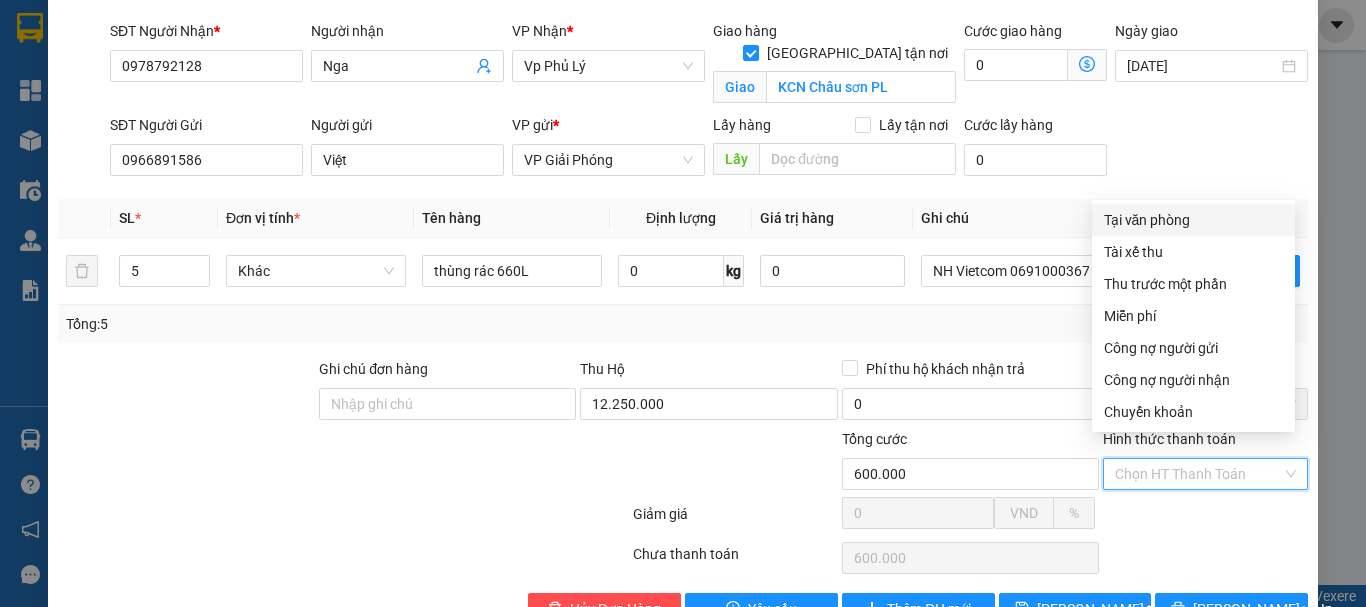 click on "Tại văn phòng" at bounding box center (1193, 220) 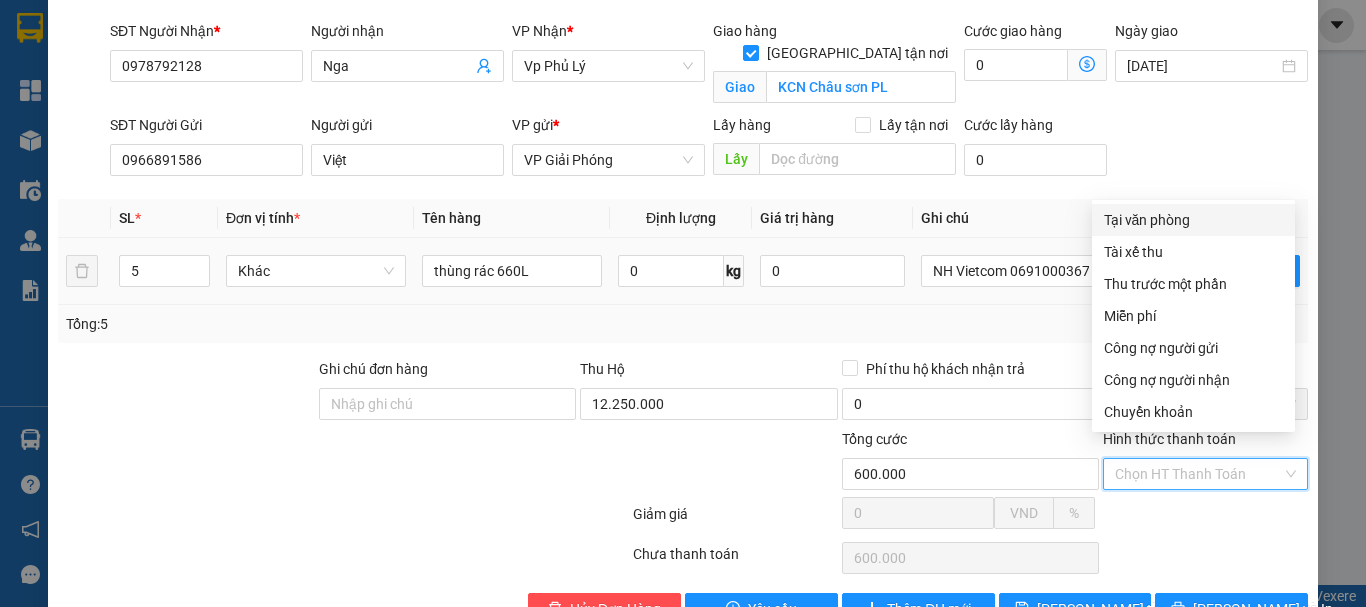 type on "0" 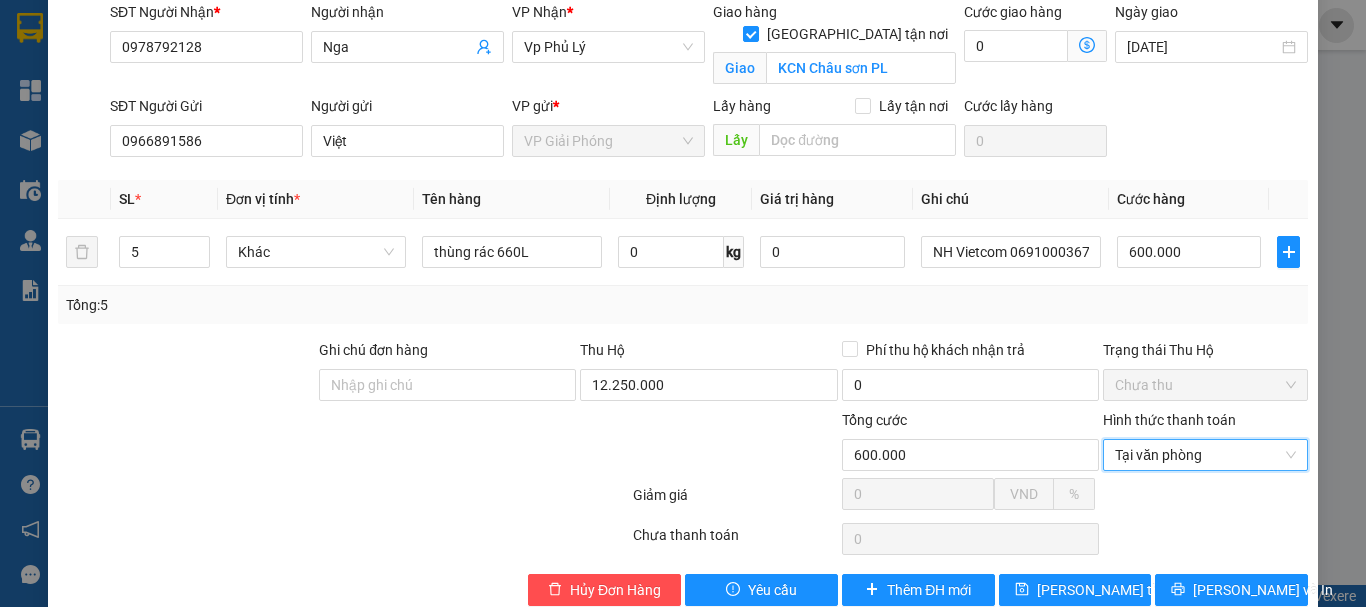 scroll, scrollTop: 235, scrollLeft: 0, axis: vertical 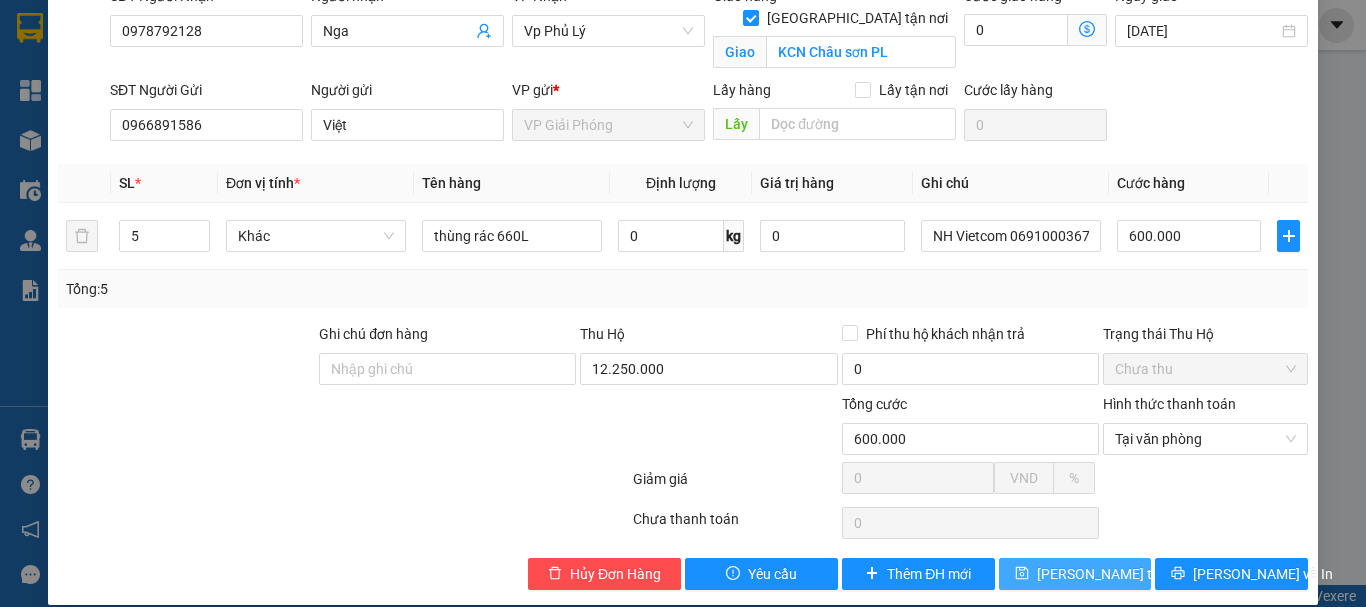 click on "[PERSON_NAME] thay đổi" at bounding box center [1117, 574] 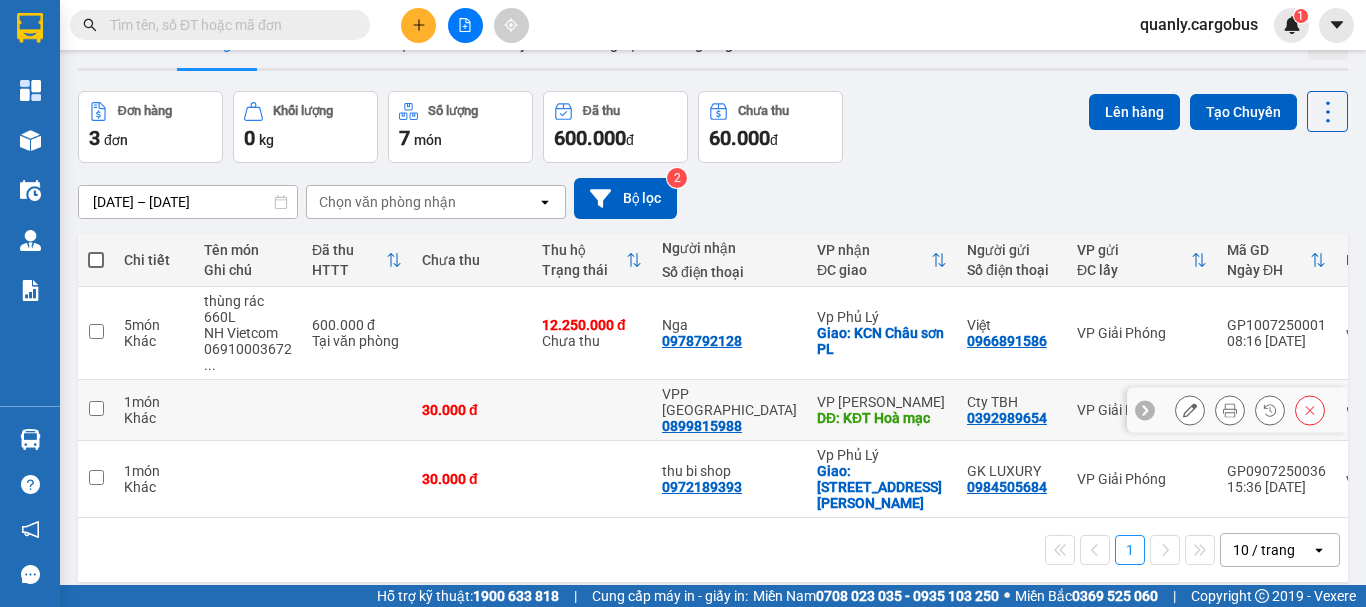 scroll, scrollTop: 92, scrollLeft: 0, axis: vertical 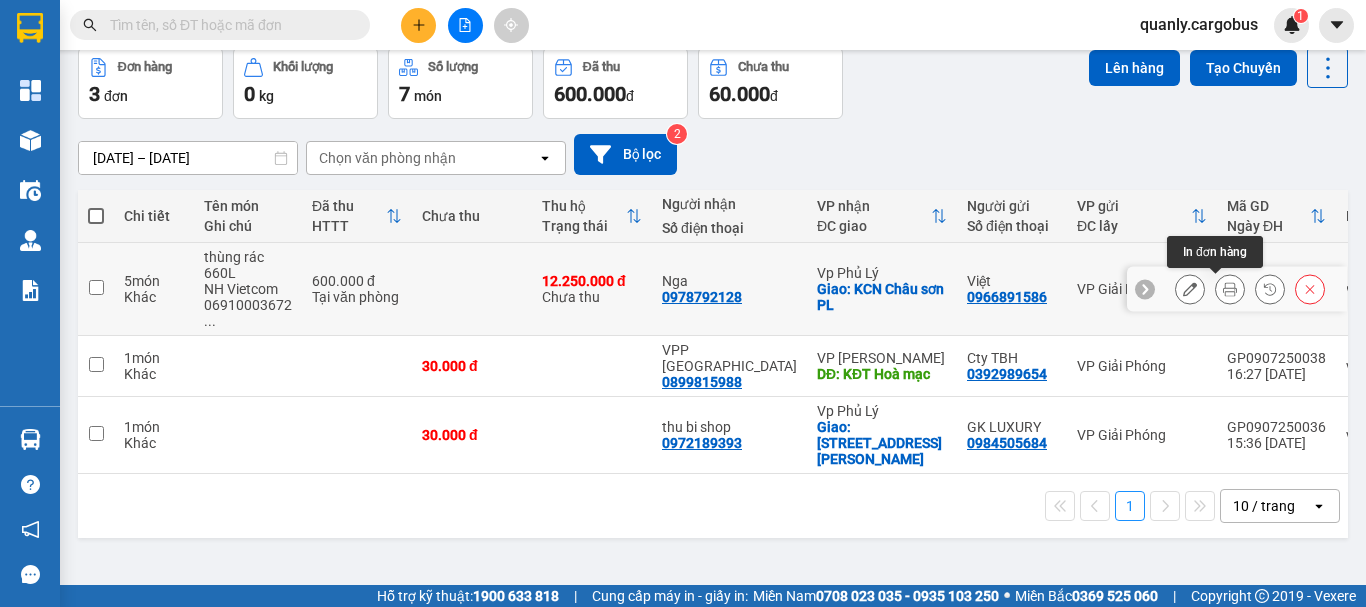 click 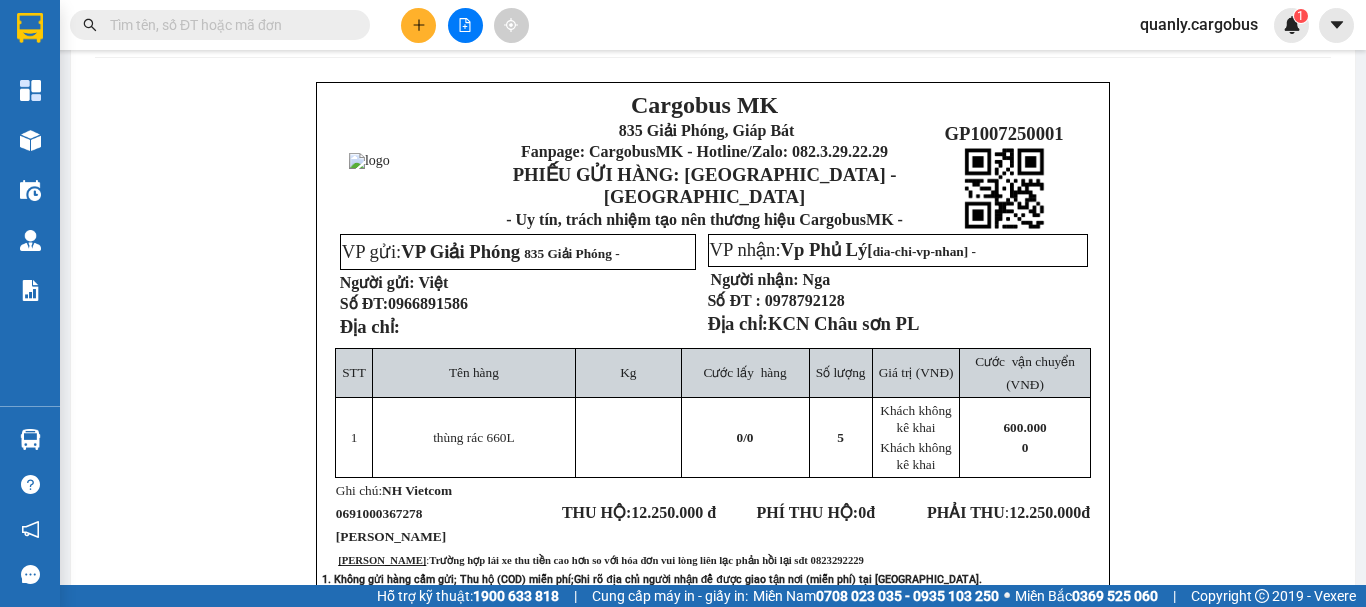 scroll, scrollTop: 0, scrollLeft: 0, axis: both 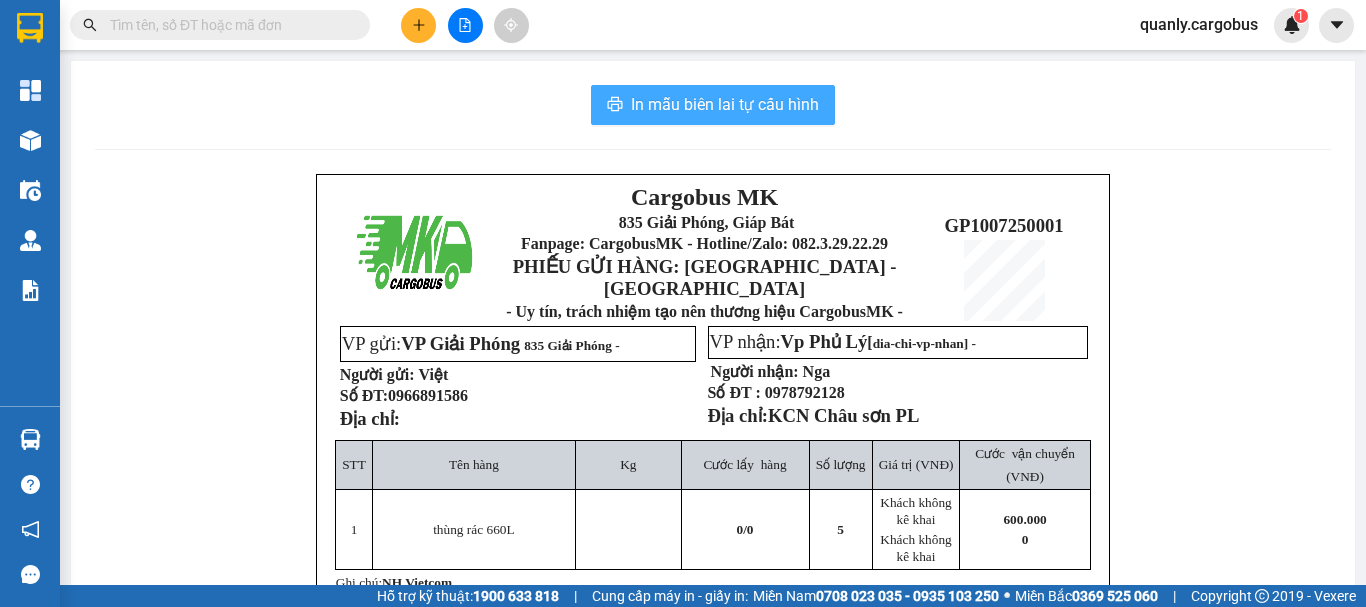 click on "In mẫu biên lai tự cấu hình" at bounding box center (725, 104) 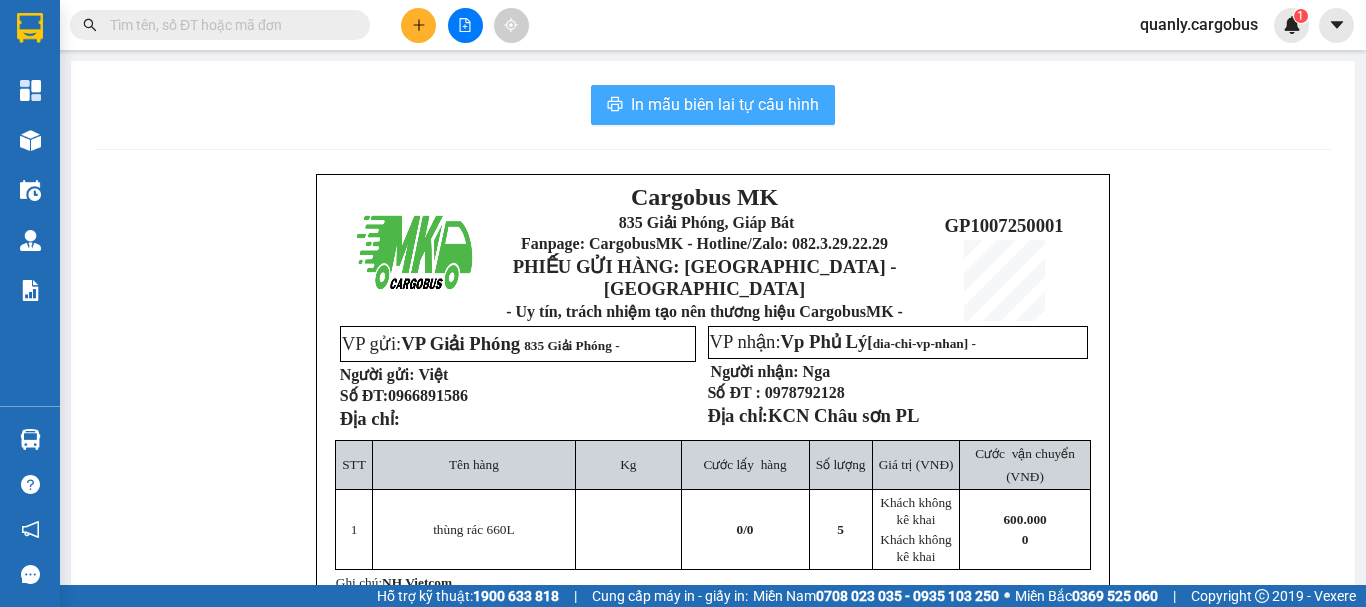 scroll, scrollTop: 0, scrollLeft: 0, axis: both 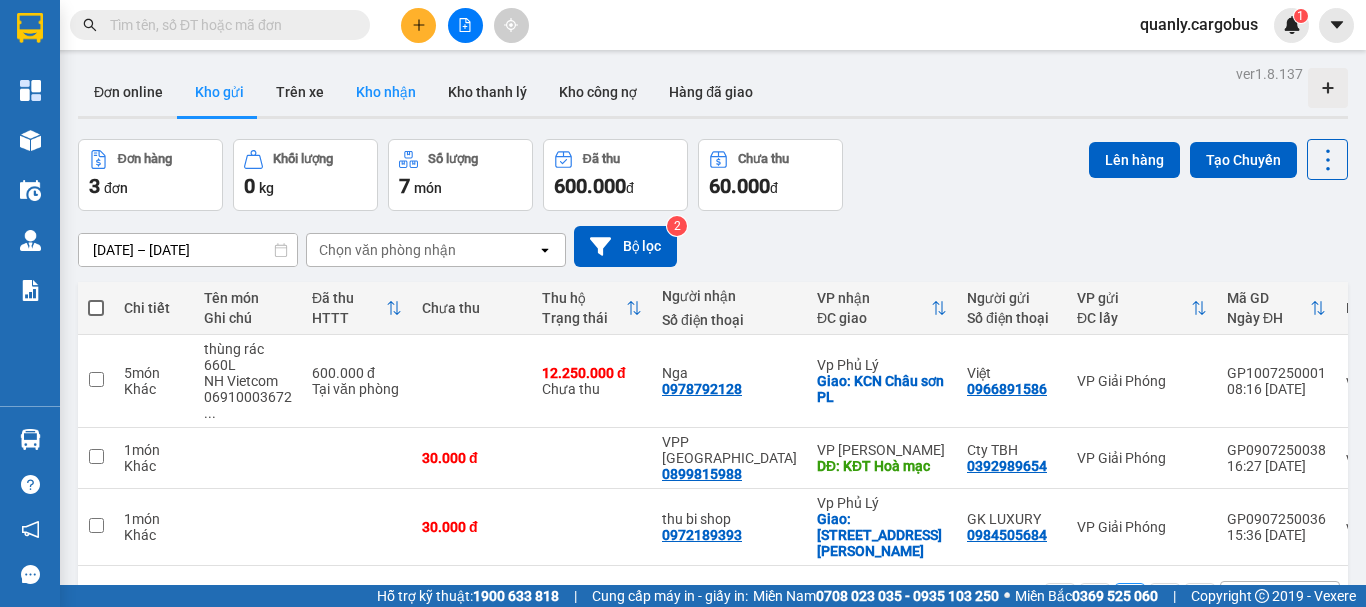 click on "Kho nhận" at bounding box center [386, 92] 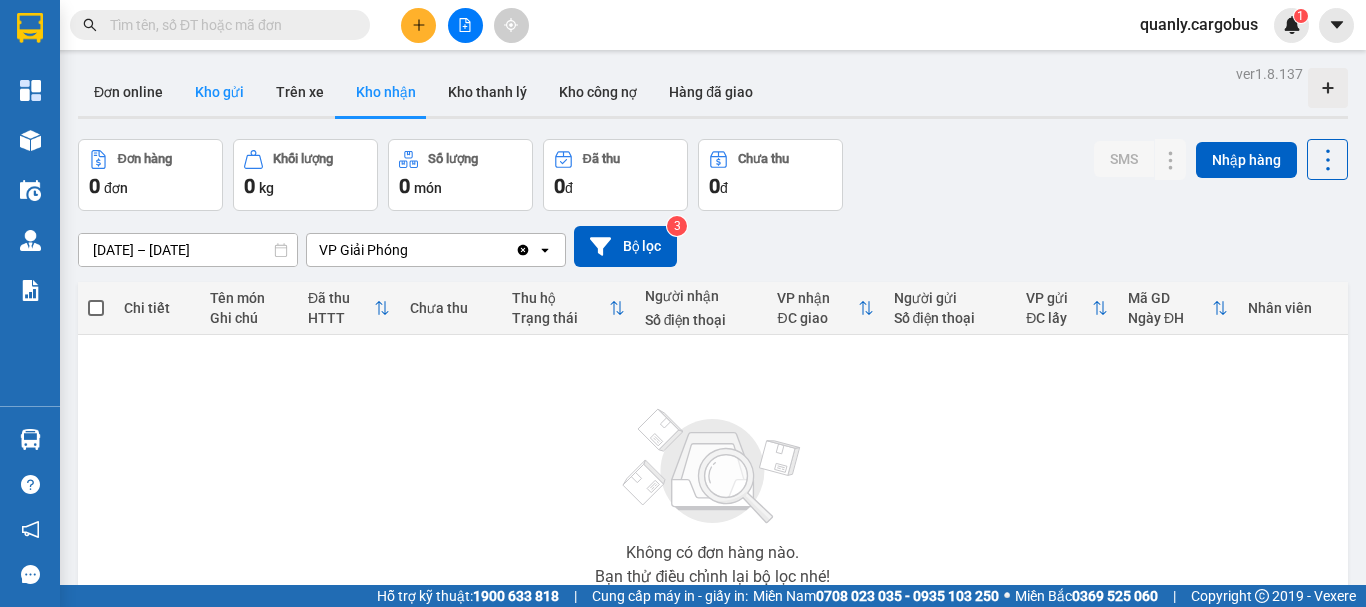 click on "Kho gửi" at bounding box center (219, 92) 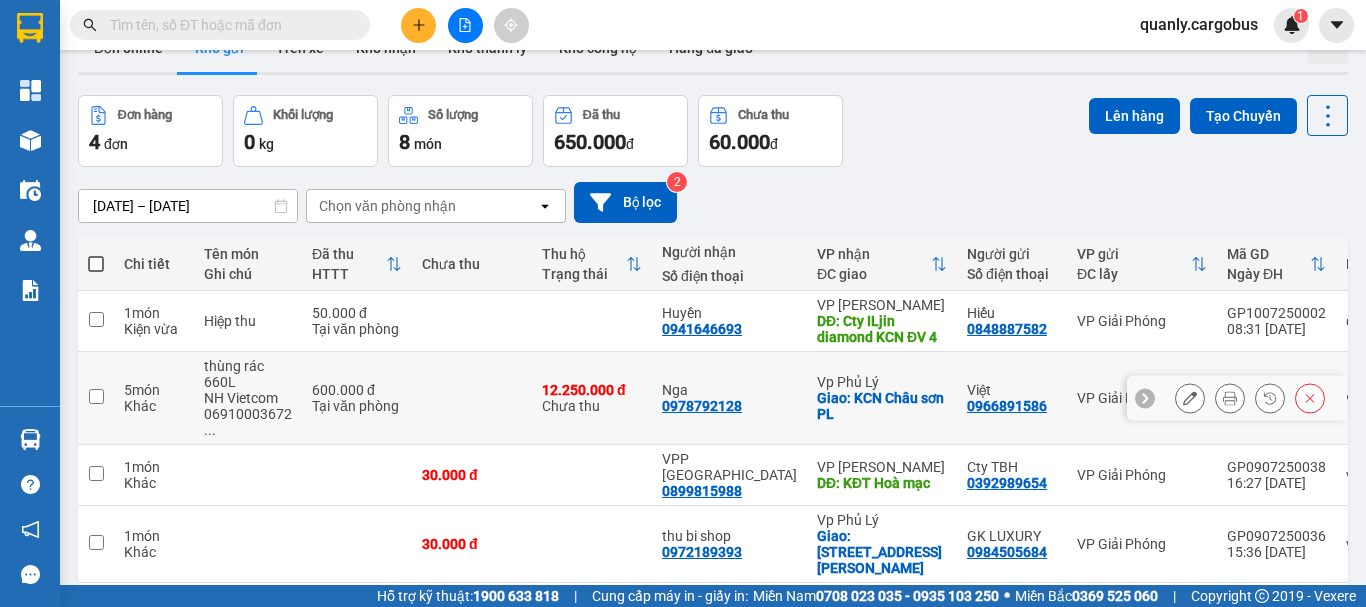scroll, scrollTop: 0, scrollLeft: 0, axis: both 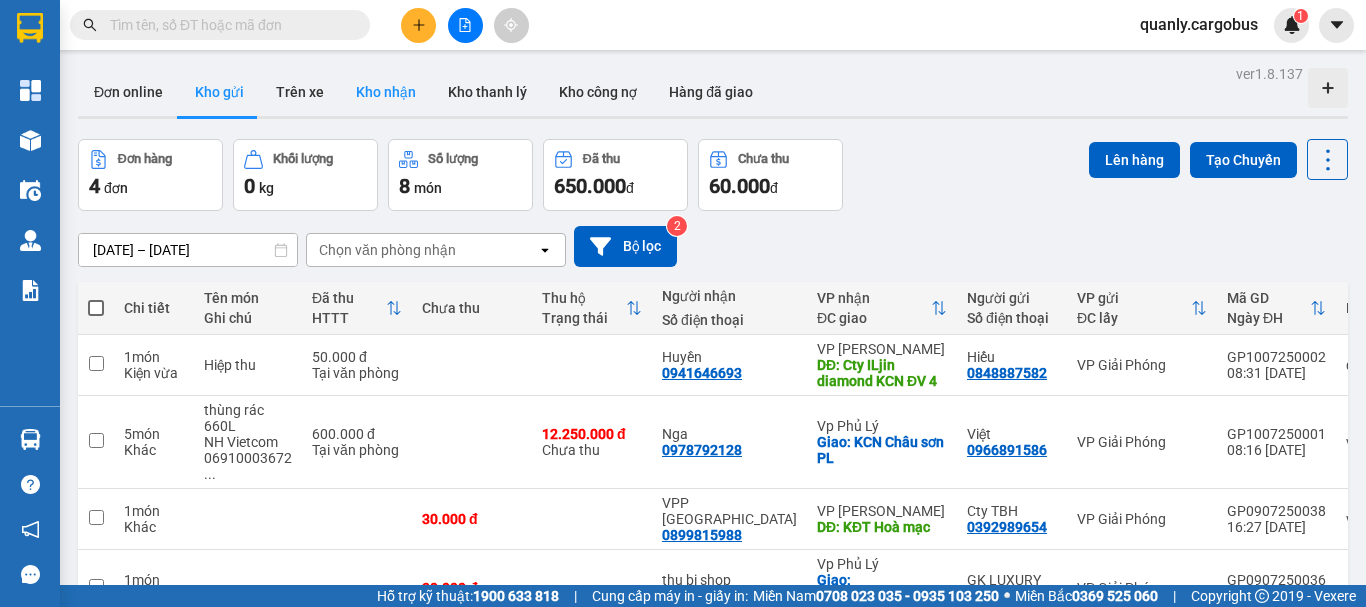 click on "Kho nhận" at bounding box center [386, 92] 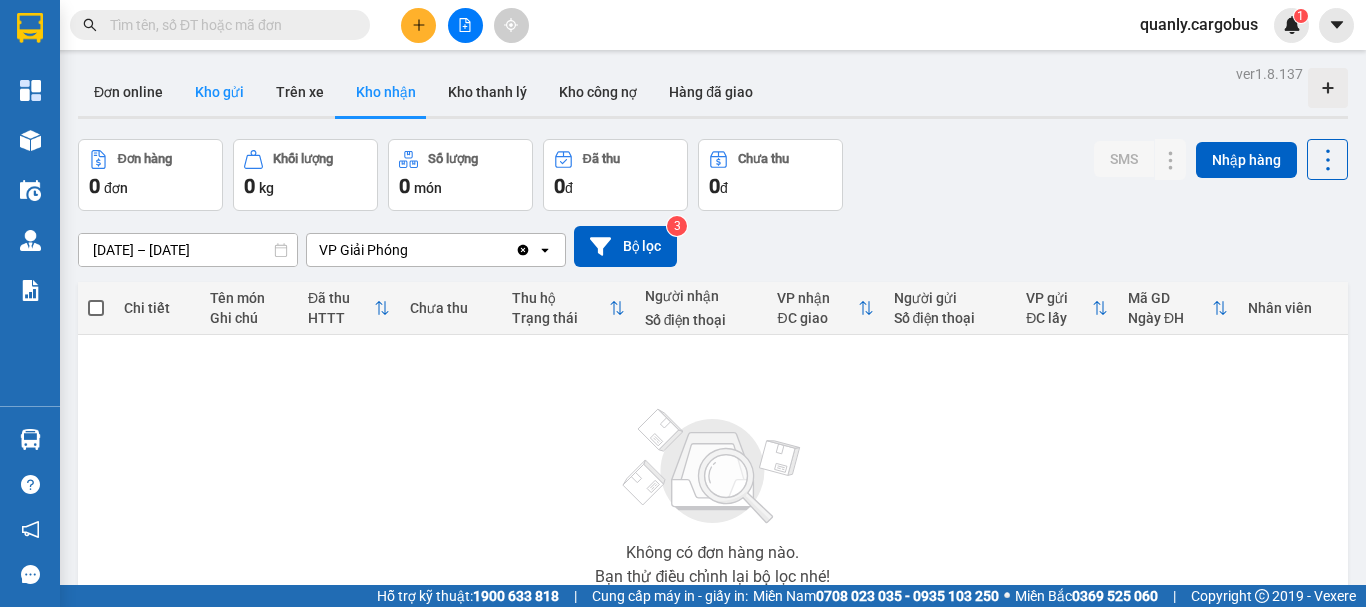 click on "Kho gửi" at bounding box center [219, 92] 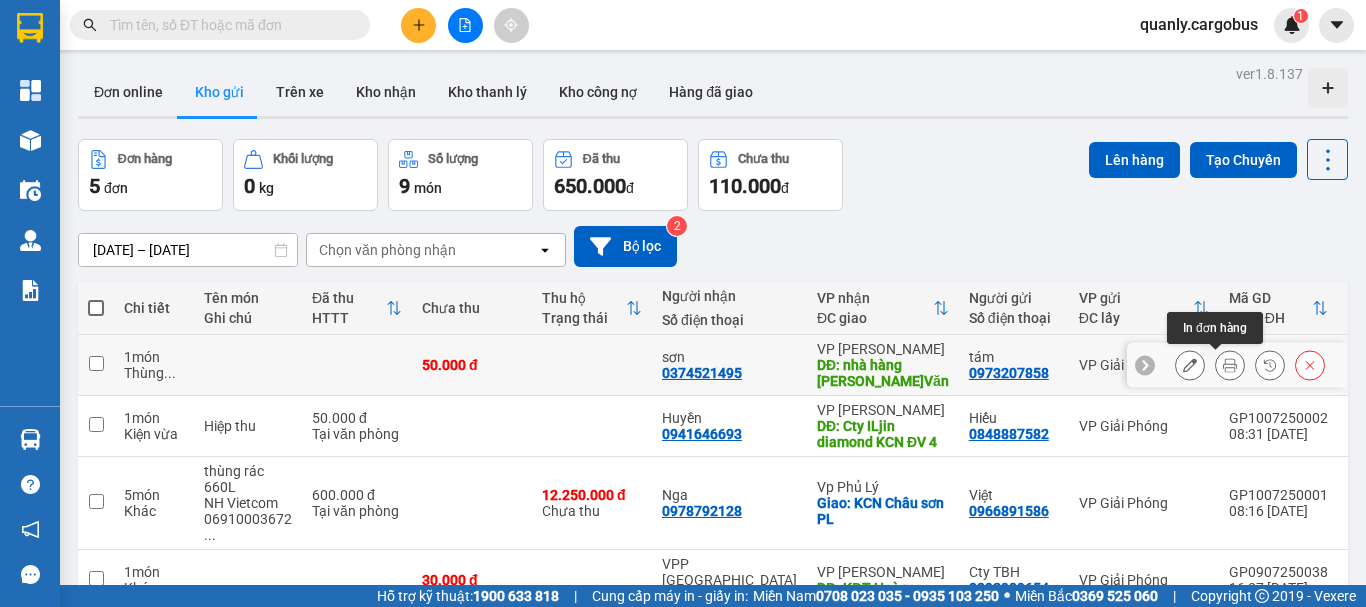 click 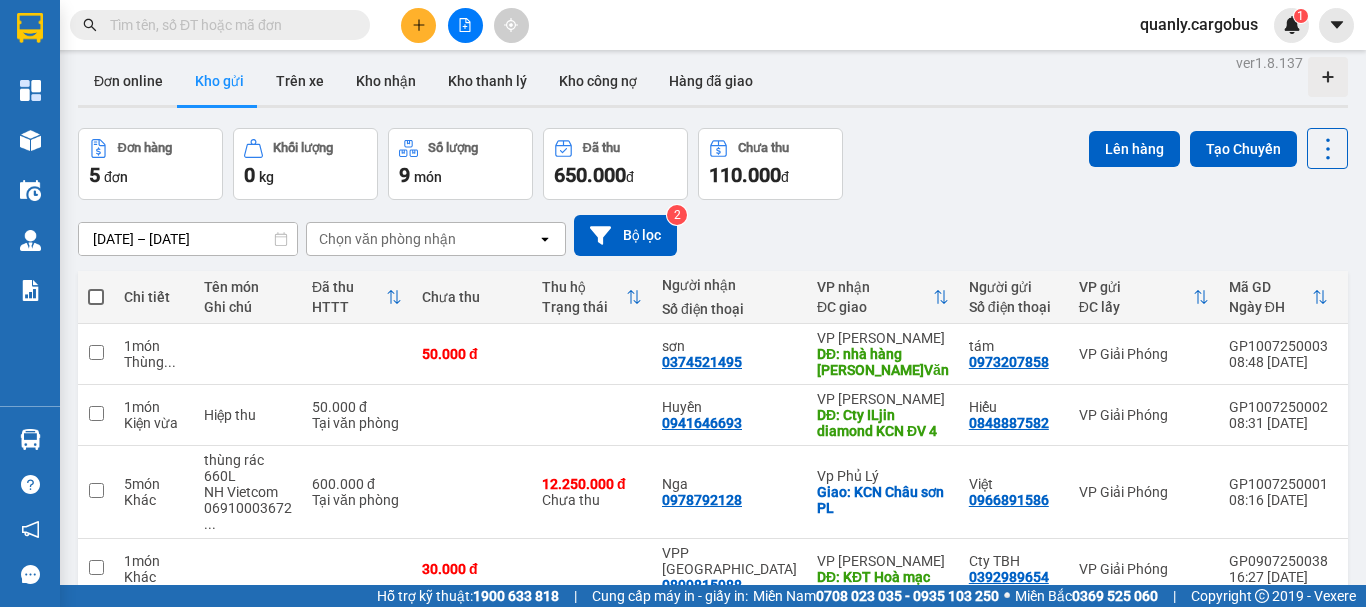 scroll, scrollTop: 0, scrollLeft: 0, axis: both 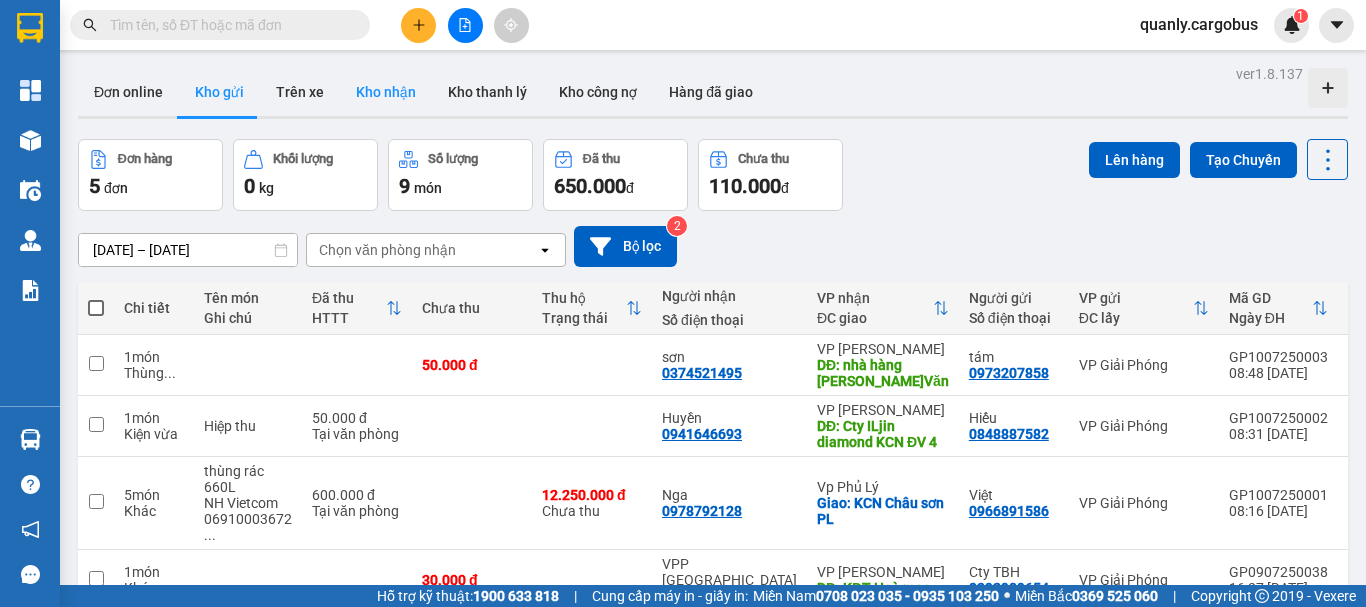 click on "Kho nhận" at bounding box center (386, 92) 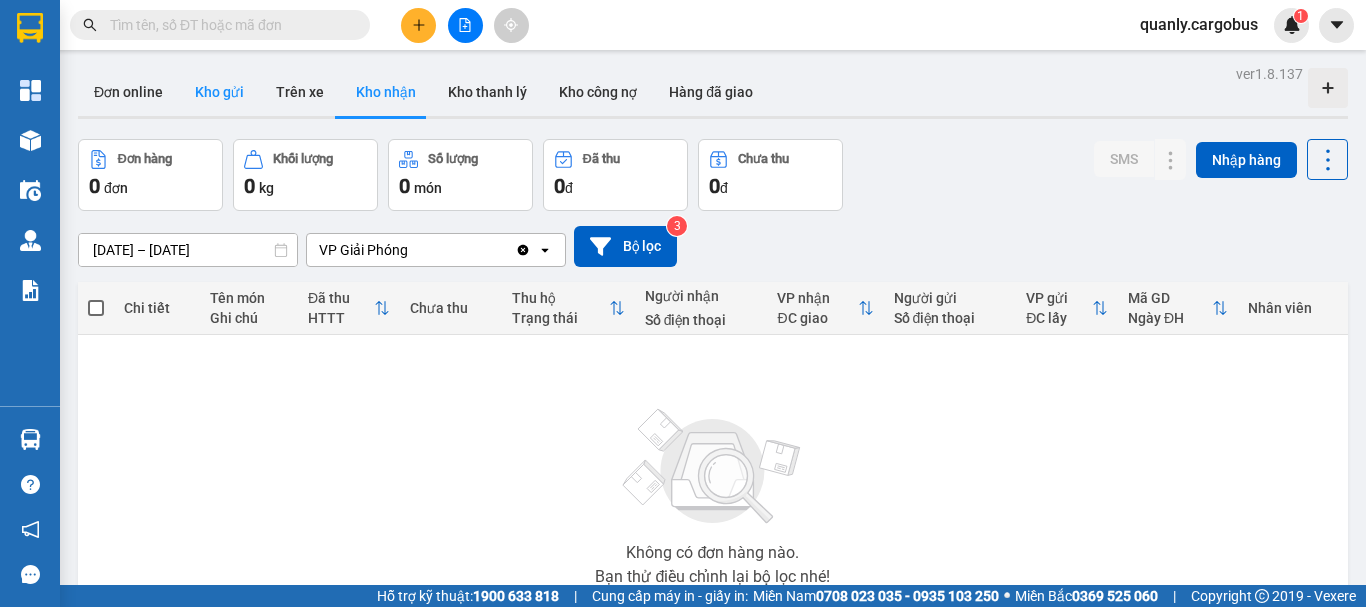 click on "Kho gửi" at bounding box center (219, 92) 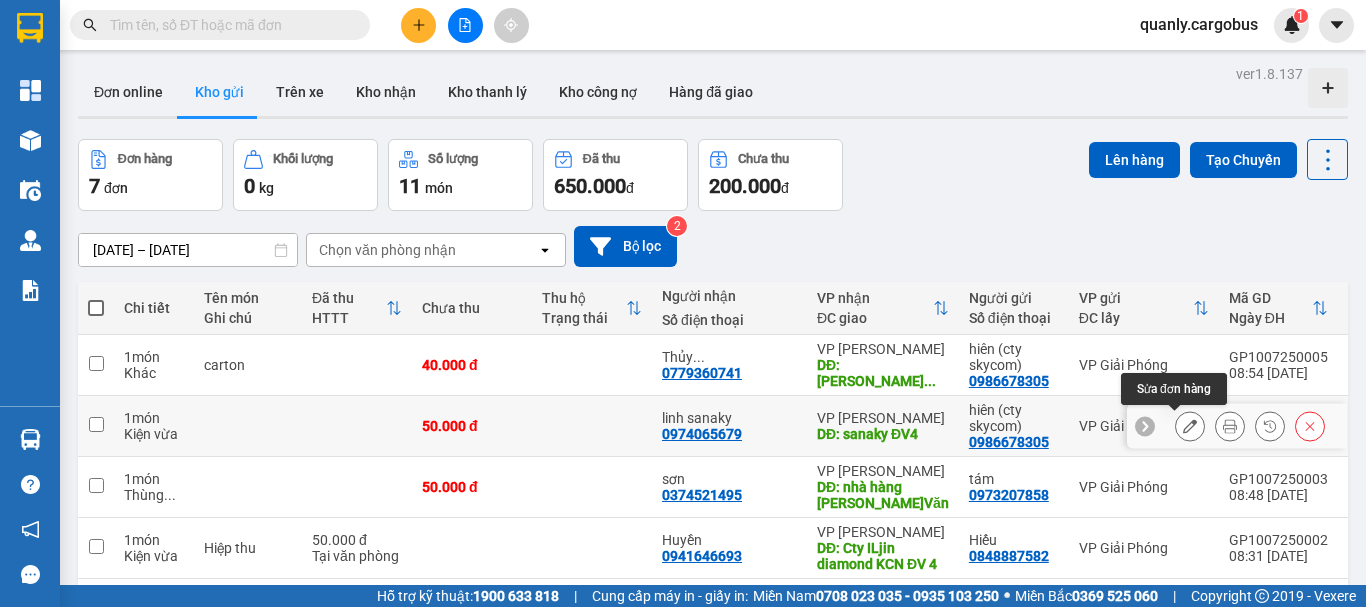 click at bounding box center (1190, 426) 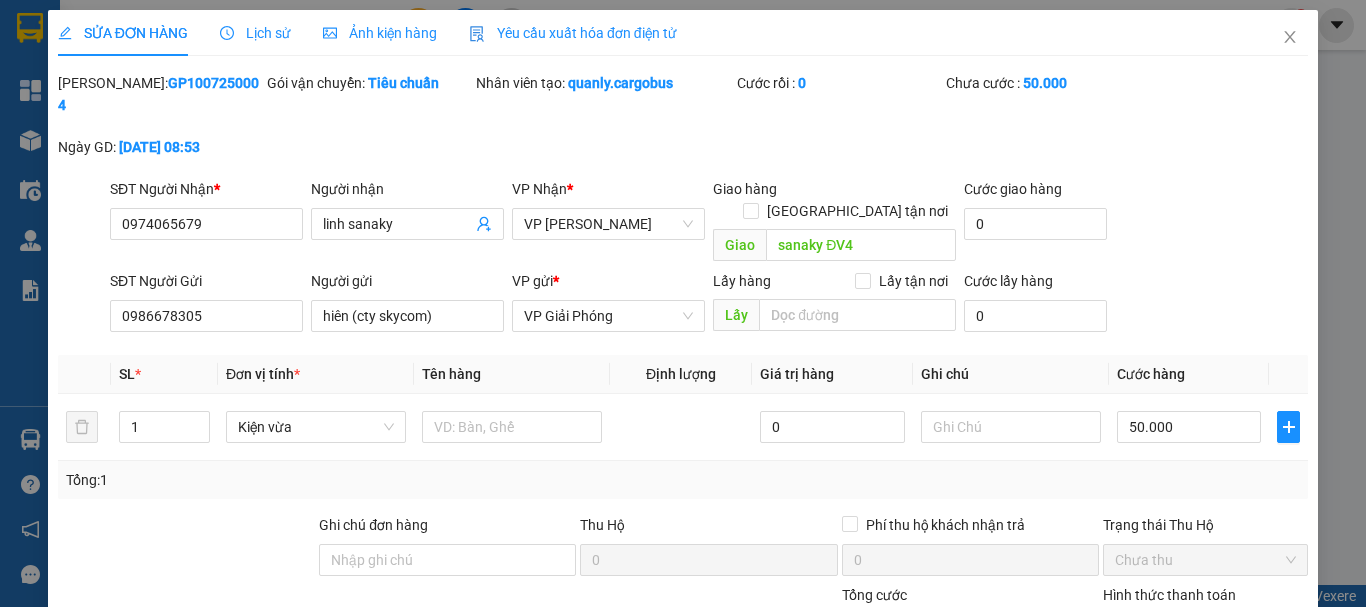 type on "0974065679" 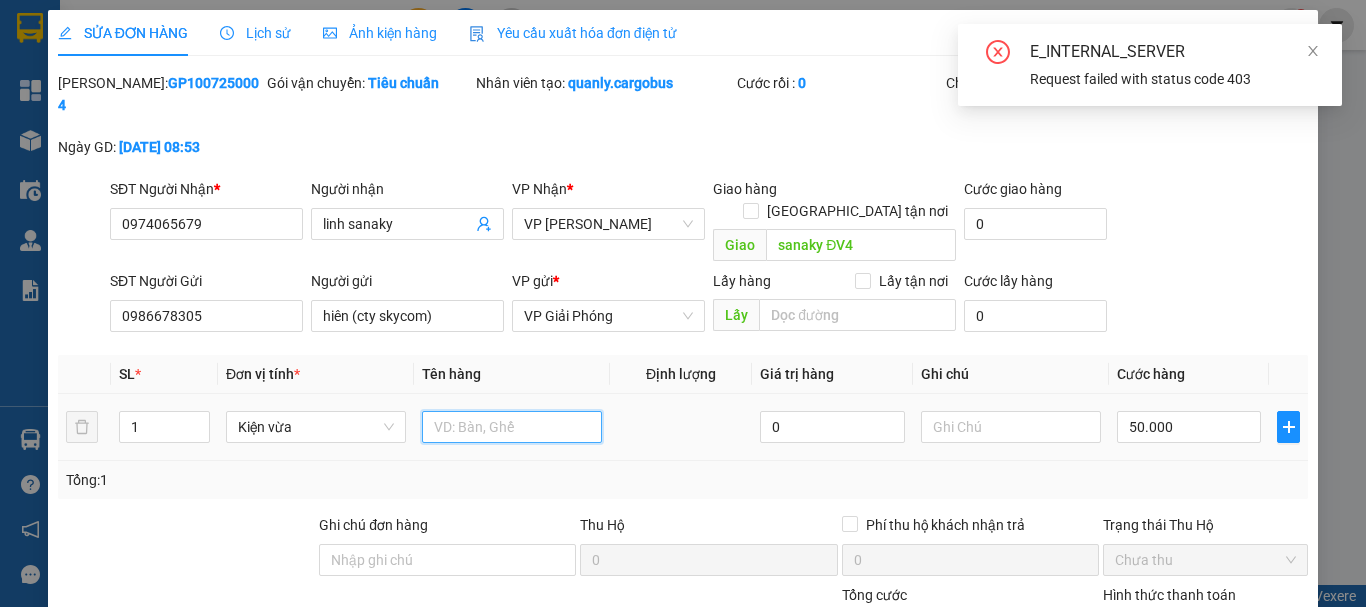 click at bounding box center [512, 427] 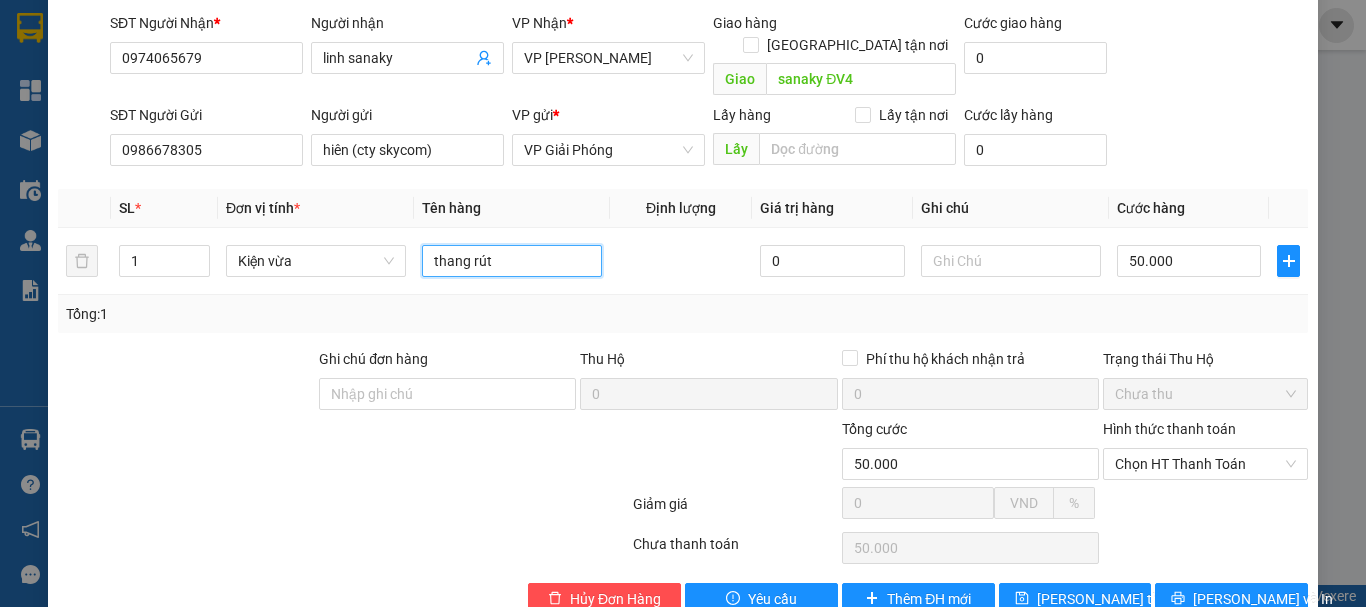 scroll, scrollTop: 169, scrollLeft: 0, axis: vertical 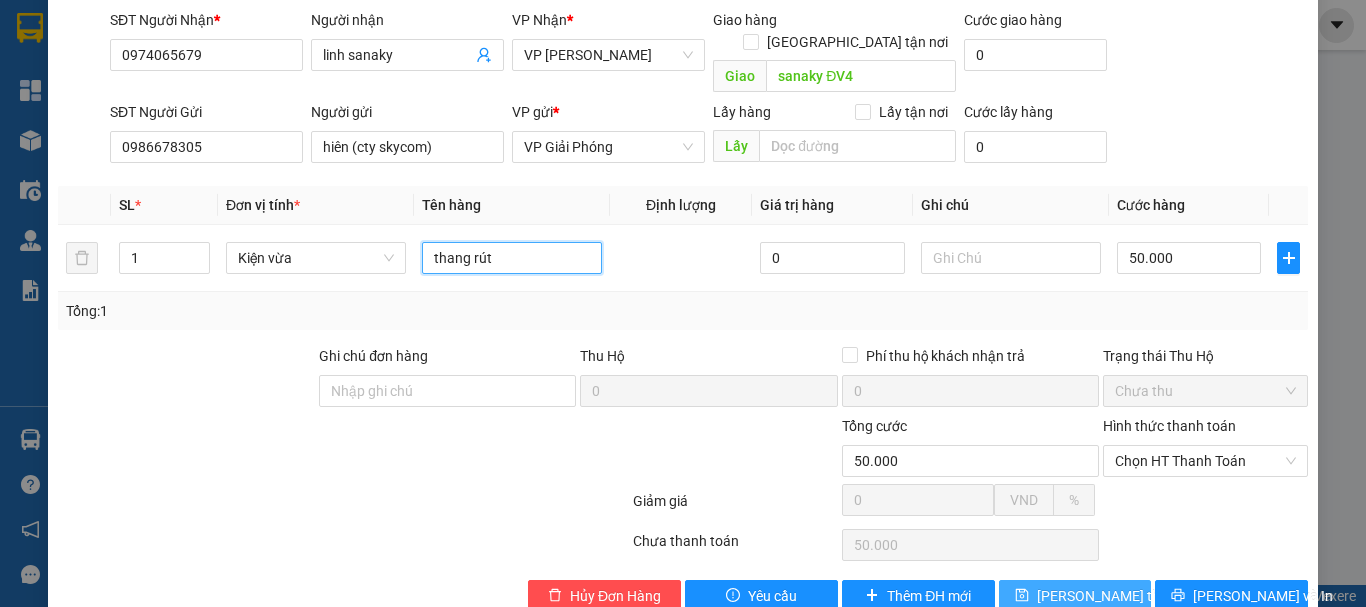 type on "thang rút" 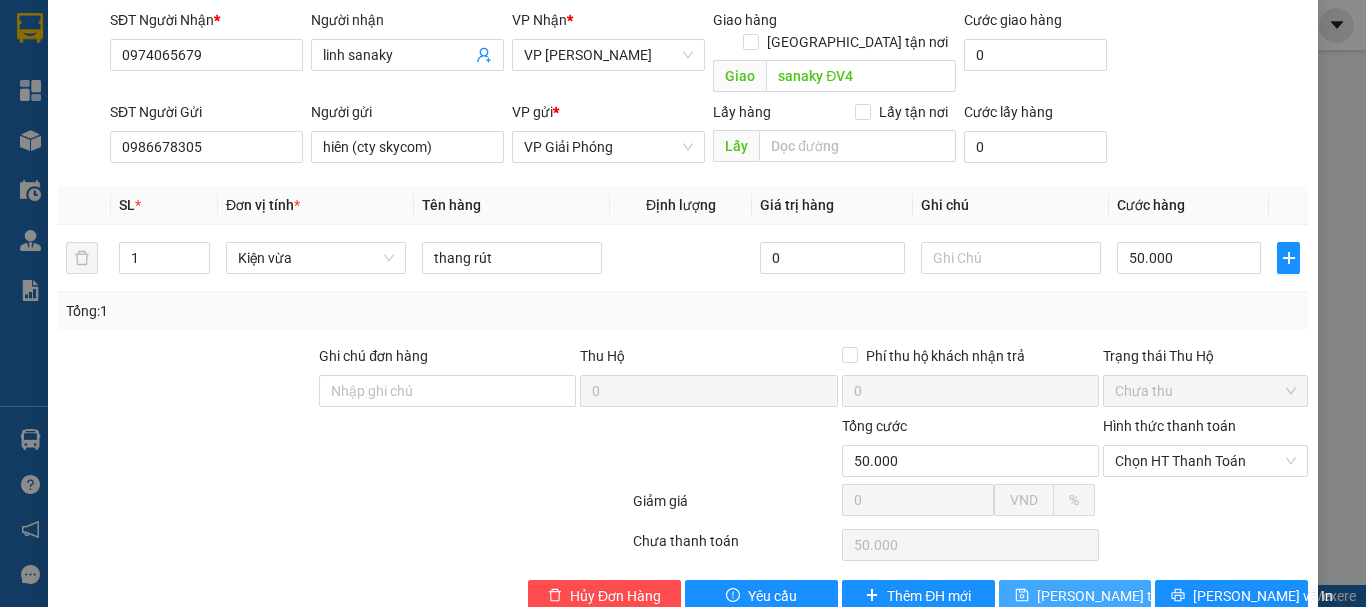 click on "[PERSON_NAME] thay đổi" at bounding box center [1117, 596] 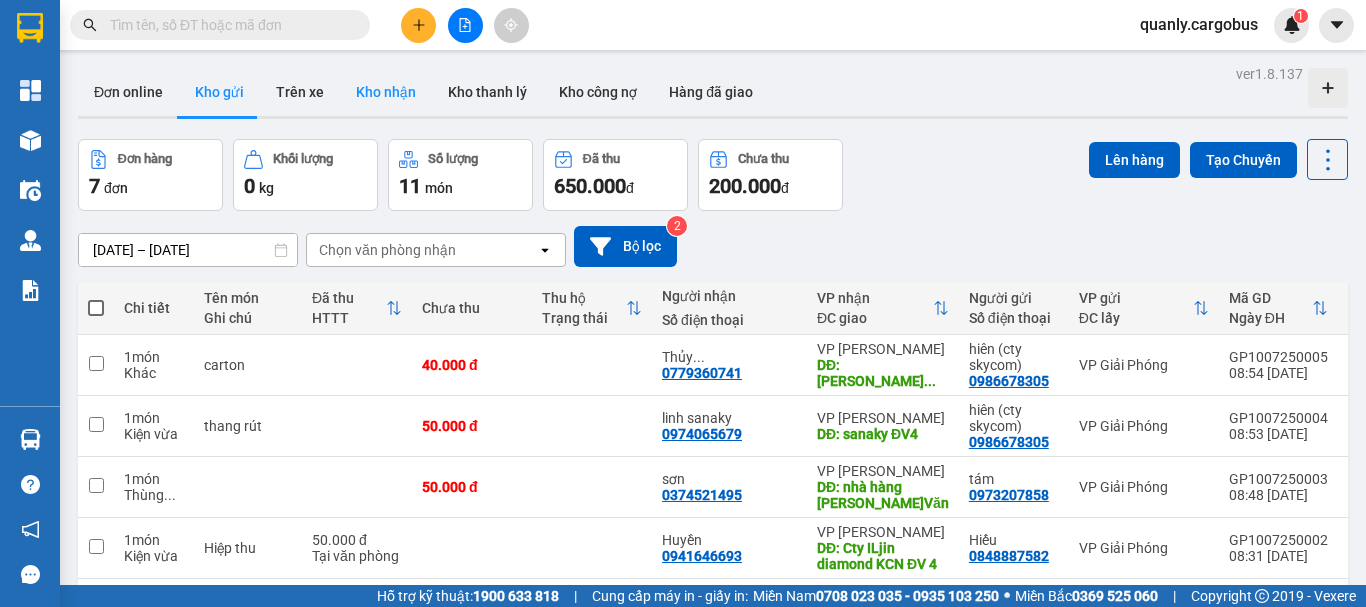 click on "Kho nhận" at bounding box center [386, 92] 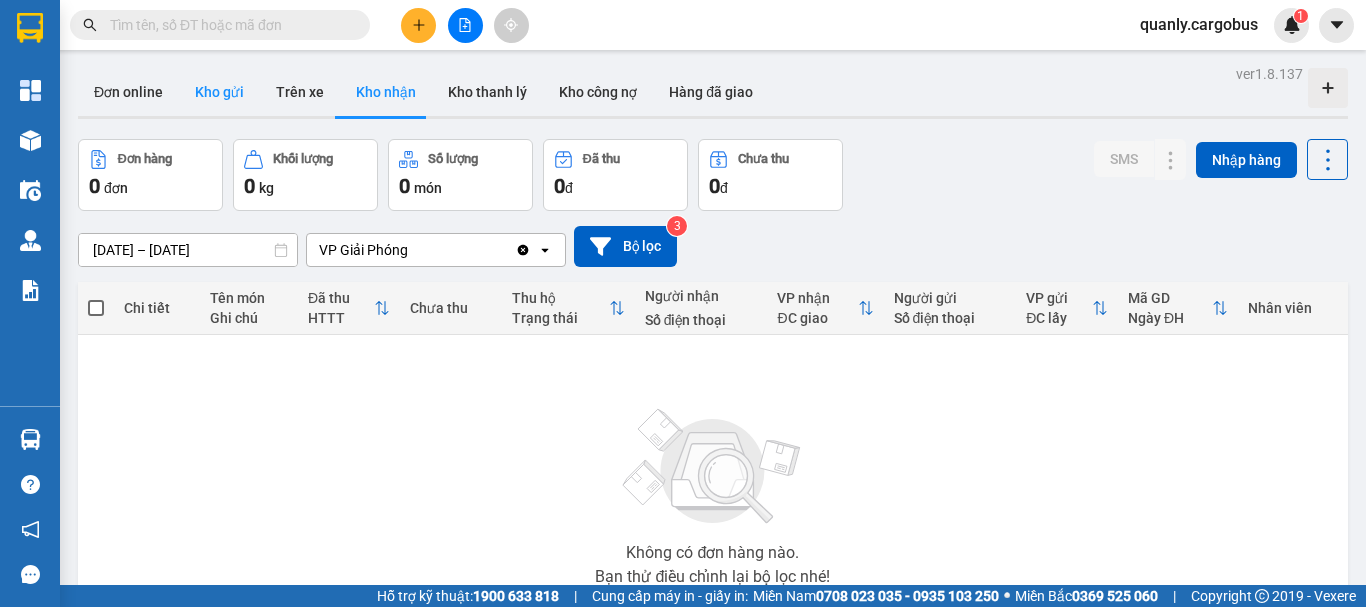 click on "Kho gửi" at bounding box center (219, 92) 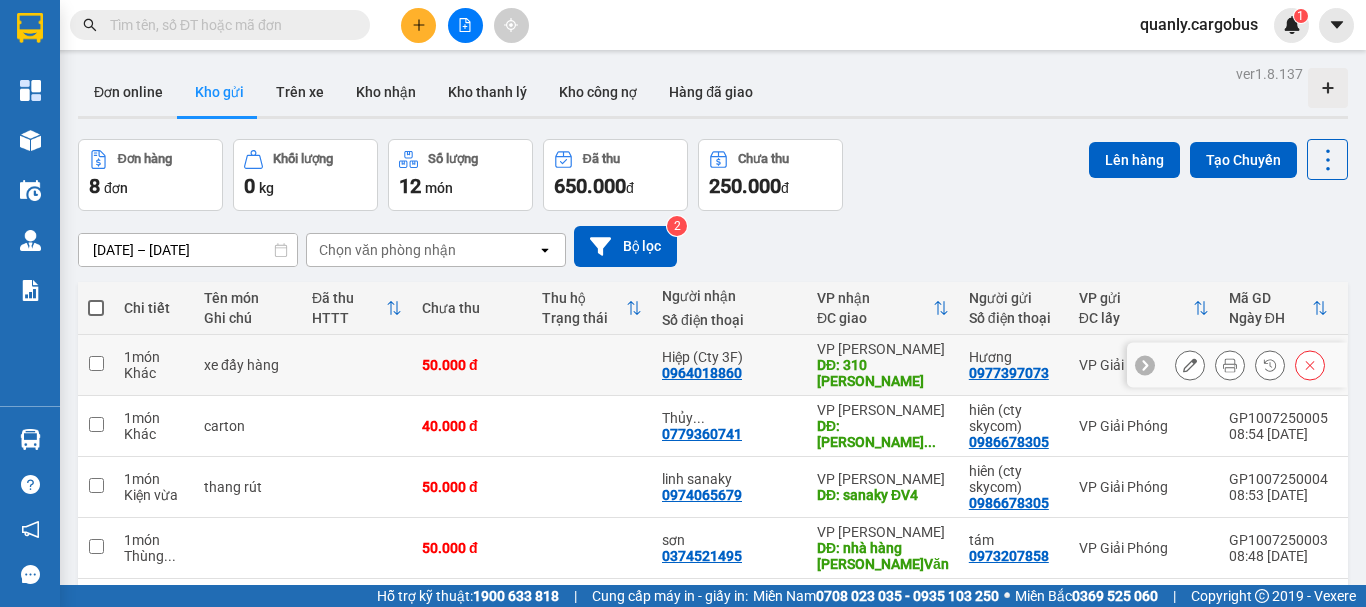 click 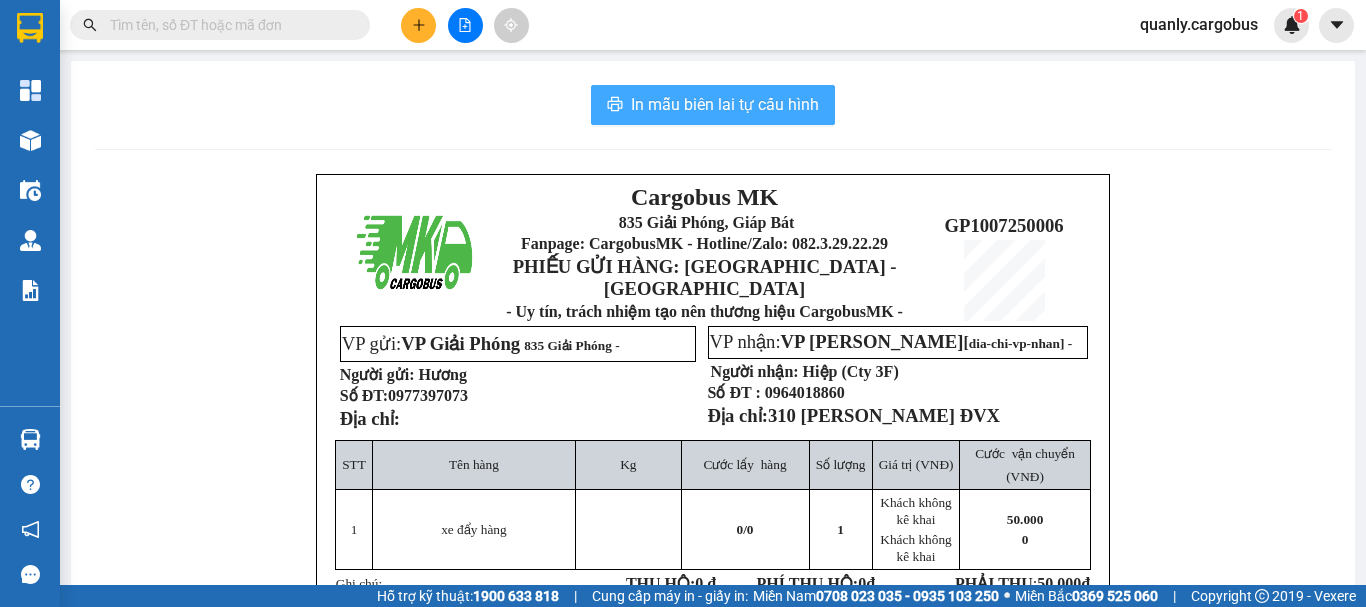 click on "In mẫu biên lai tự cấu hình" at bounding box center (725, 104) 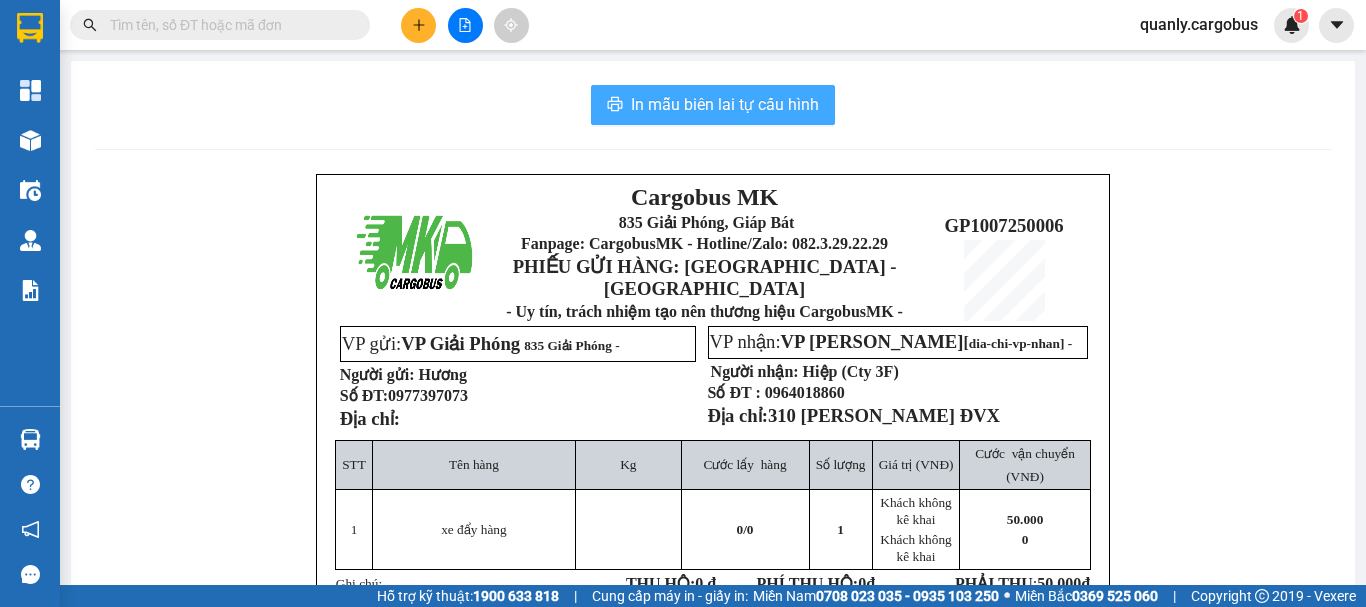 scroll, scrollTop: 0, scrollLeft: 0, axis: both 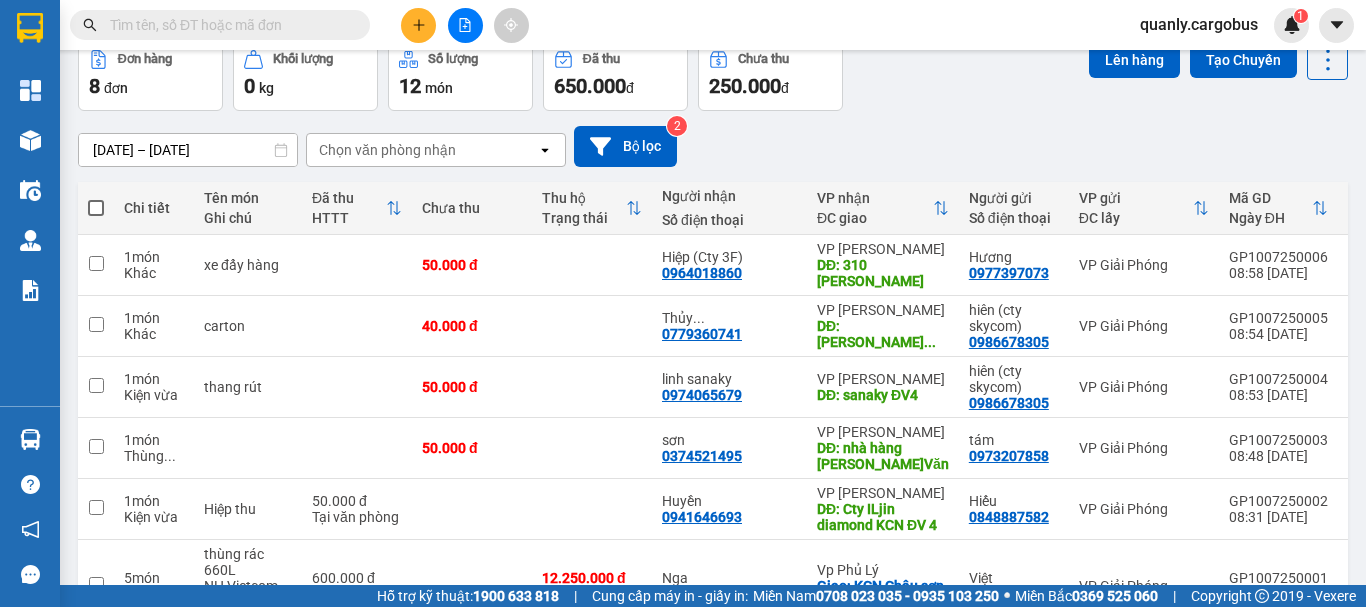 click at bounding box center (96, 208) 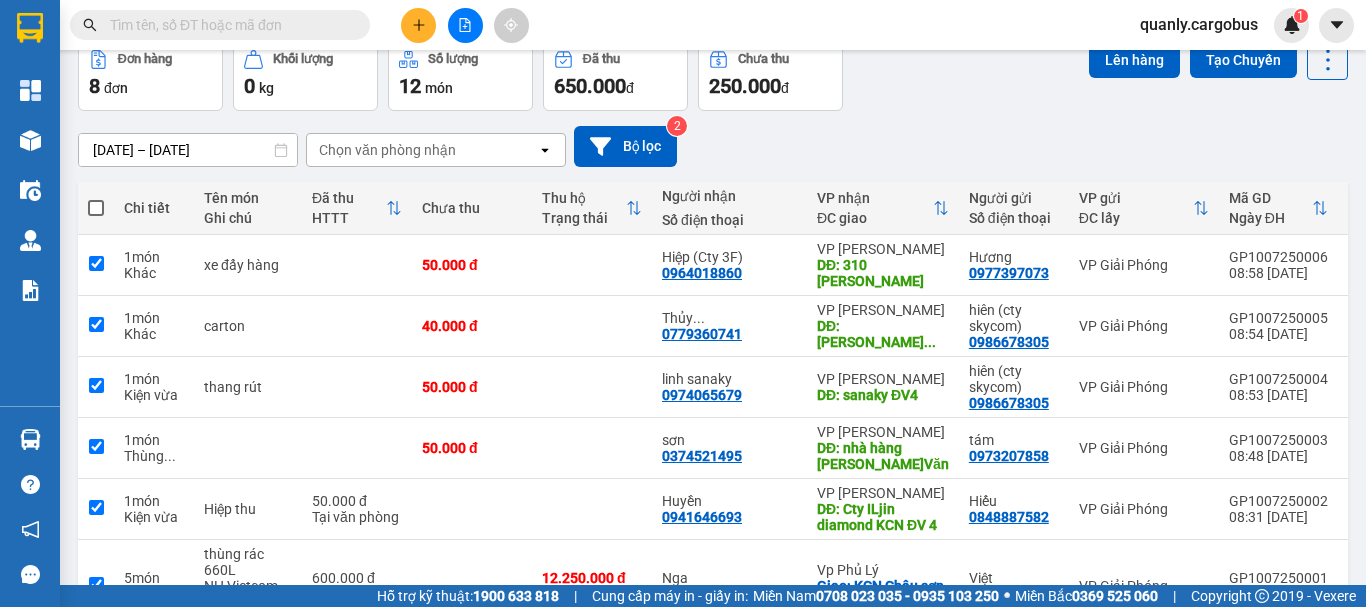 checkbox on "true" 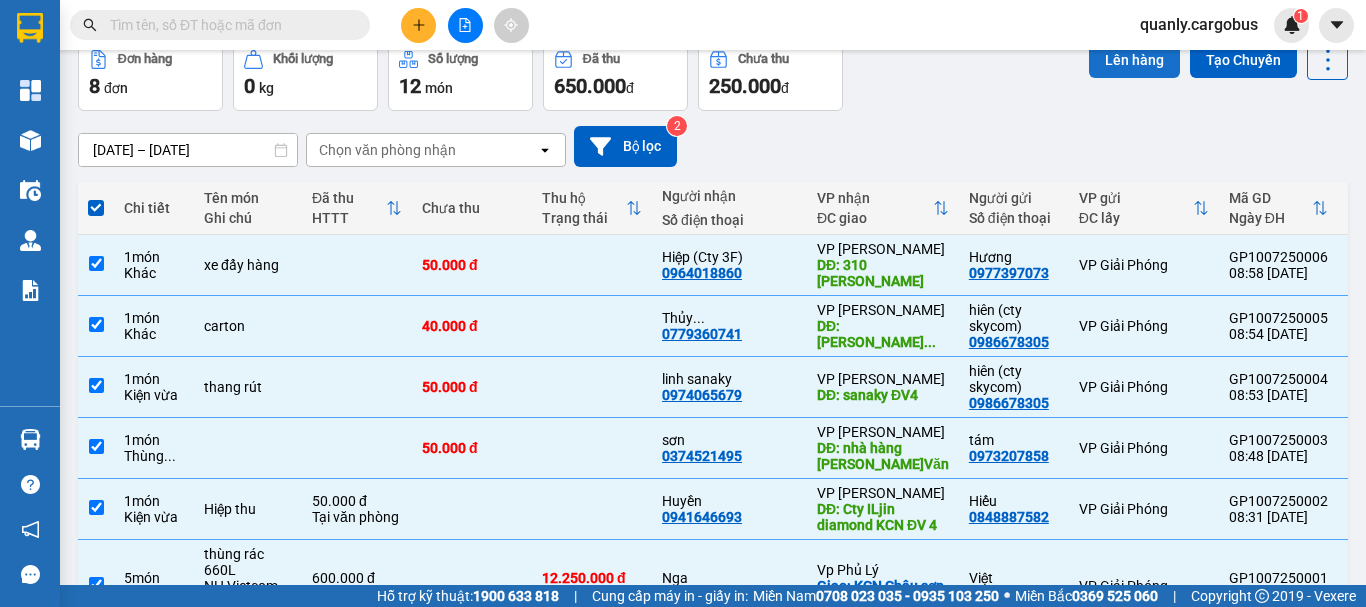 click on "Lên hàng" at bounding box center (1134, 60) 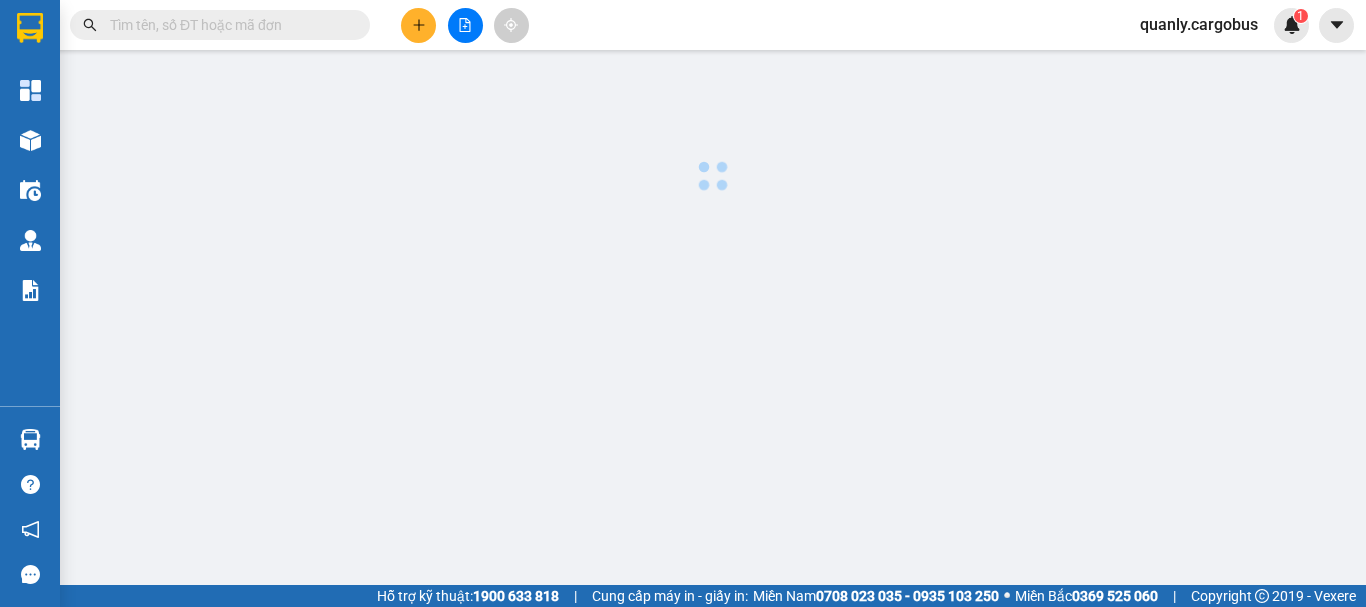 scroll, scrollTop: 0, scrollLeft: 0, axis: both 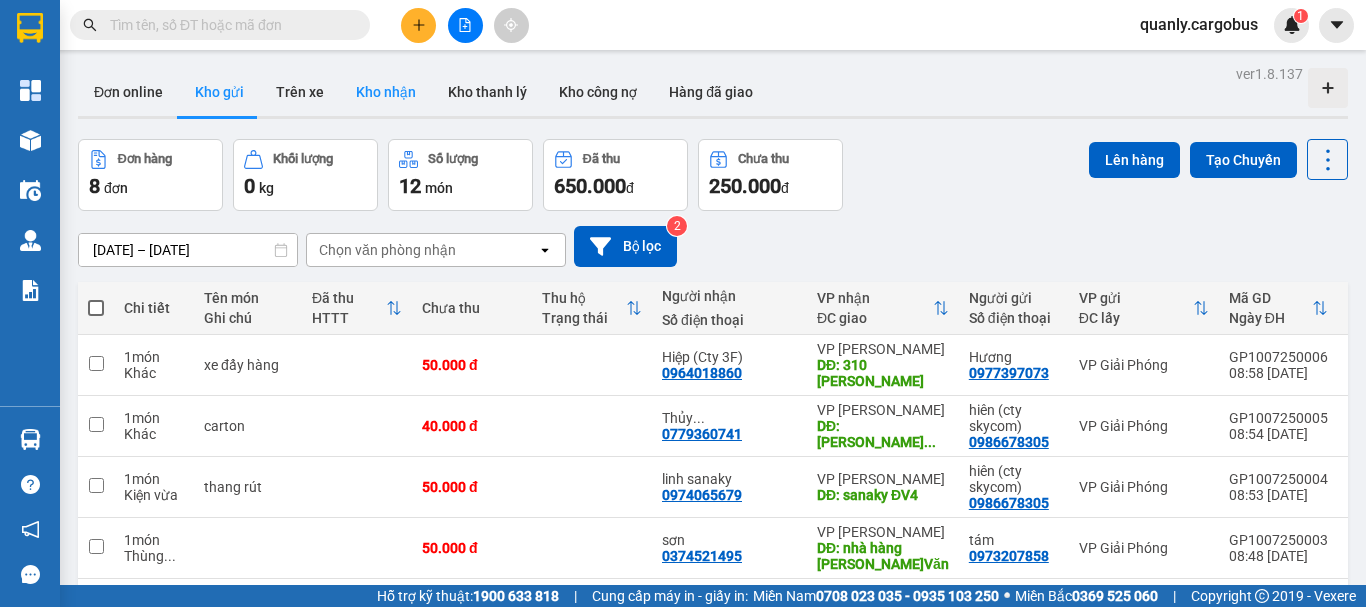 click on "Kho nhận" at bounding box center (386, 92) 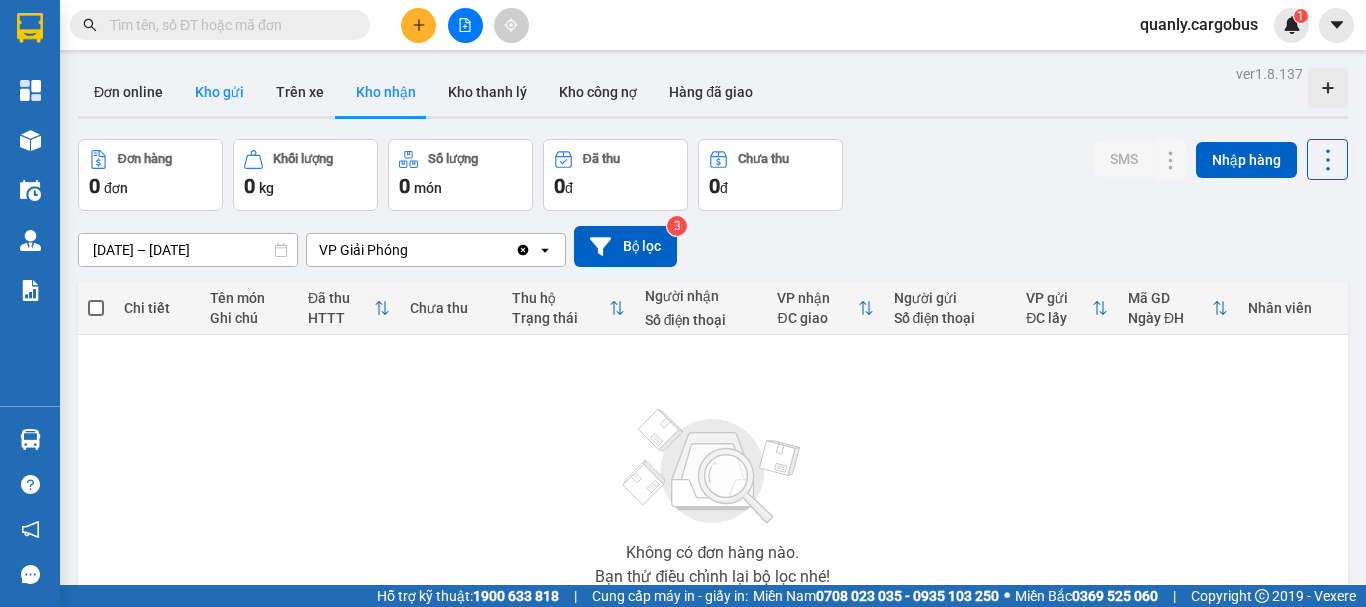 click on "Kho gửi" at bounding box center [219, 92] 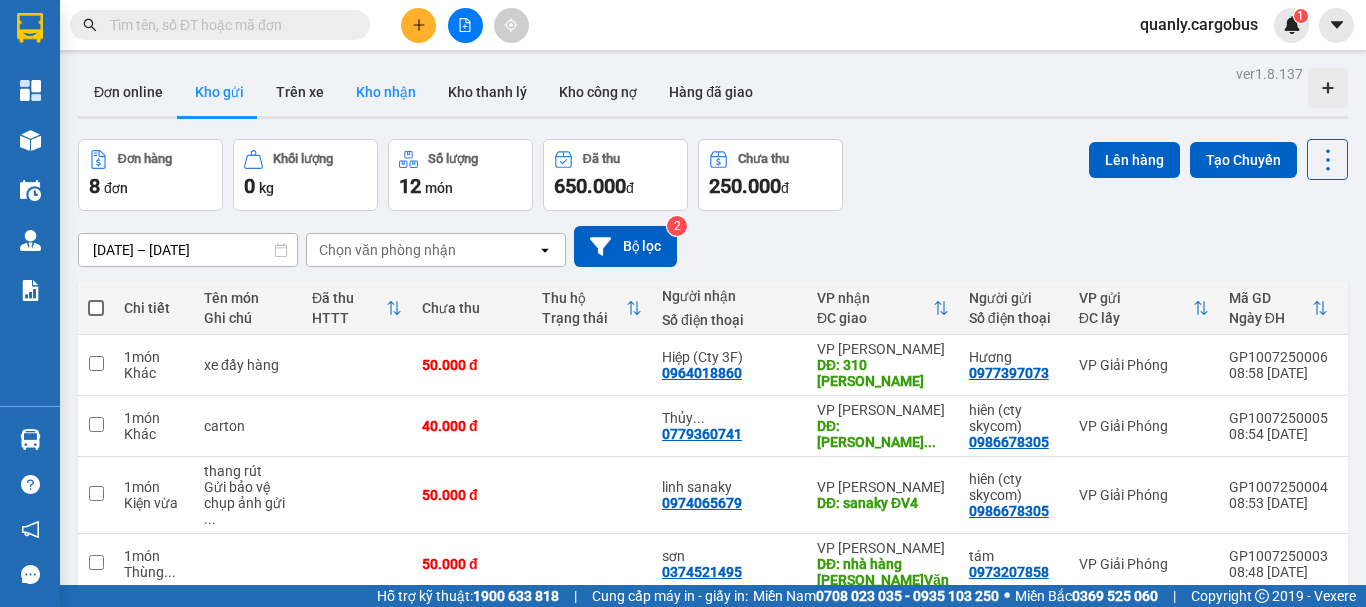 click on "Kho nhận" at bounding box center (386, 92) 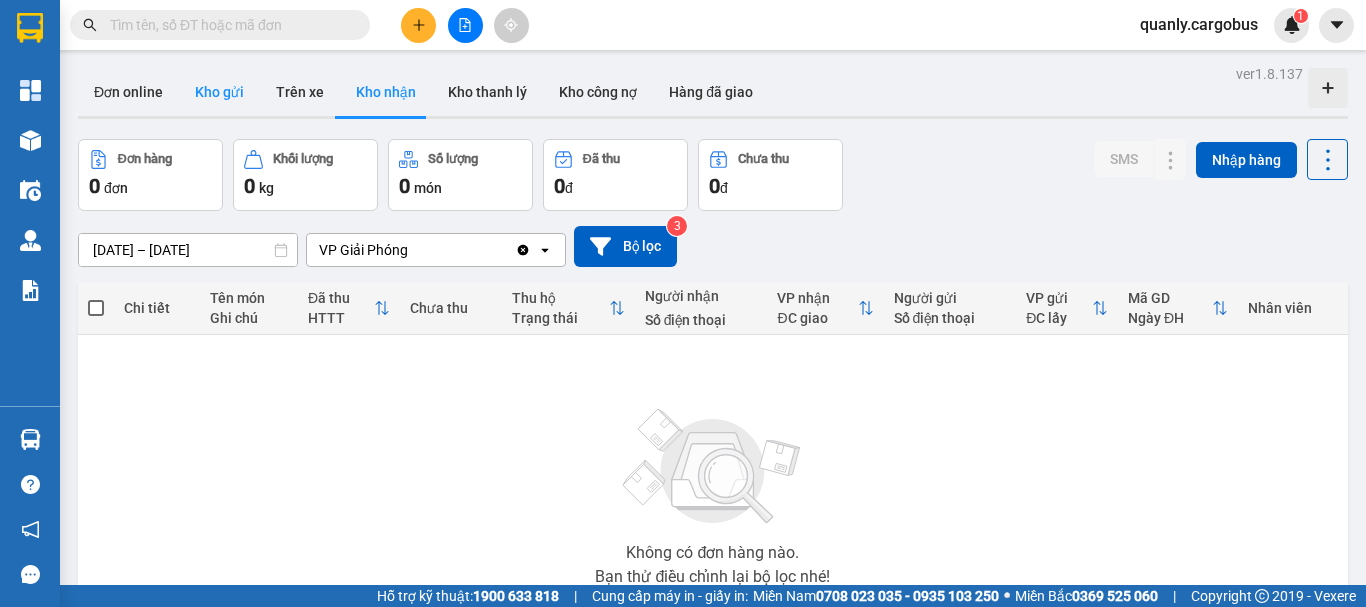 click on "Kho gửi" at bounding box center [219, 92] 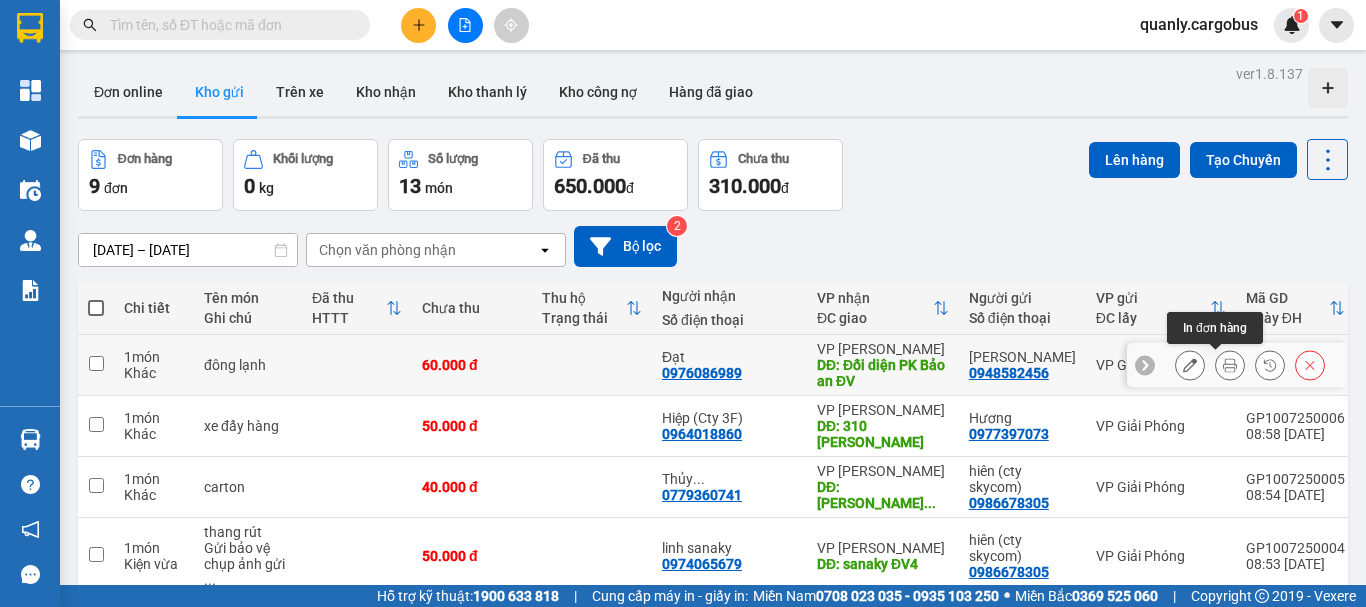 click 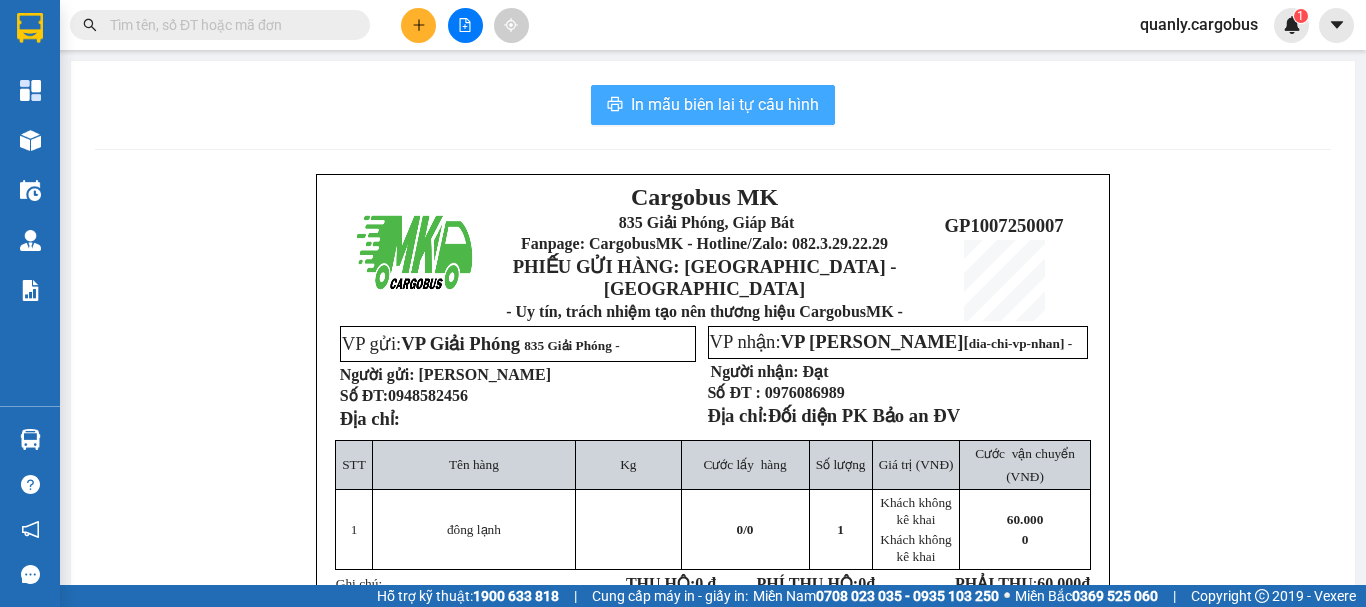 click on "In mẫu biên lai tự cấu hình" at bounding box center (725, 104) 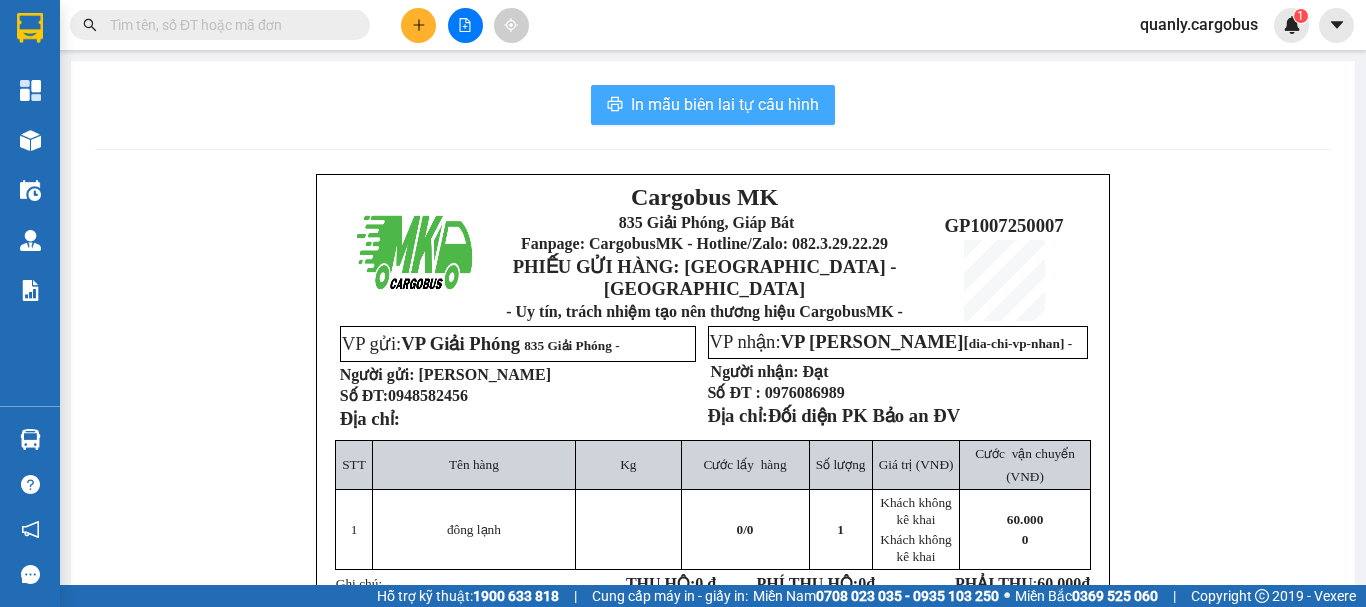 scroll, scrollTop: 0, scrollLeft: 0, axis: both 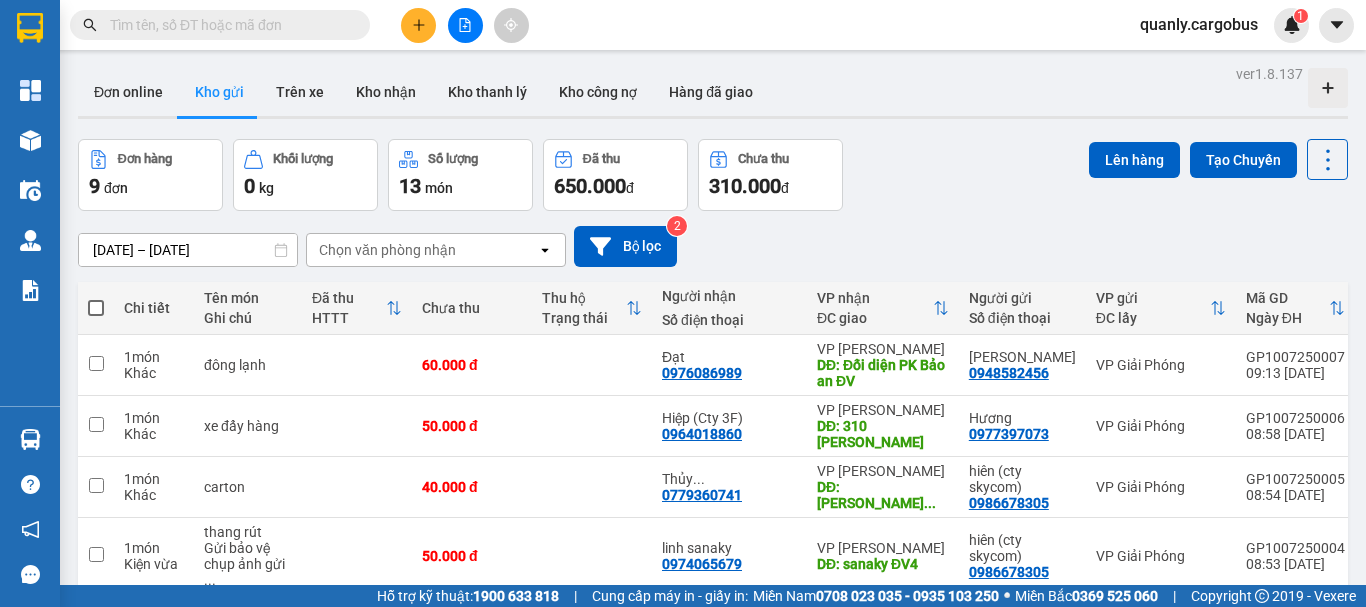 click at bounding box center (96, 308) 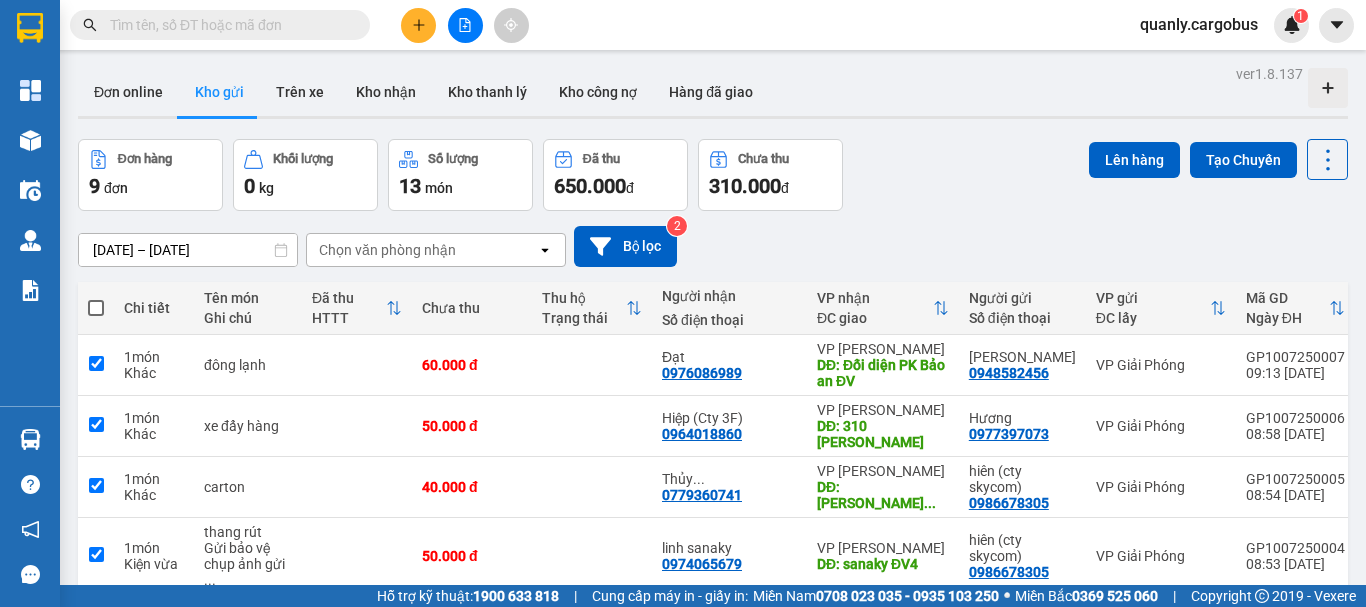 checkbox on "true" 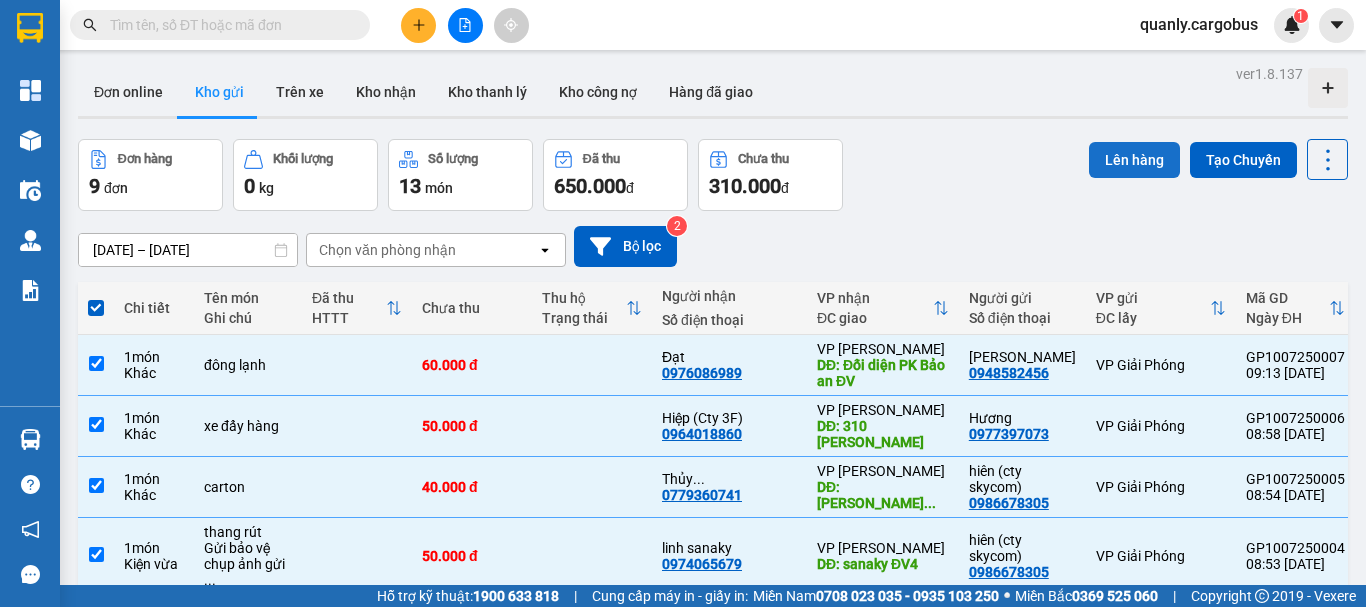 click on "Lên hàng" at bounding box center (1134, 160) 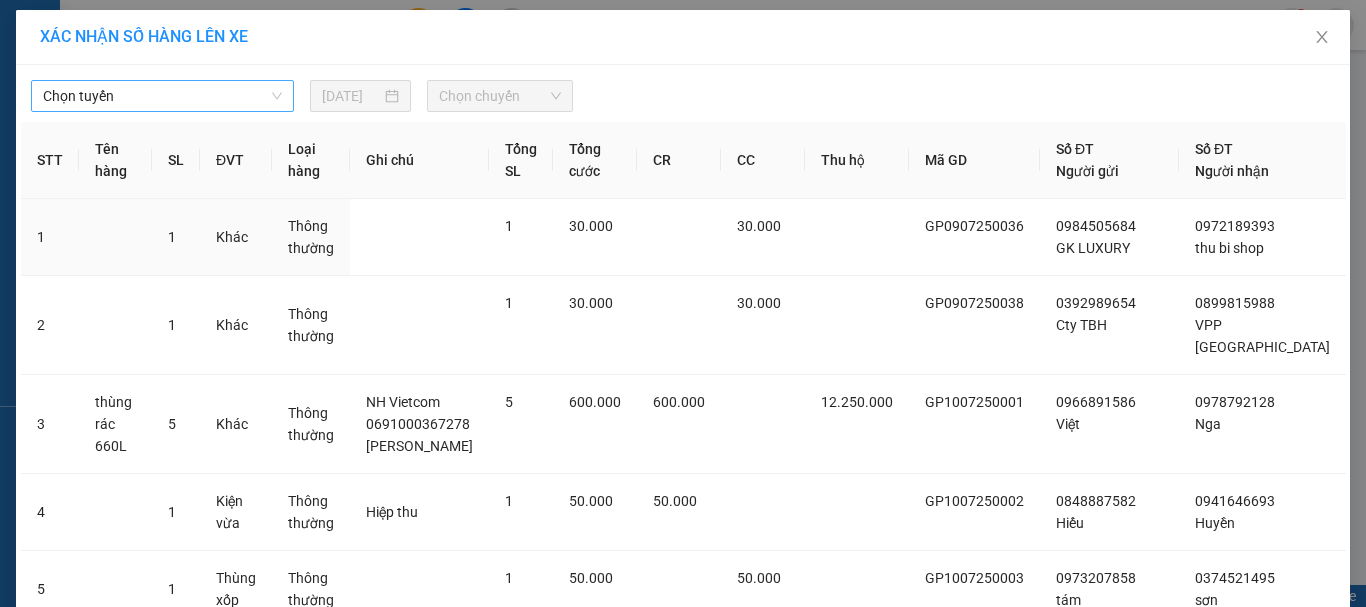 click on "Chọn tuyến" at bounding box center [162, 96] 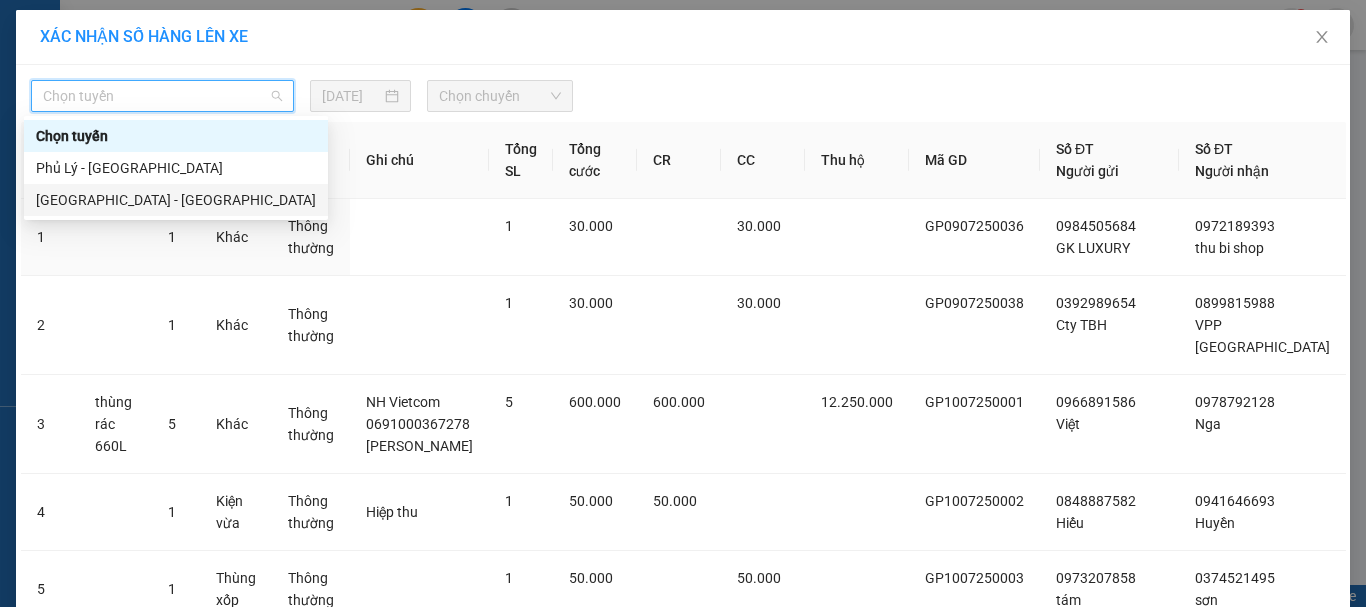 click on "[GEOGRAPHIC_DATA] - [GEOGRAPHIC_DATA]" at bounding box center [176, 200] 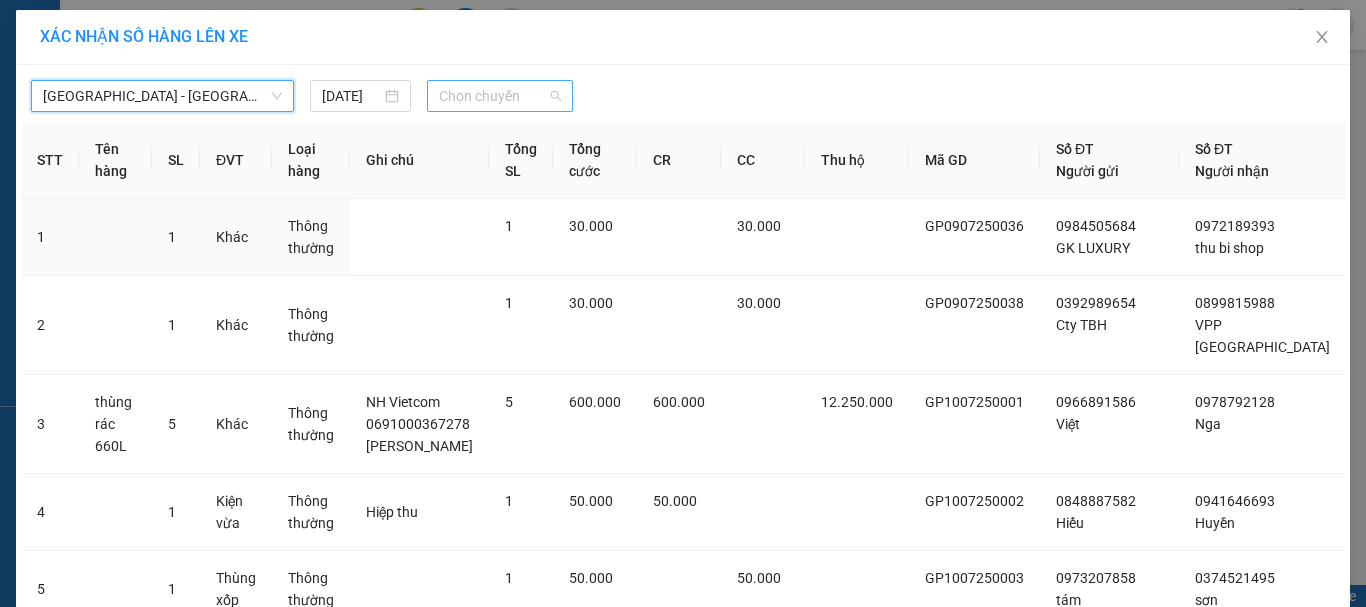 click on "Chọn chuyến" at bounding box center (500, 96) 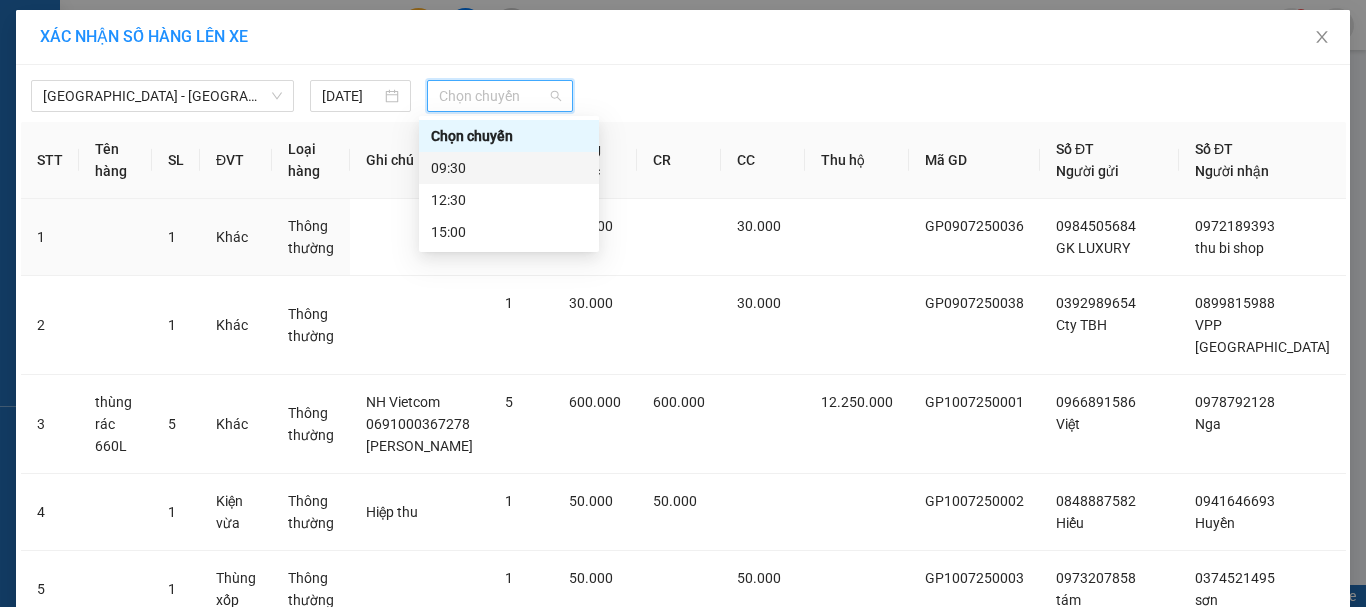 click on "09:30" at bounding box center (509, 168) 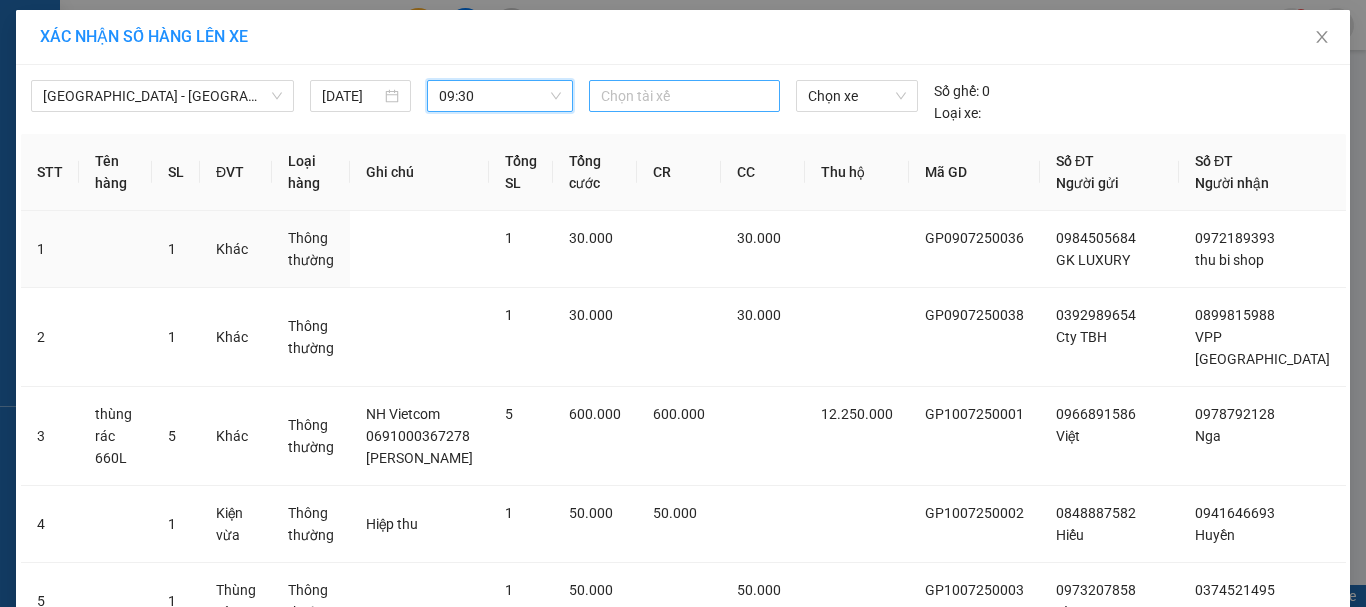 click at bounding box center (685, 96) 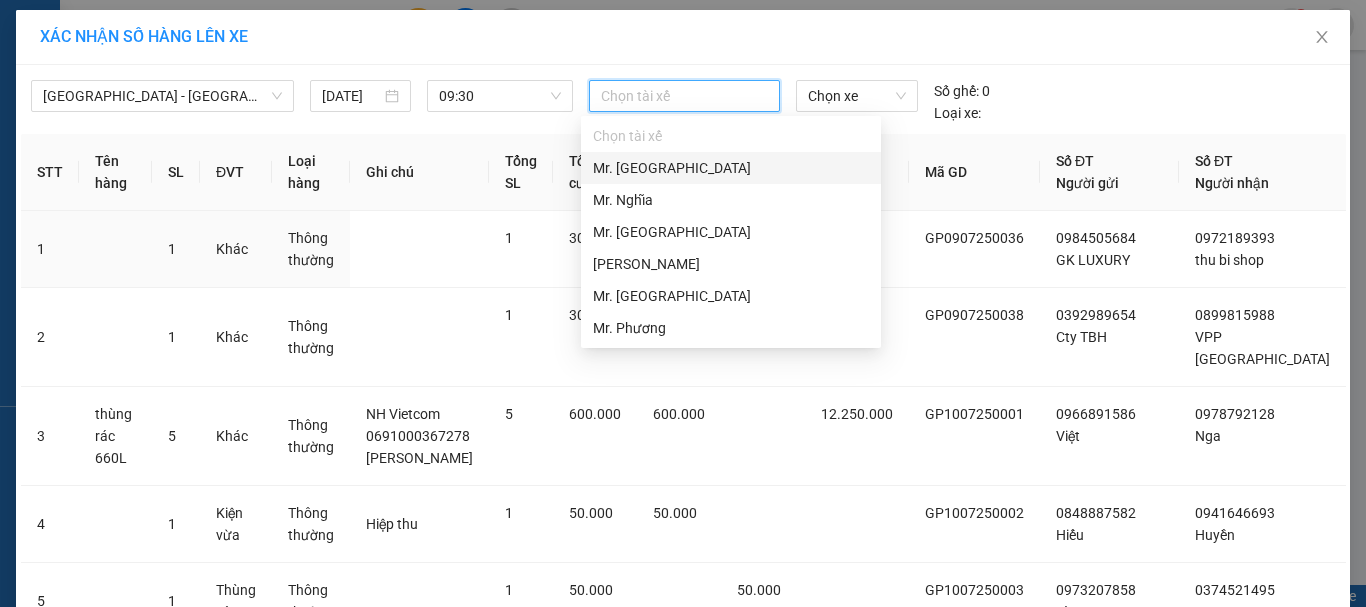 click on "Mr. [GEOGRAPHIC_DATA]" at bounding box center (731, 168) 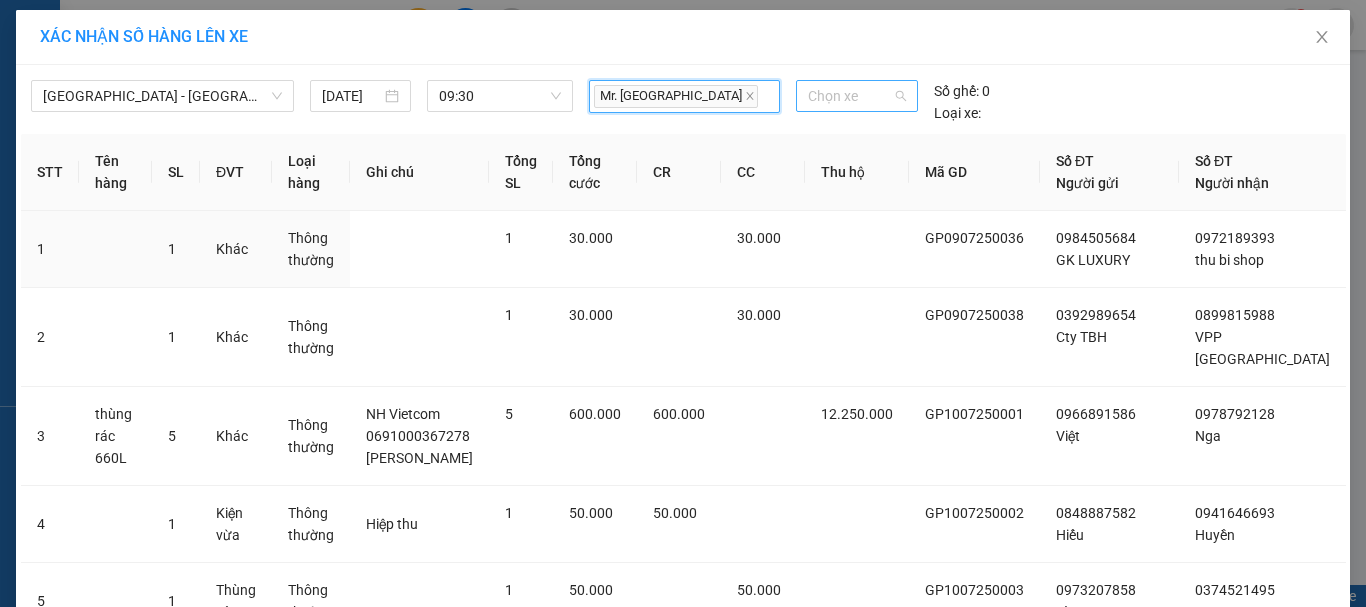 click on "Chọn xe" at bounding box center [857, 96] 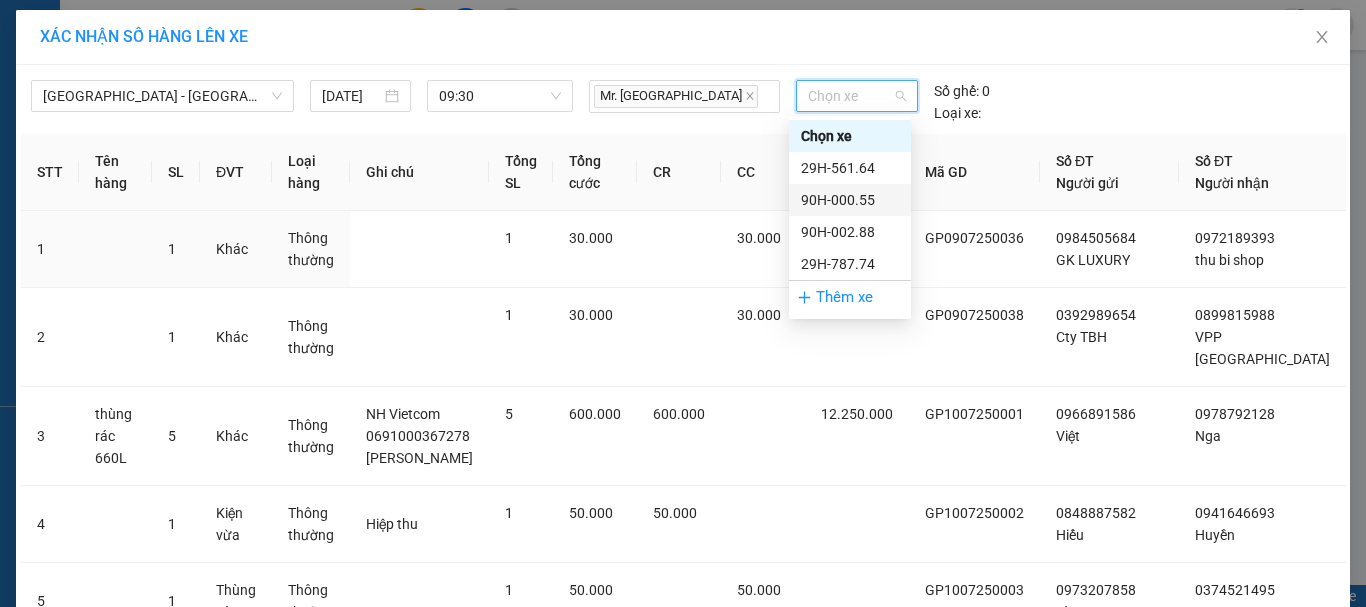 click on "90H-000.55" at bounding box center (850, 200) 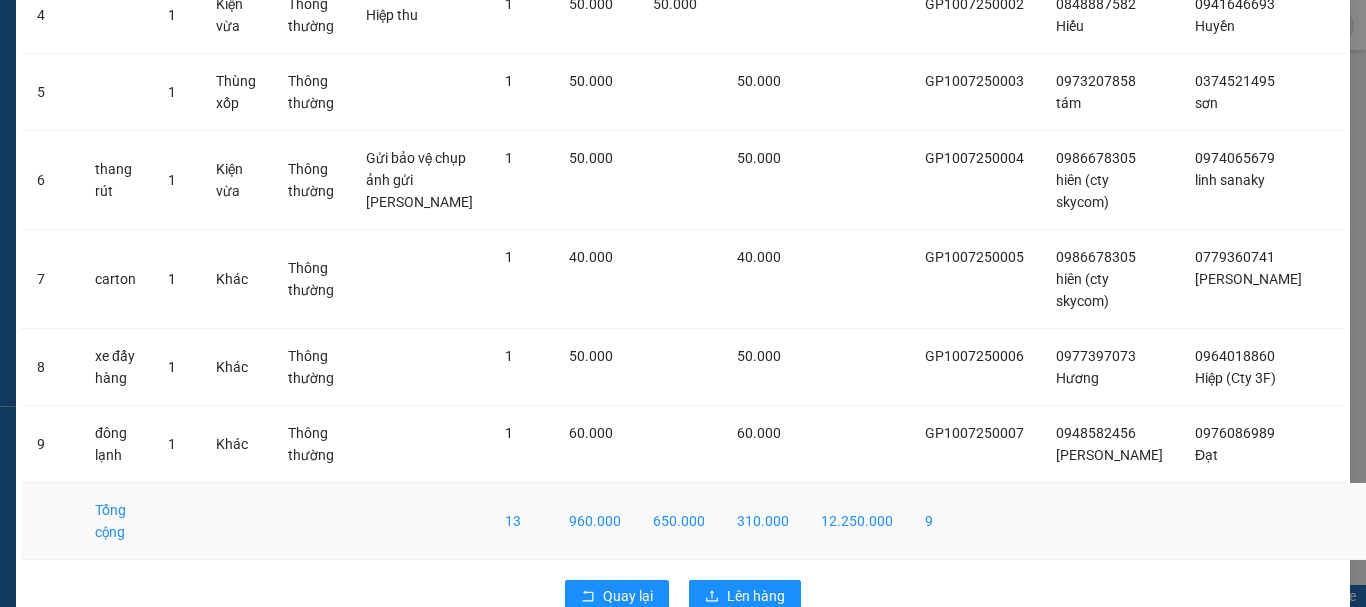 scroll, scrollTop: 500, scrollLeft: 0, axis: vertical 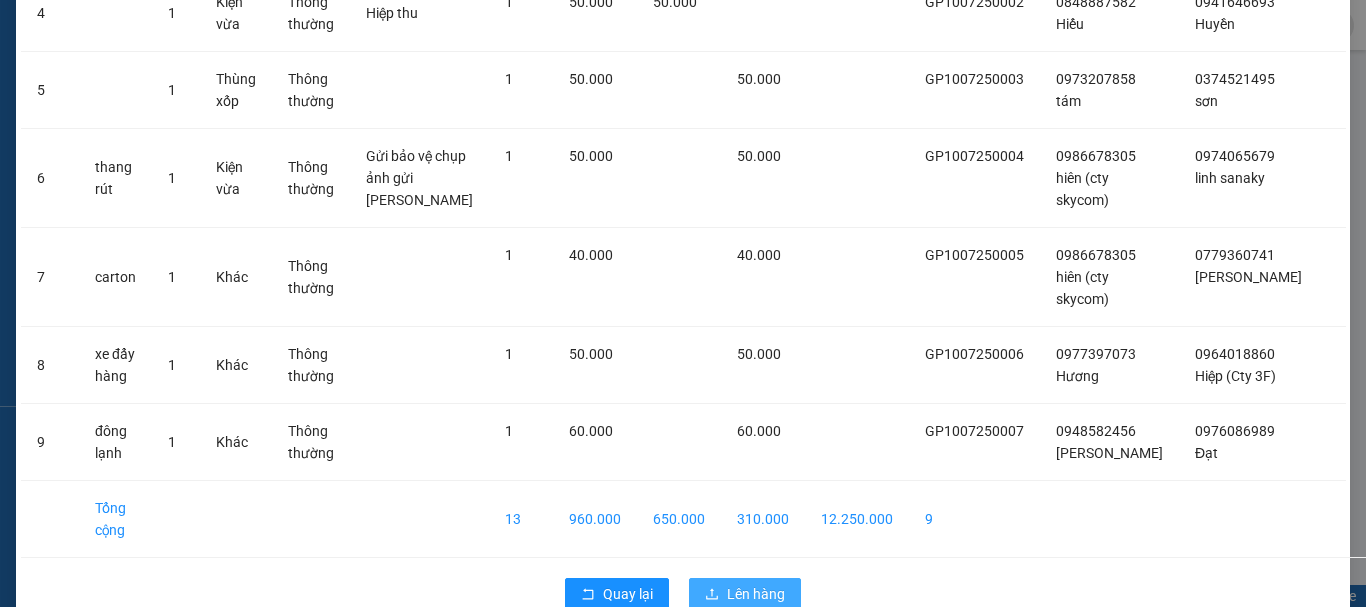 click on "Lên hàng" at bounding box center [756, 594] 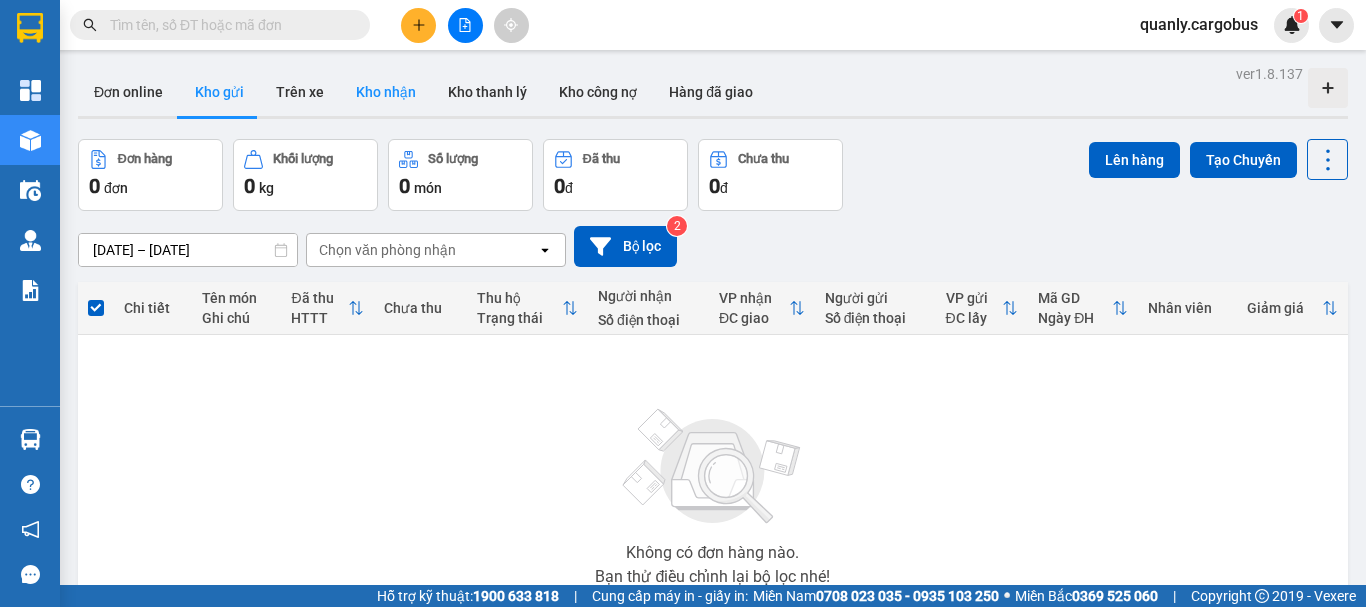 click on "Kho nhận" at bounding box center [386, 92] 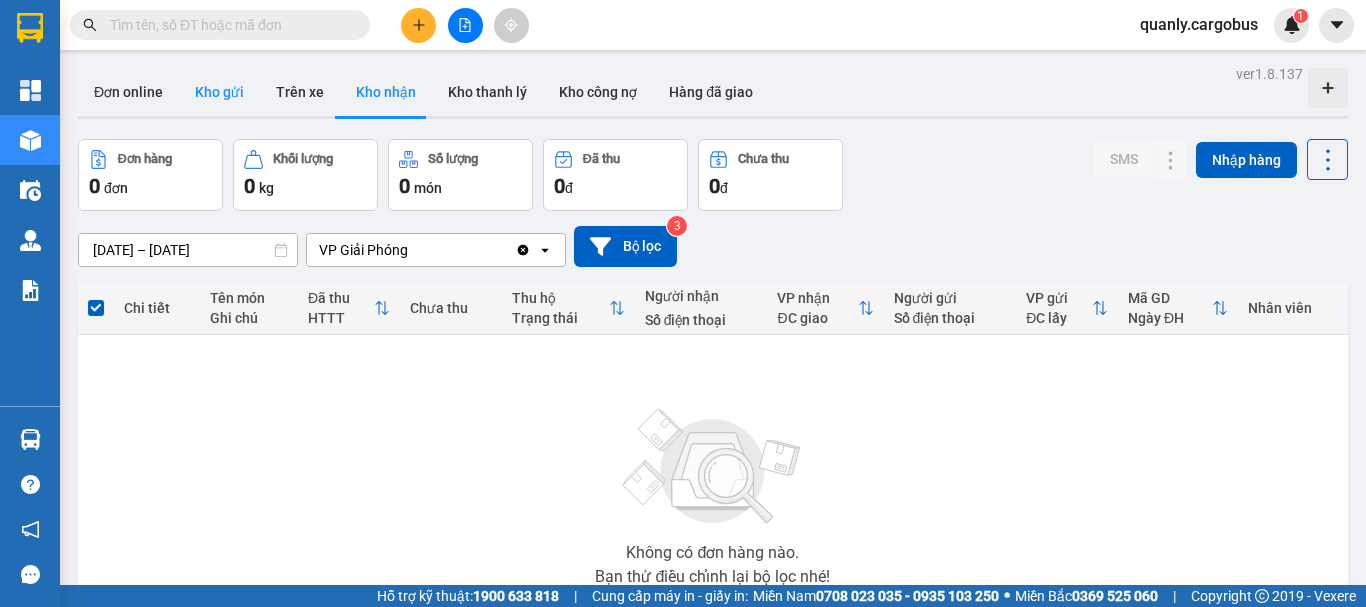 click on "Kho gửi" at bounding box center [219, 92] 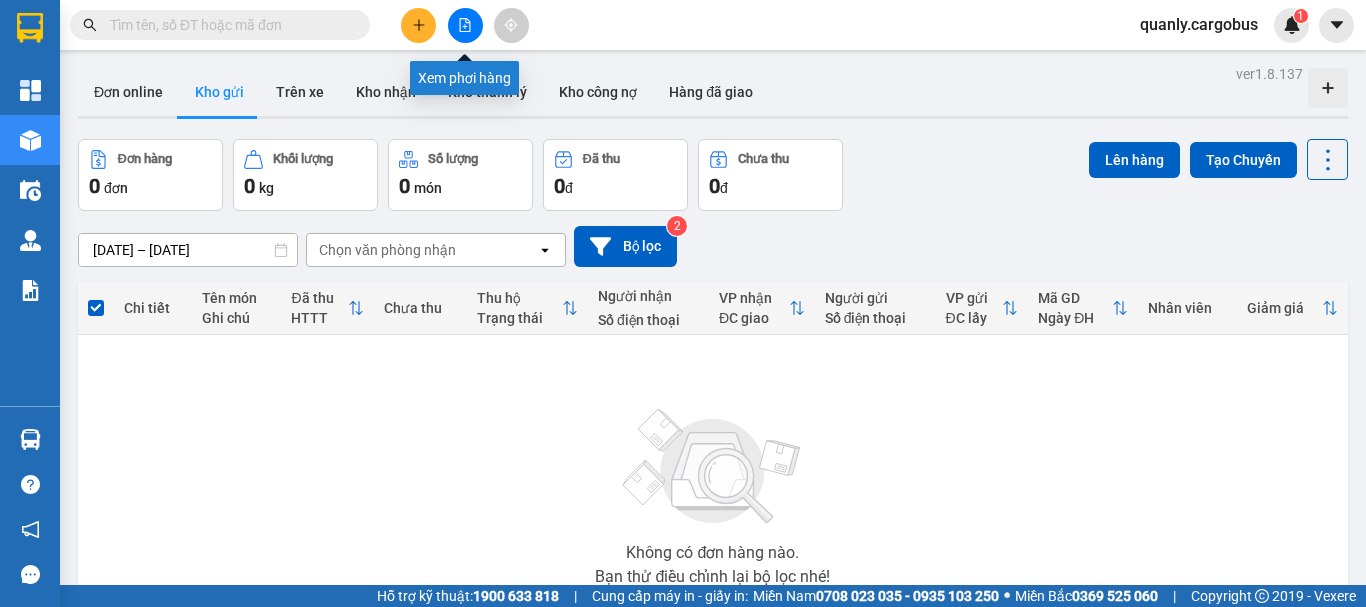 click 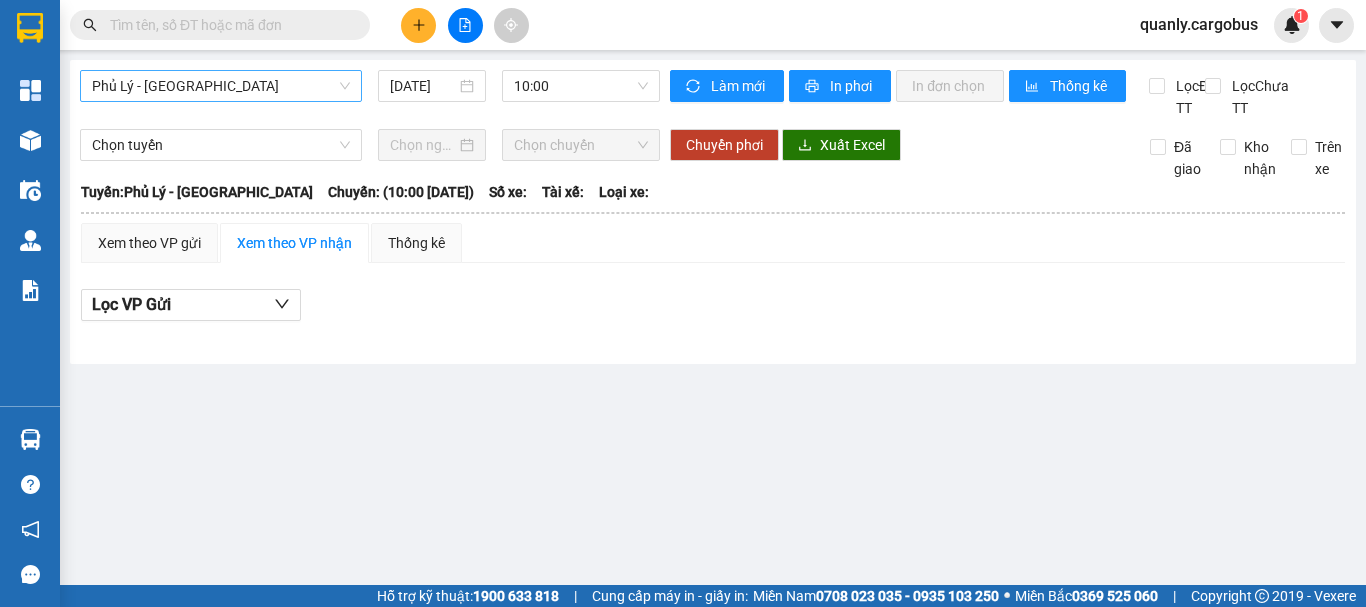 click on "Phủ Lý - [GEOGRAPHIC_DATA]" at bounding box center (221, 86) 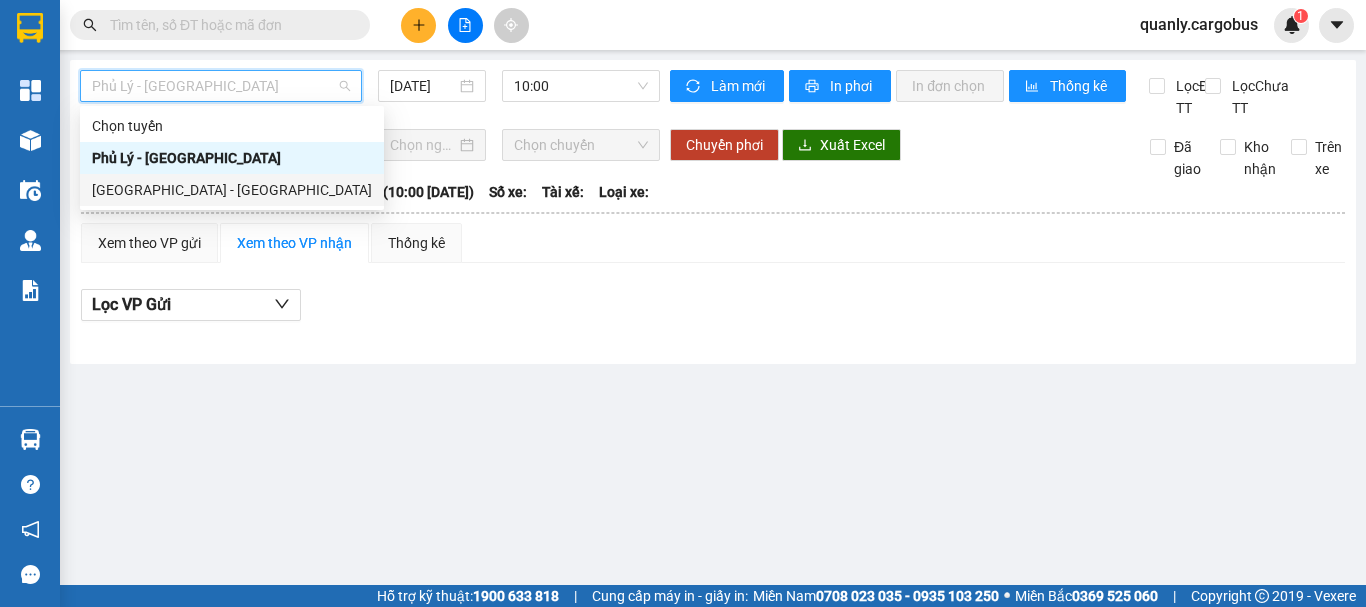 drag, startPoint x: 163, startPoint y: 196, endPoint x: 198, endPoint y: 186, distance: 36.40055 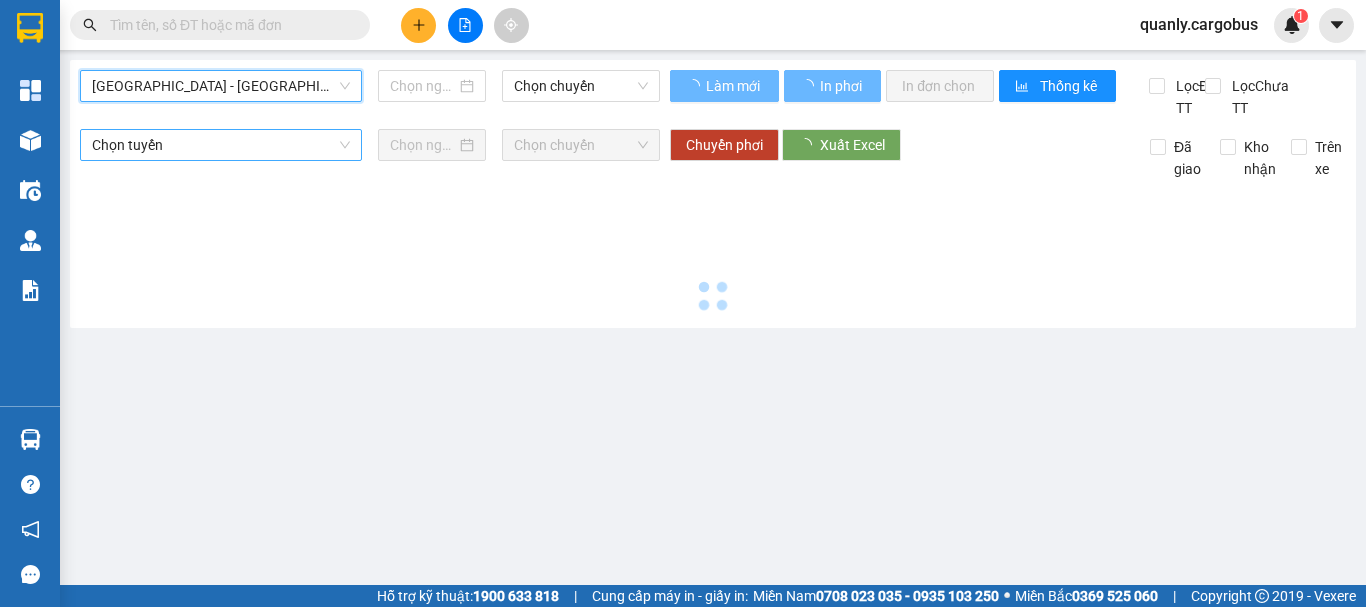 type on "[DATE]" 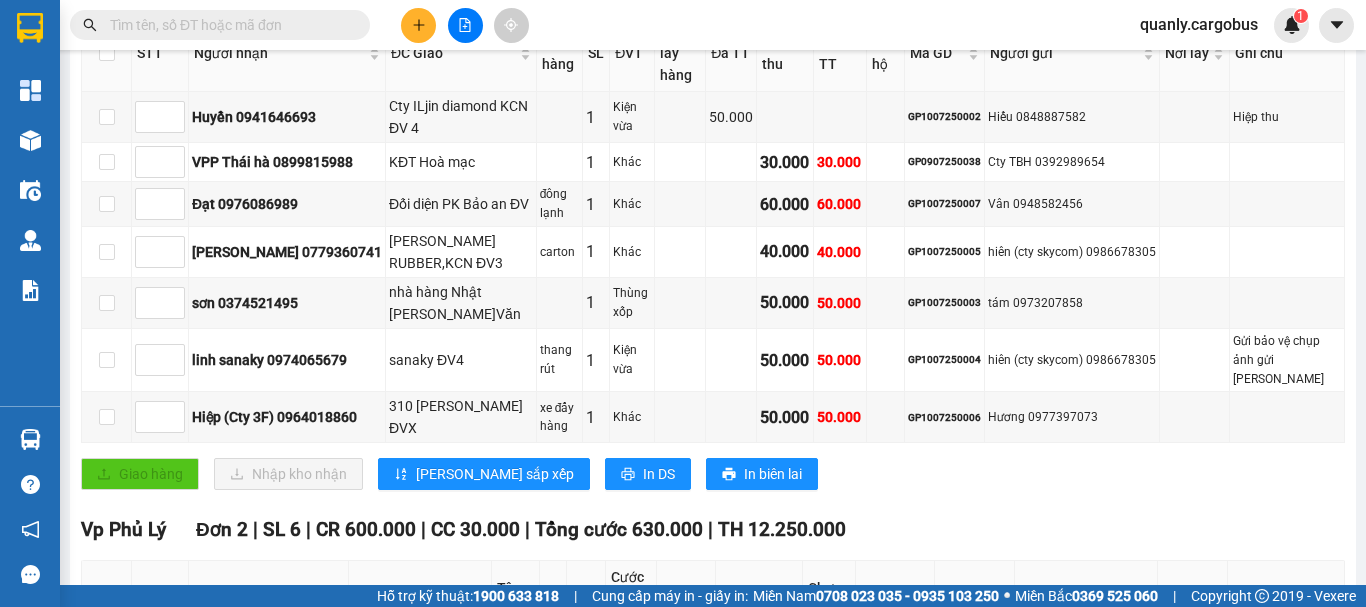 scroll, scrollTop: 400, scrollLeft: 0, axis: vertical 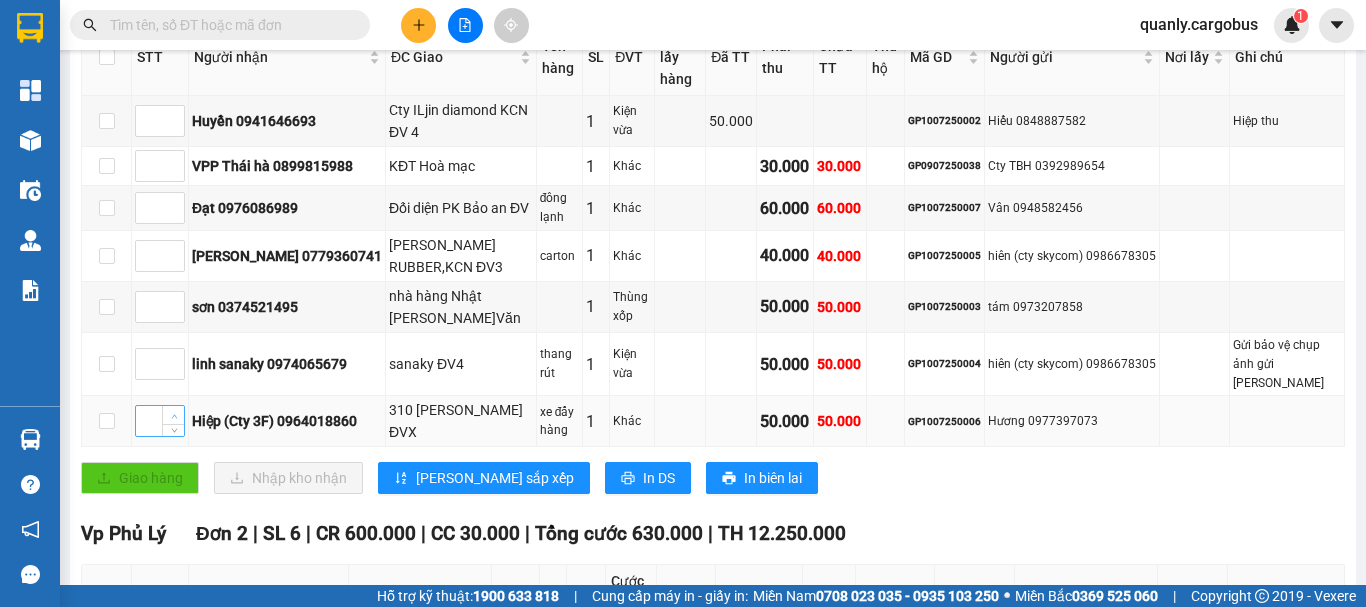 type on "1" 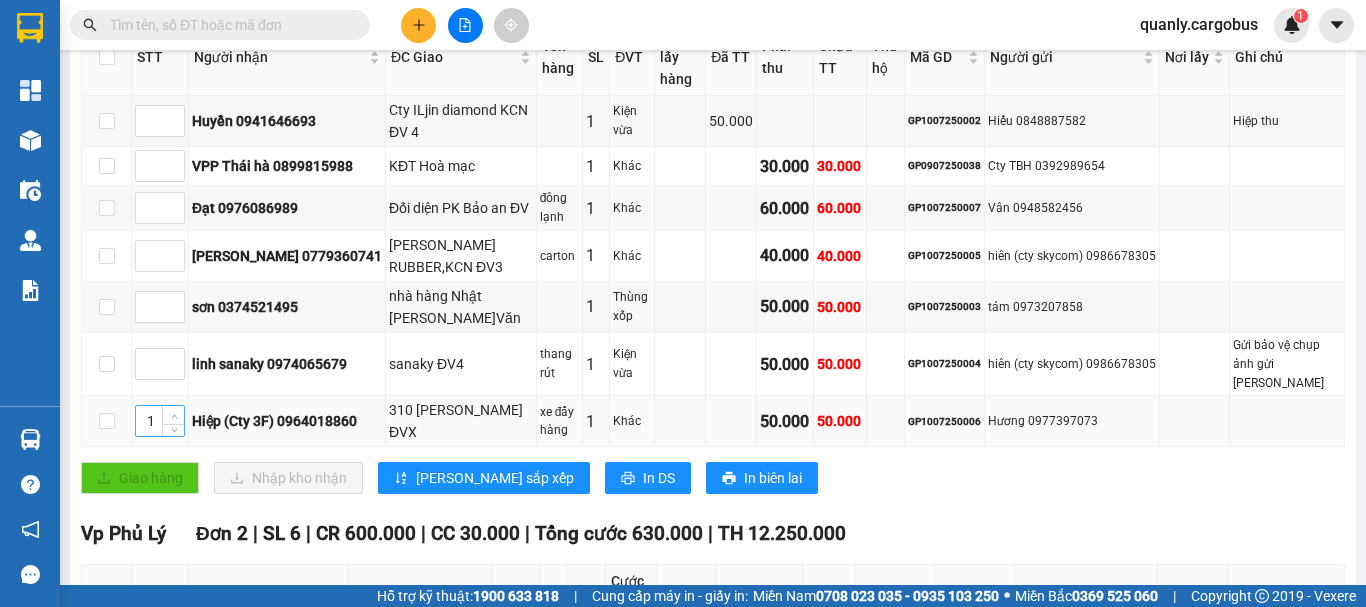 click 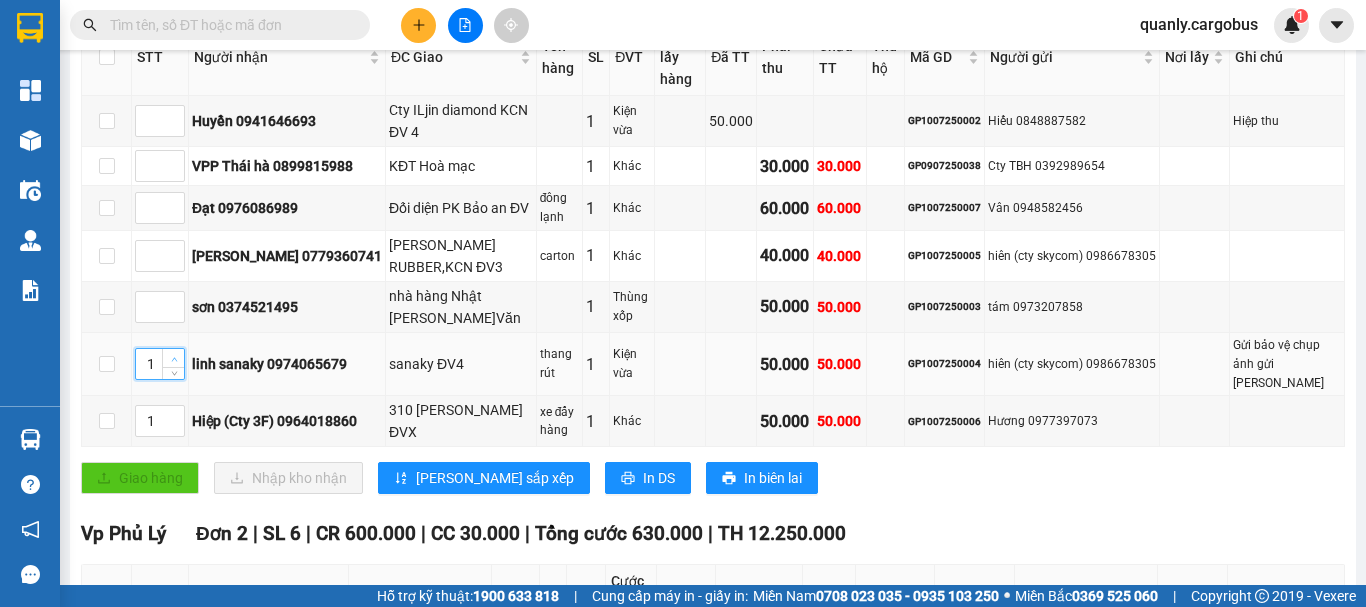 click at bounding box center [174, 359] 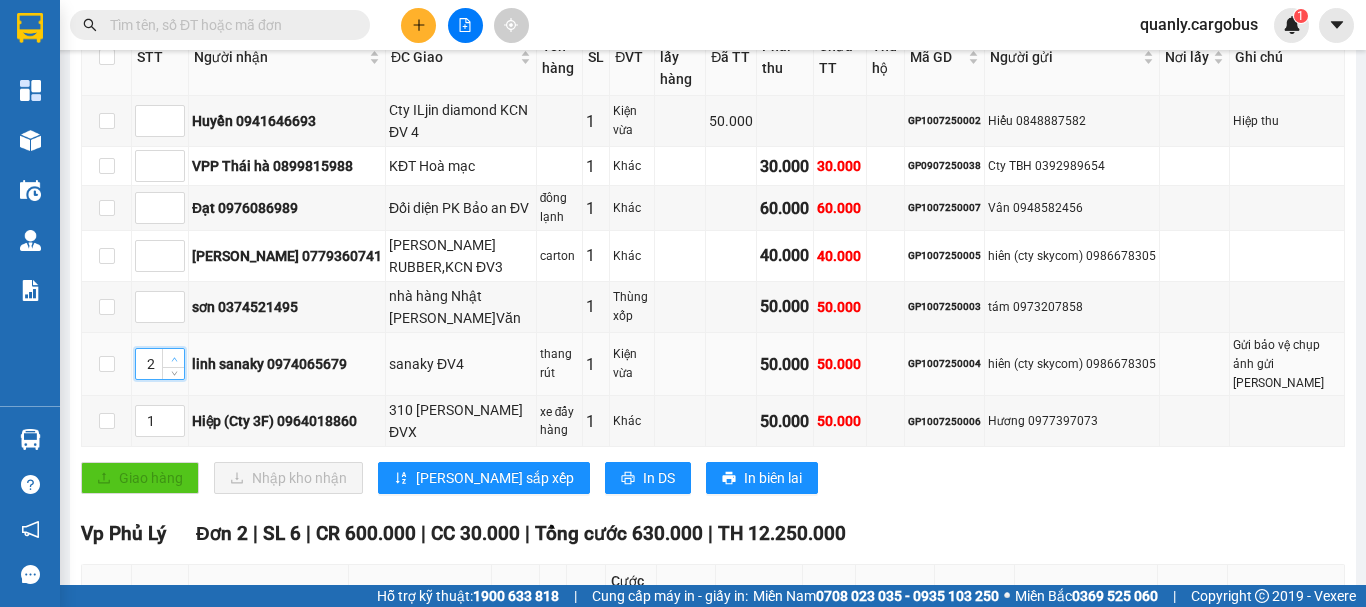 click at bounding box center [174, 359] 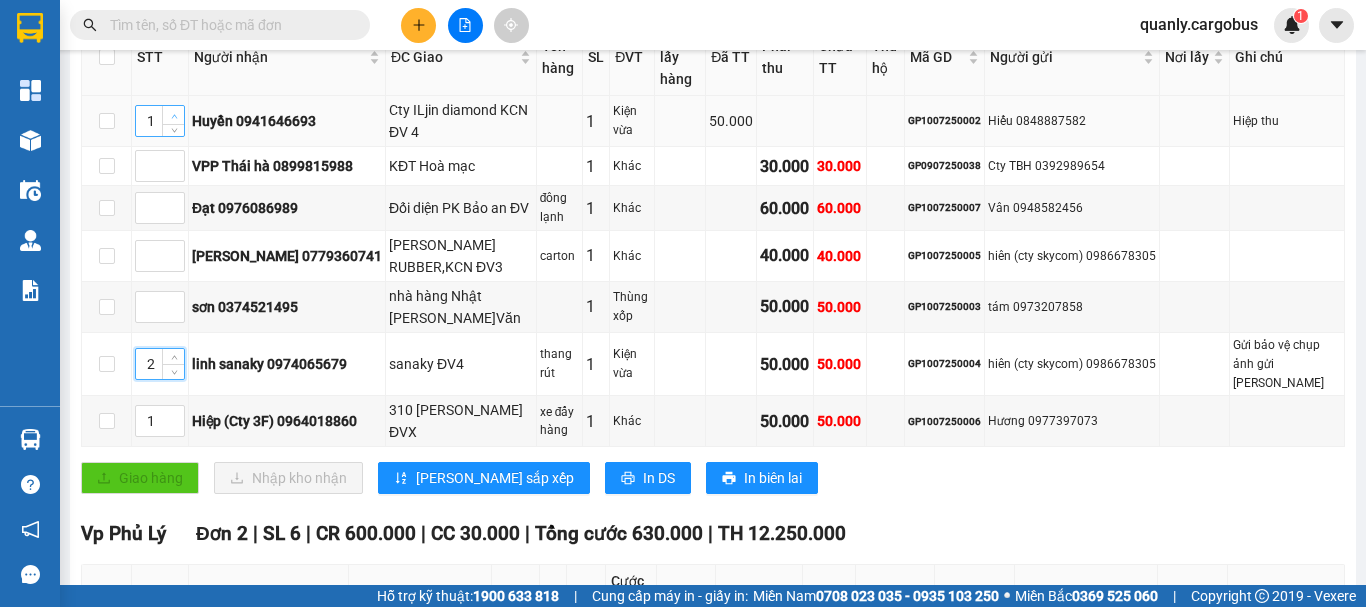 click at bounding box center (173, 115) 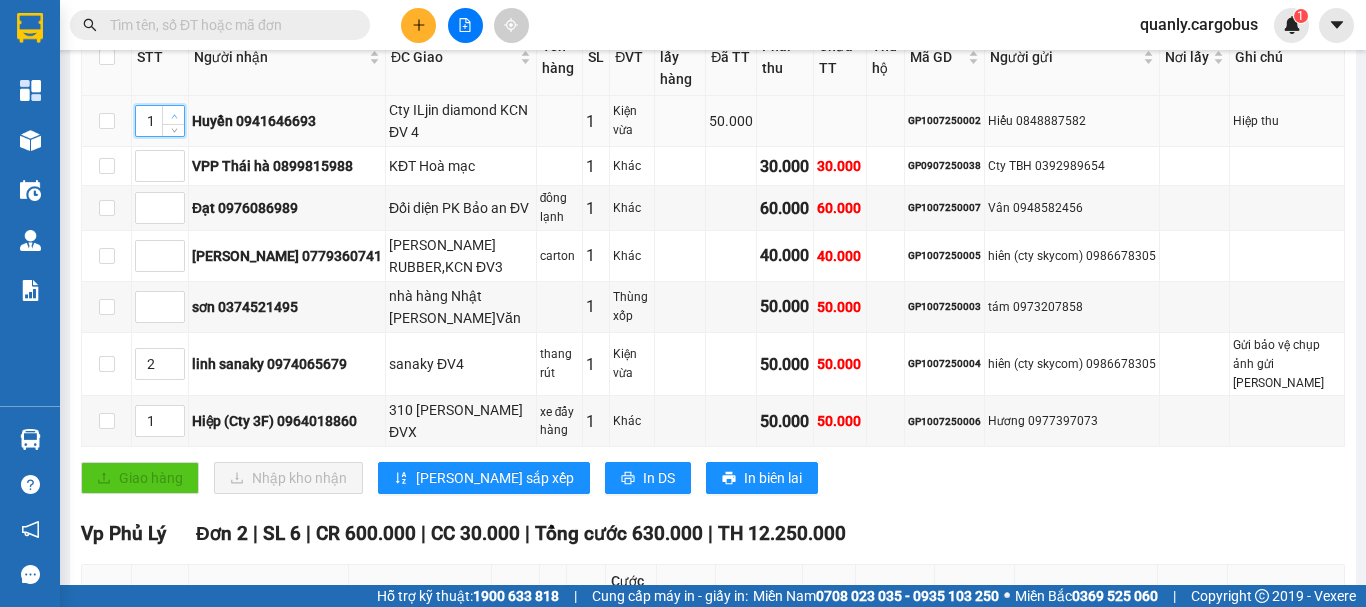 type on "2" 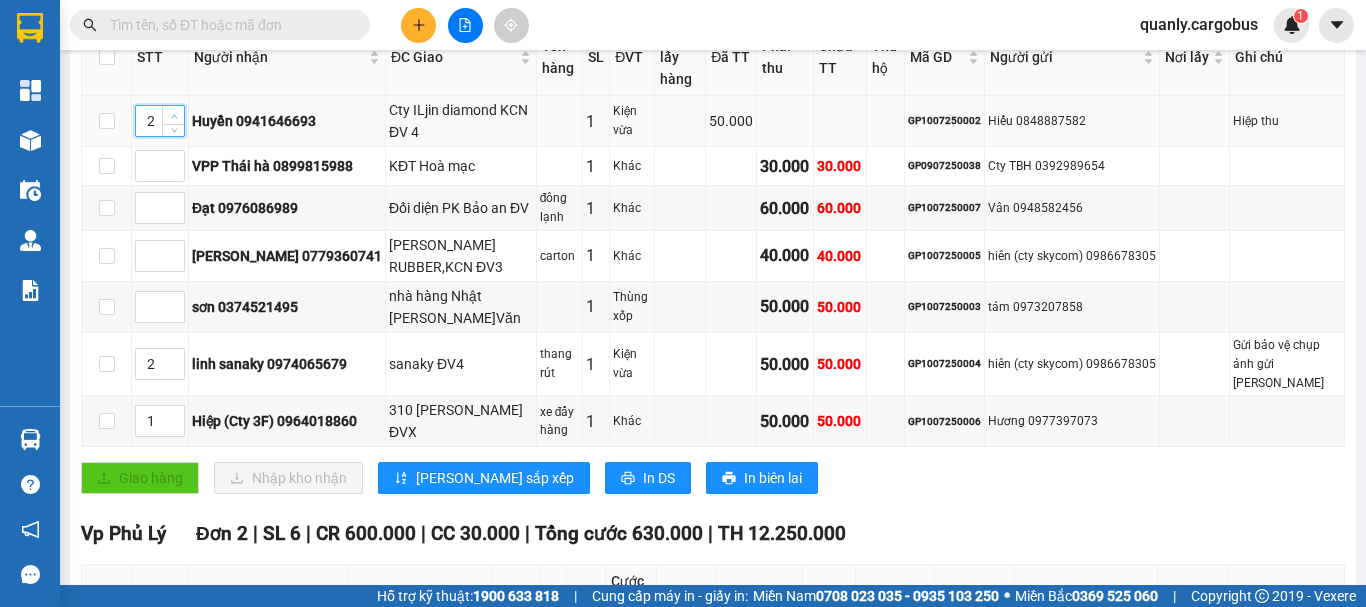 click at bounding box center [173, 115] 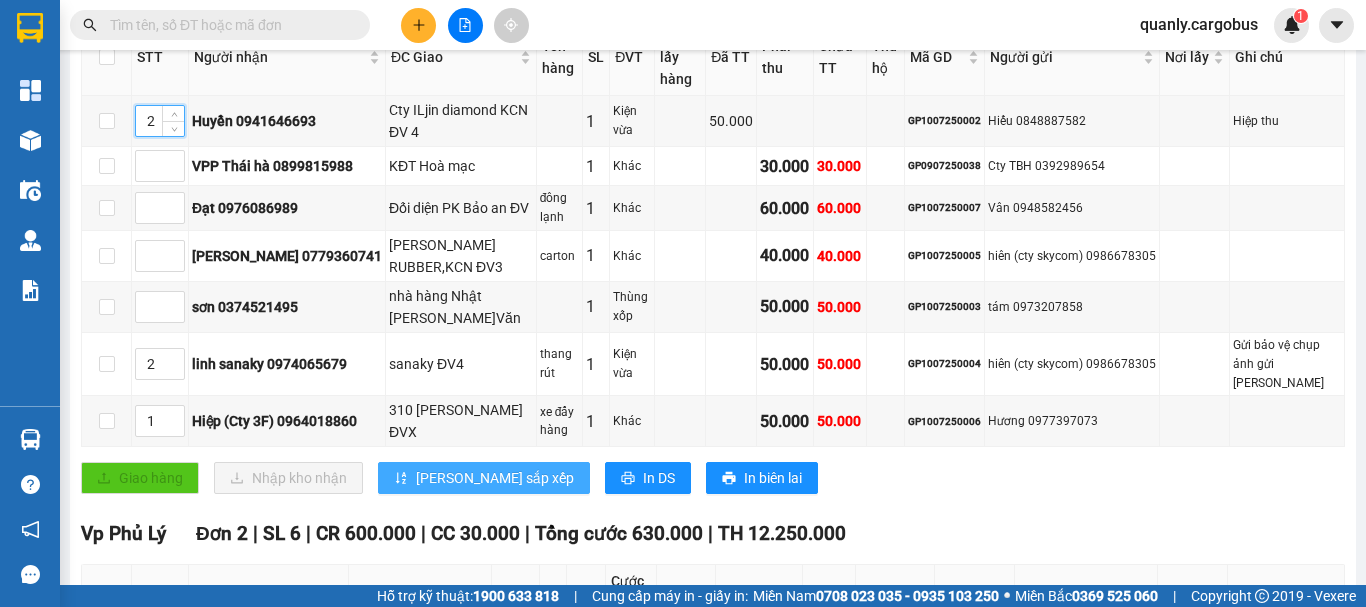 click on "[PERSON_NAME] sắp xếp" at bounding box center (495, 478) 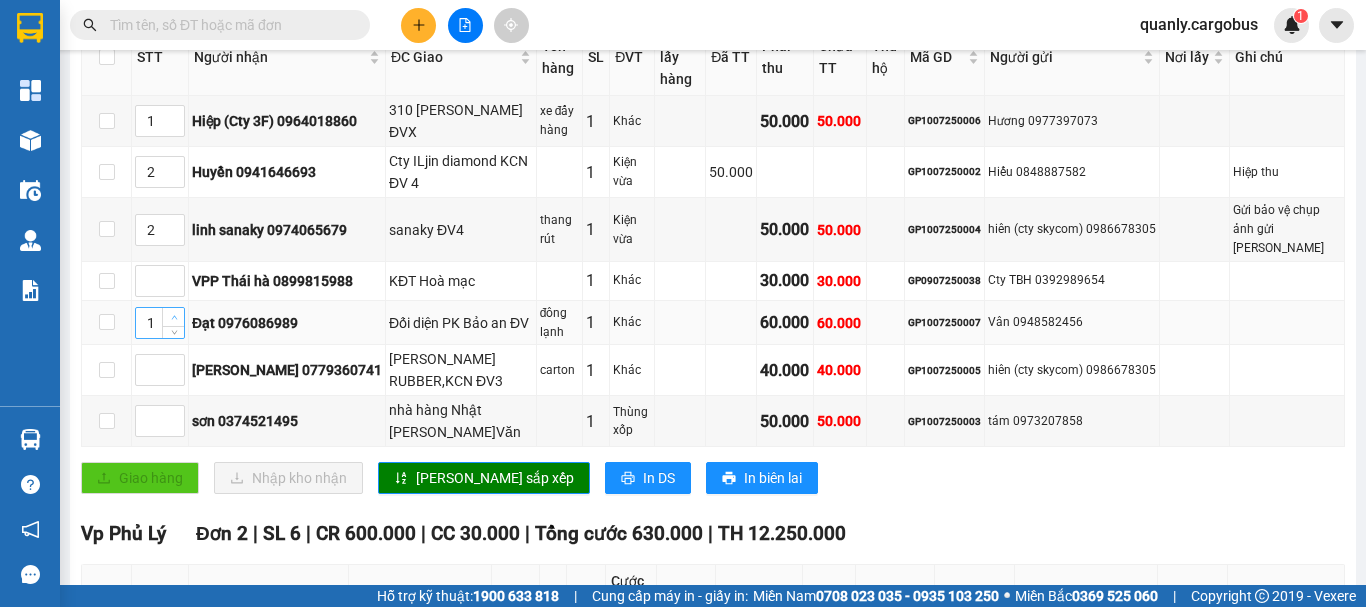 click 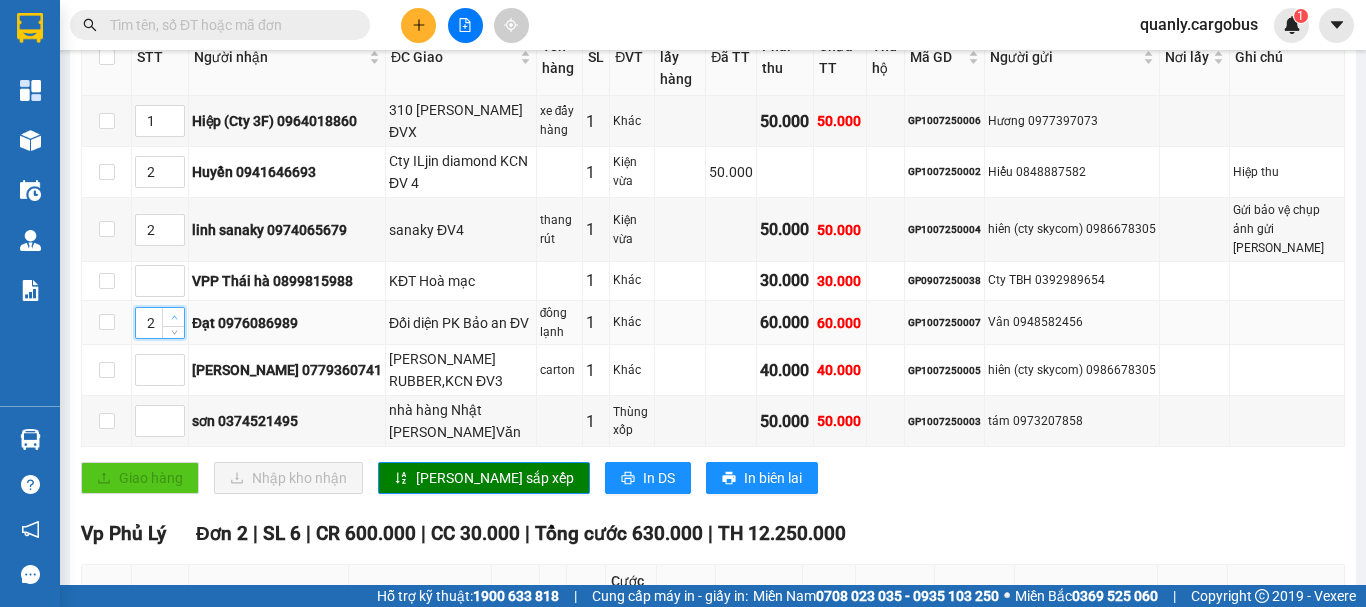 click 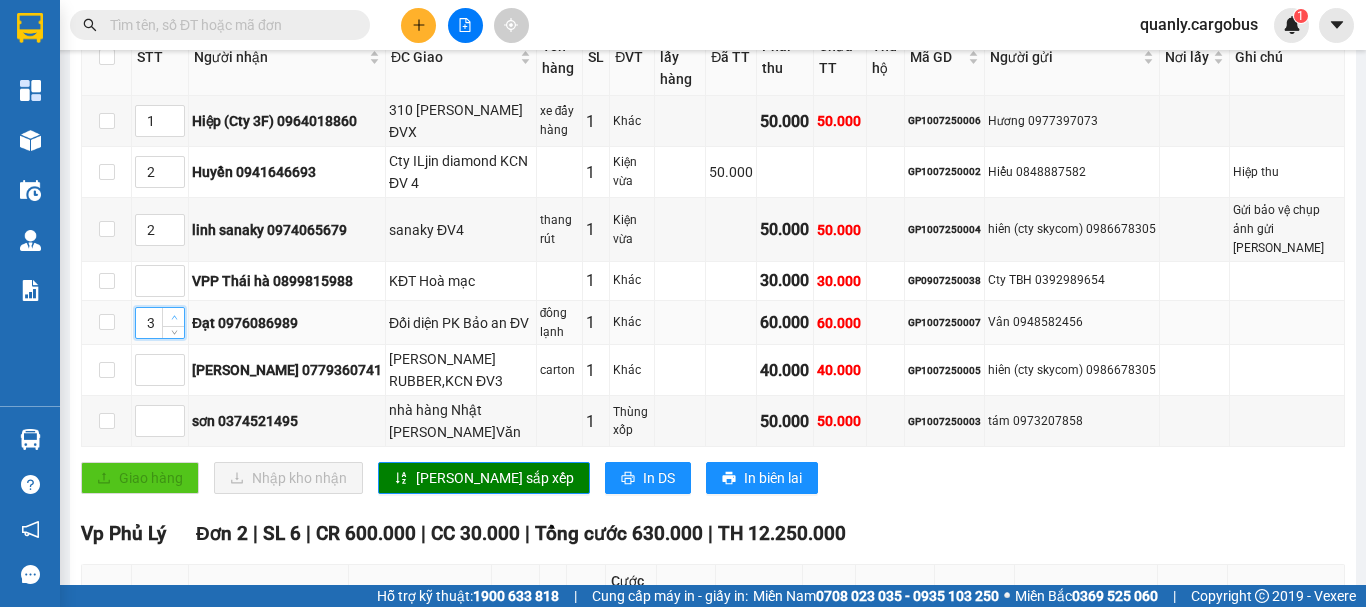 click 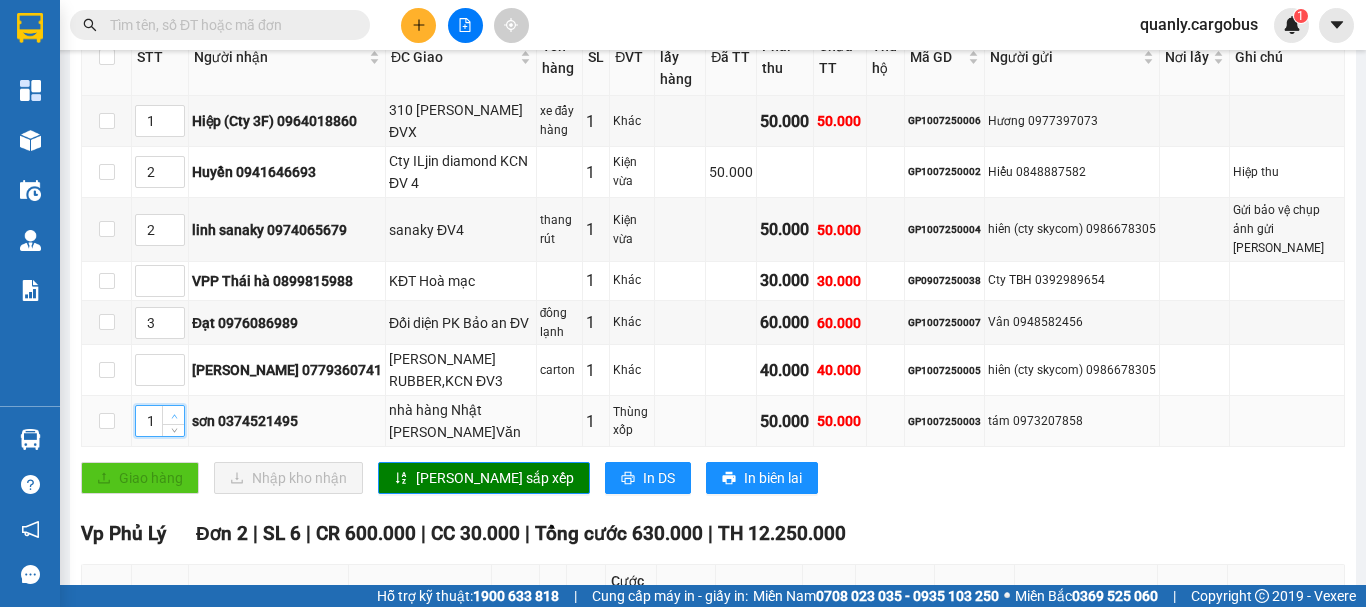 click at bounding box center [174, 416] 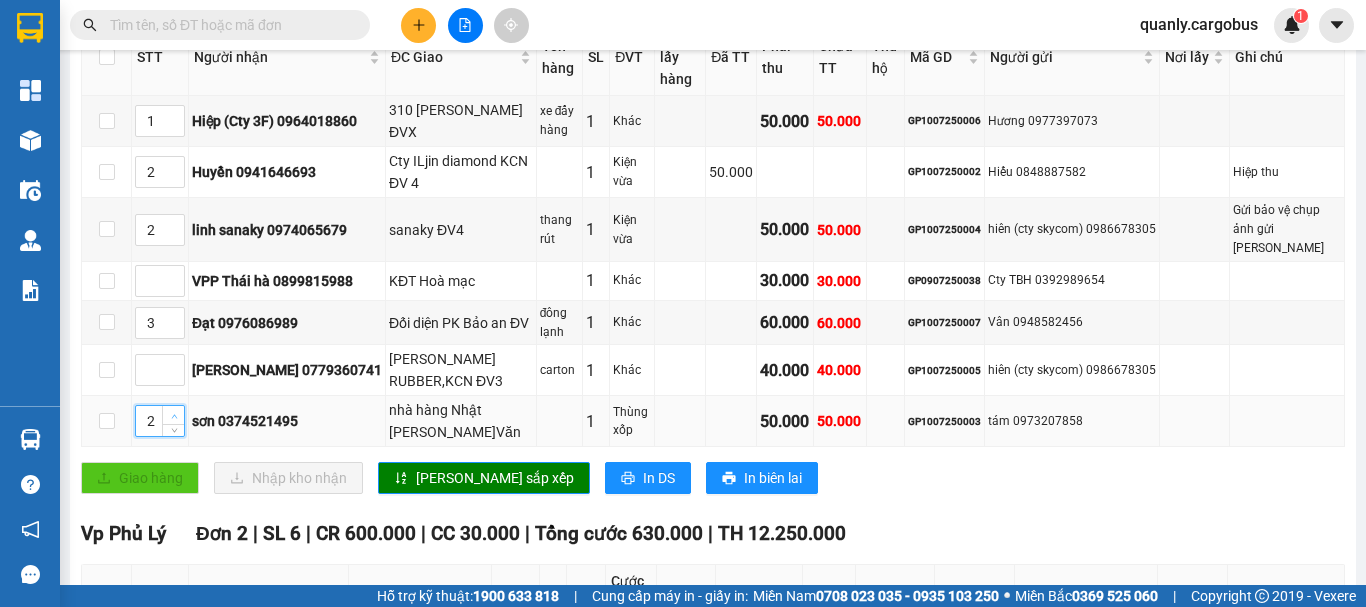 click at bounding box center (174, 416) 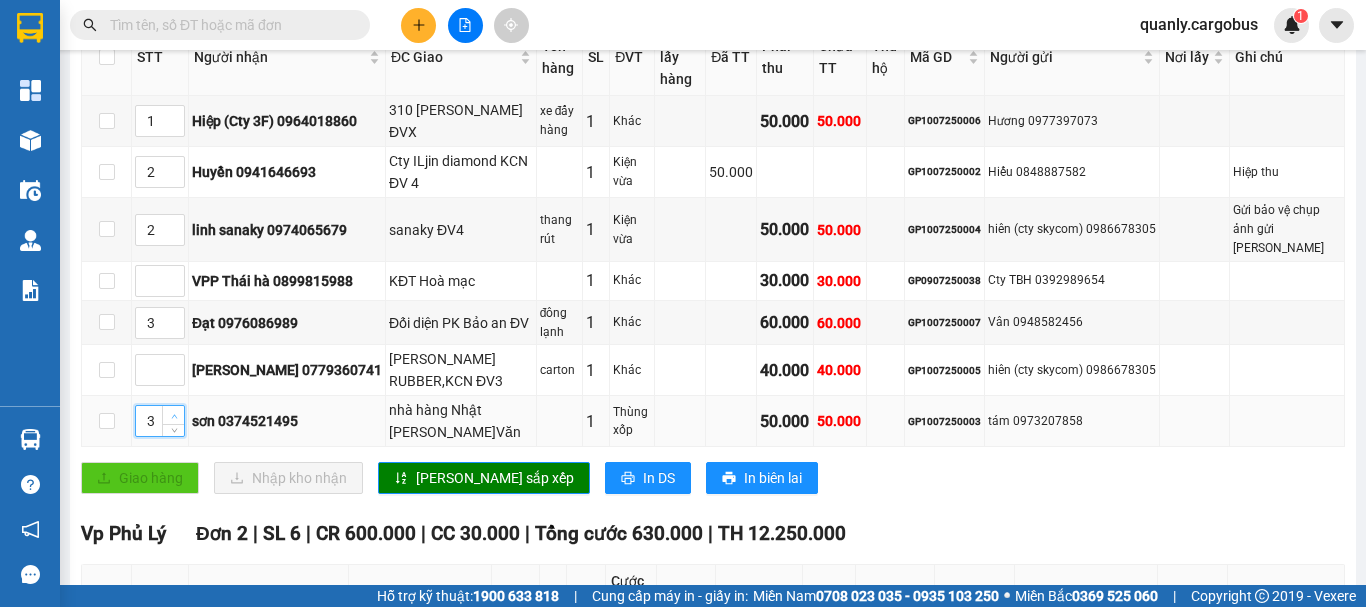 type on "4" 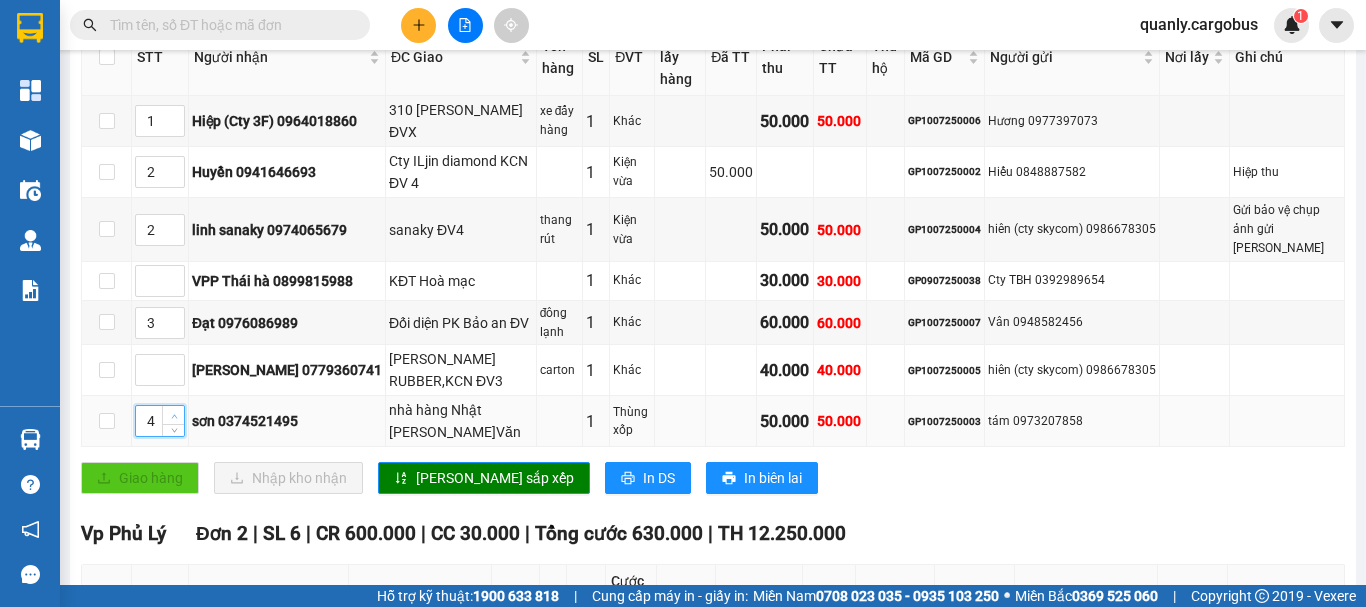 click at bounding box center (174, 416) 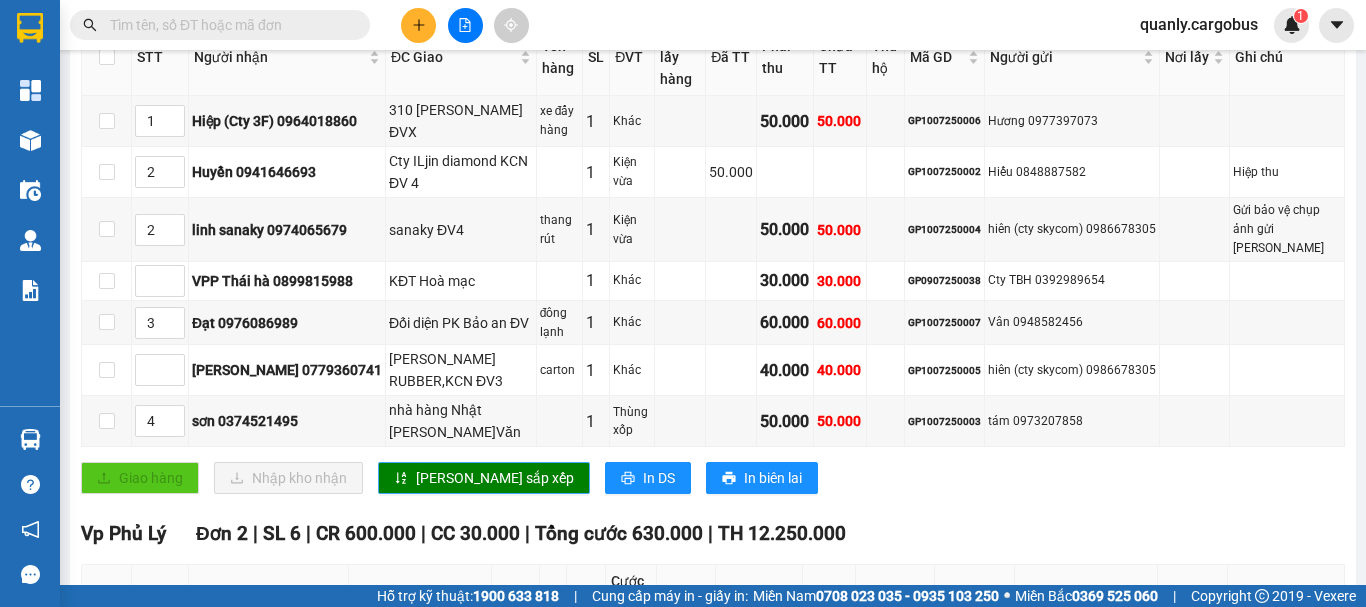 click on "[PERSON_NAME] sắp xếp" at bounding box center [495, 478] 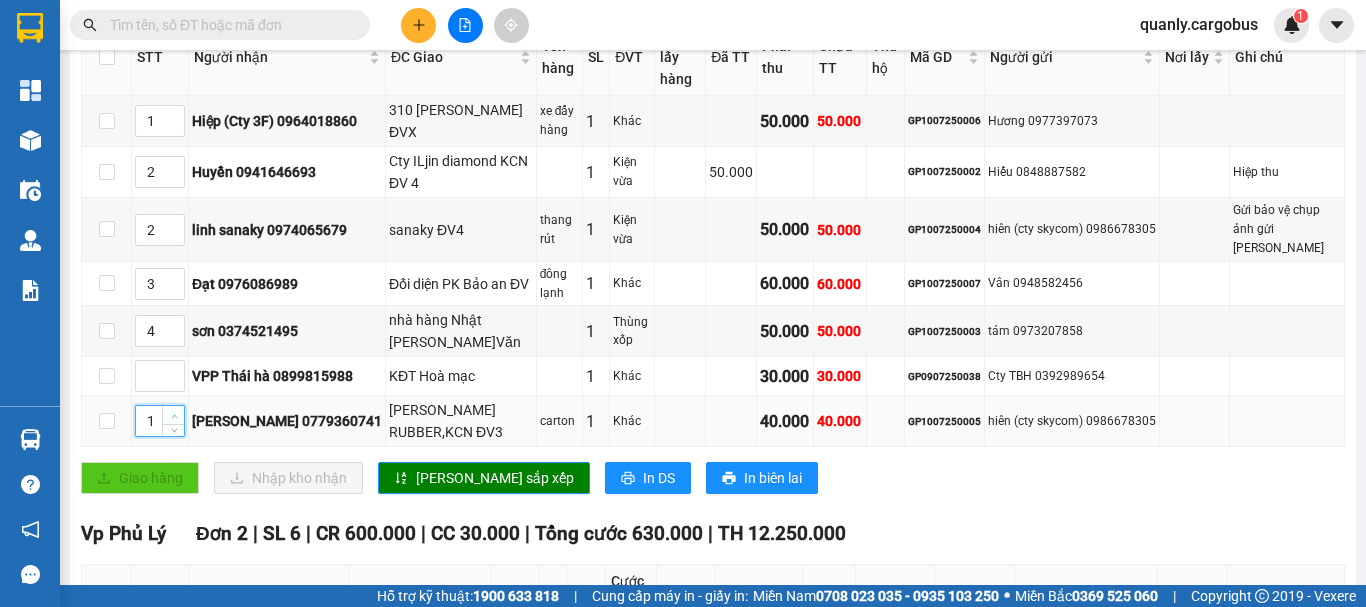 click at bounding box center (173, 415) 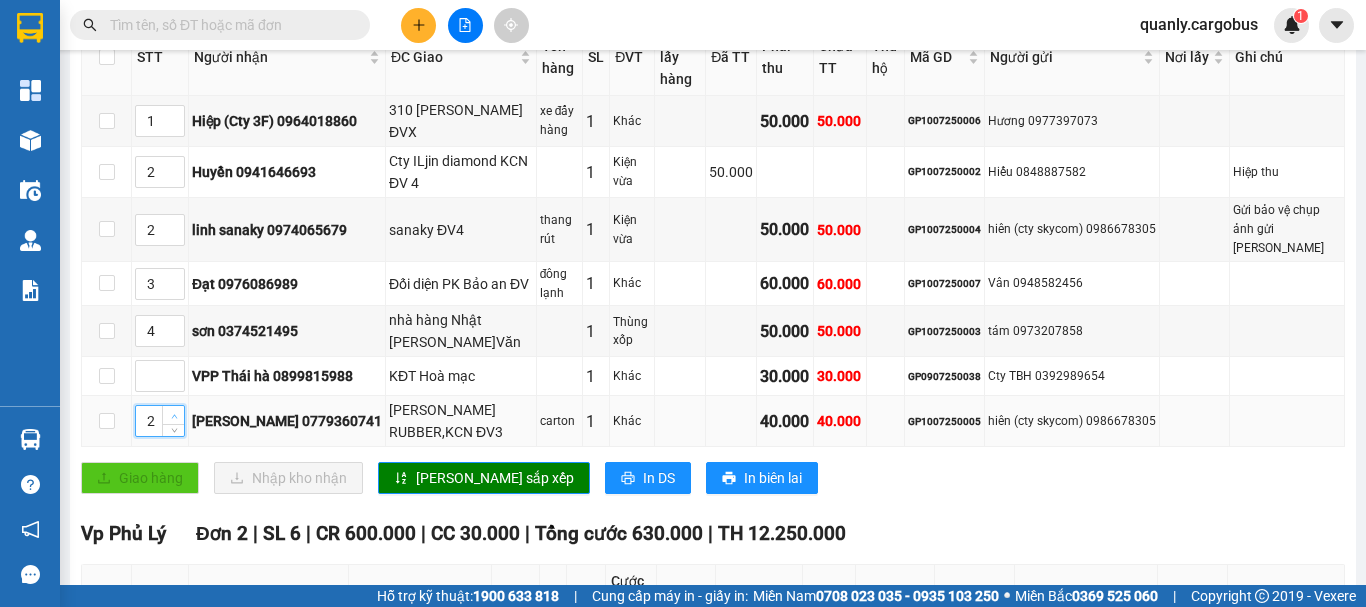 click at bounding box center (173, 415) 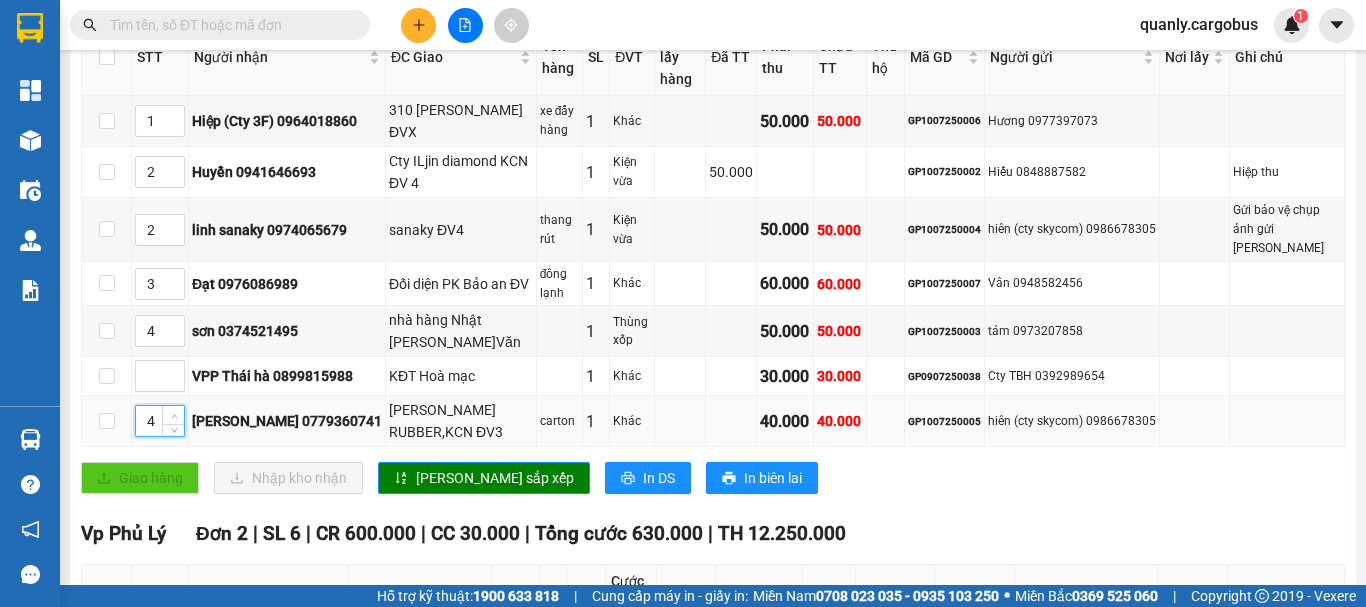 click at bounding box center [173, 415] 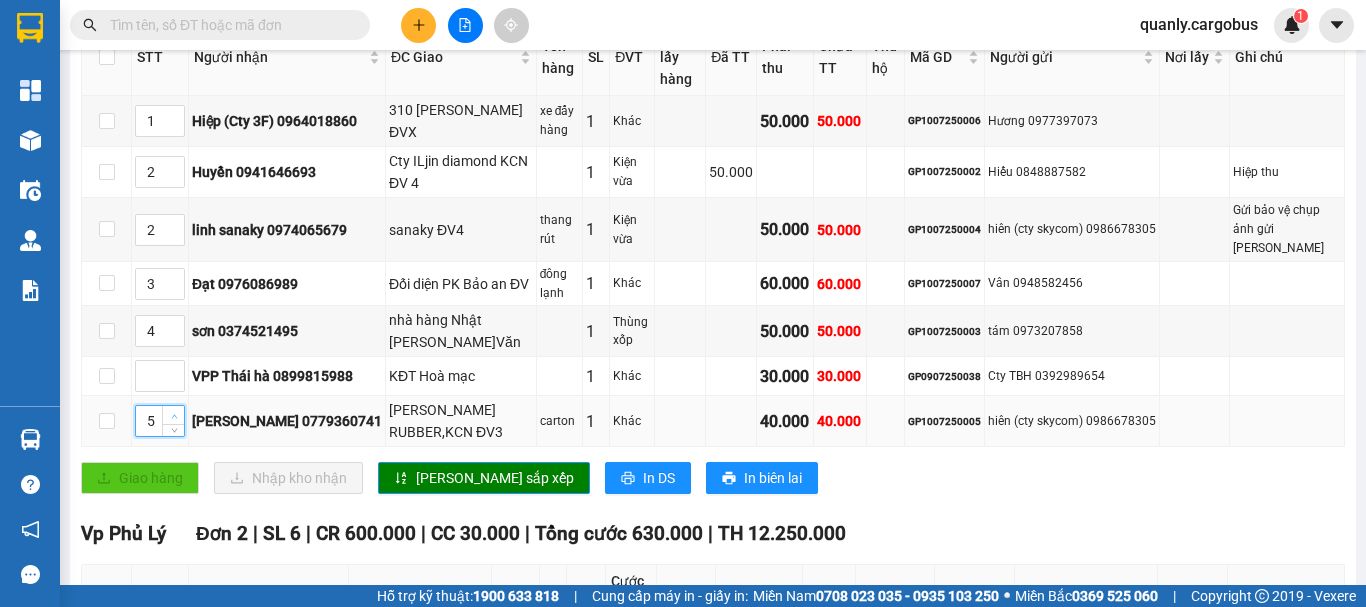 click at bounding box center (173, 415) 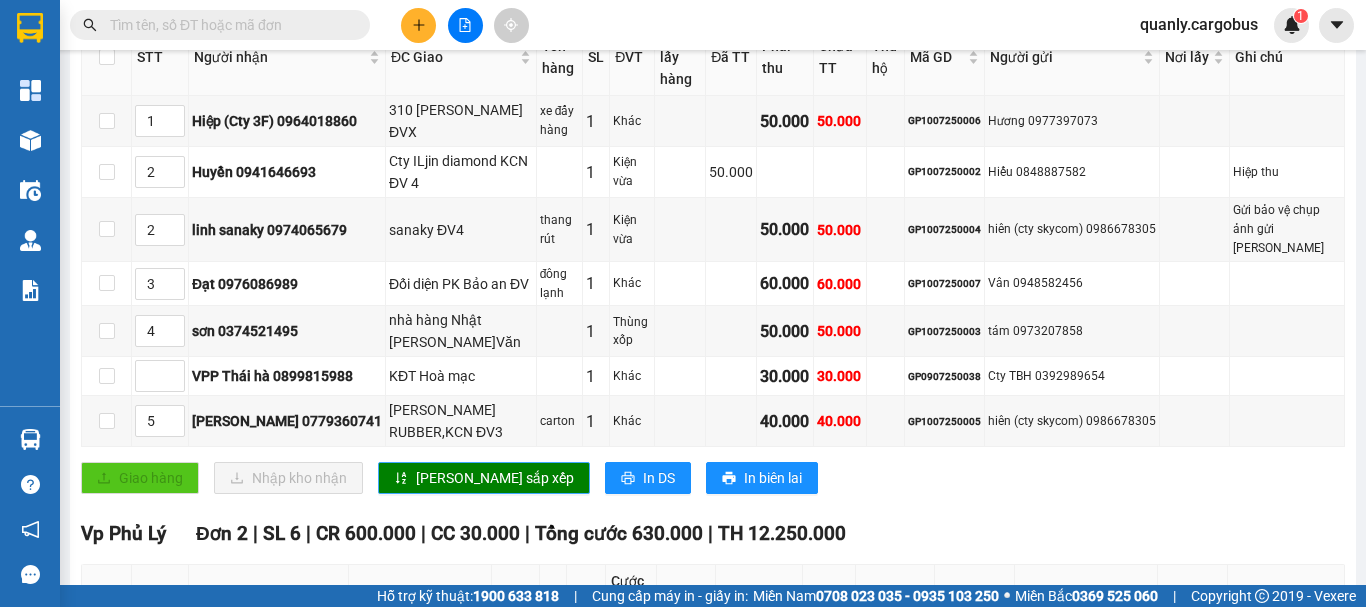 click on "[PERSON_NAME] sắp xếp" at bounding box center [495, 478] 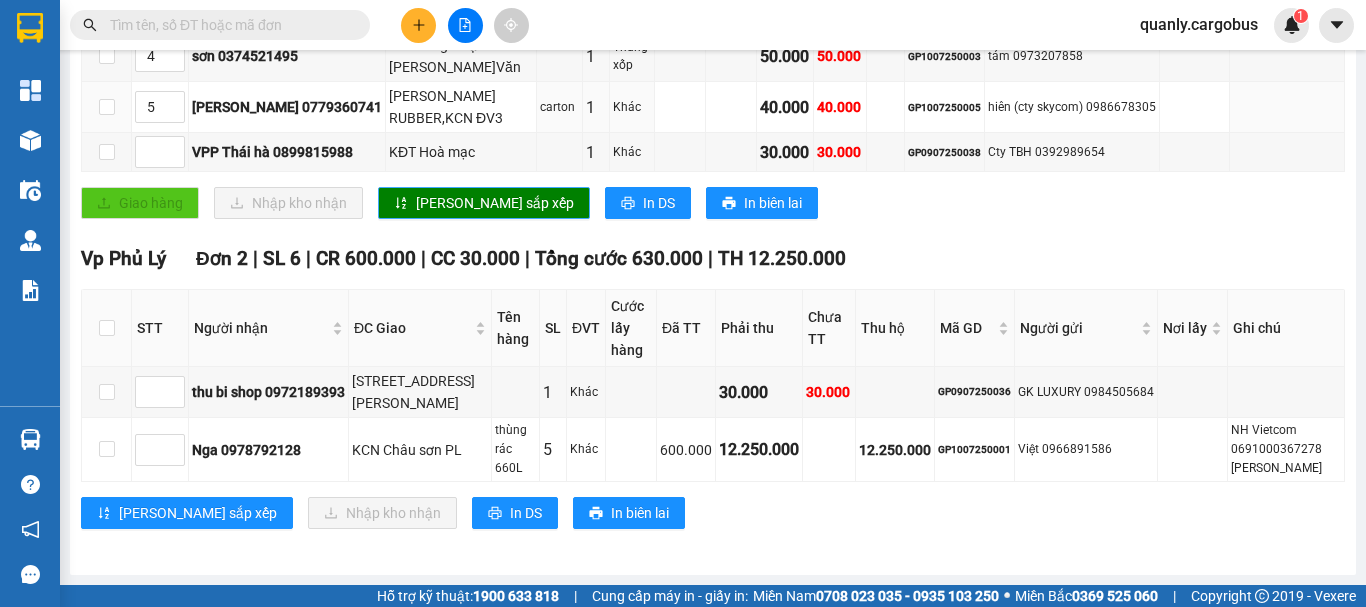 scroll, scrollTop: 681, scrollLeft: 0, axis: vertical 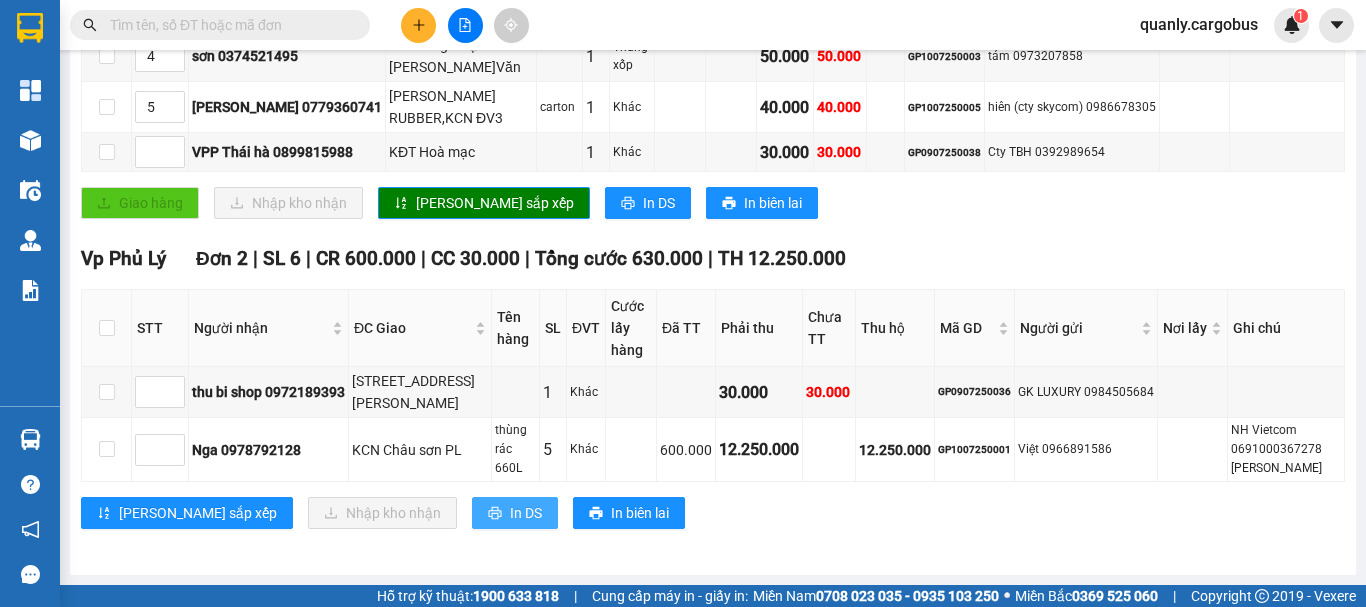click on "In DS" at bounding box center (526, 513) 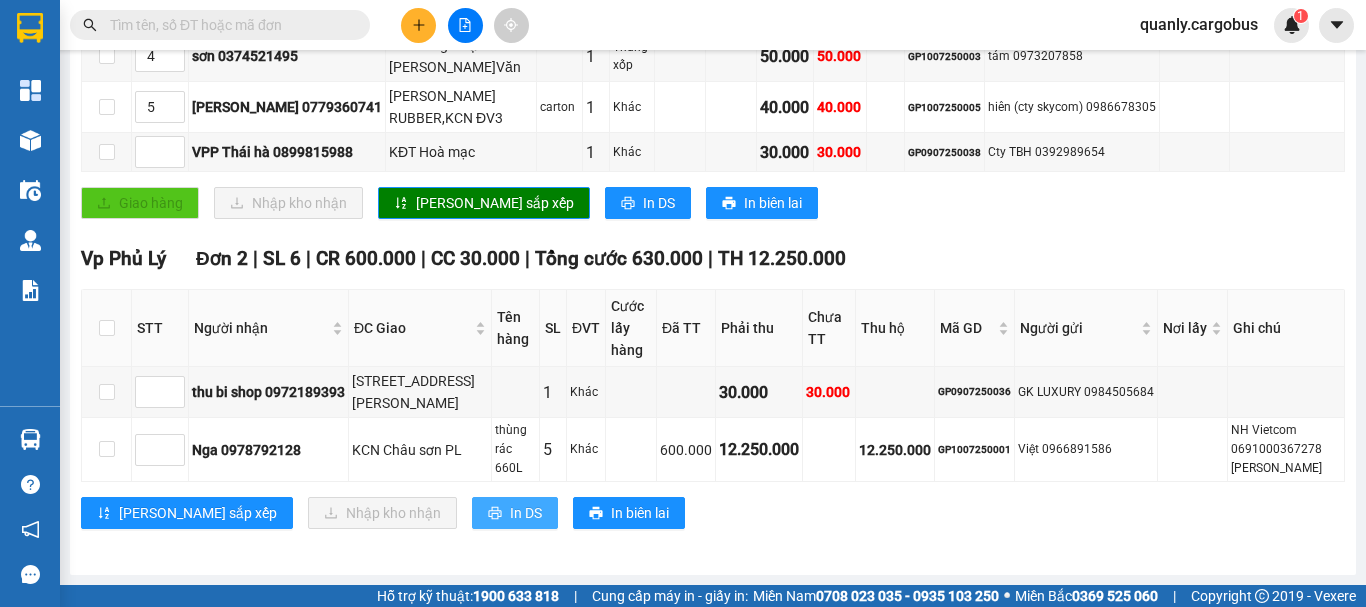 scroll, scrollTop: 0, scrollLeft: 0, axis: both 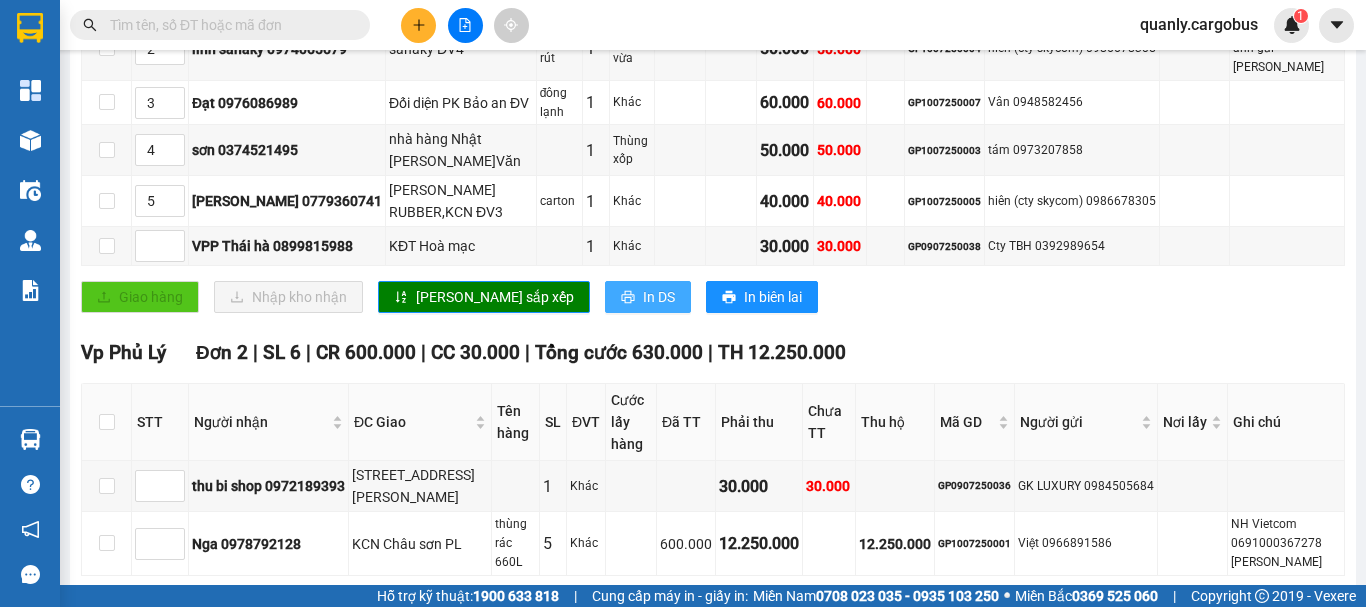 click on "In DS" at bounding box center [659, 297] 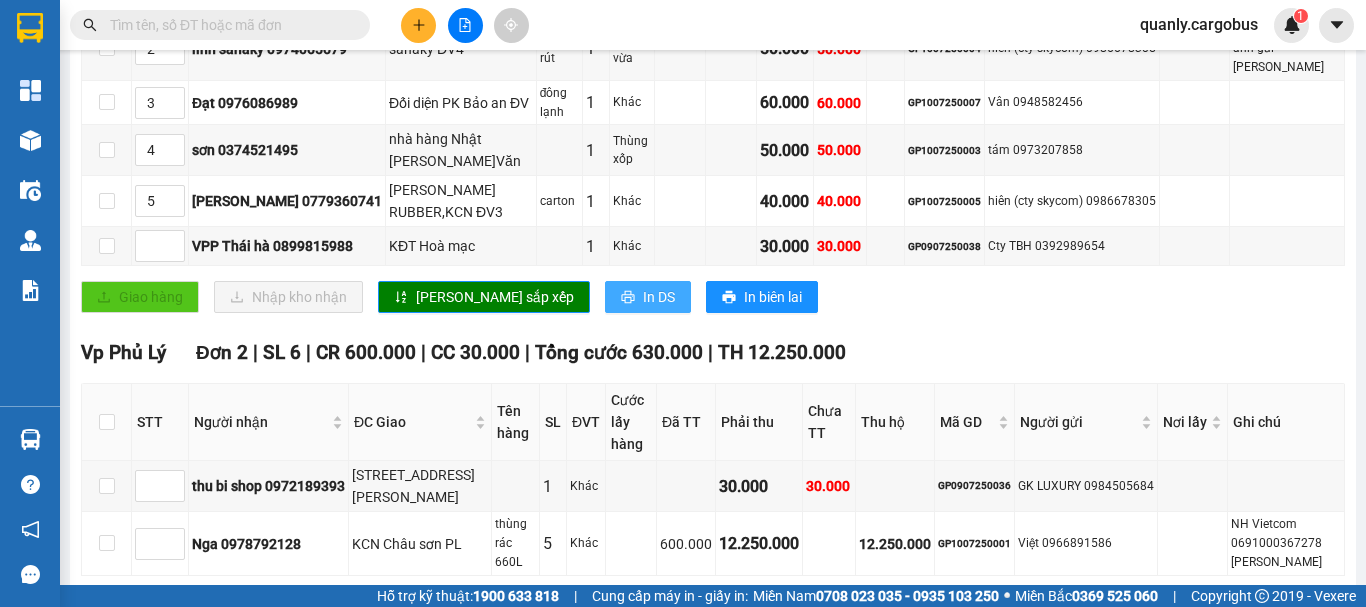 scroll, scrollTop: 0, scrollLeft: 0, axis: both 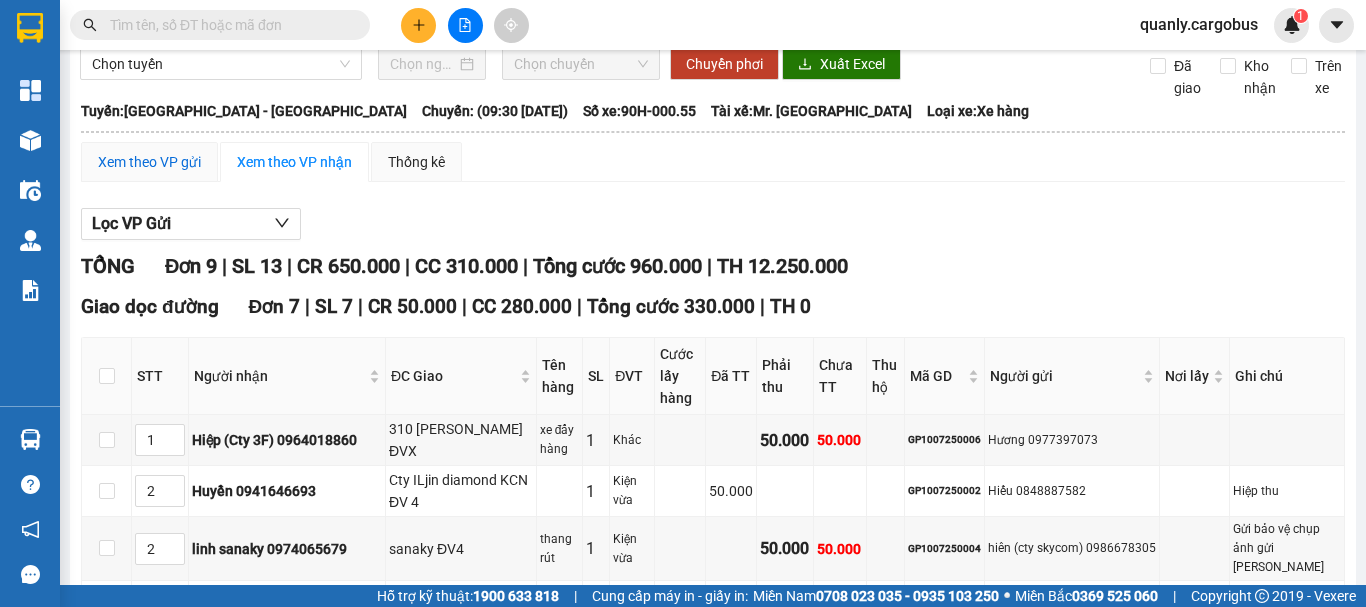 click on "Xem theo VP gửi" at bounding box center [149, 162] 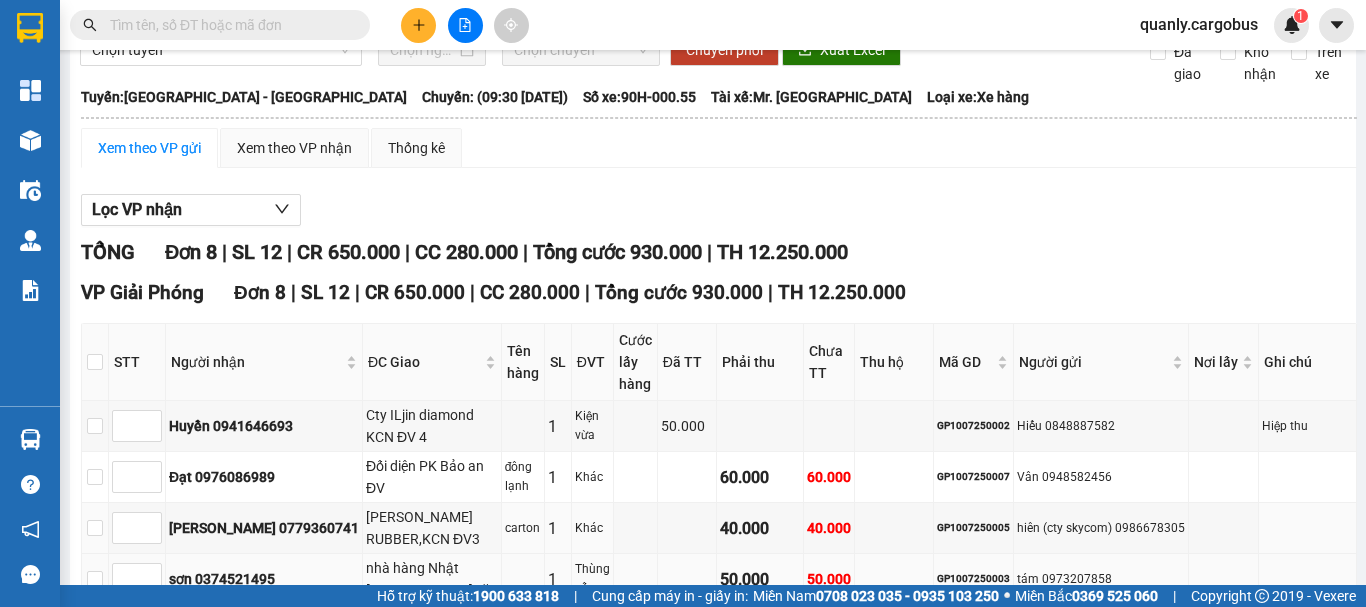 scroll, scrollTop: 60, scrollLeft: 0, axis: vertical 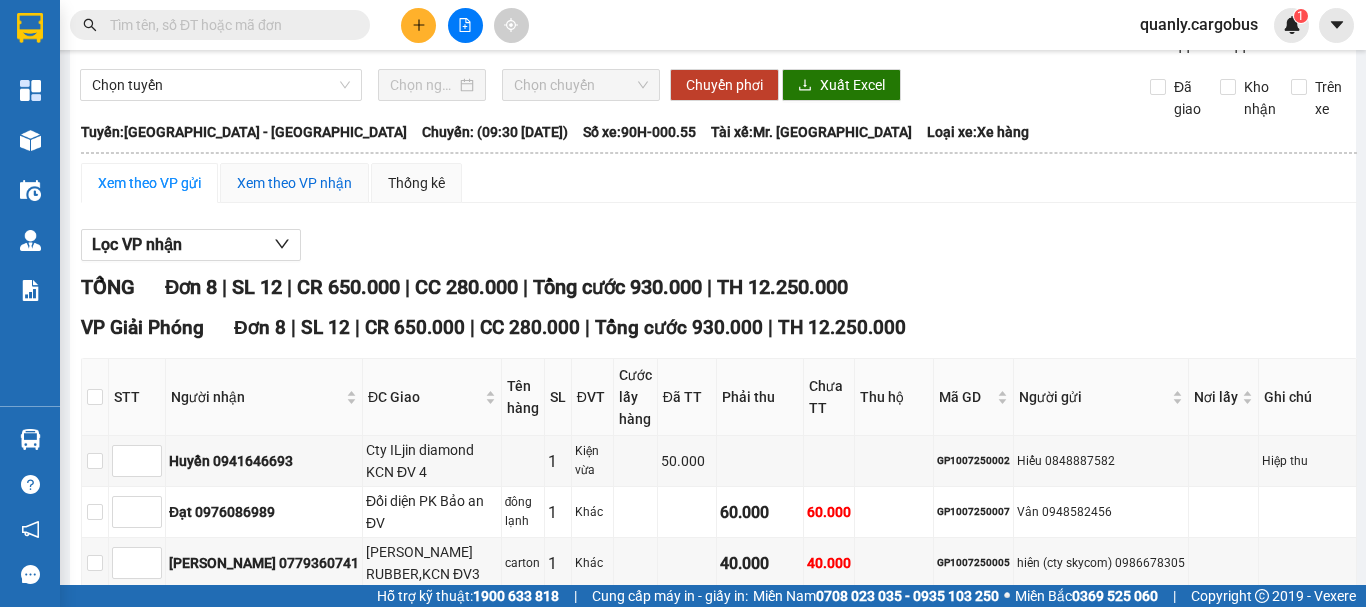 click on "Xem theo VP nhận" at bounding box center [294, 183] 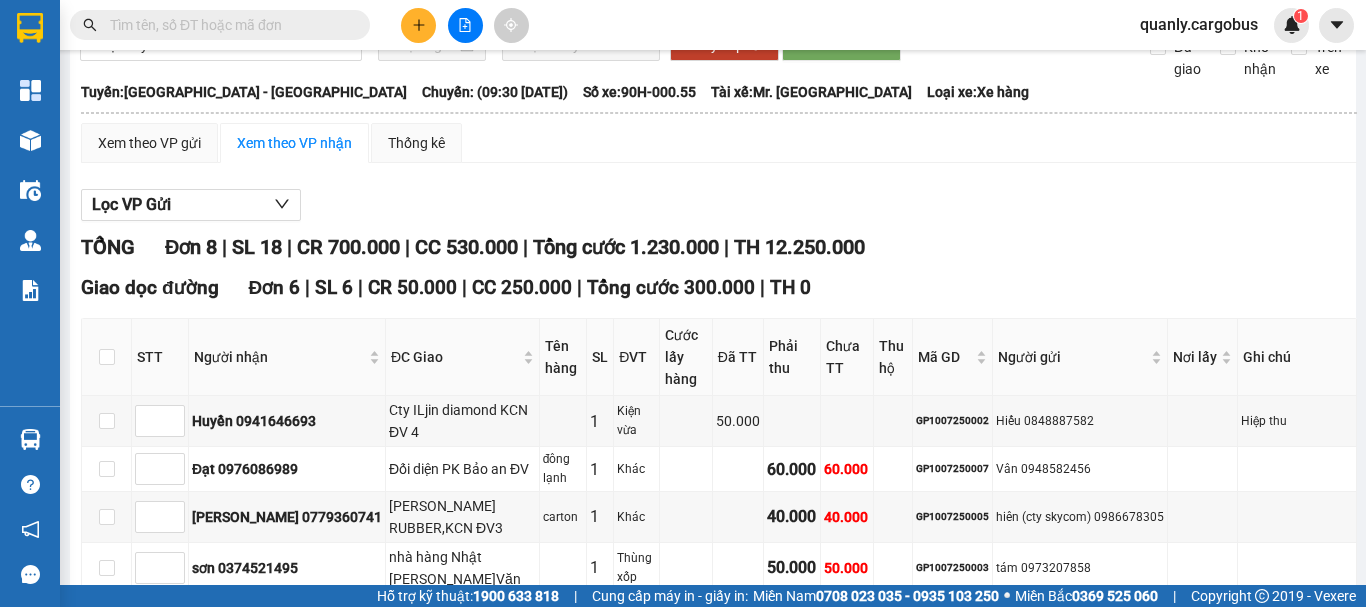 type on "2" 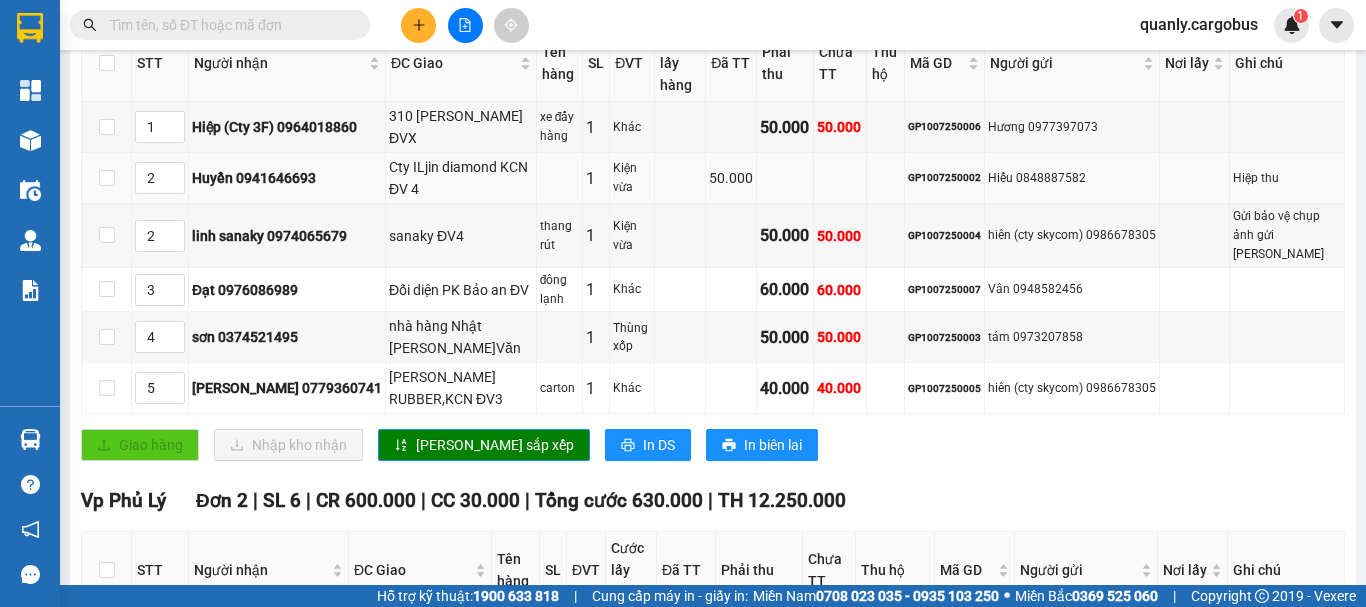 scroll, scrollTop: 442, scrollLeft: 0, axis: vertical 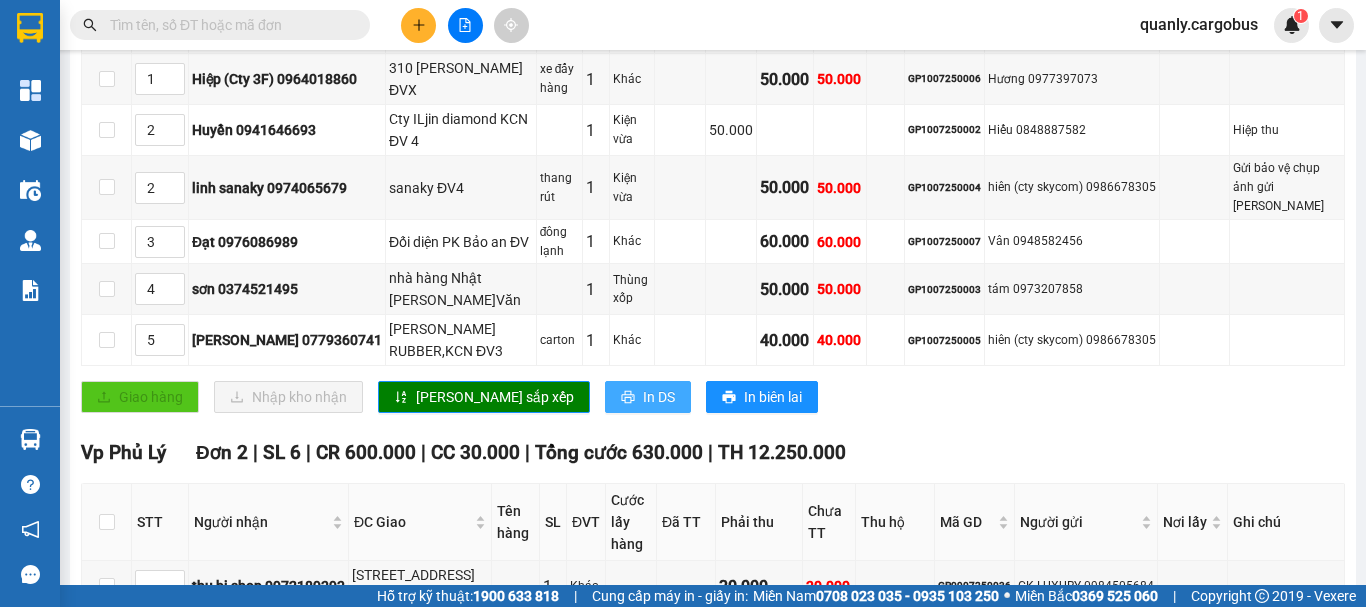 click on "In DS" at bounding box center (659, 397) 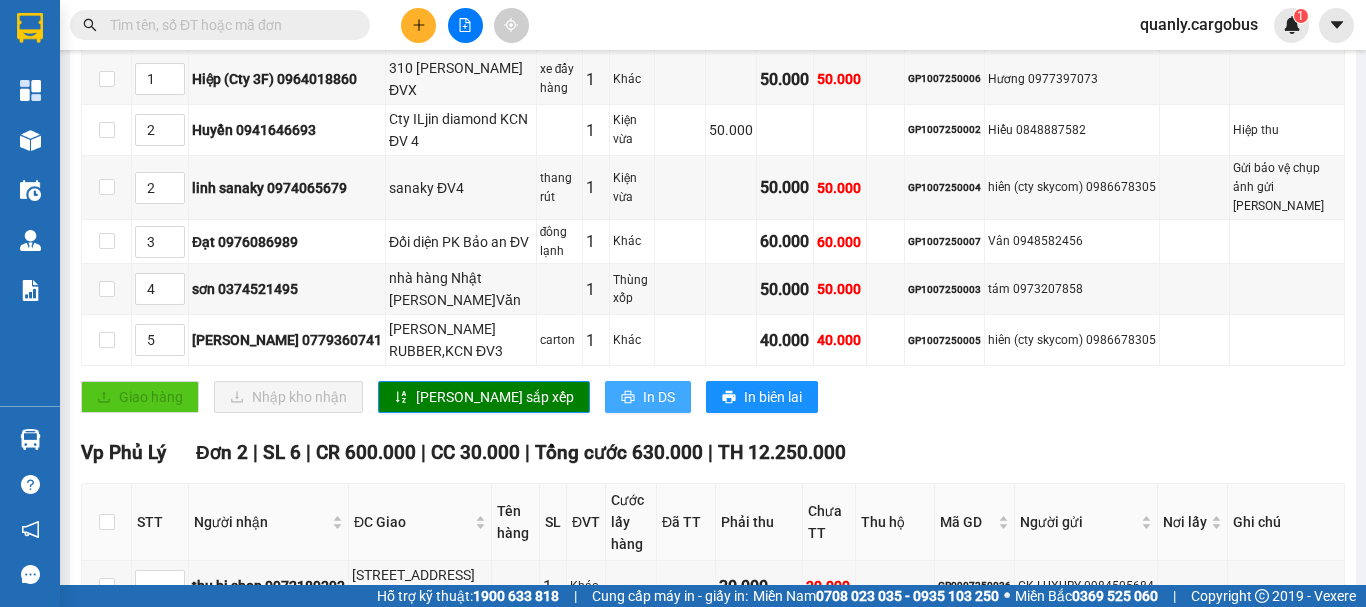 scroll, scrollTop: 0, scrollLeft: 0, axis: both 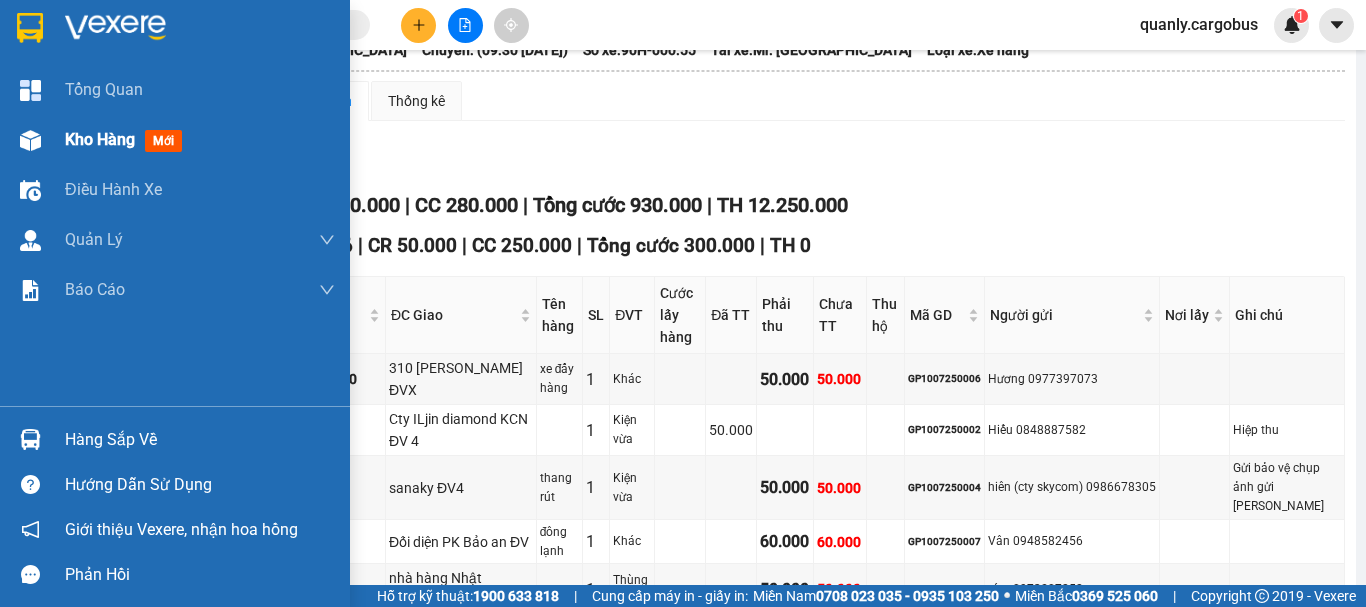 click at bounding box center (30, 140) 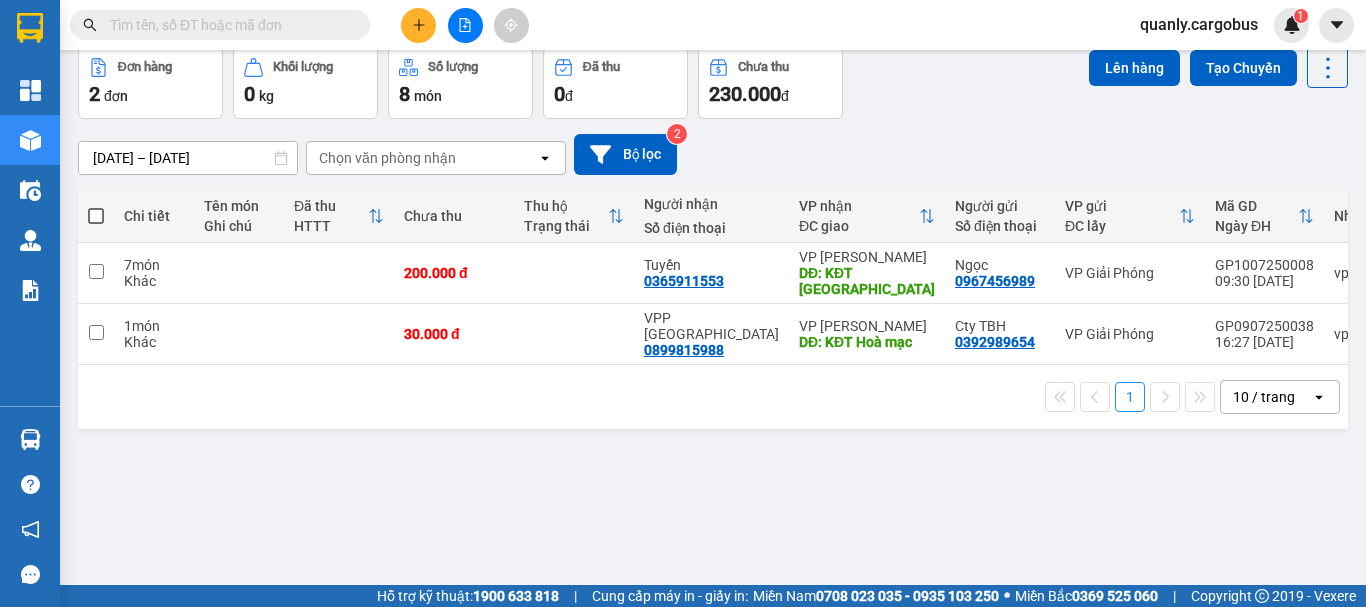 scroll, scrollTop: 0, scrollLeft: 0, axis: both 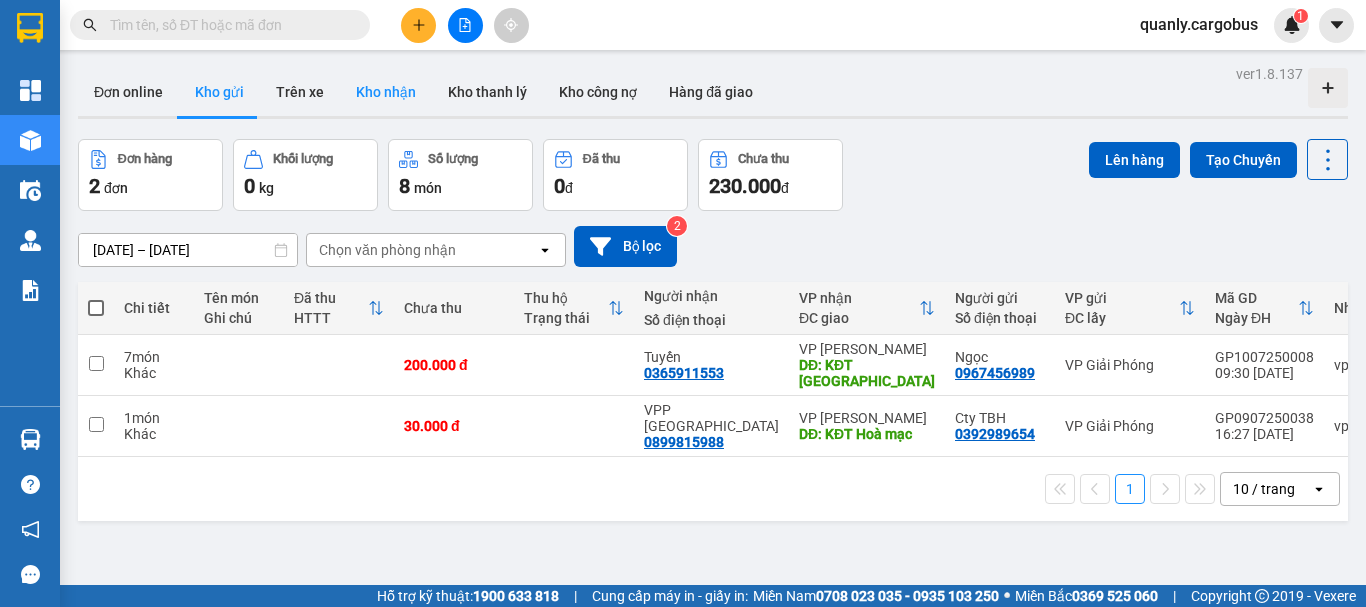 click on "Kho nhận" at bounding box center (386, 92) 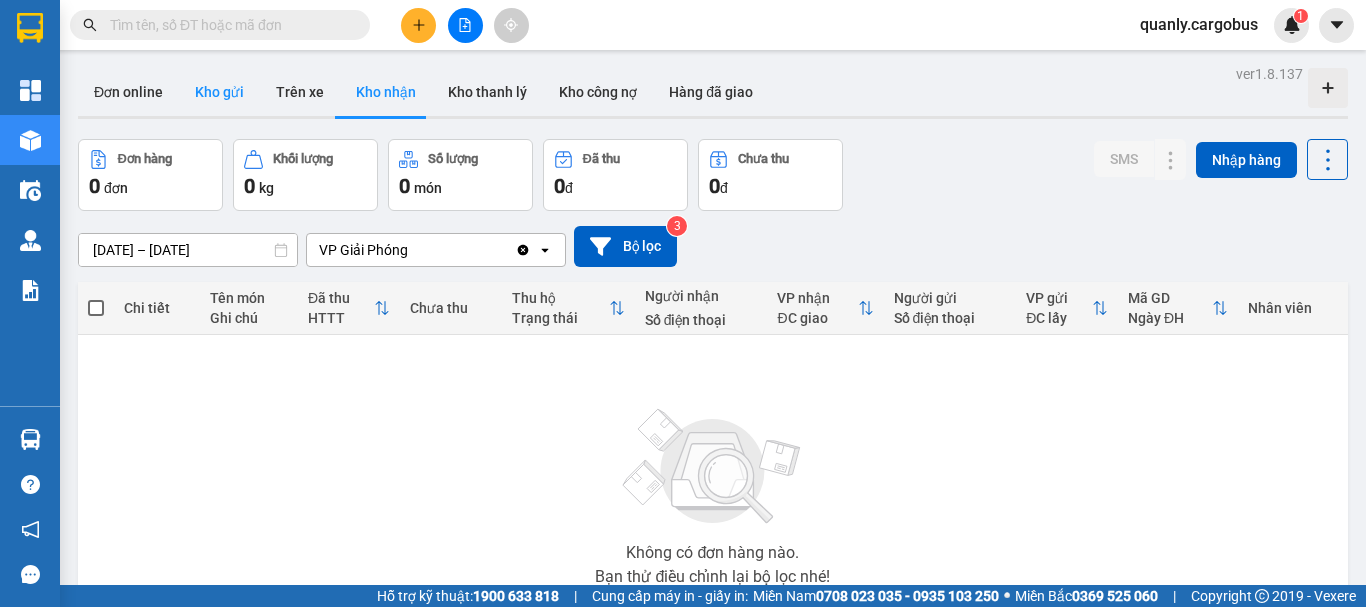 click on "Kho gửi" at bounding box center [219, 92] 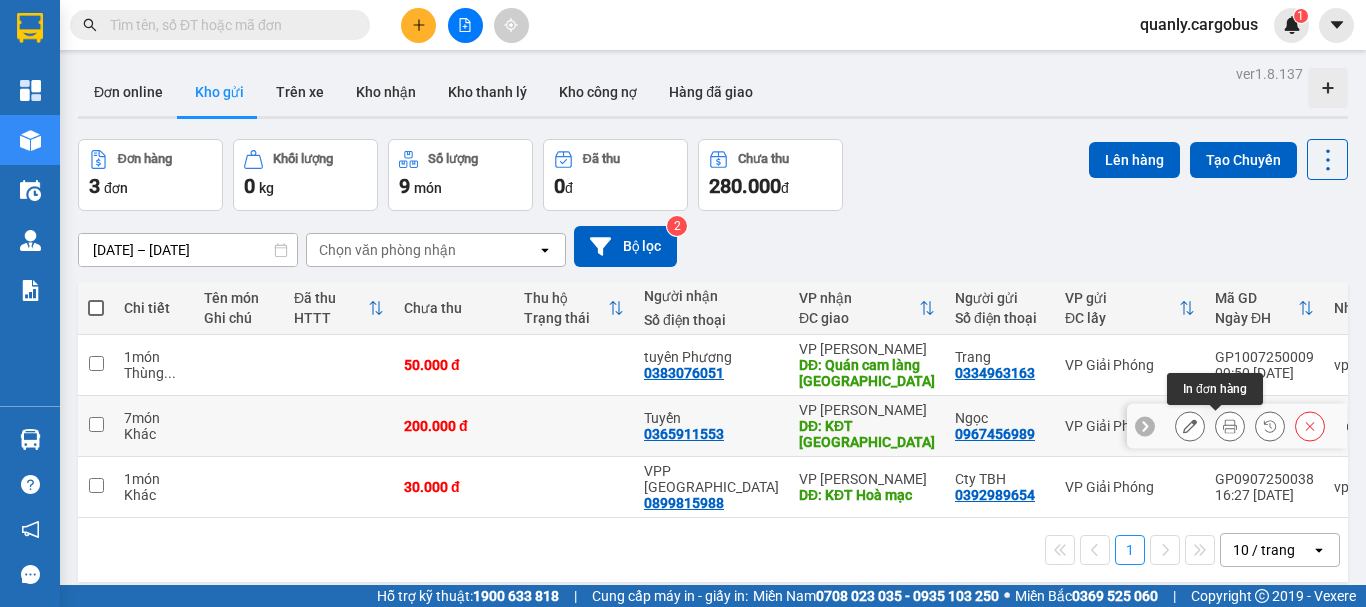 click 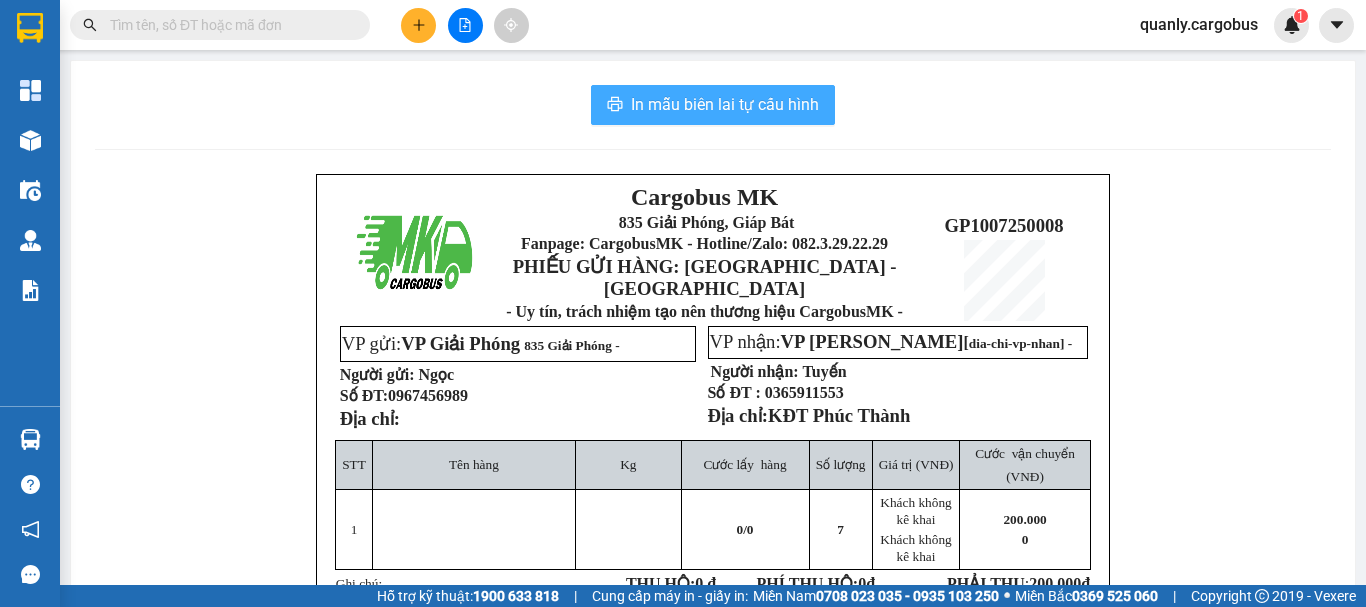 click on "In mẫu biên lai tự cấu hình" at bounding box center [725, 104] 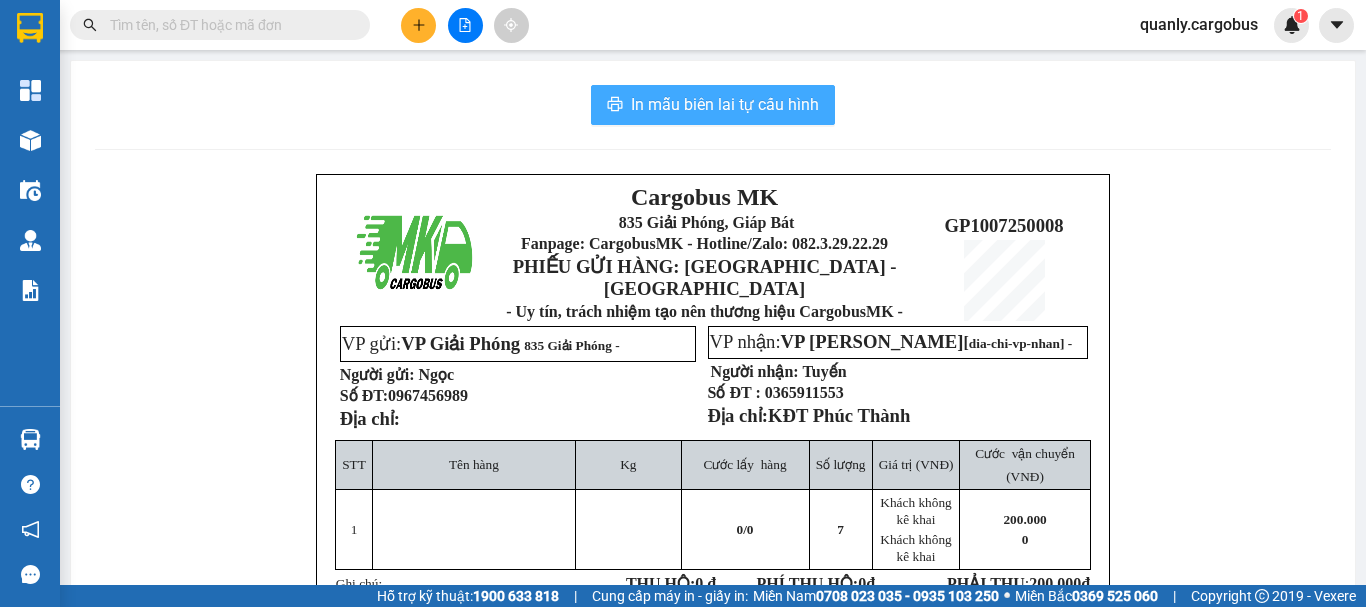 scroll, scrollTop: 0, scrollLeft: 0, axis: both 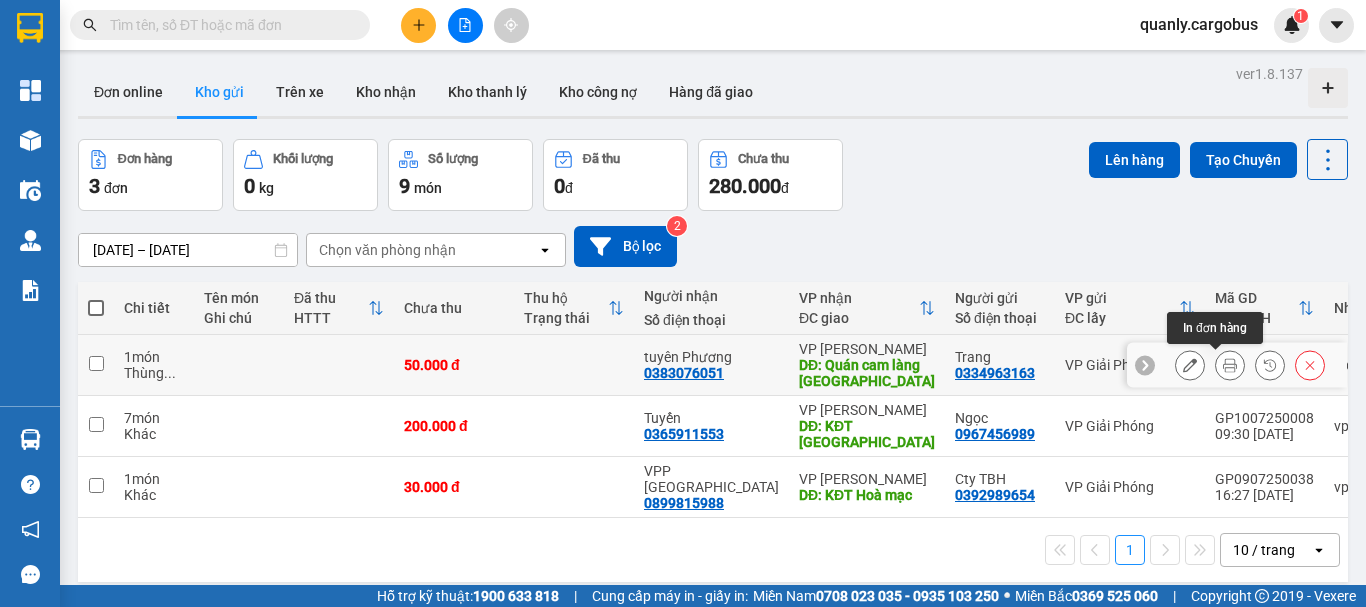 click 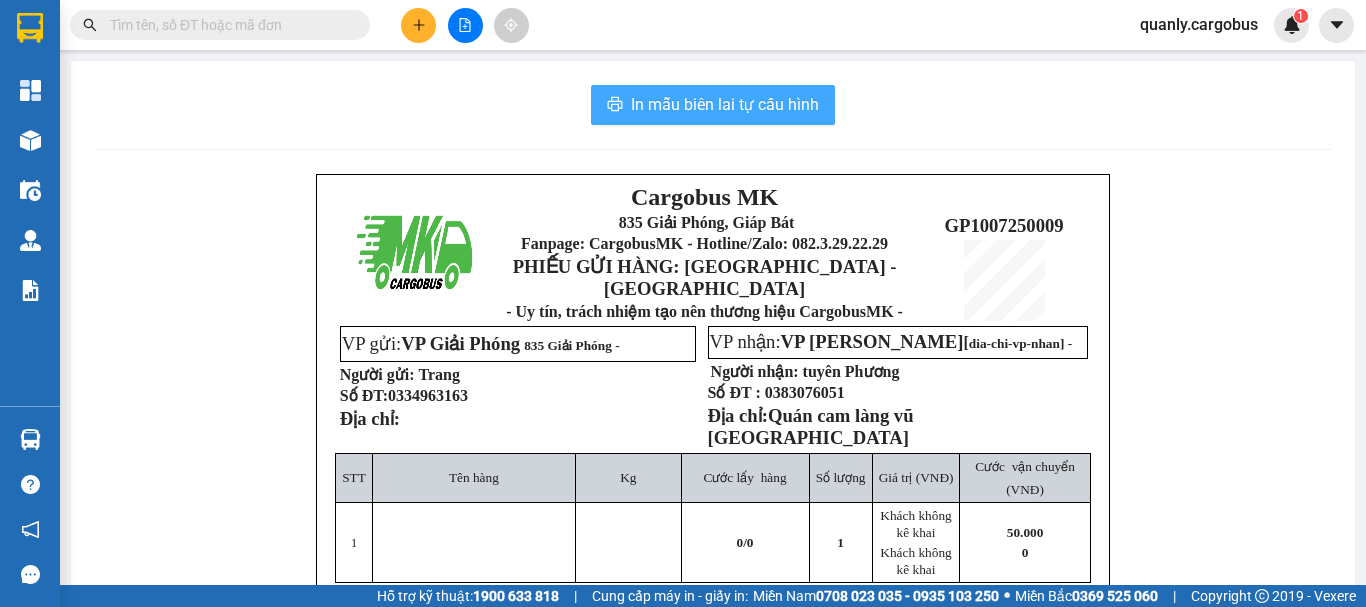 click on "In mẫu biên lai tự cấu hình" at bounding box center [725, 104] 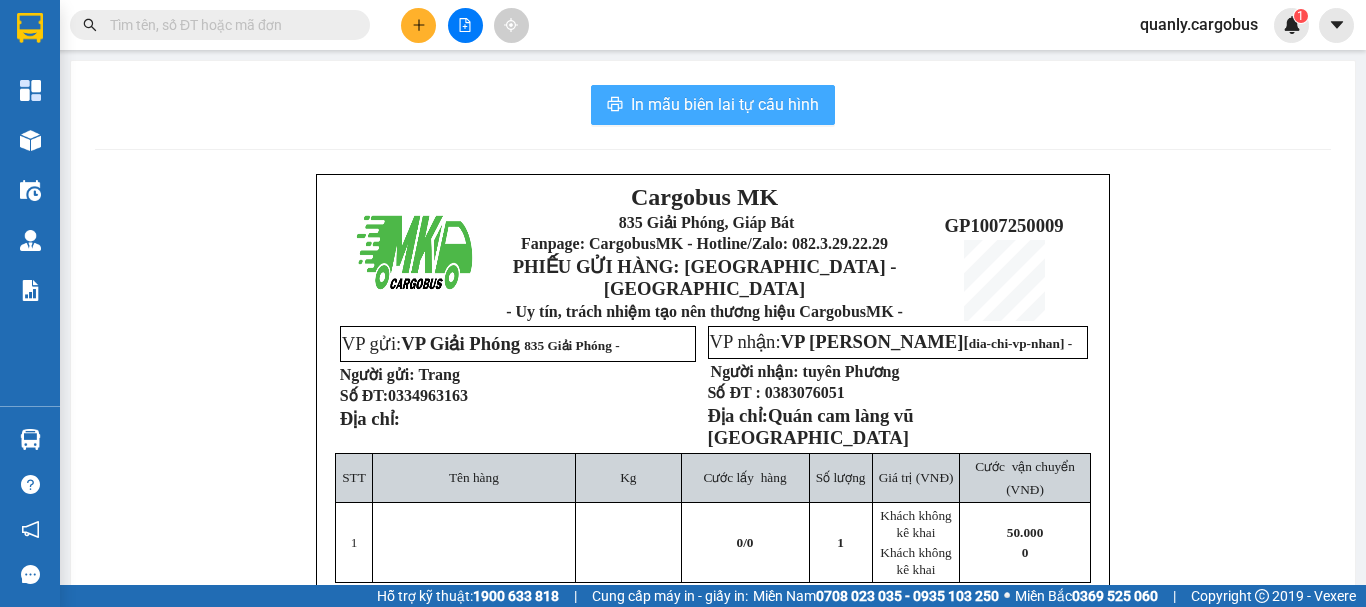 scroll, scrollTop: 0, scrollLeft: 0, axis: both 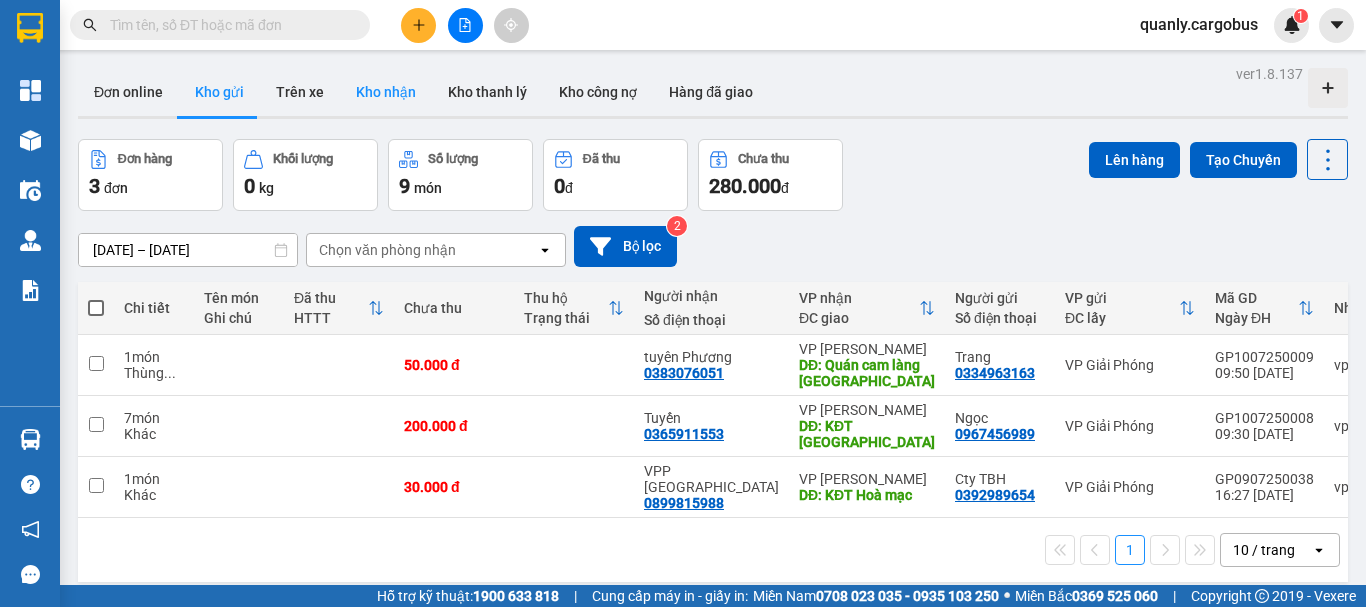 click on "Kho nhận" at bounding box center (386, 92) 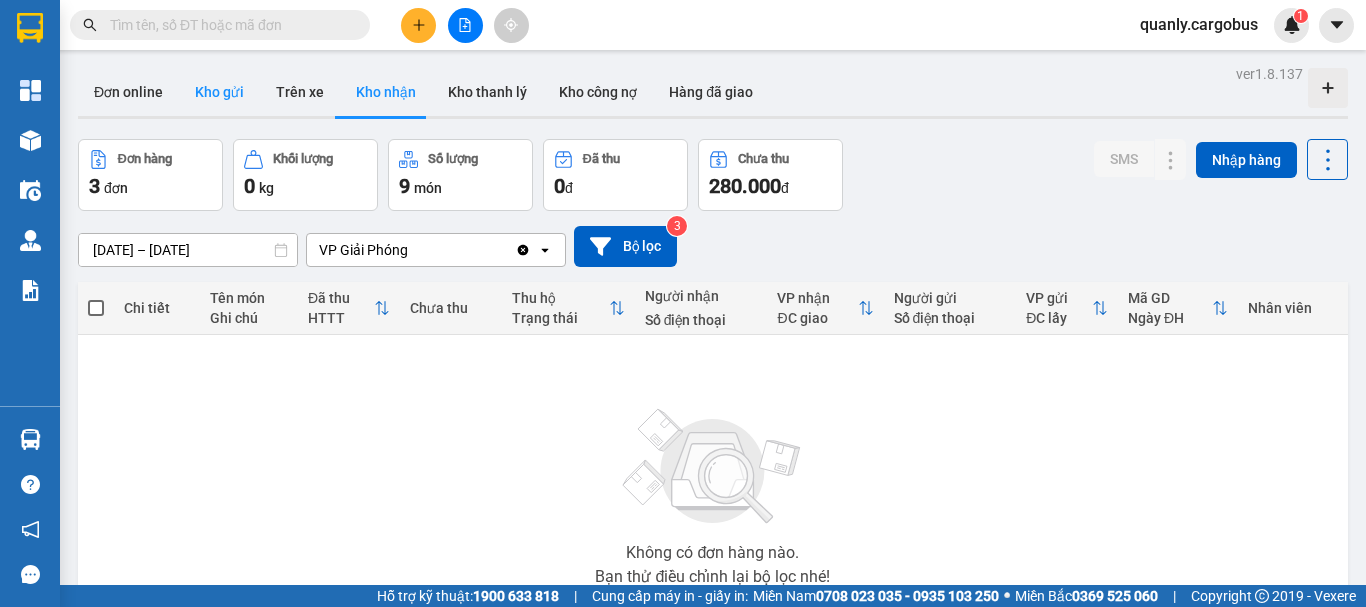 click on "Kho gửi" at bounding box center [219, 92] 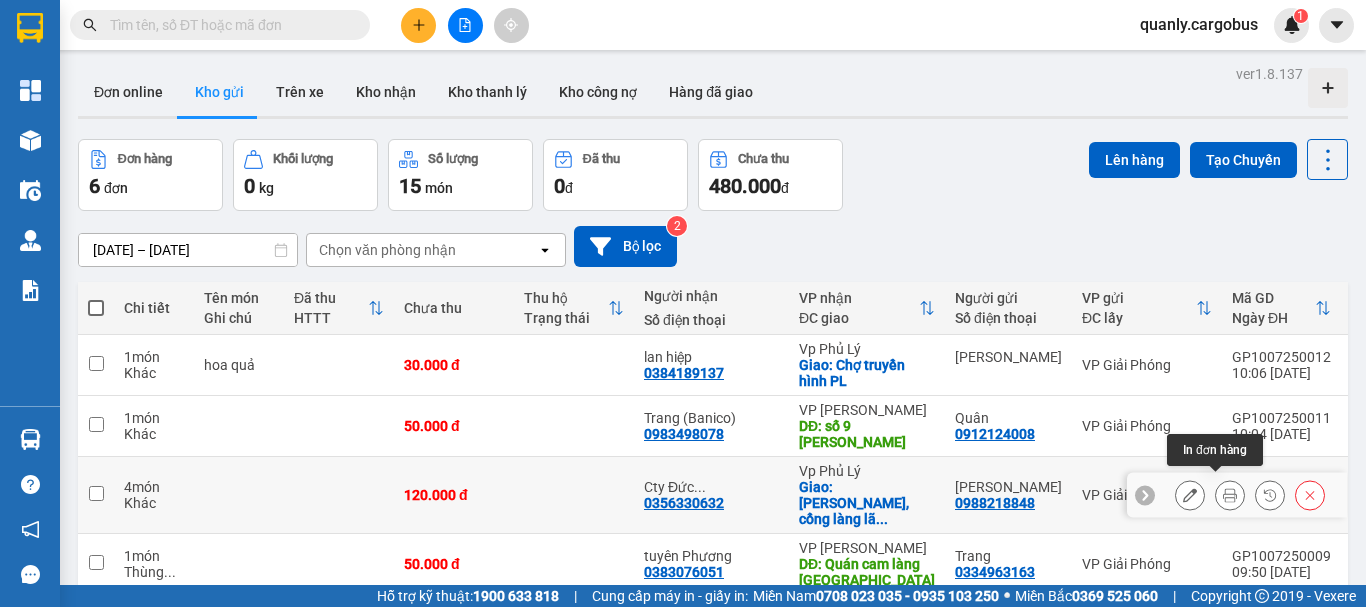 click 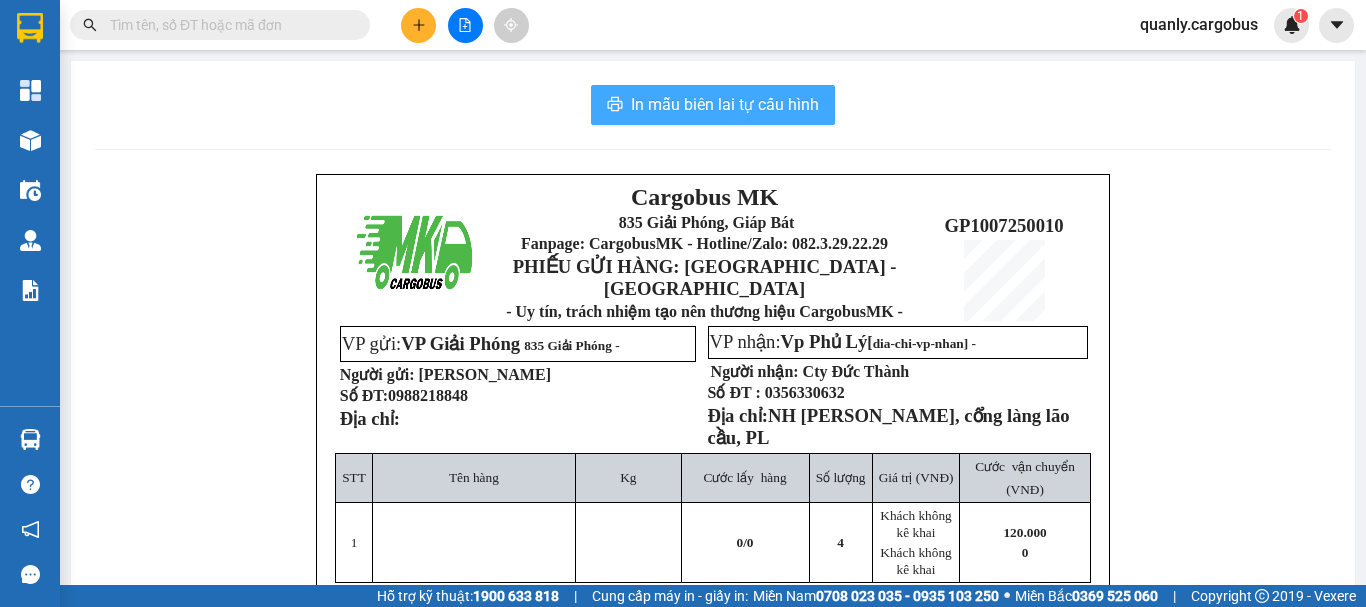 click on "In mẫu biên lai tự cấu hình" at bounding box center (725, 104) 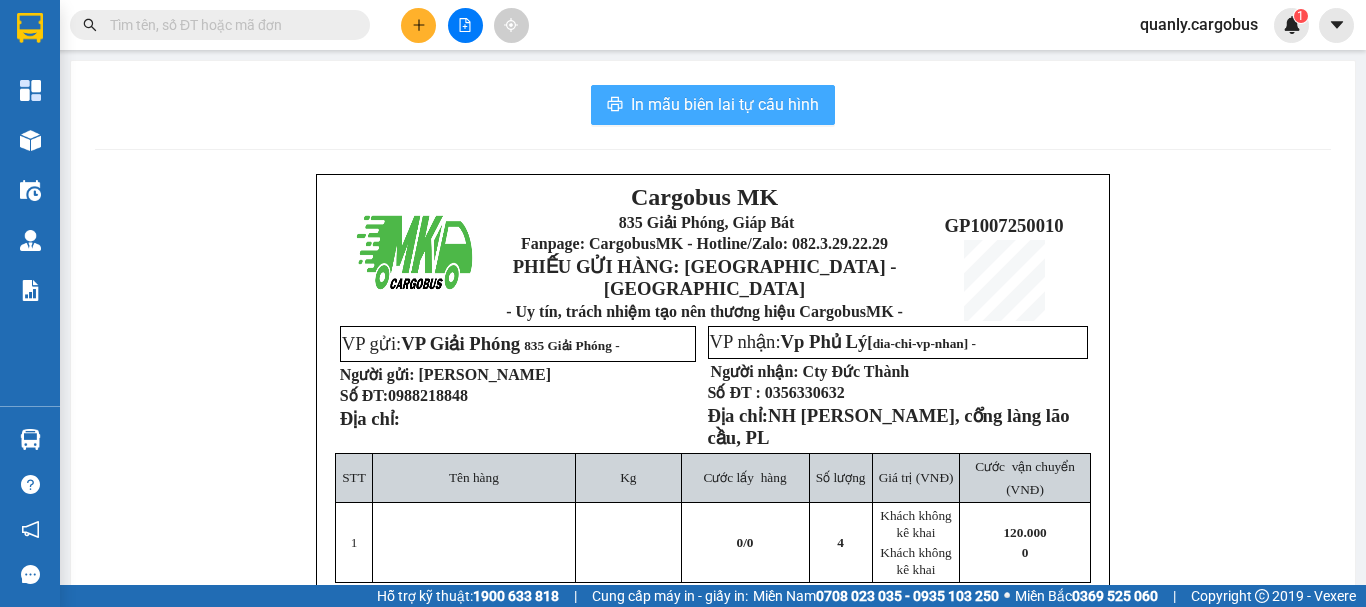 scroll, scrollTop: 0, scrollLeft: 0, axis: both 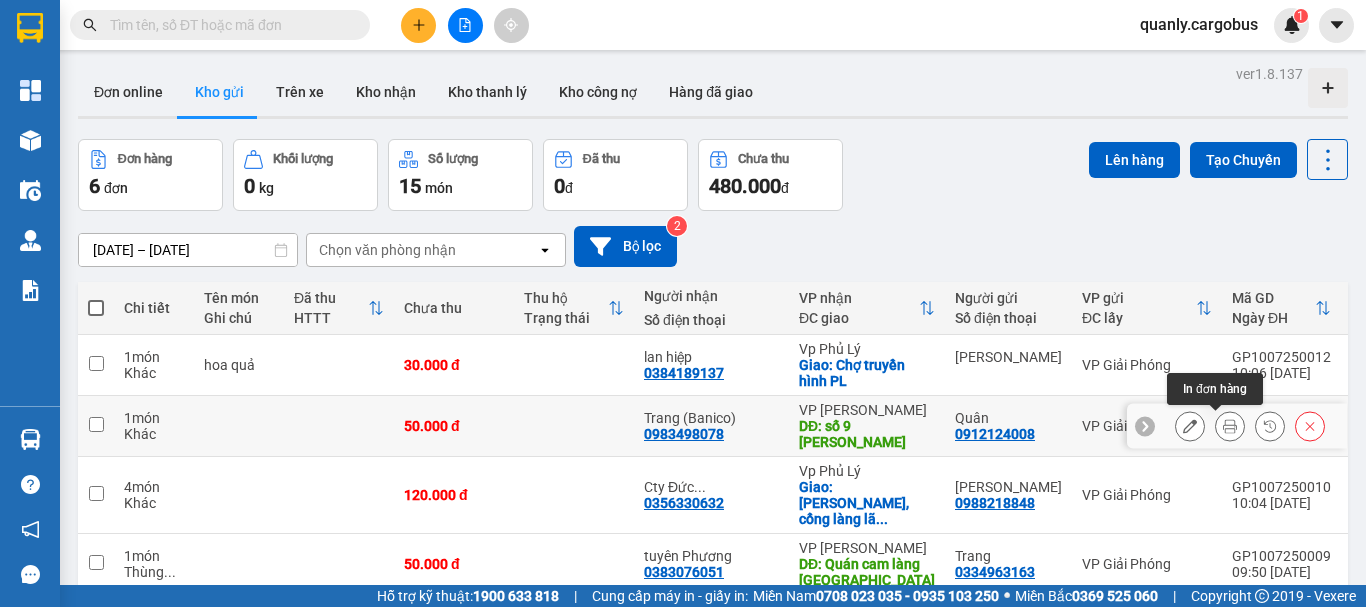 click 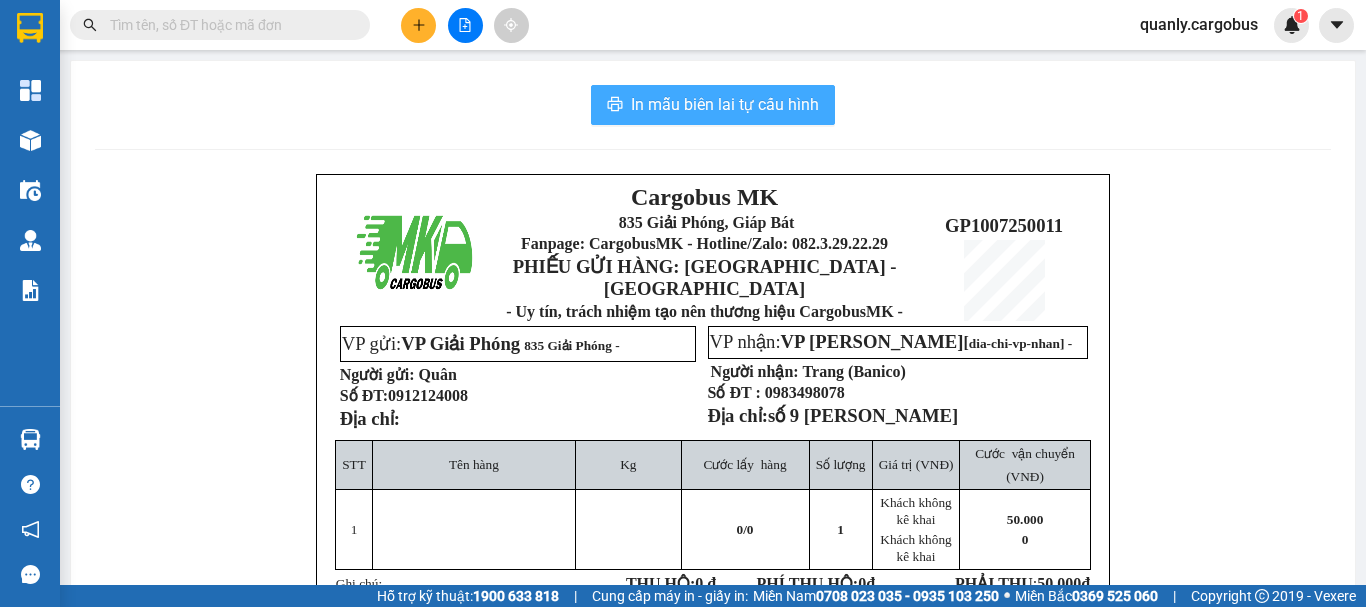 click on "In mẫu biên lai tự cấu hình" at bounding box center [725, 104] 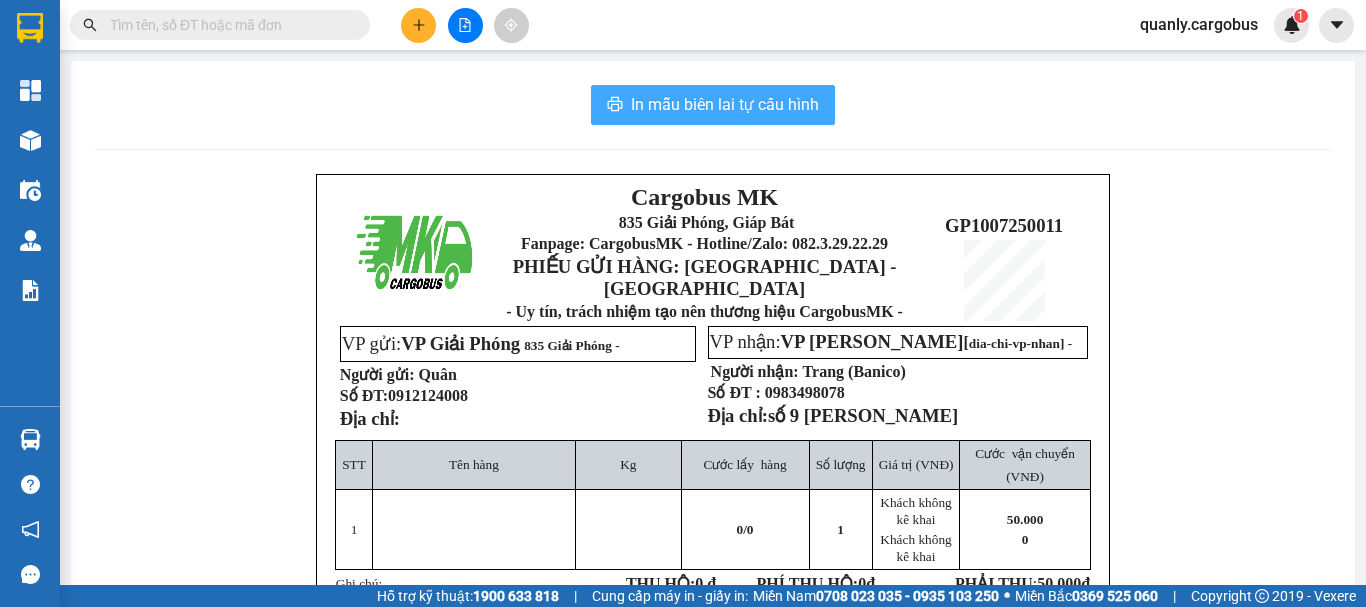 scroll, scrollTop: 0, scrollLeft: 0, axis: both 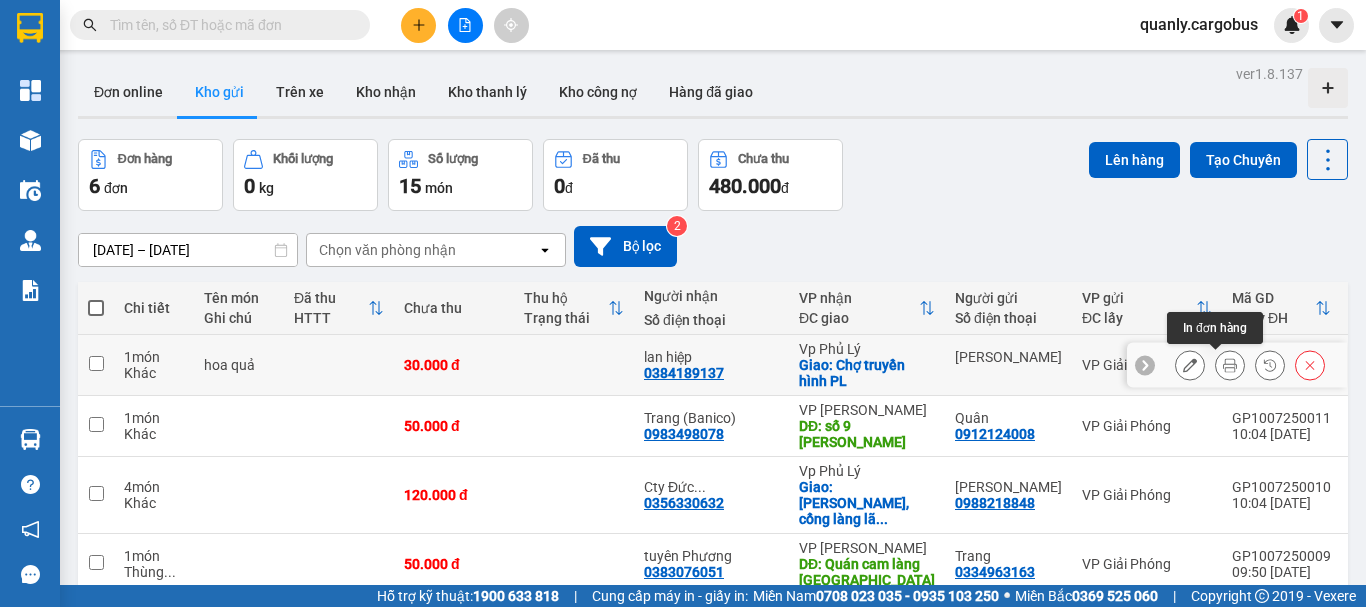 click 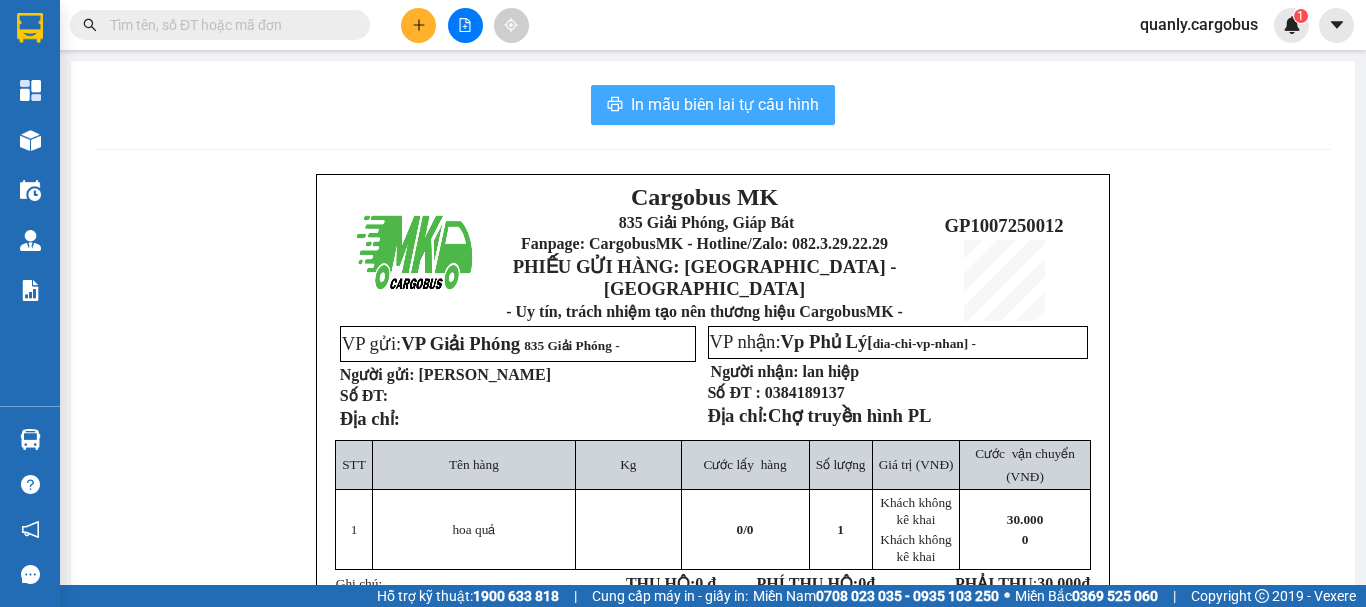 click on "In mẫu biên lai tự cấu hình" at bounding box center (725, 104) 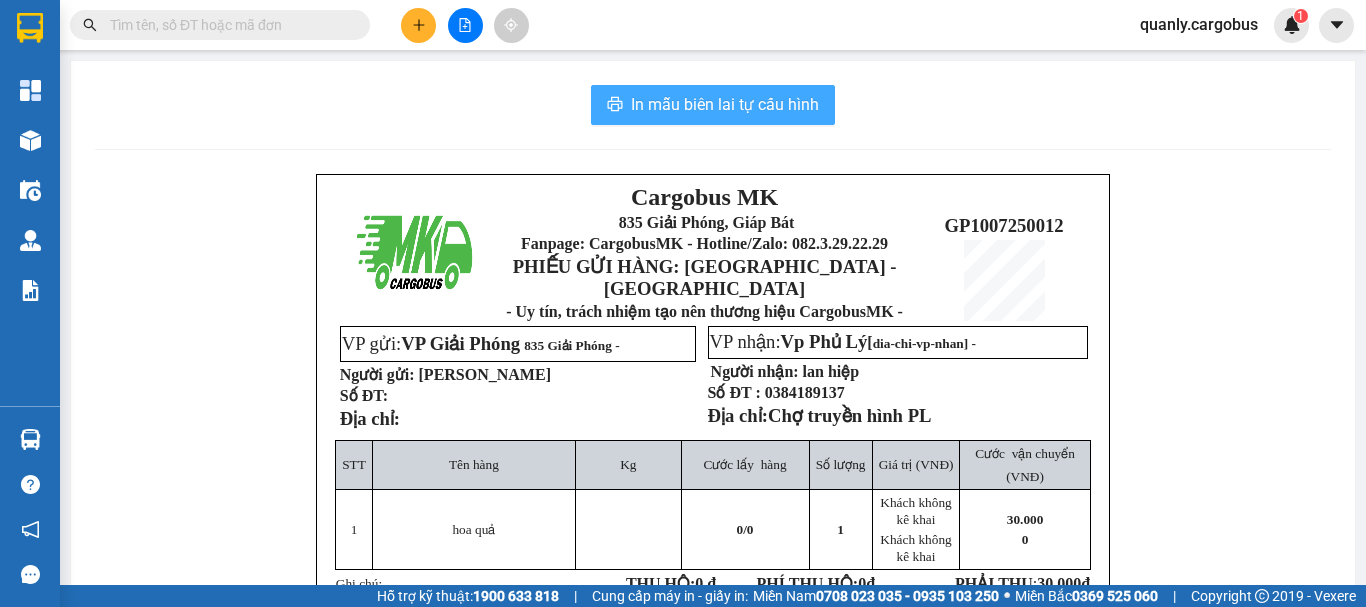 scroll, scrollTop: 0, scrollLeft: 0, axis: both 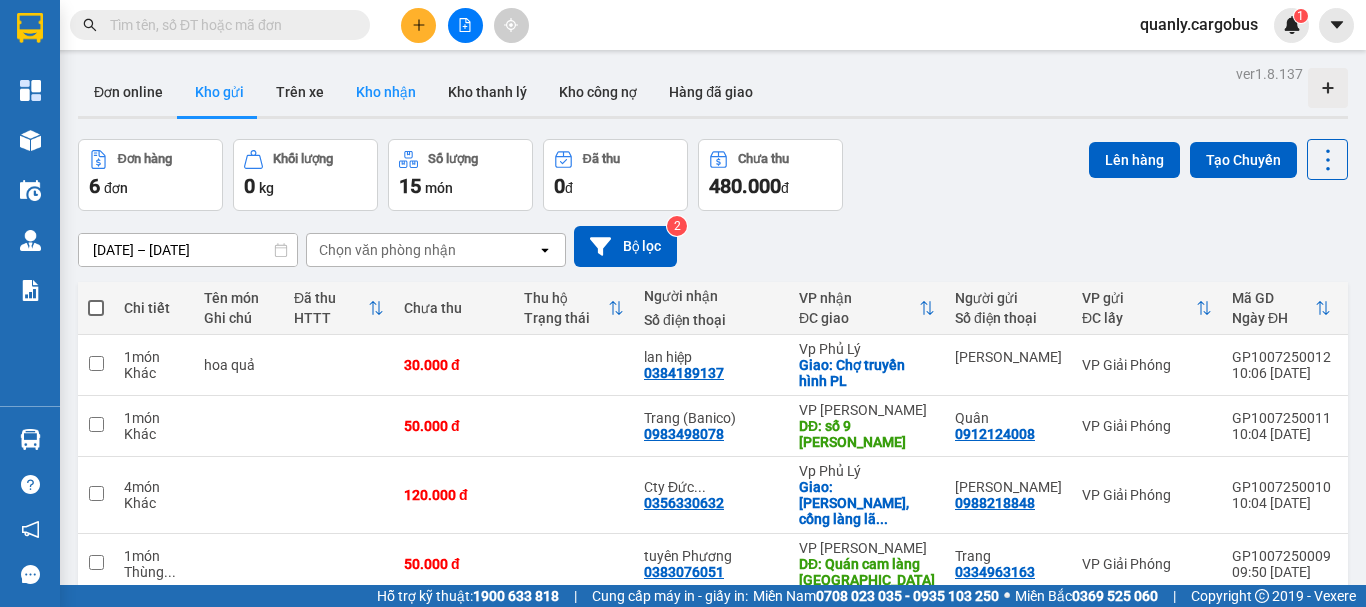 click on "Kho nhận" at bounding box center [386, 92] 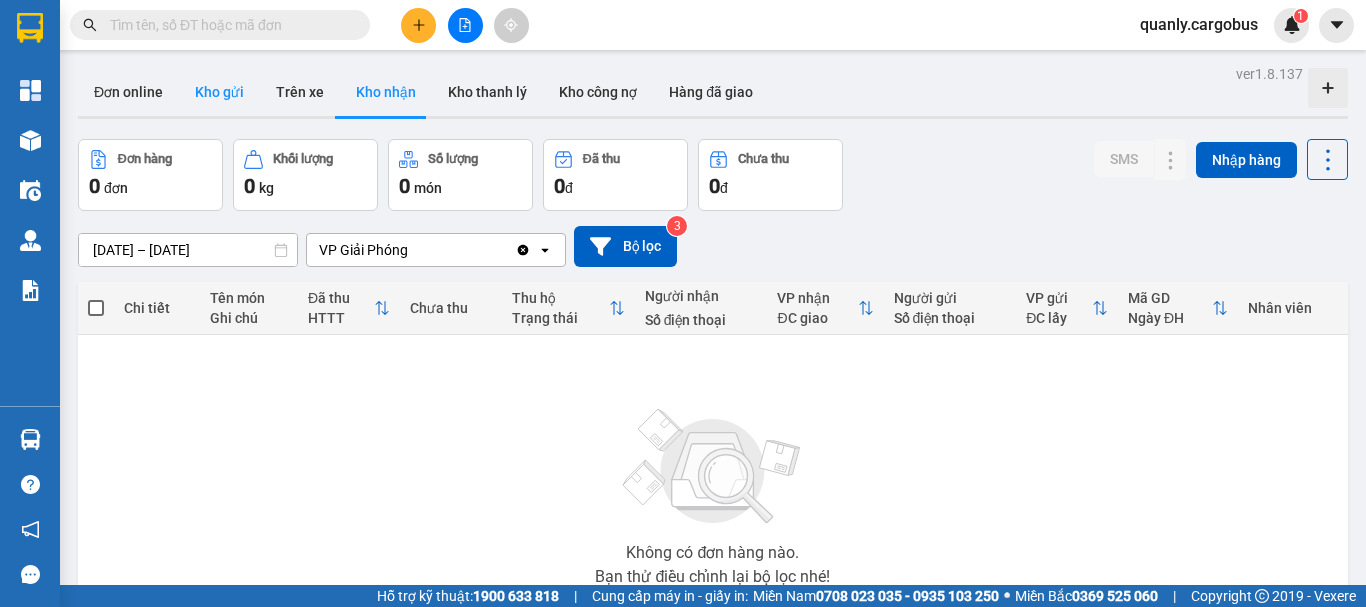 click on "Kho gửi" at bounding box center [219, 92] 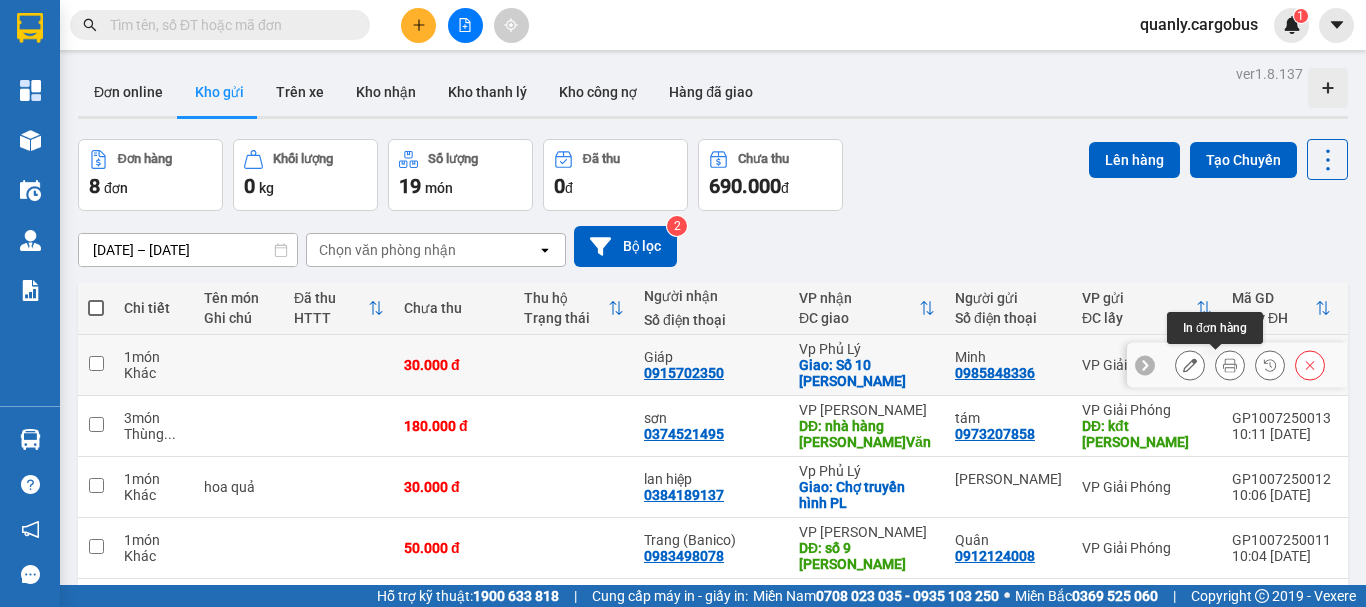click 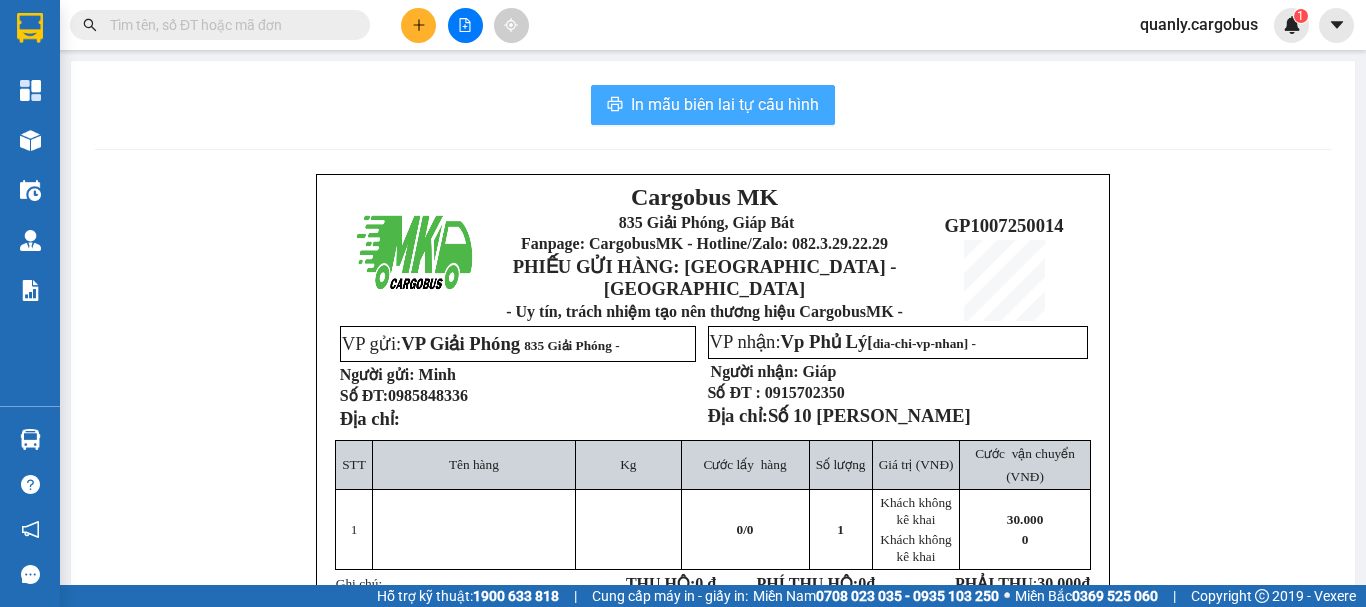 click on "In mẫu biên lai tự cấu hình" at bounding box center (725, 104) 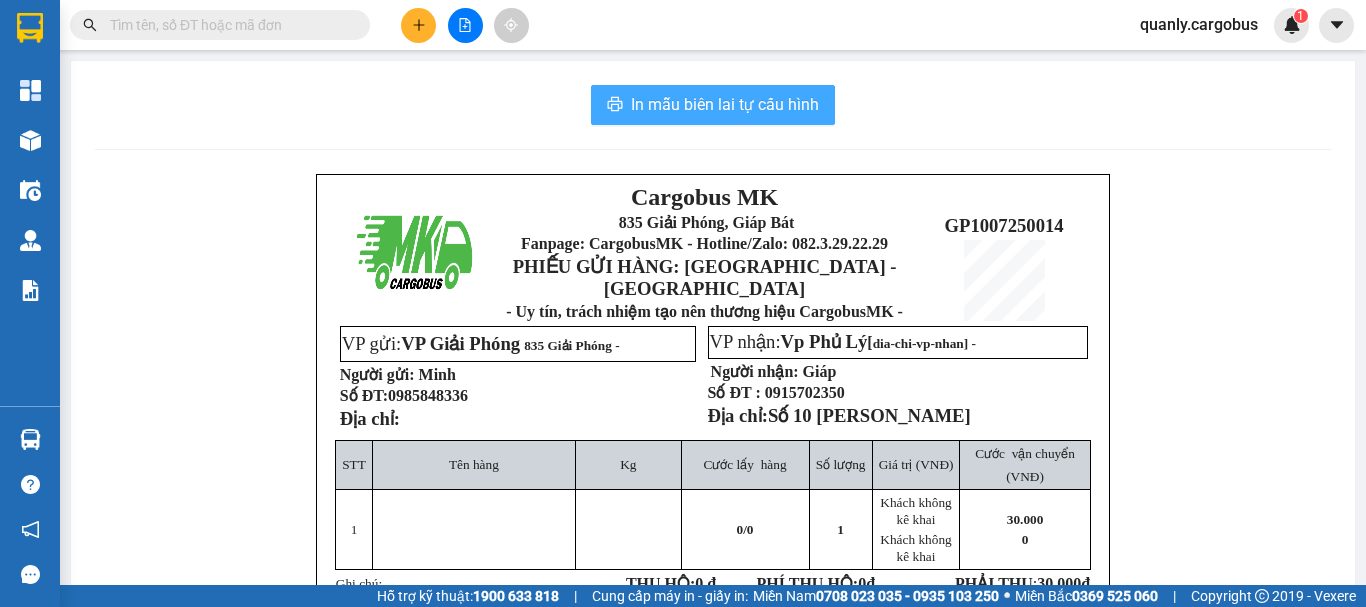 scroll, scrollTop: 0, scrollLeft: 0, axis: both 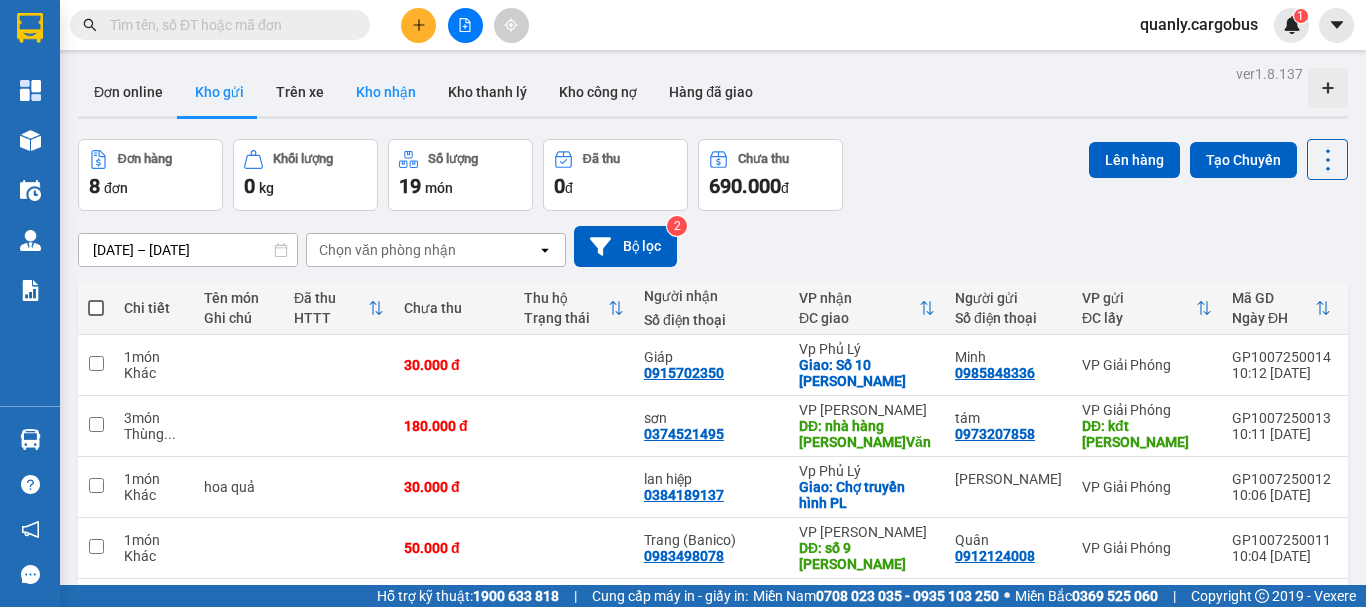 click on "Kho nhận" at bounding box center [386, 92] 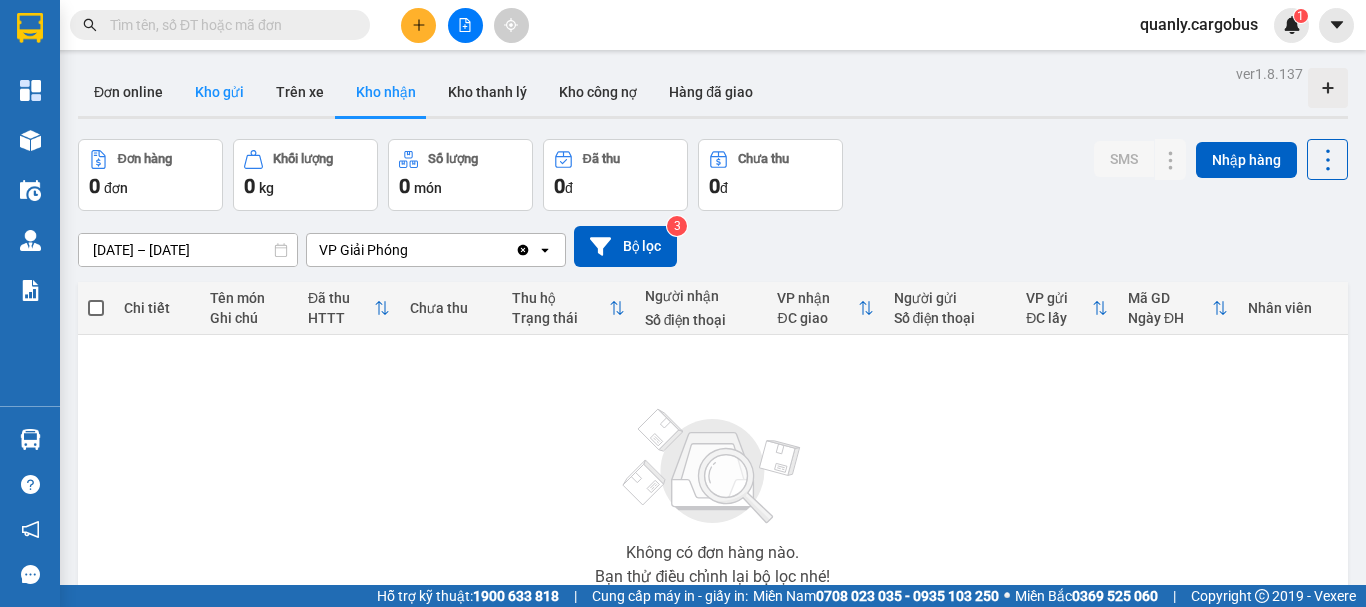 click on "Kho gửi" at bounding box center [219, 92] 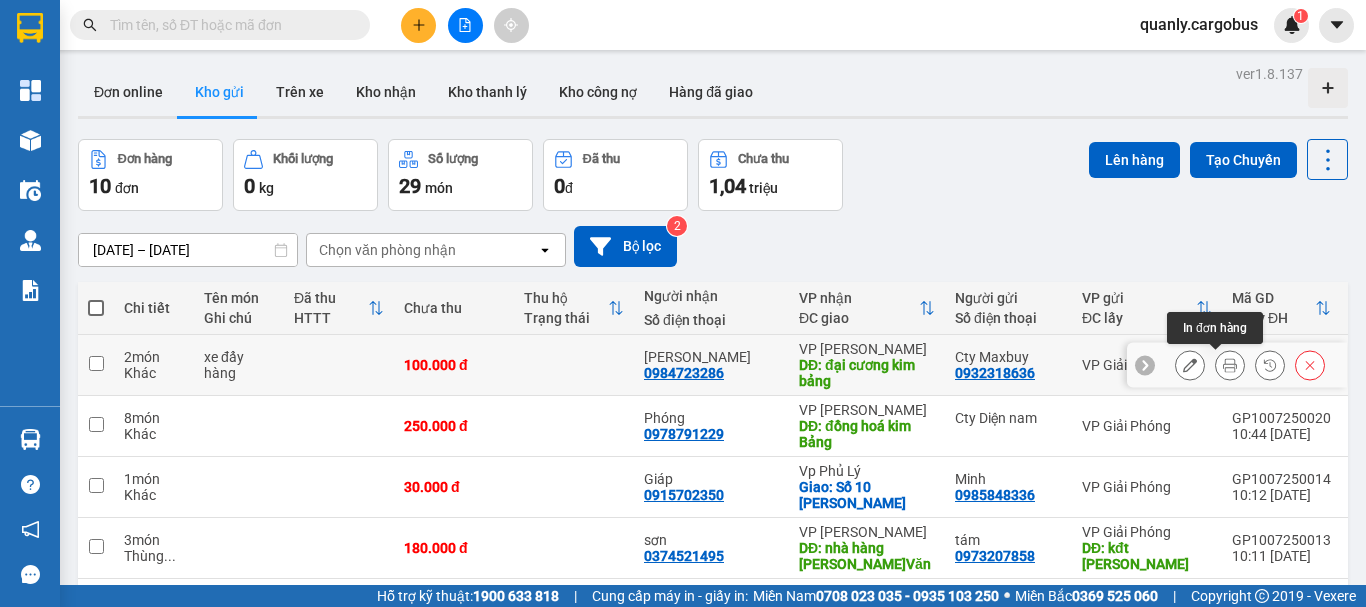 click 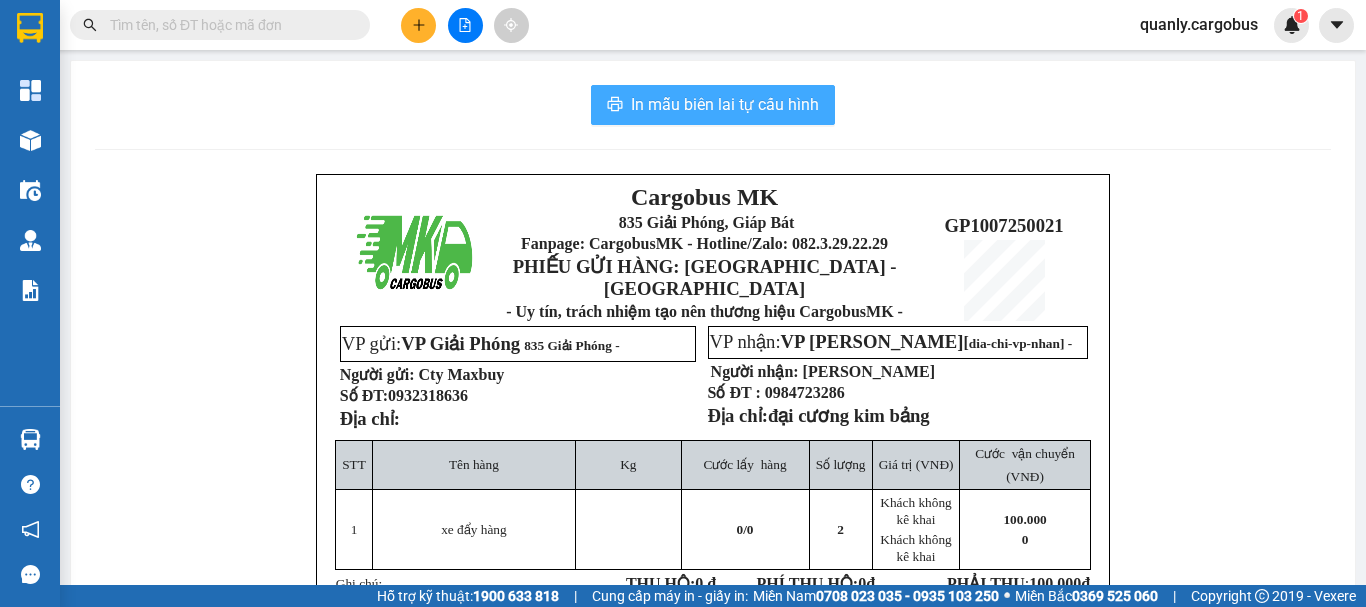 click on "In mẫu biên lai tự cấu hình" at bounding box center [725, 104] 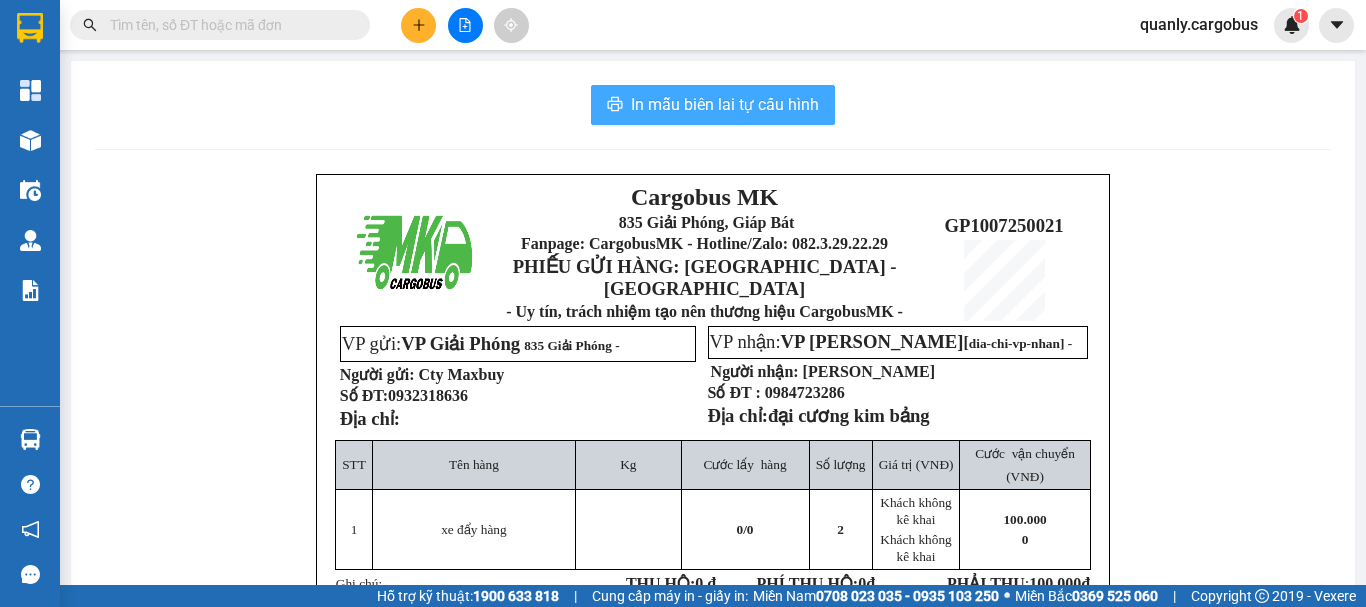 scroll, scrollTop: 0, scrollLeft: 0, axis: both 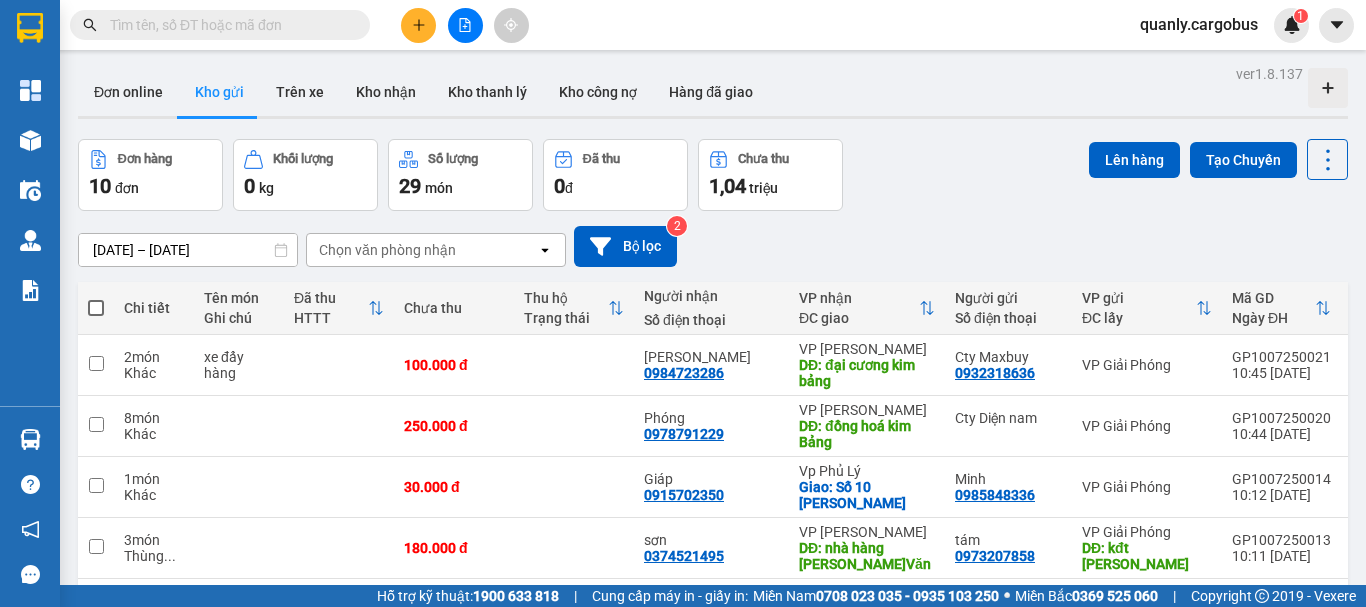 click at bounding box center (228, 25) 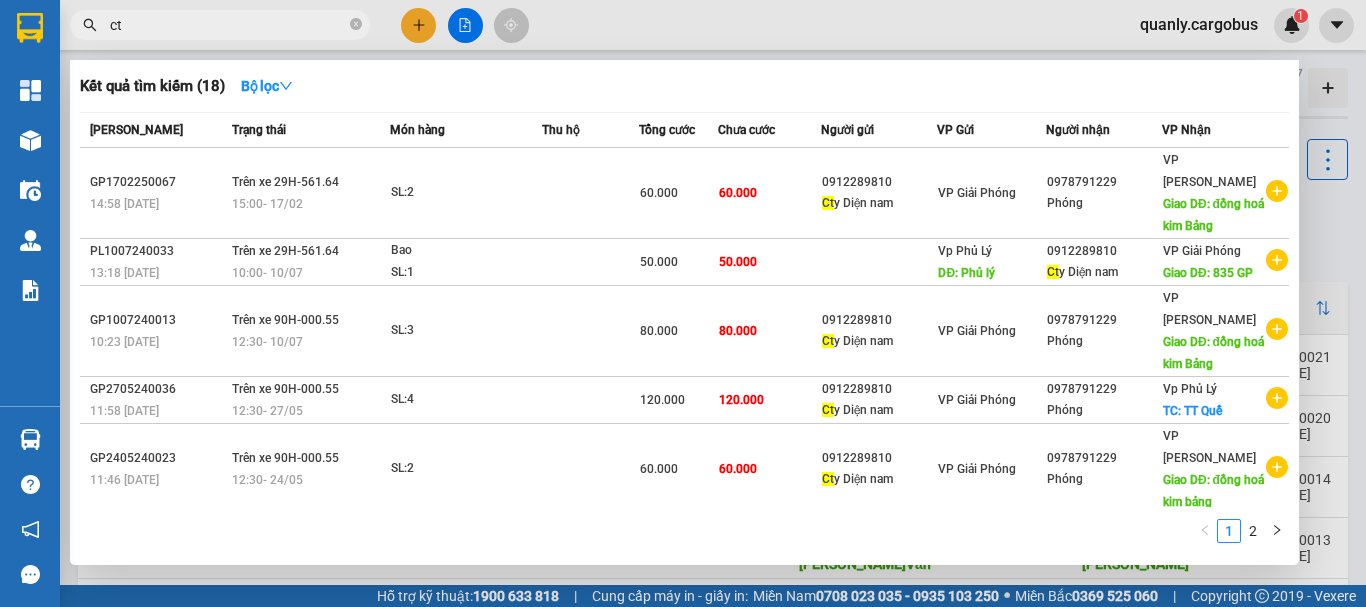type on "c" 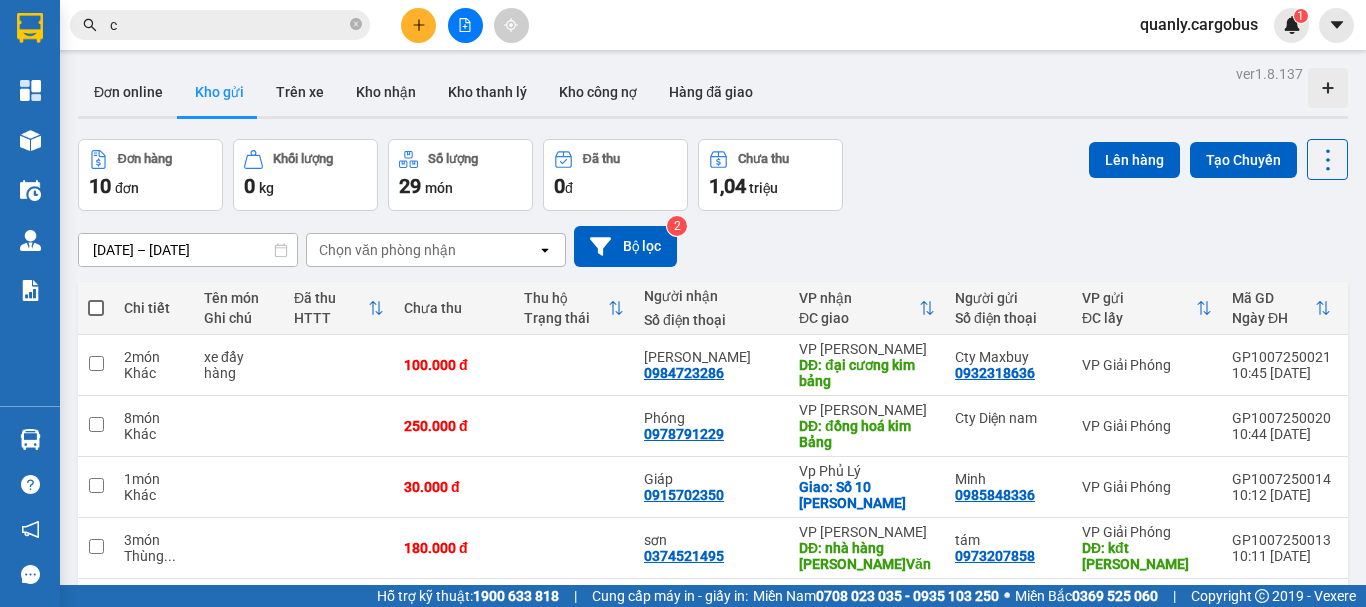 type 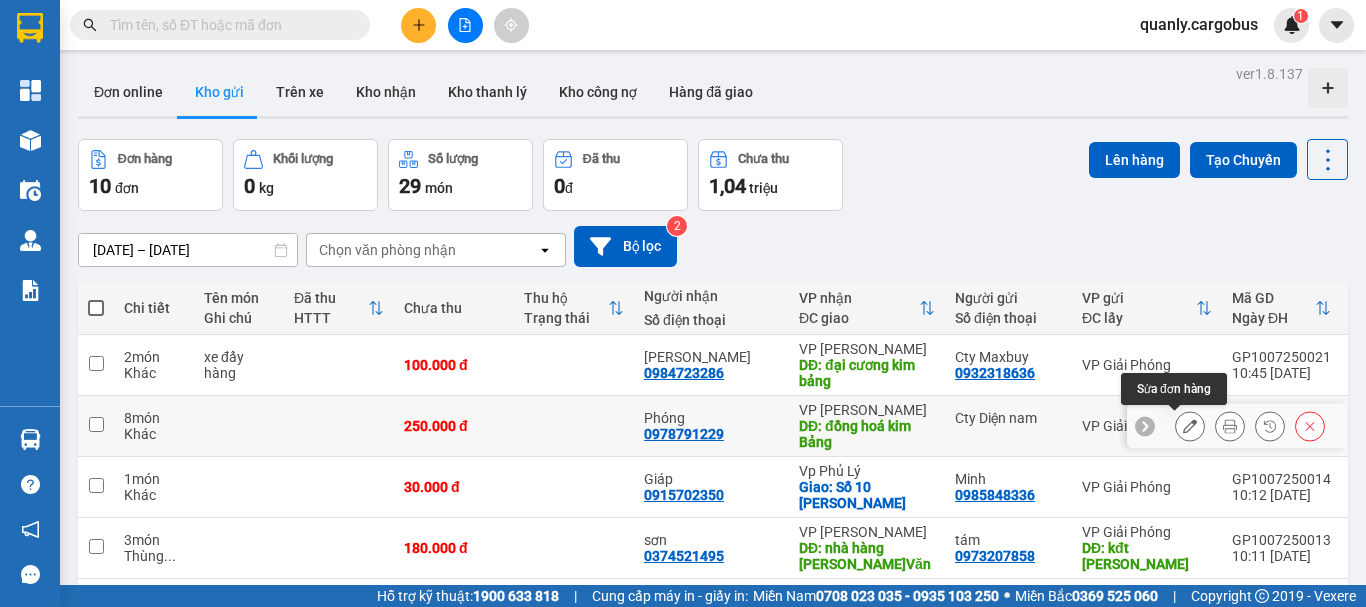 click at bounding box center [1190, 426] 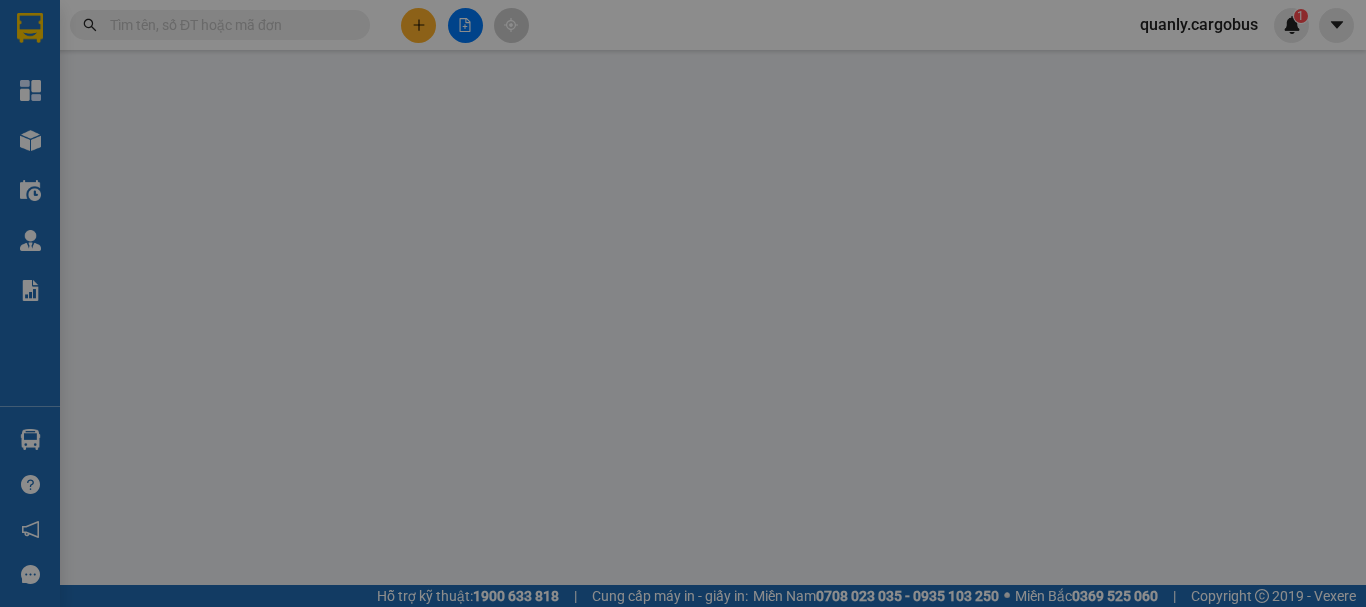 type on "0978791229" 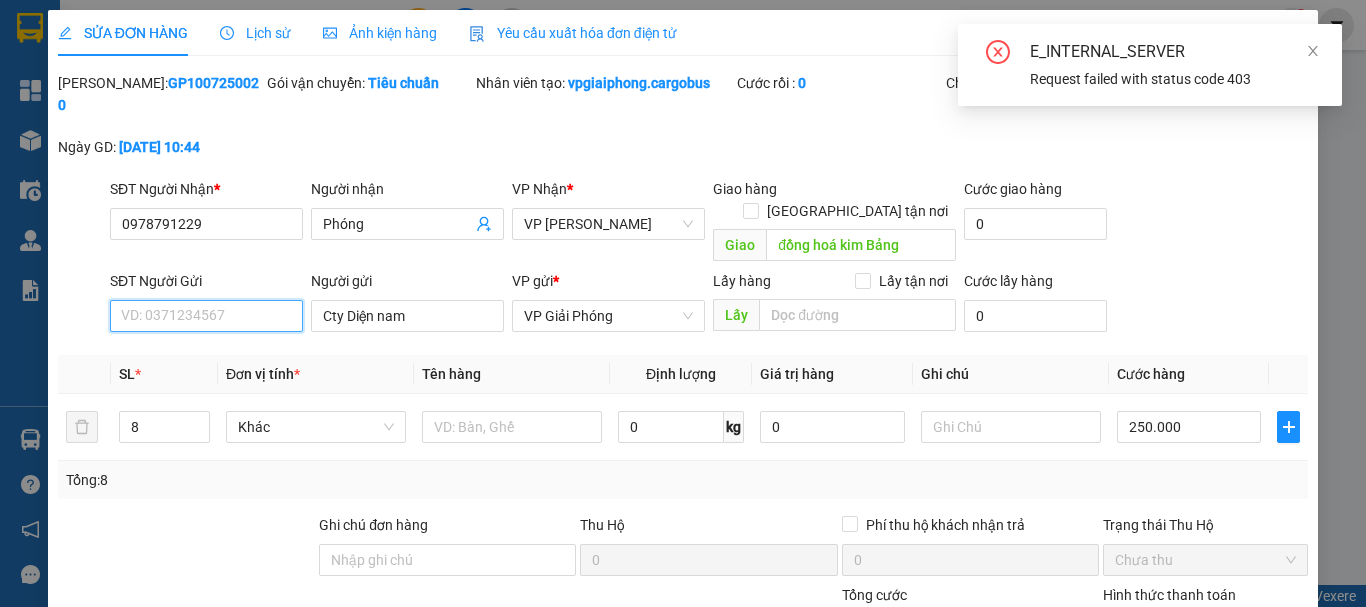 click on "SĐT Người Gửi" at bounding box center [206, 316] 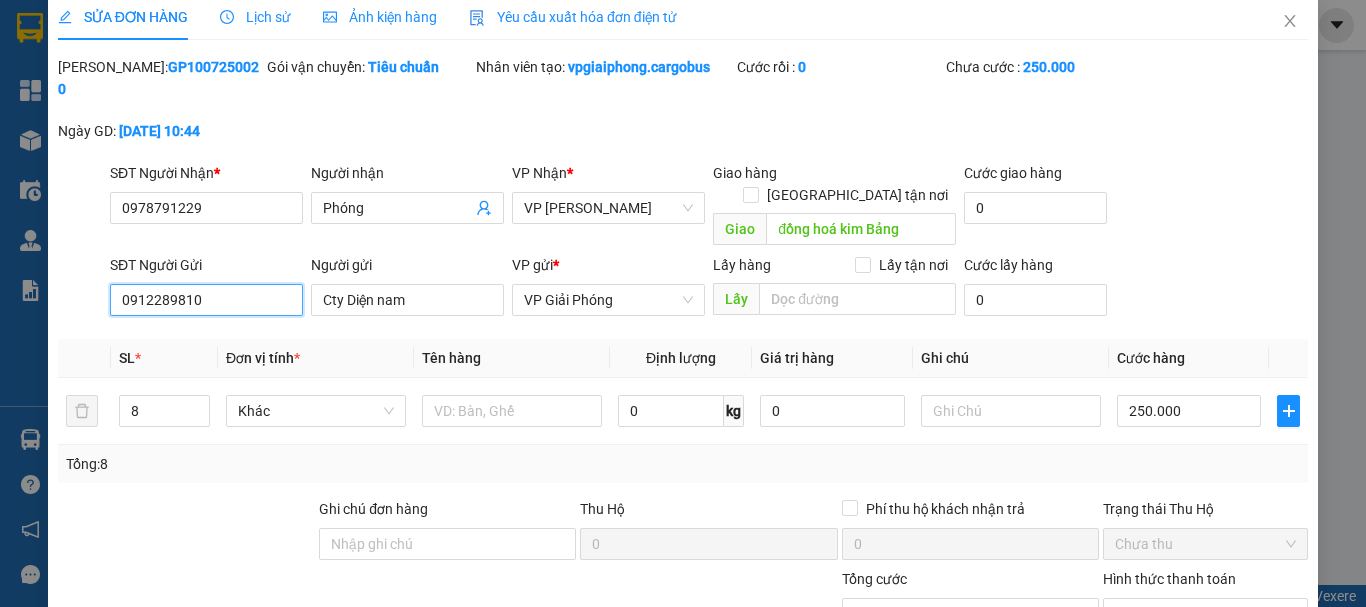 scroll, scrollTop: 169, scrollLeft: 0, axis: vertical 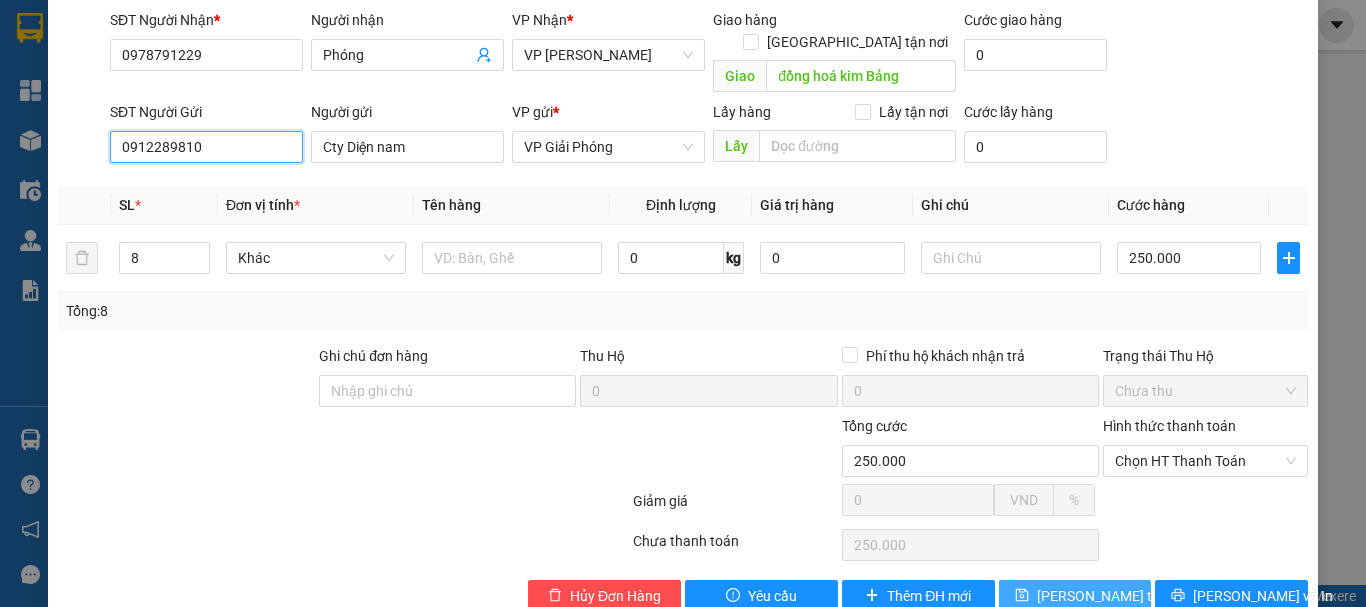 type on "0912289810" 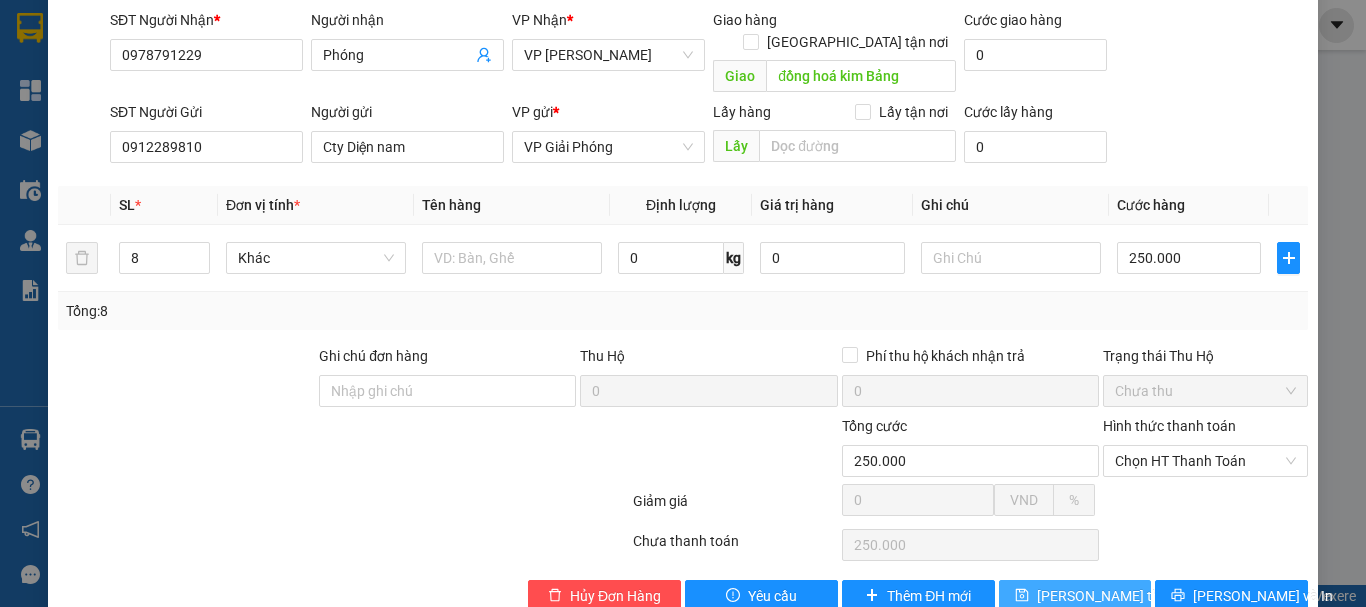 click on "[PERSON_NAME] thay đổi" at bounding box center (1117, 596) 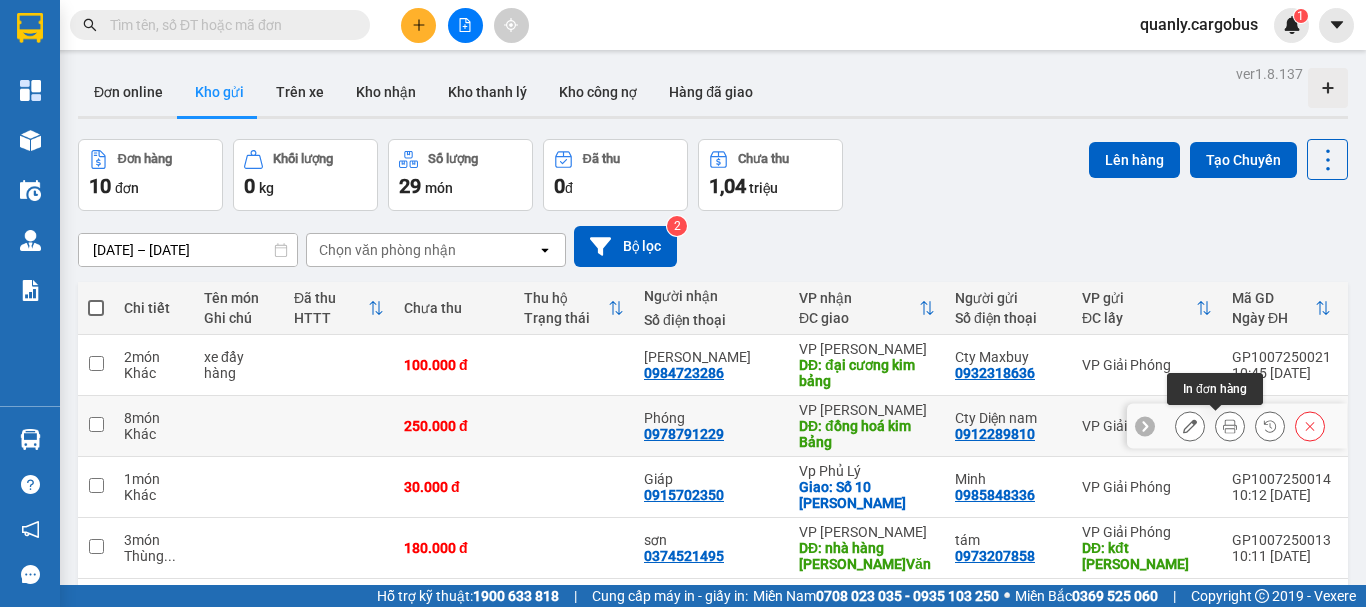 click 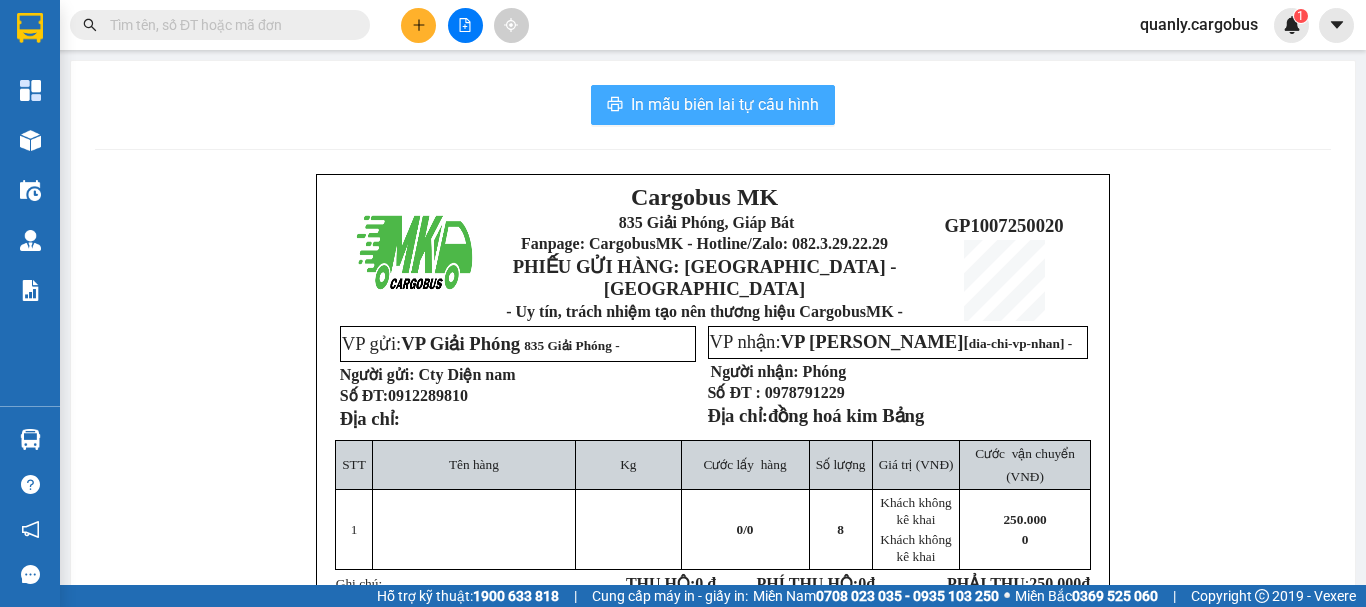 click on "In mẫu biên lai tự cấu hình" at bounding box center [725, 104] 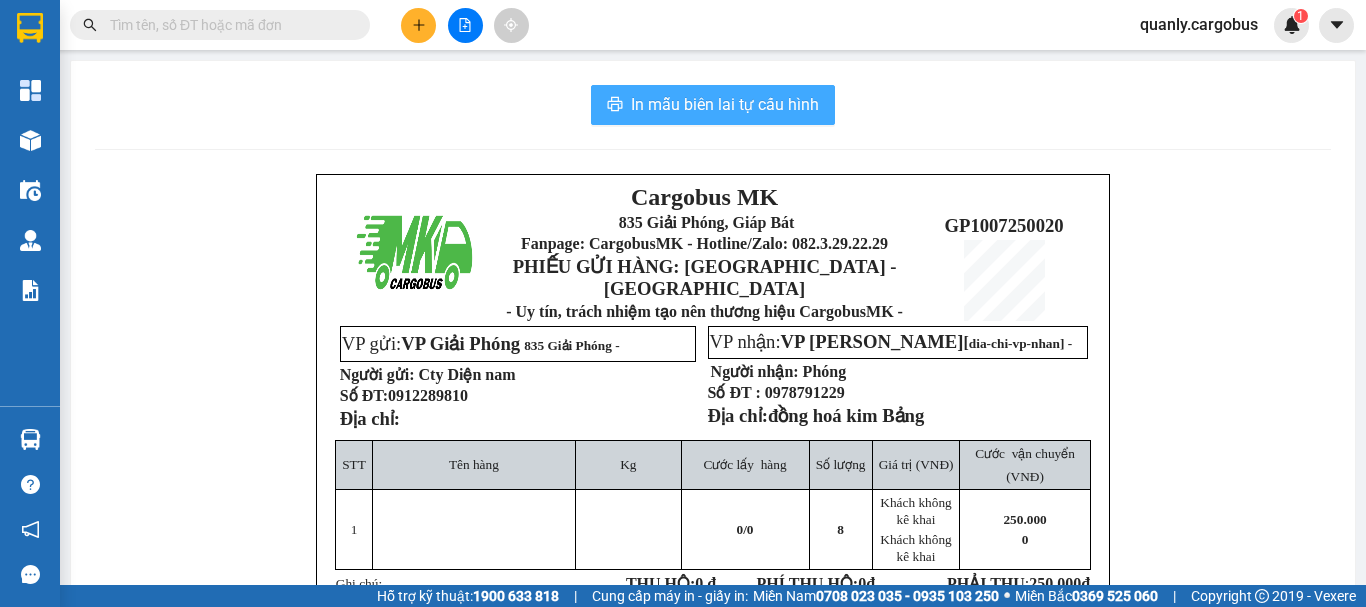 scroll, scrollTop: 0, scrollLeft: 0, axis: both 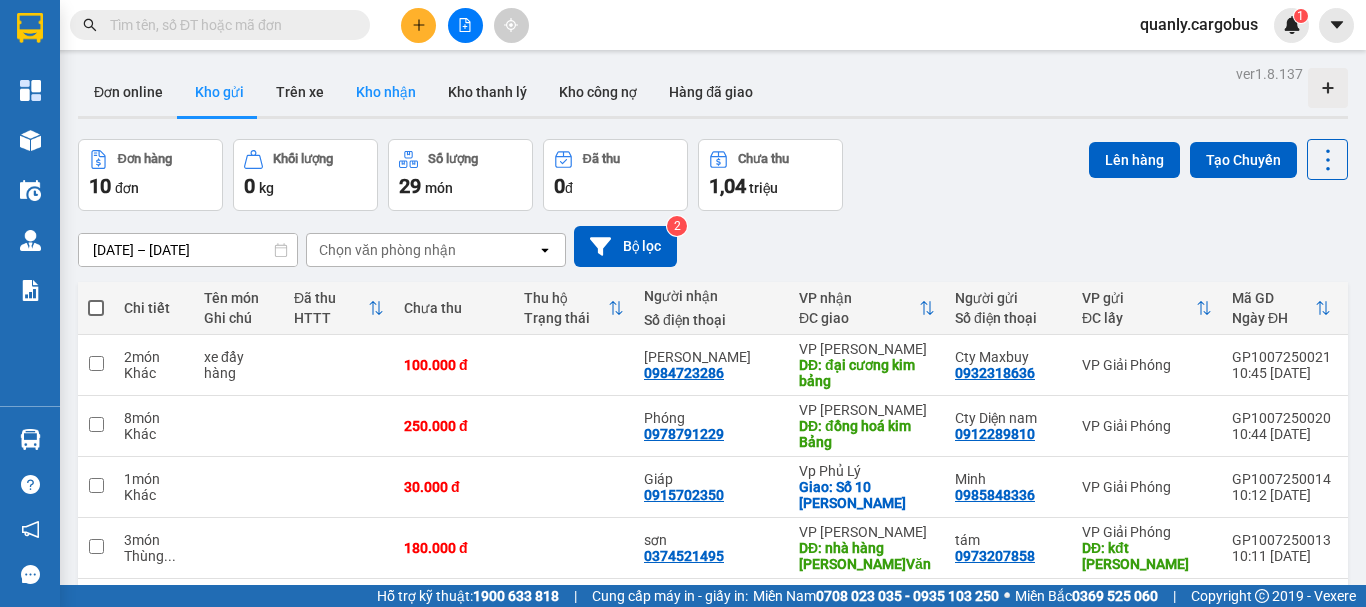 click on "Kho nhận" at bounding box center [386, 92] 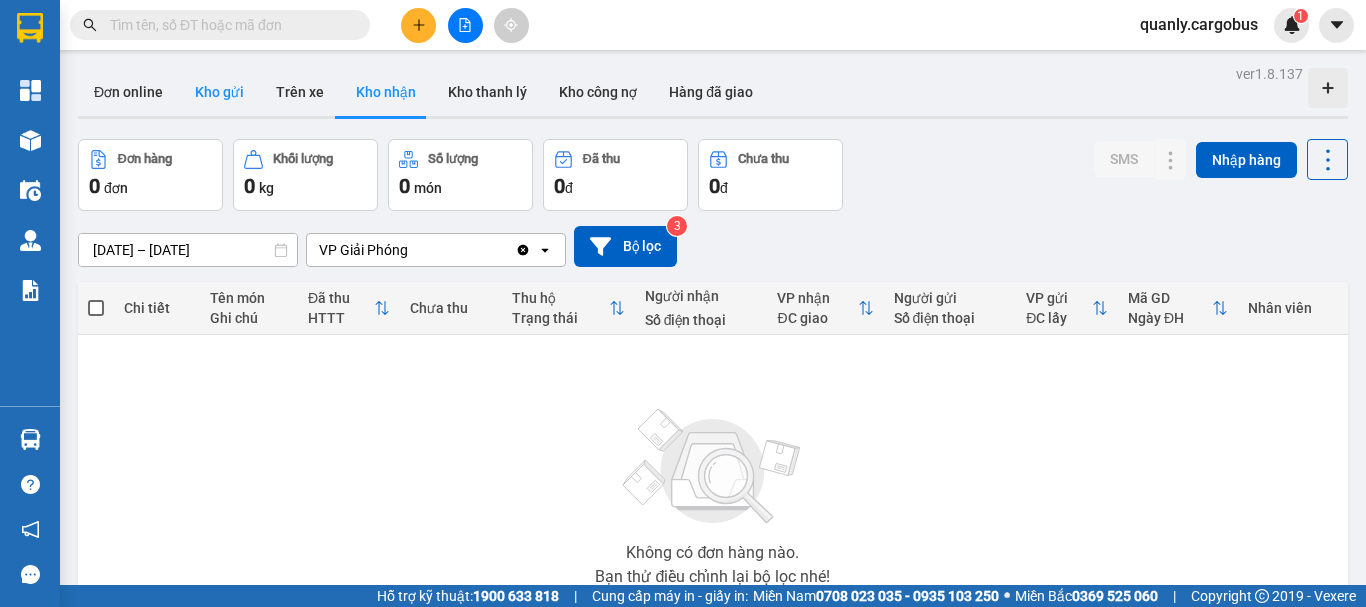 click on "Kho gửi" at bounding box center [219, 92] 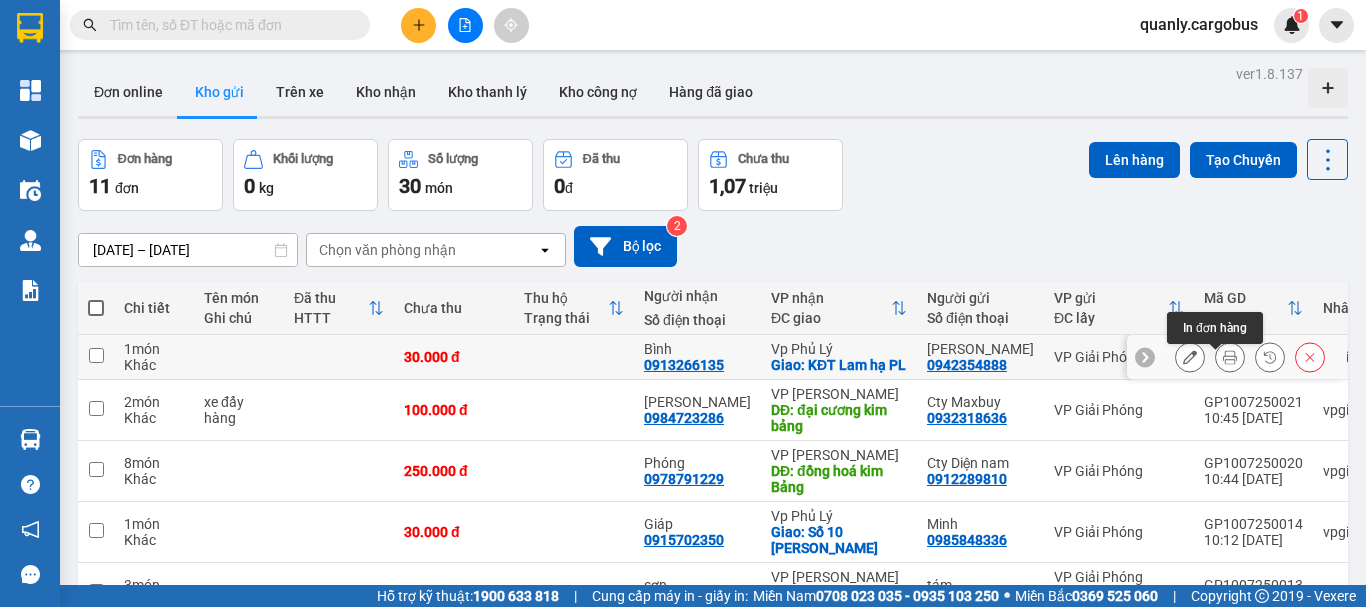 click 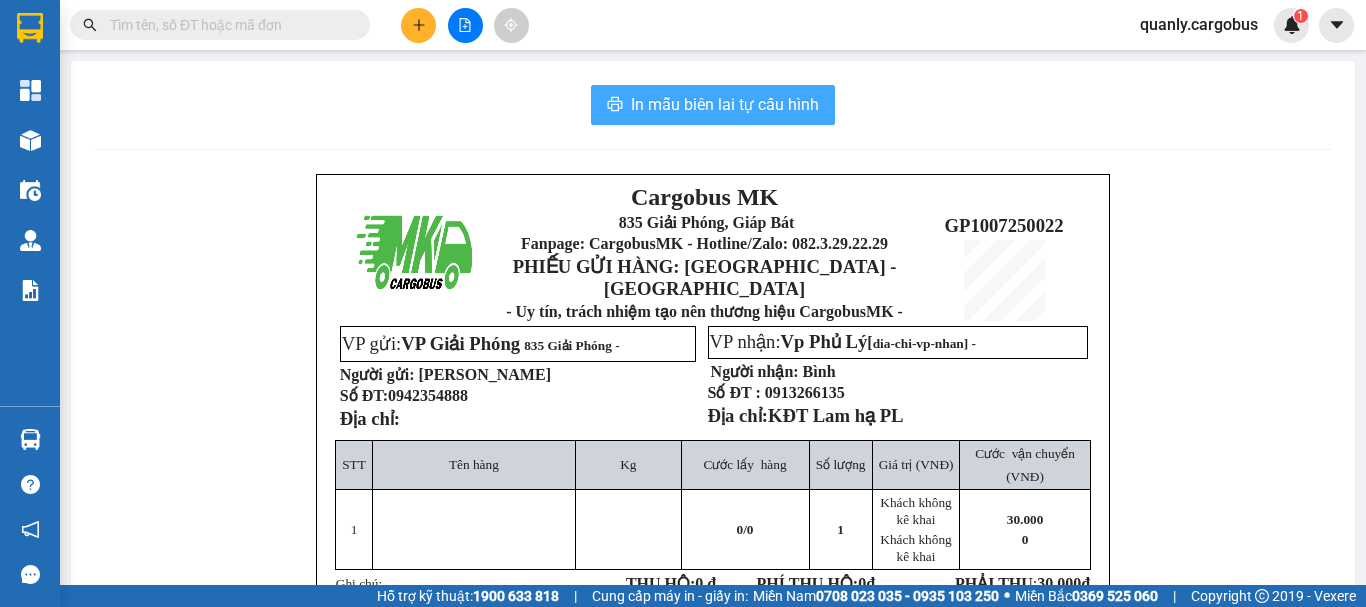click on "In mẫu biên lai tự cấu hình" at bounding box center [725, 104] 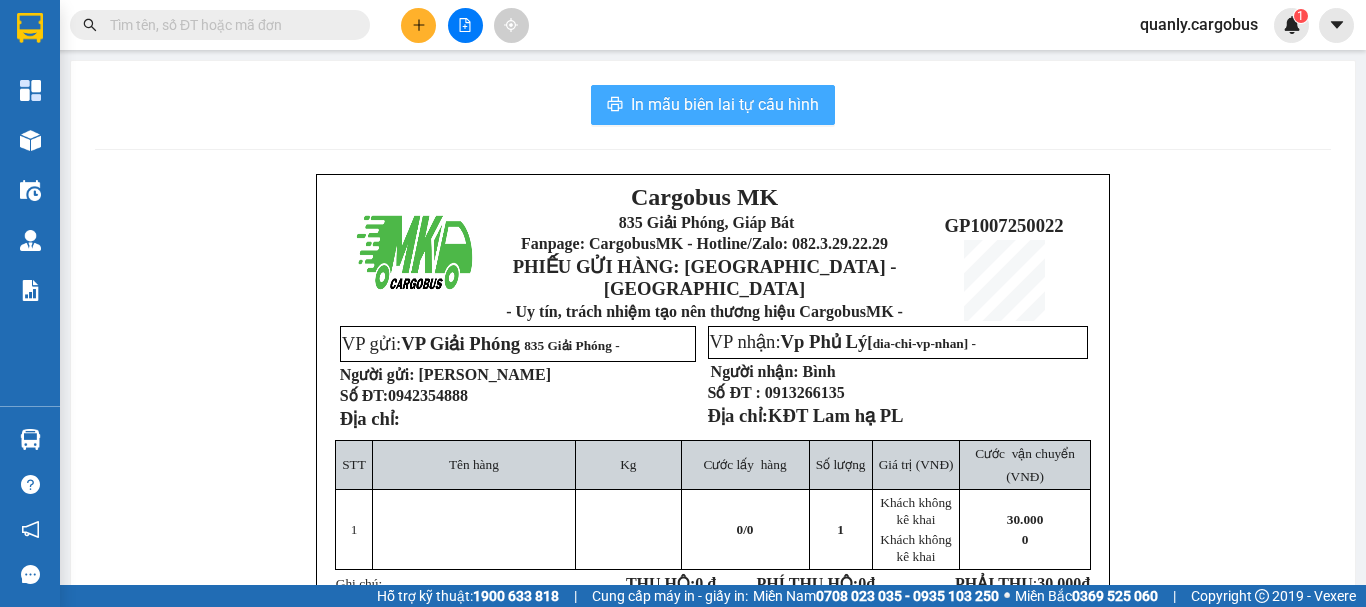scroll, scrollTop: 0, scrollLeft: 0, axis: both 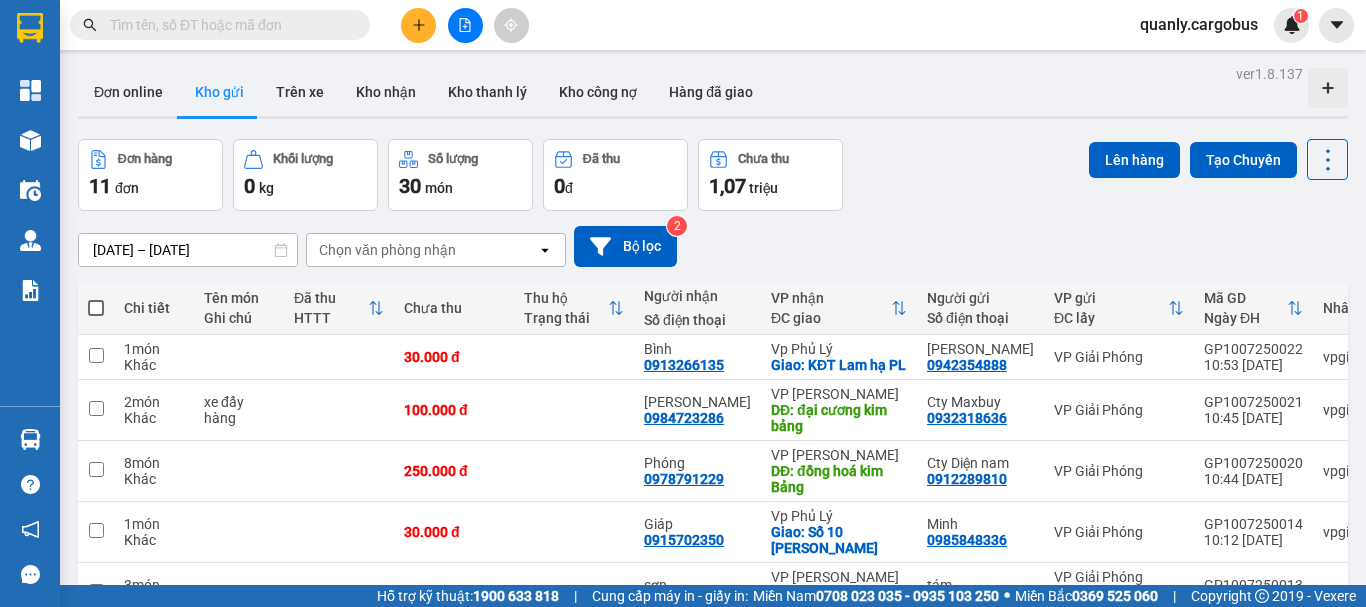 drag, startPoint x: 384, startPoint y: 73, endPoint x: 443, endPoint y: 123, distance: 77.33692 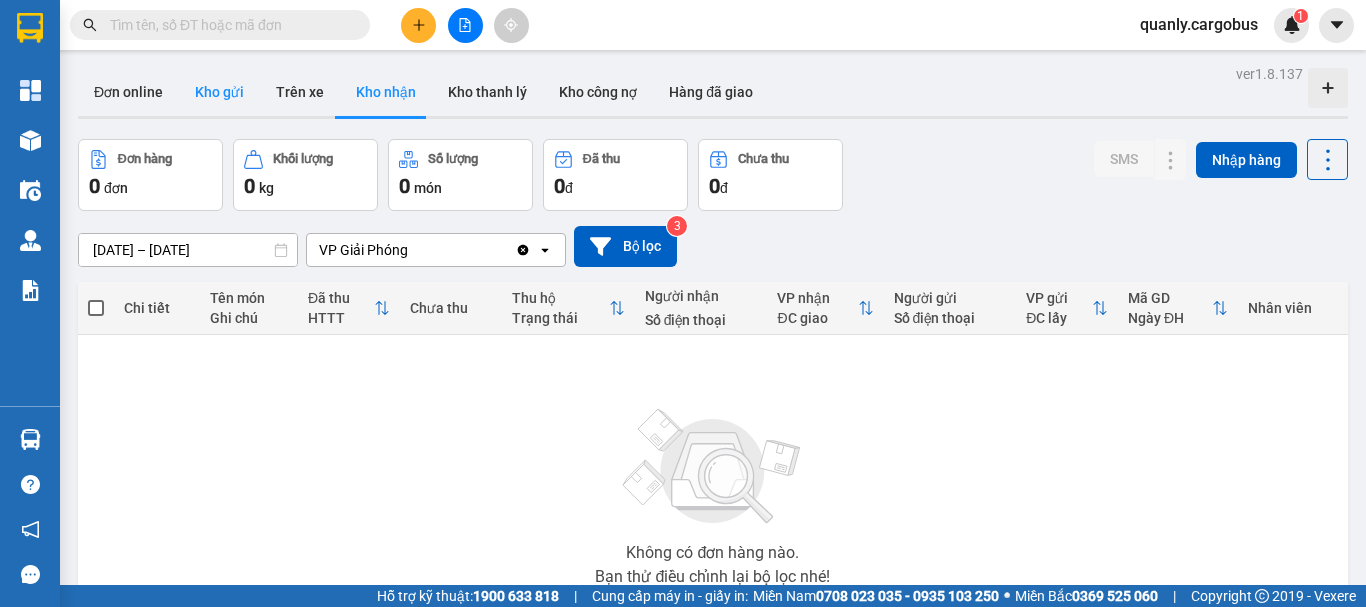 click on "Kho gửi" at bounding box center (219, 92) 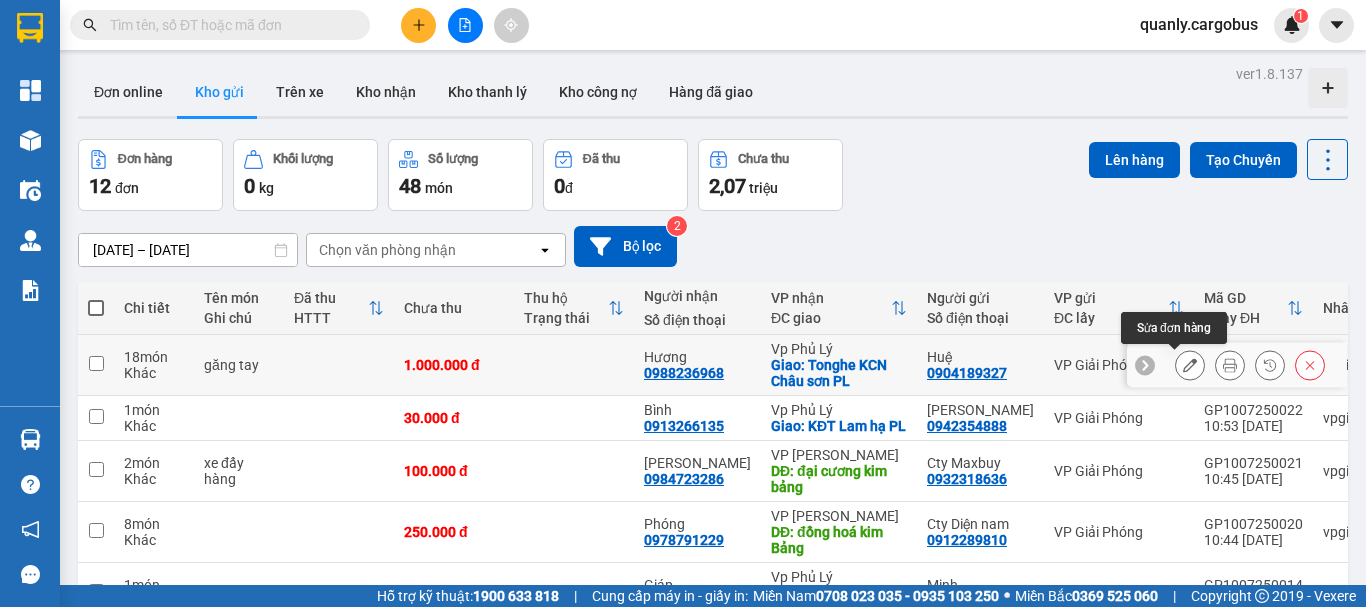 click 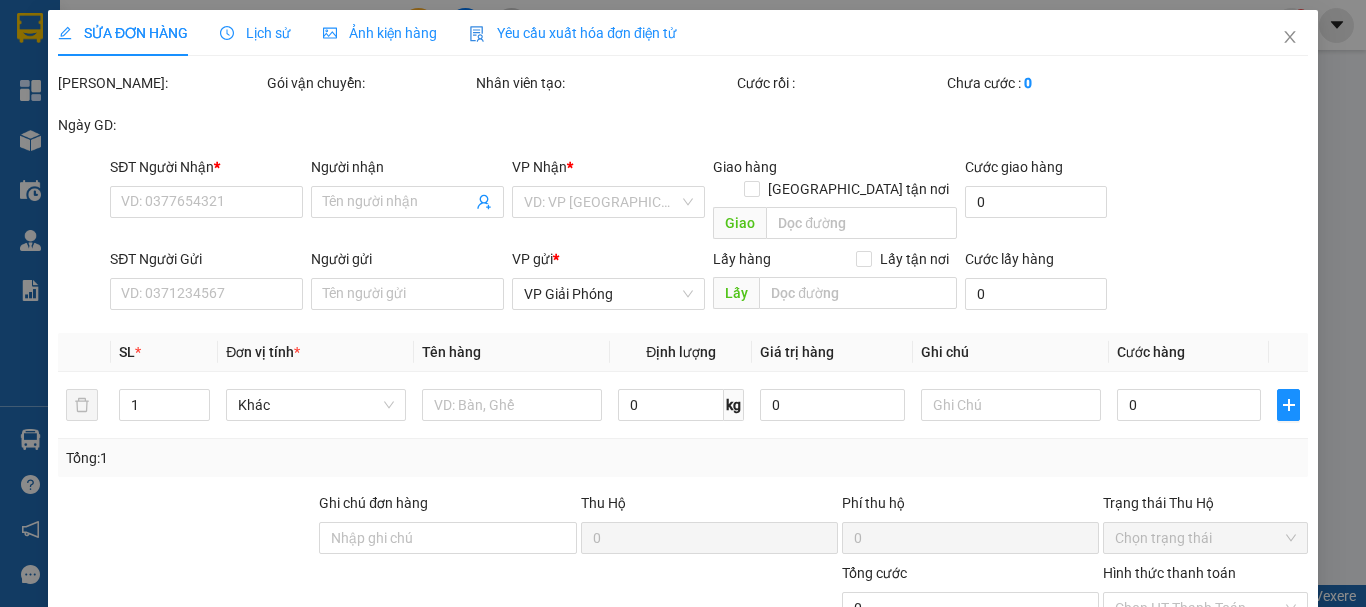 type on "0988236968" 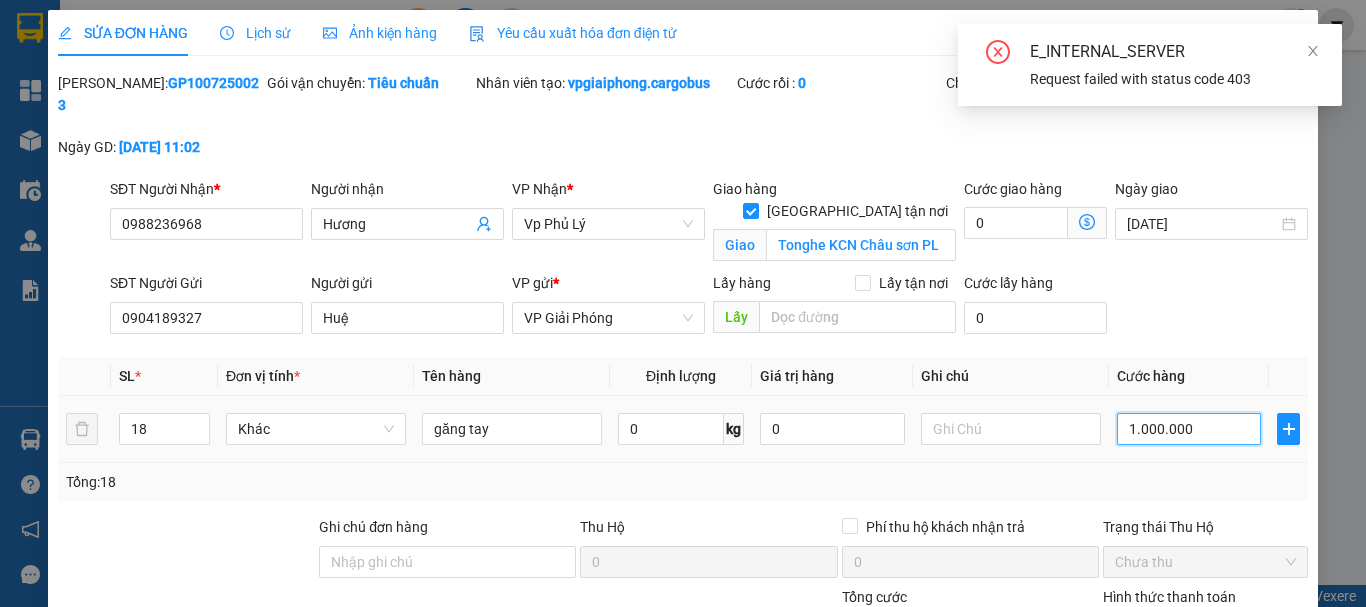 click on "1.000.000" at bounding box center [1189, 429] 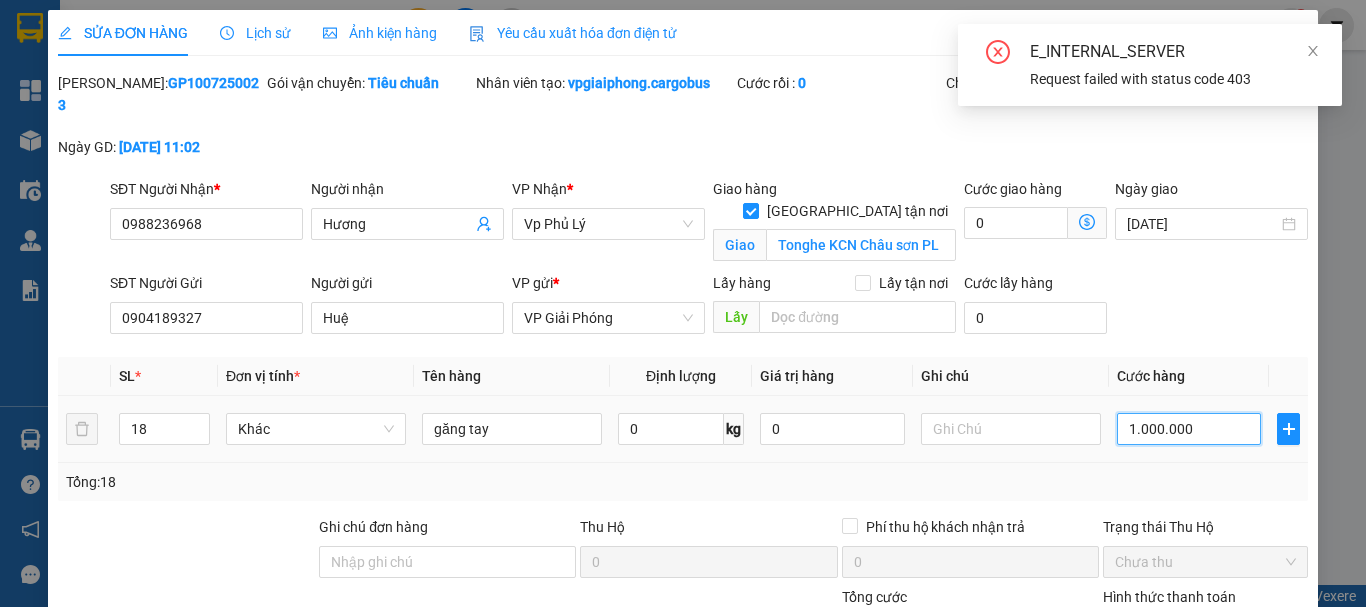 type on "100.000" 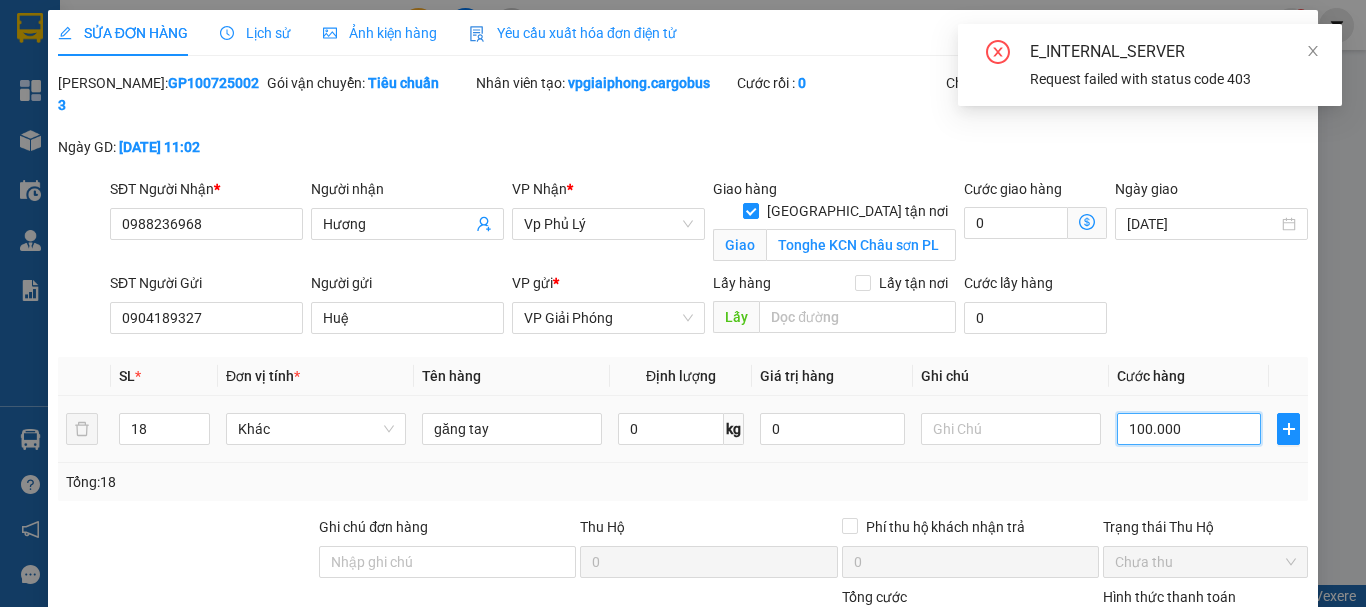 type on "100.000" 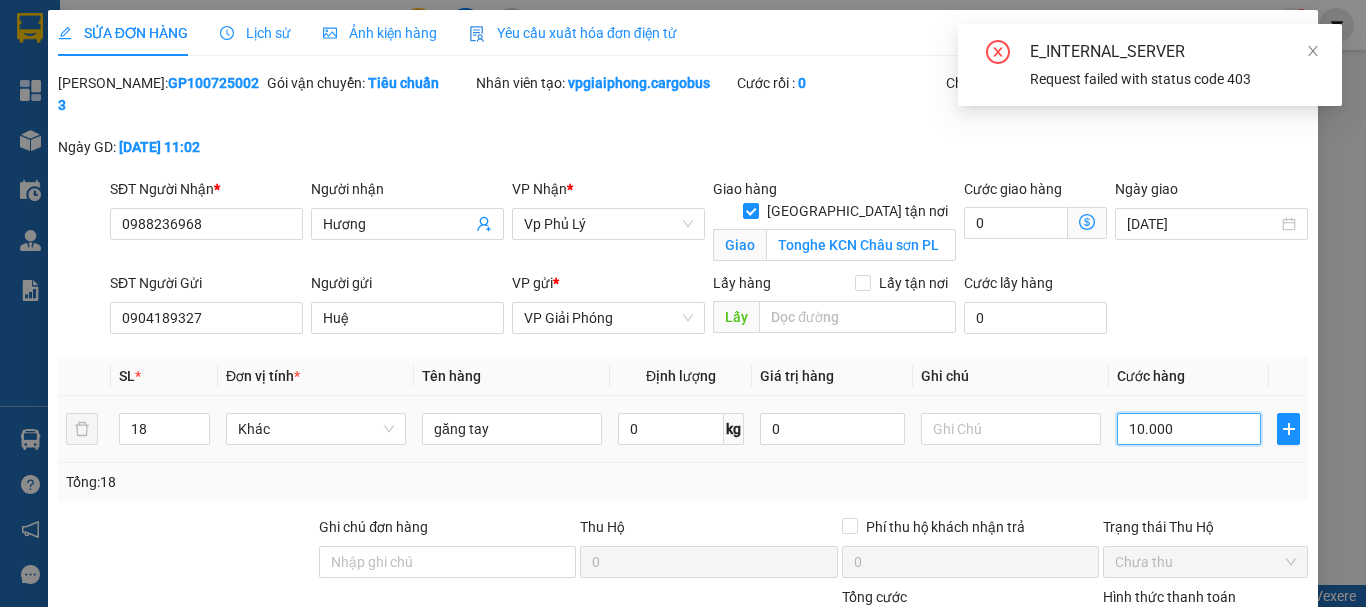 type on "10.000" 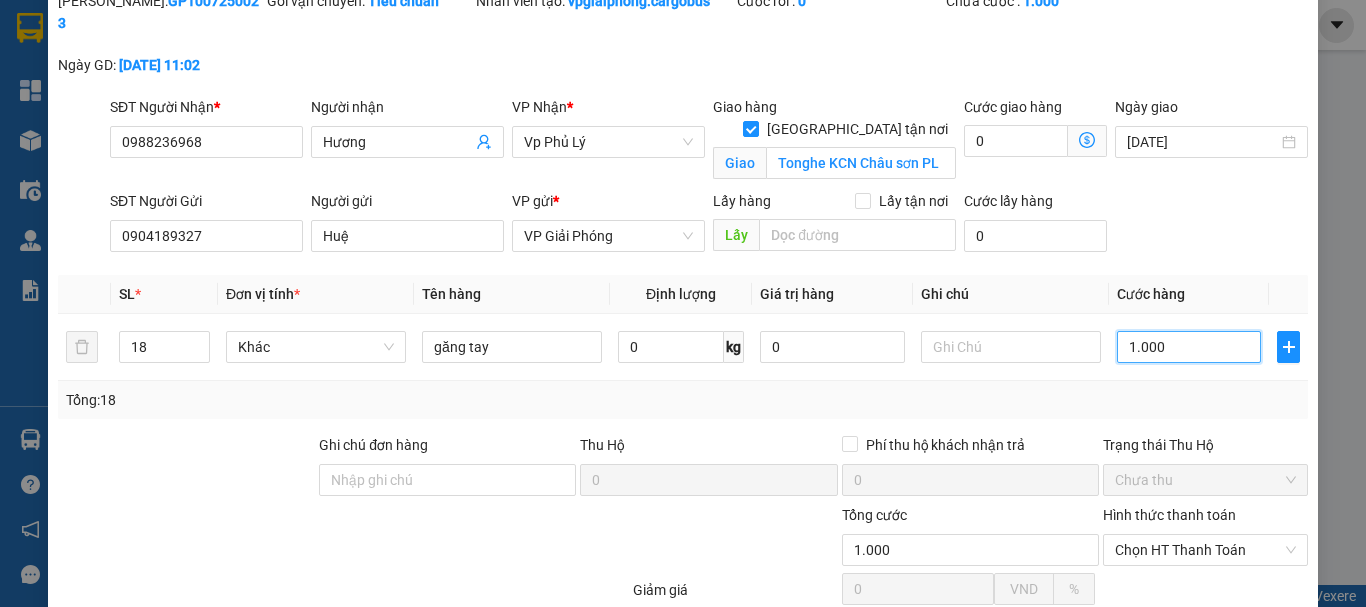 scroll, scrollTop: 193, scrollLeft: 0, axis: vertical 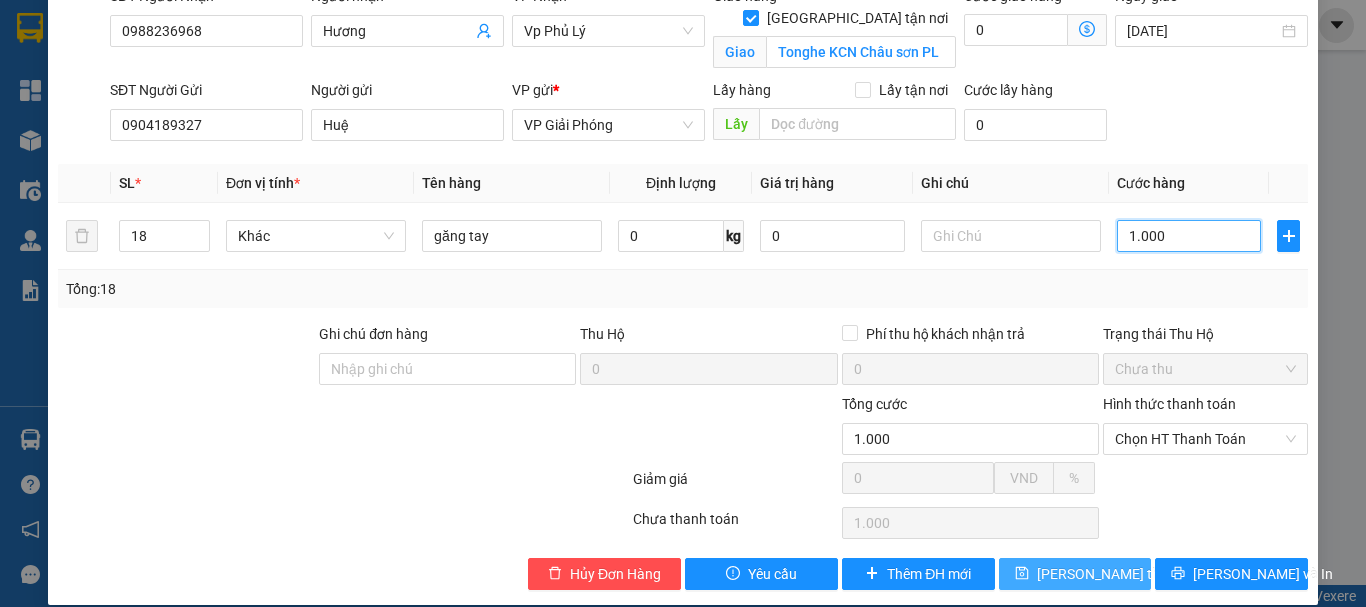 type on "1.000" 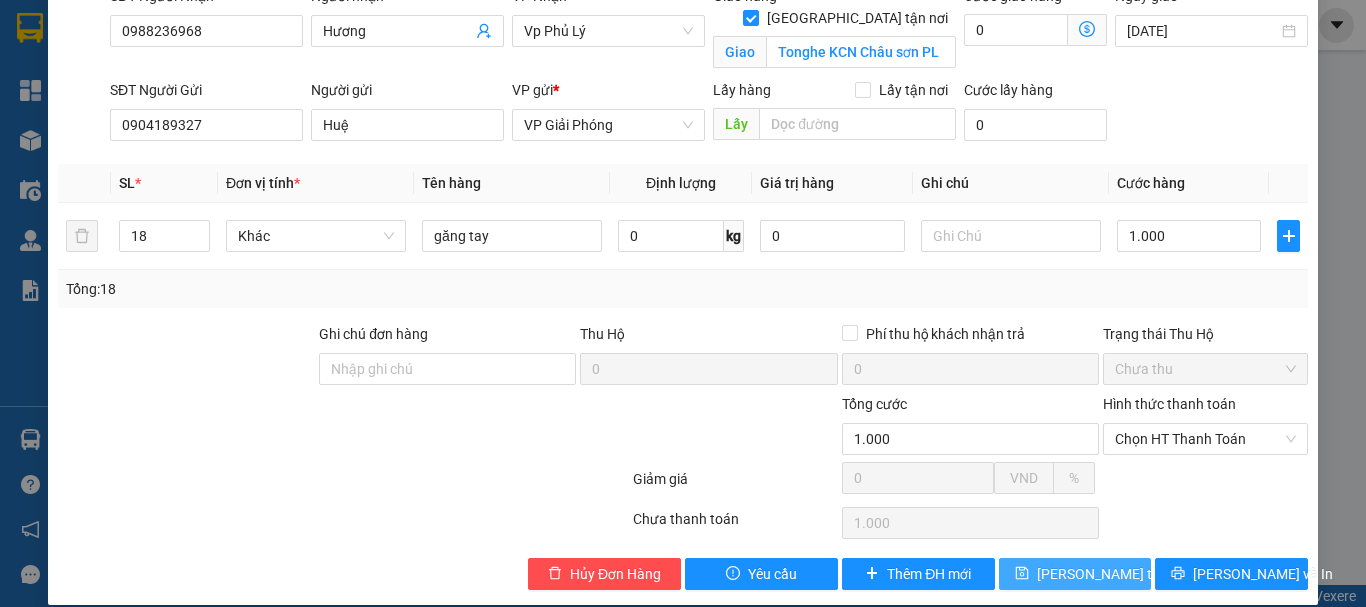type on "1.000.000" 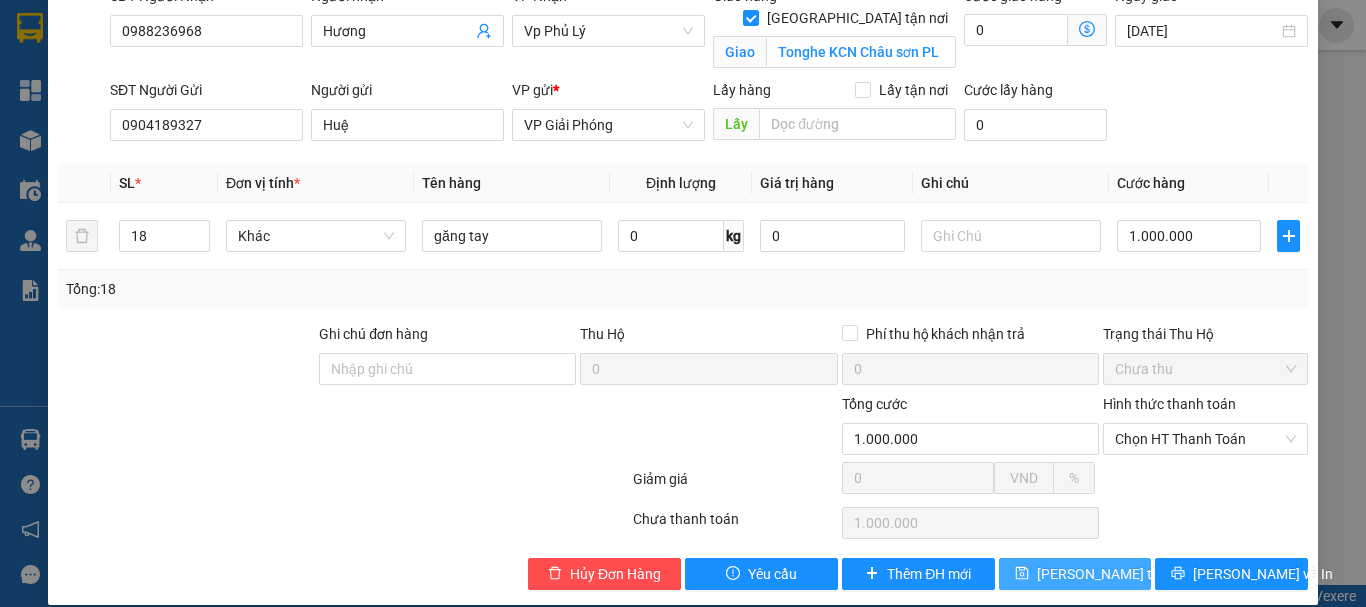 click on "[PERSON_NAME] thay đổi" at bounding box center (1117, 574) 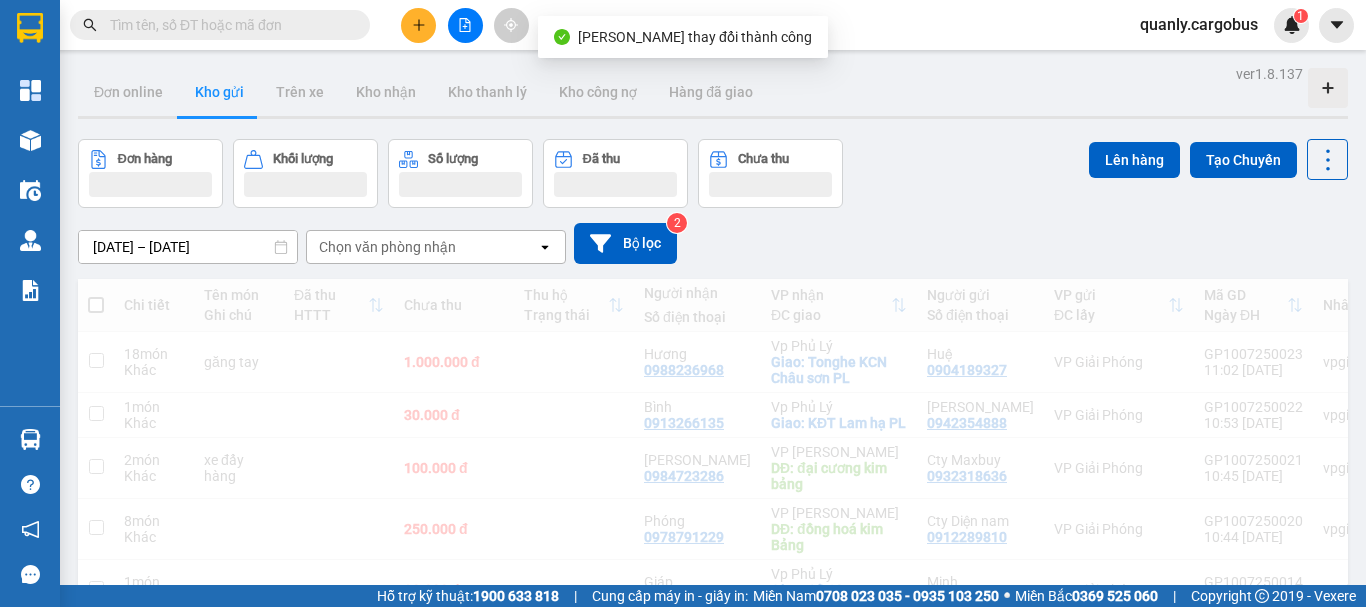 click on "08/07/2025 – 10/07/2025 Press the down arrow key to interact with the calendar and select a date. Press the escape button to close the calendar. Selected date range is from 08/07/2025 to 10/07/2025. Chọn văn phòng nhận open Bộ lọc 2" at bounding box center [713, 243] 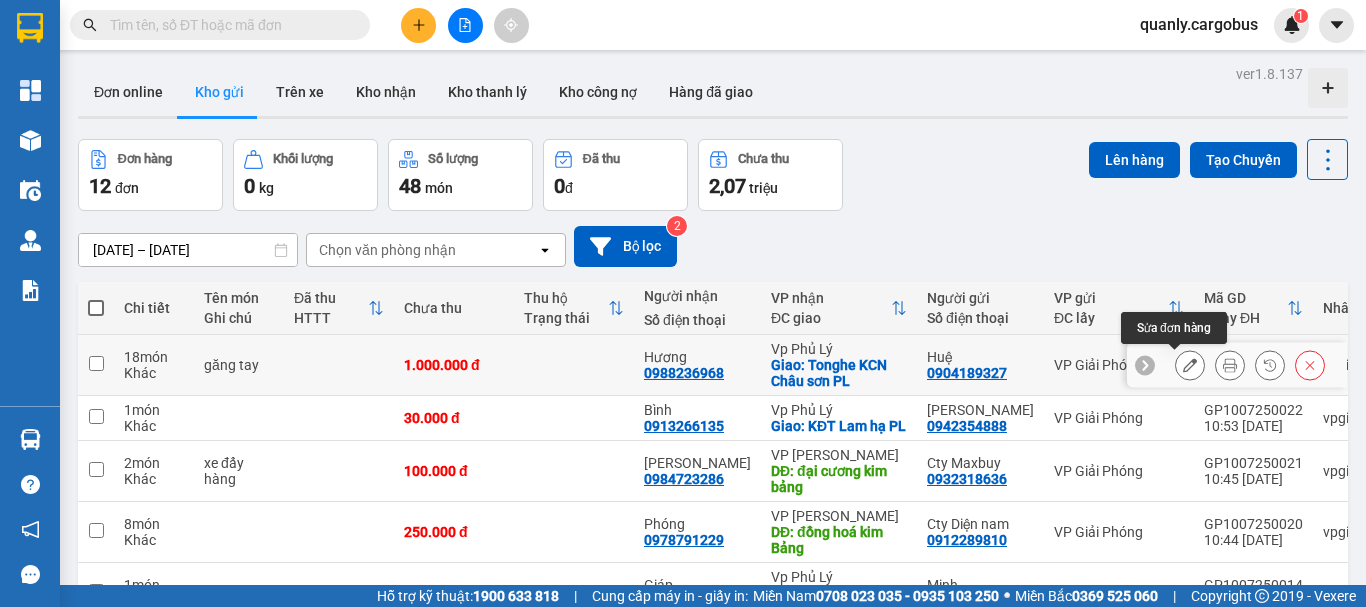 click 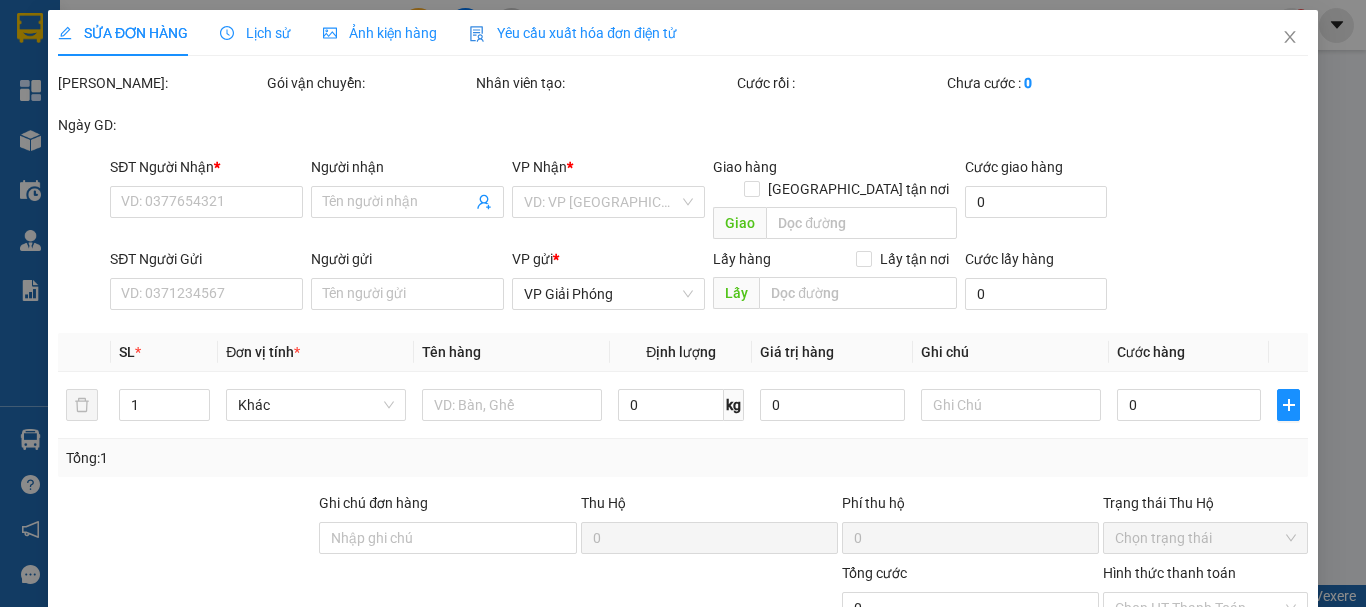 type on "0988236968" 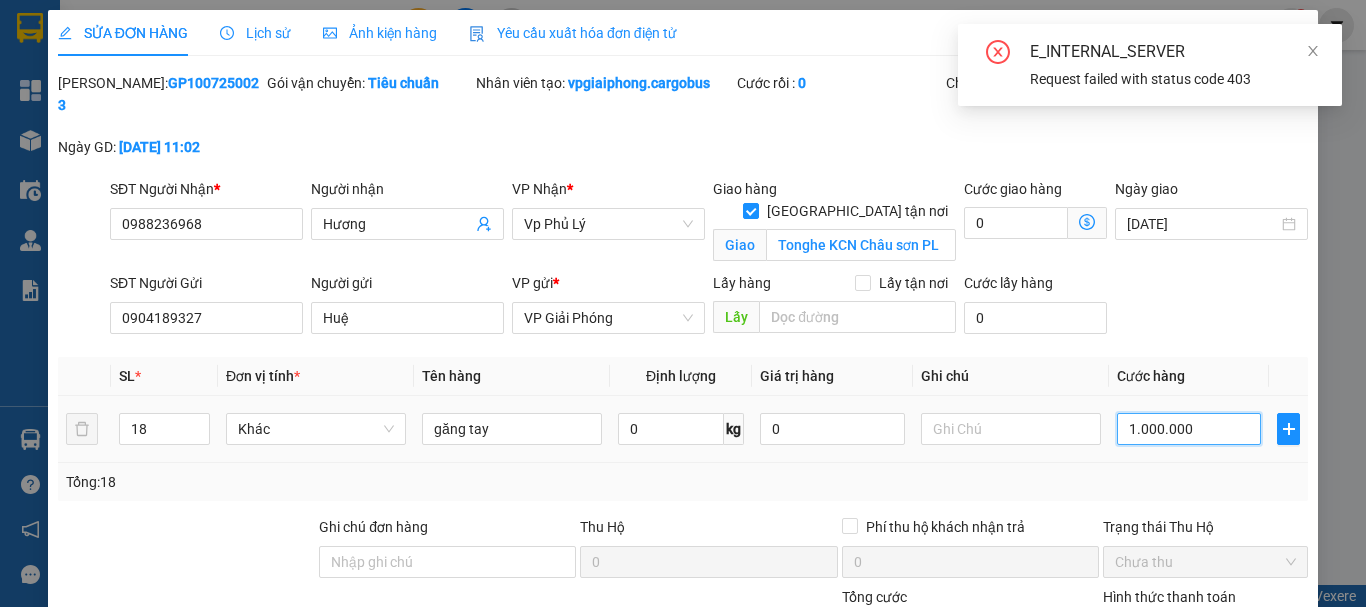 click on "1.000.000" at bounding box center (1189, 429) 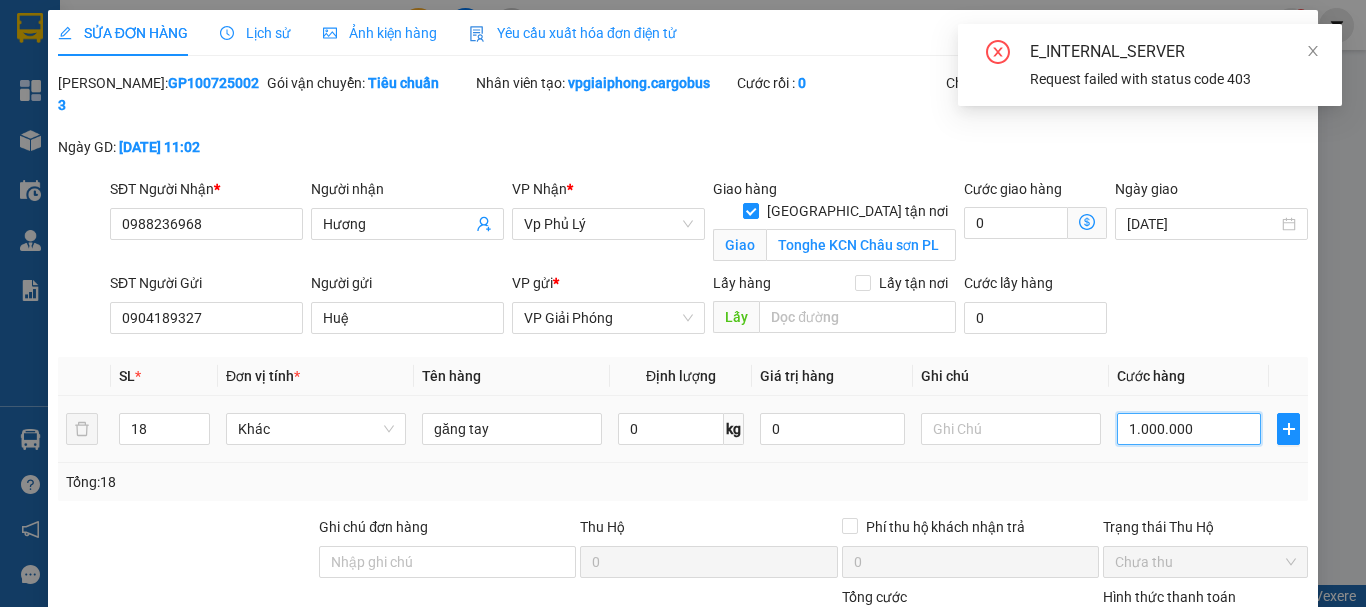 click on "1.000.000" at bounding box center [1189, 429] 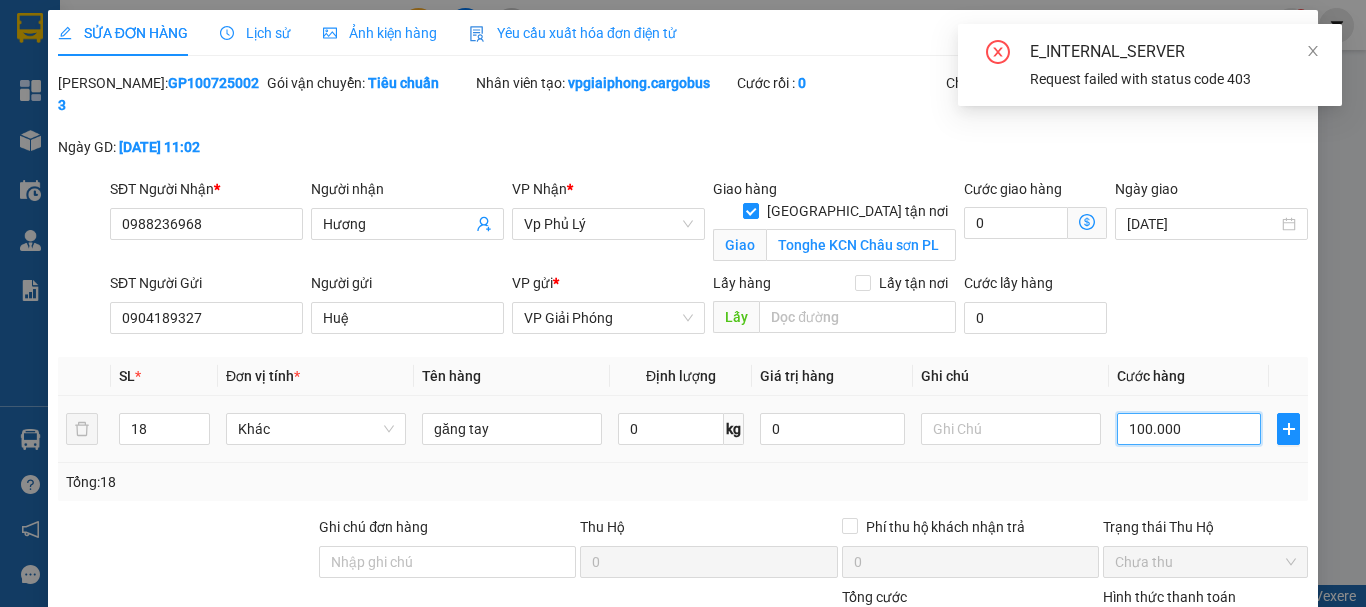 type on "10.000" 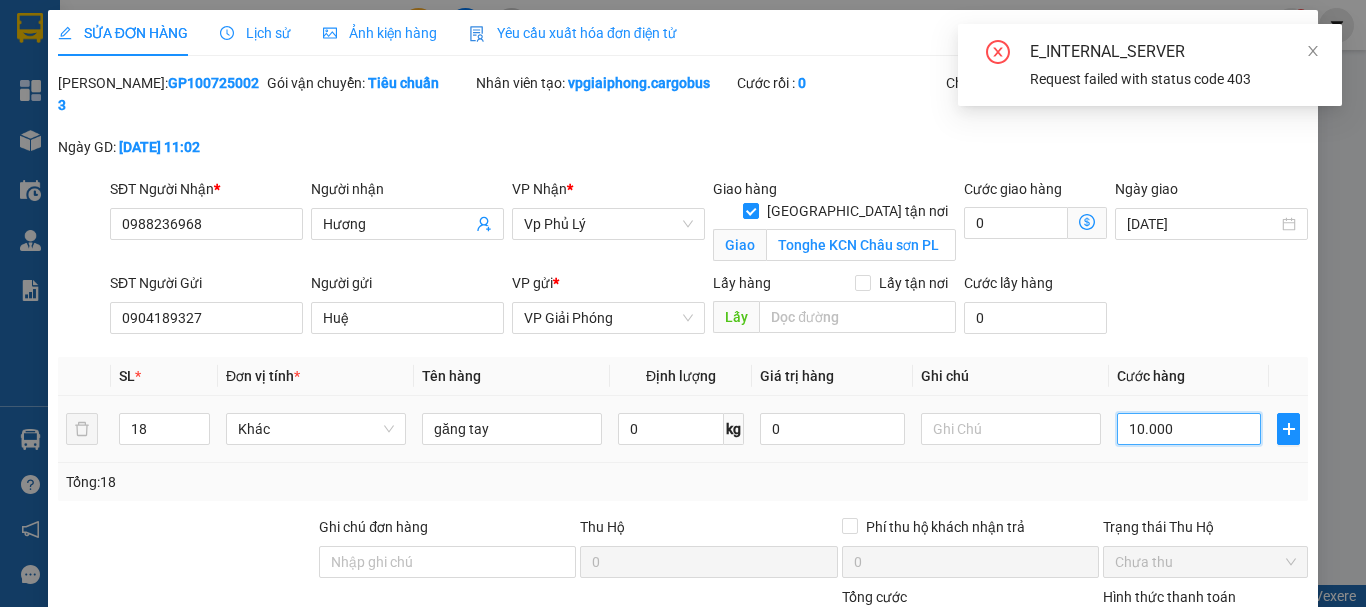 type on "10.000" 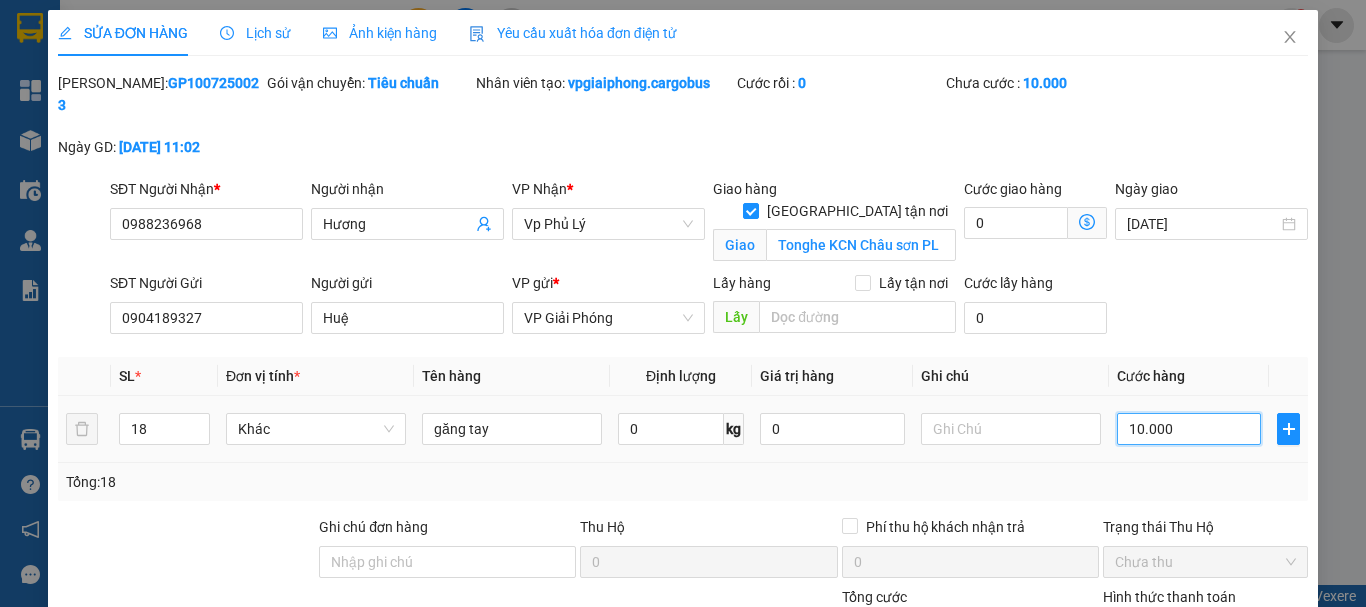 scroll, scrollTop: 193, scrollLeft: 0, axis: vertical 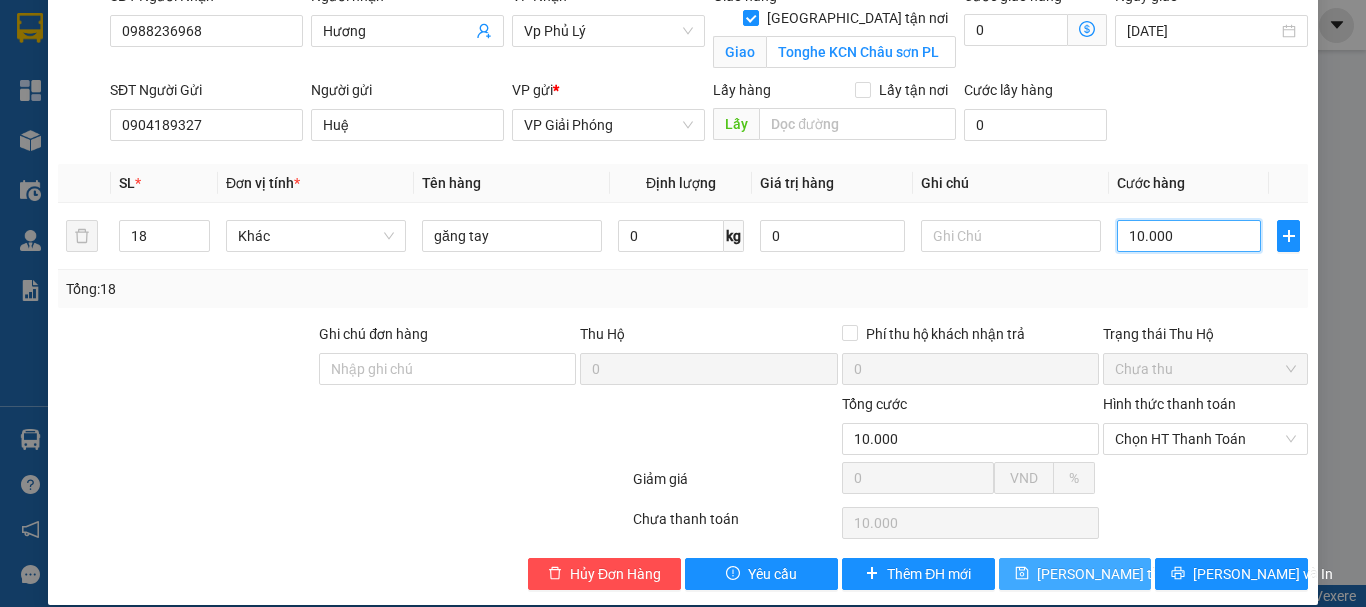 type on "10.000" 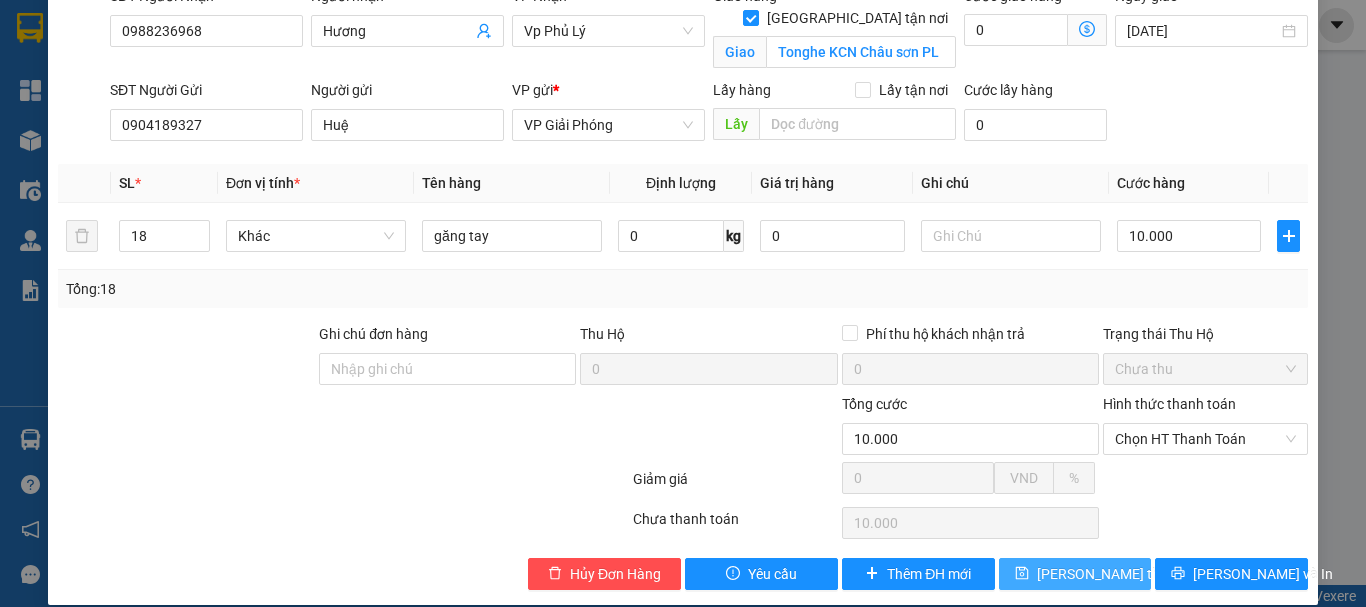 click on "[PERSON_NAME] thay đổi" at bounding box center [1117, 574] 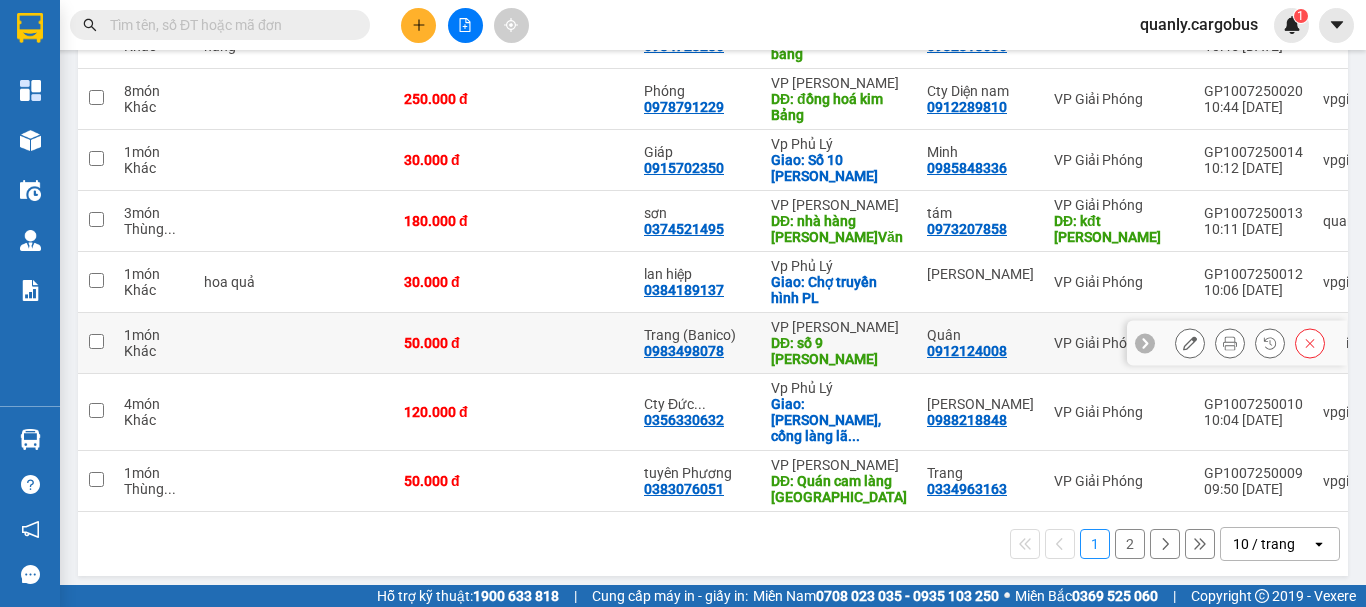 scroll, scrollTop: 450, scrollLeft: 0, axis: vertical 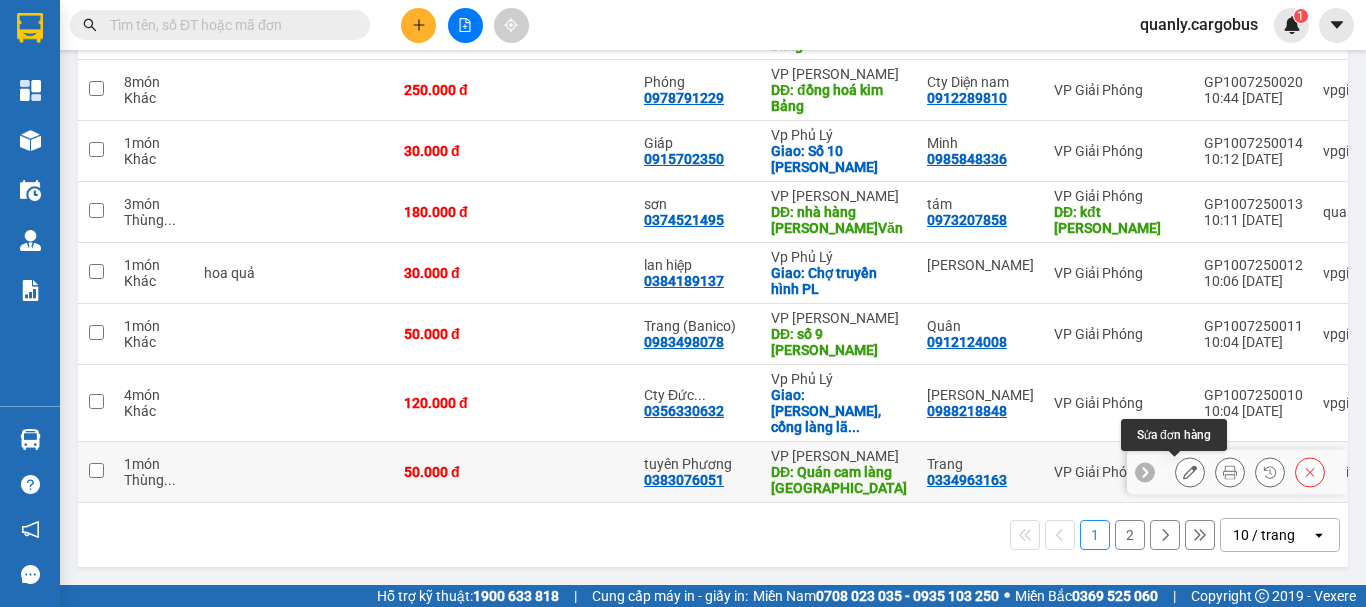 click 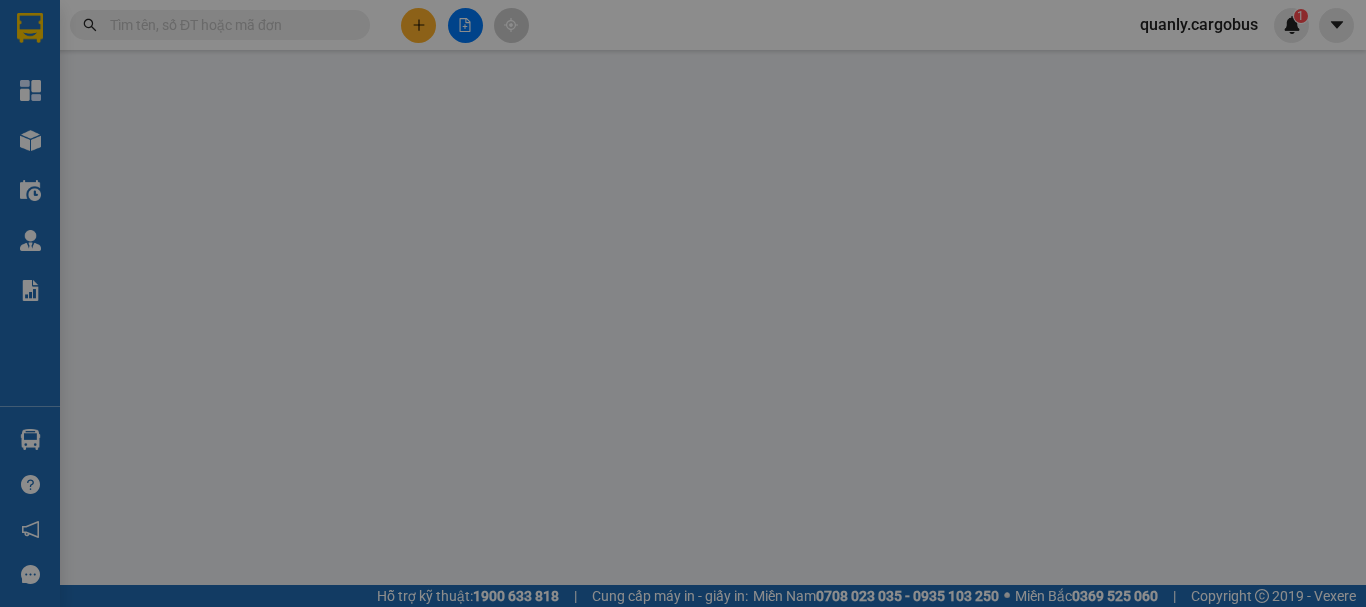 scroll, scrollTop: 0, scrollLeft: 0, axis: both 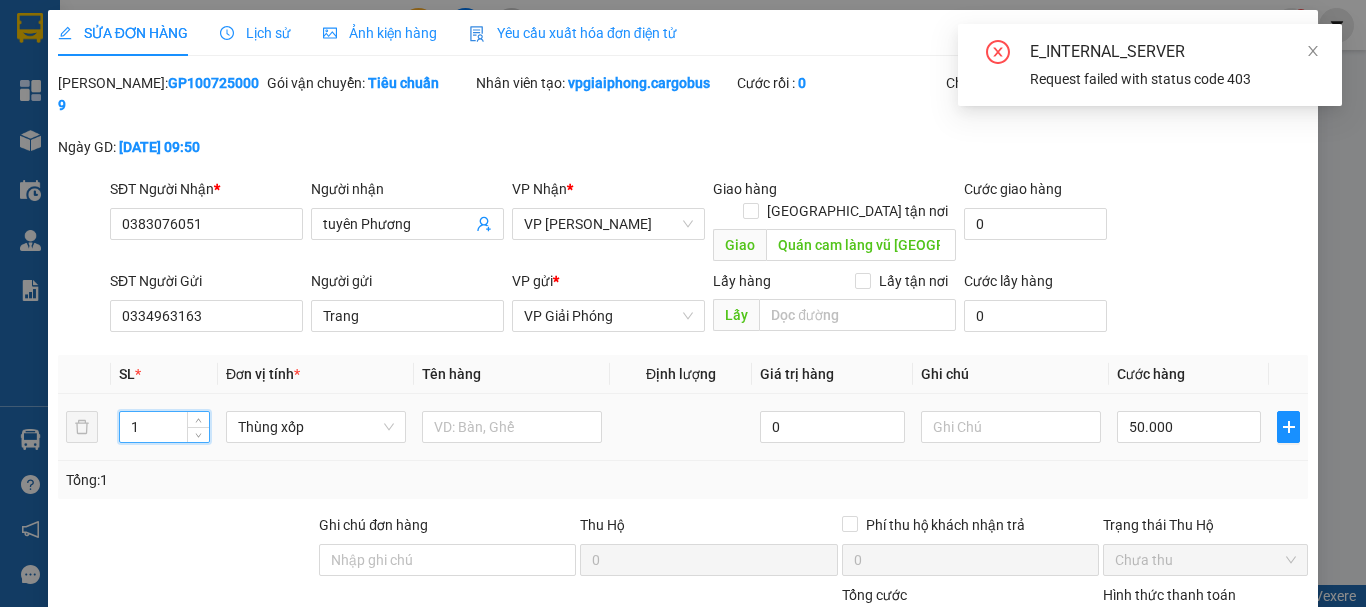 click on "1" at bounding box center [164, 427] 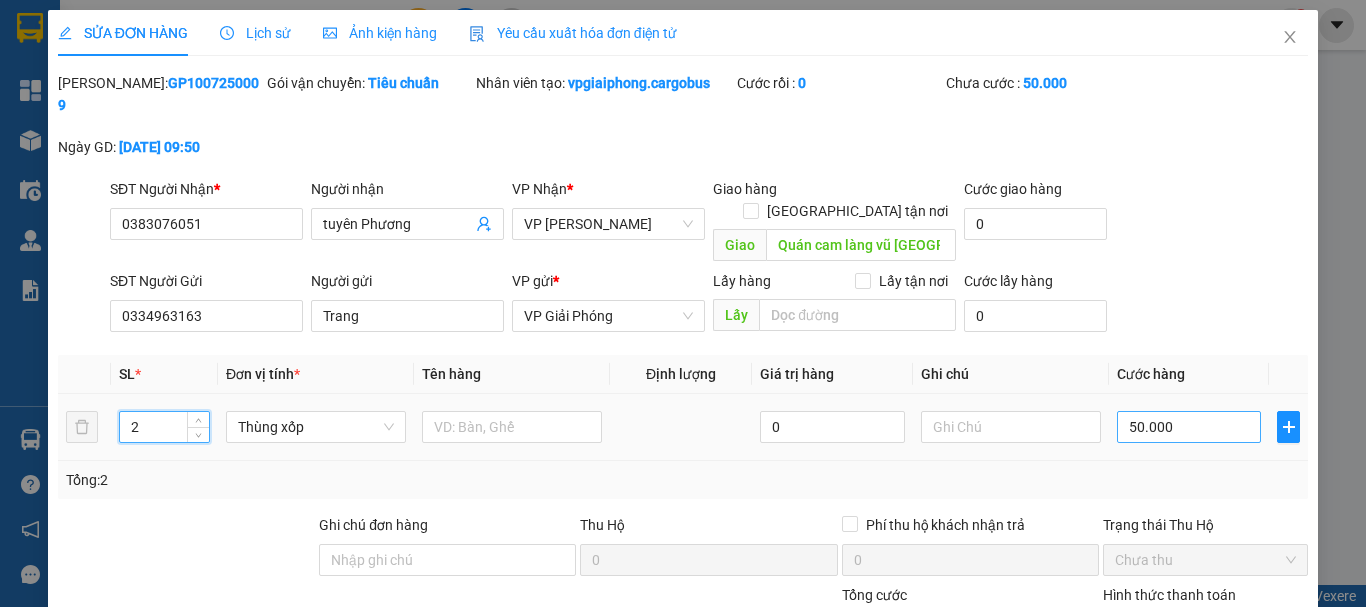 type on "2" 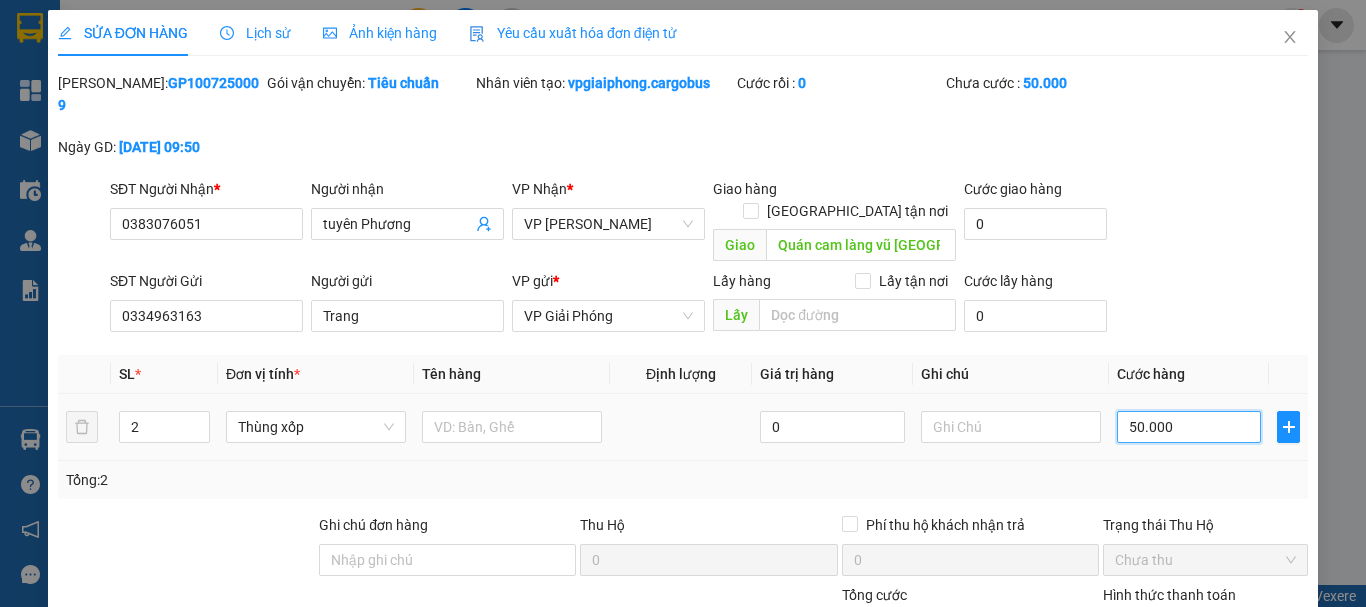 click on "50.000" at bounding box center [1189, 427] 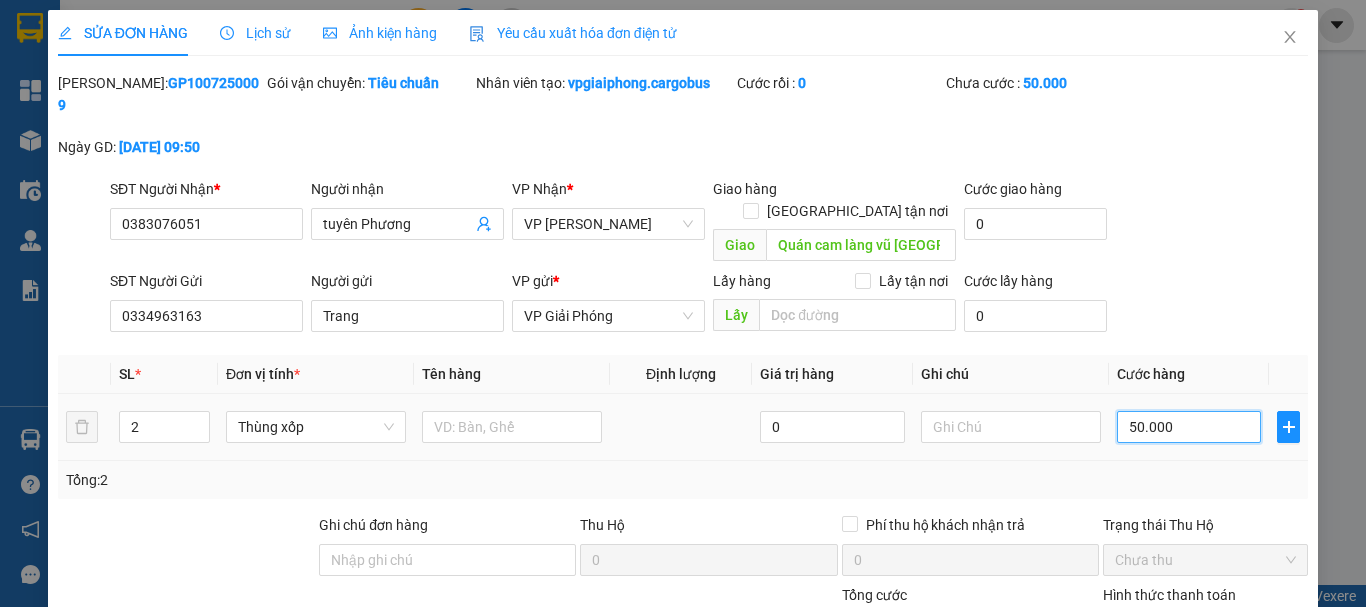 type on "0" 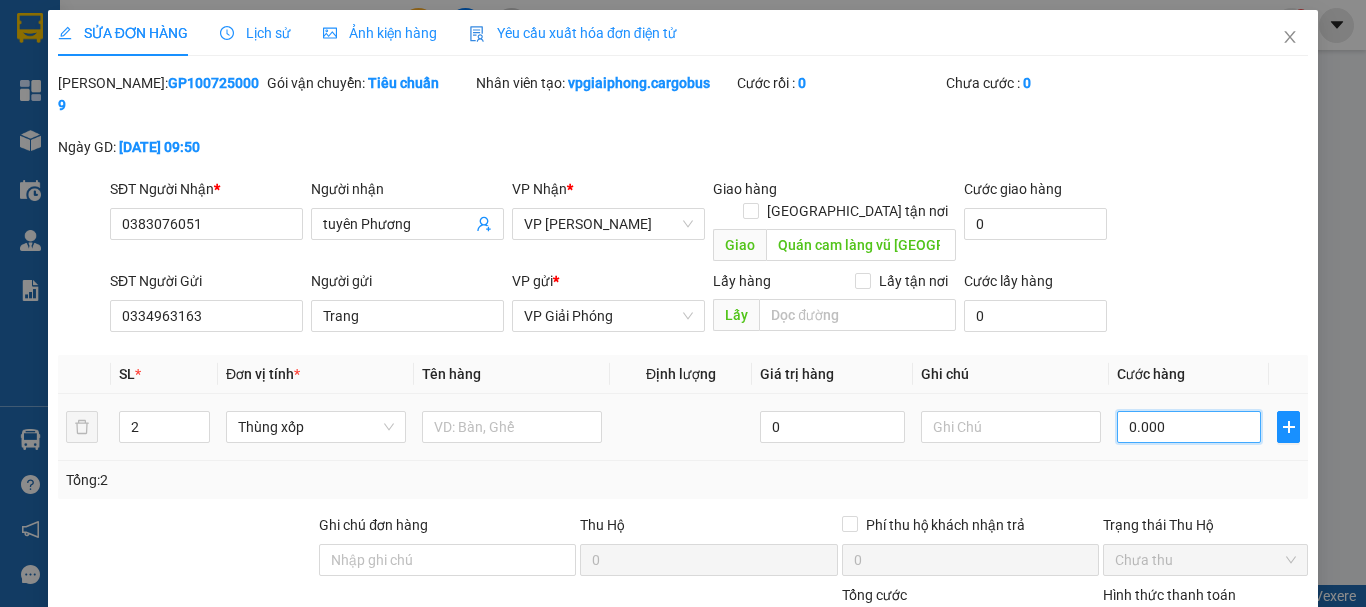 type on "10.000" 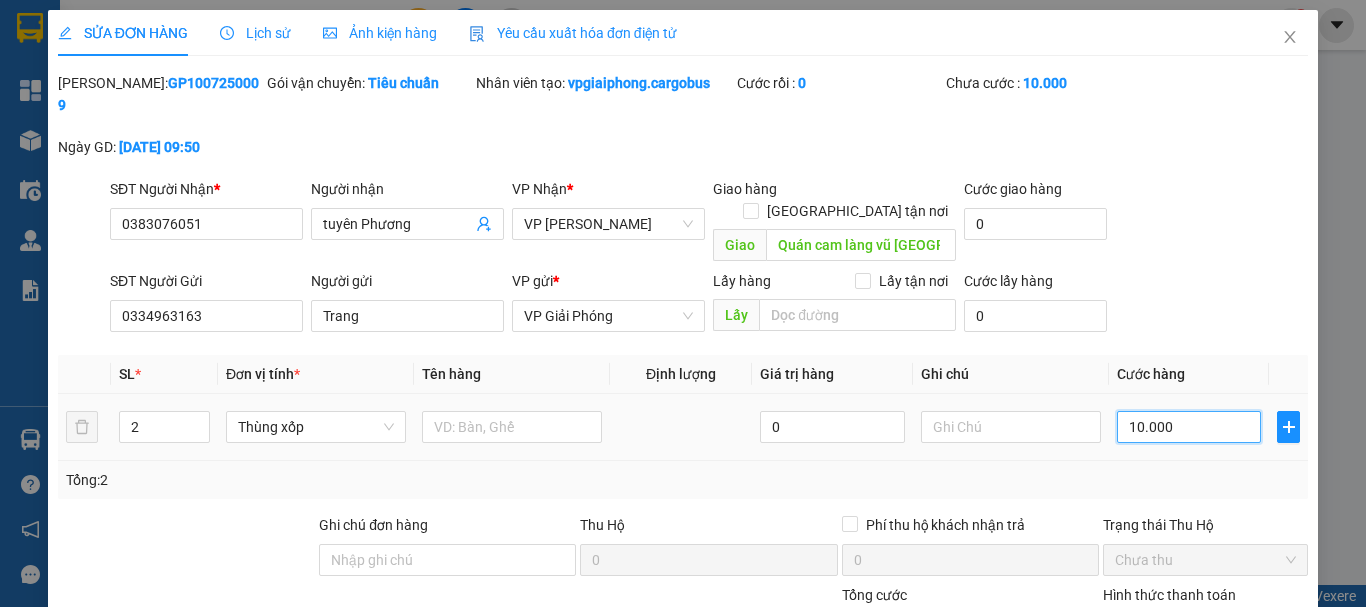 type on "100.000" 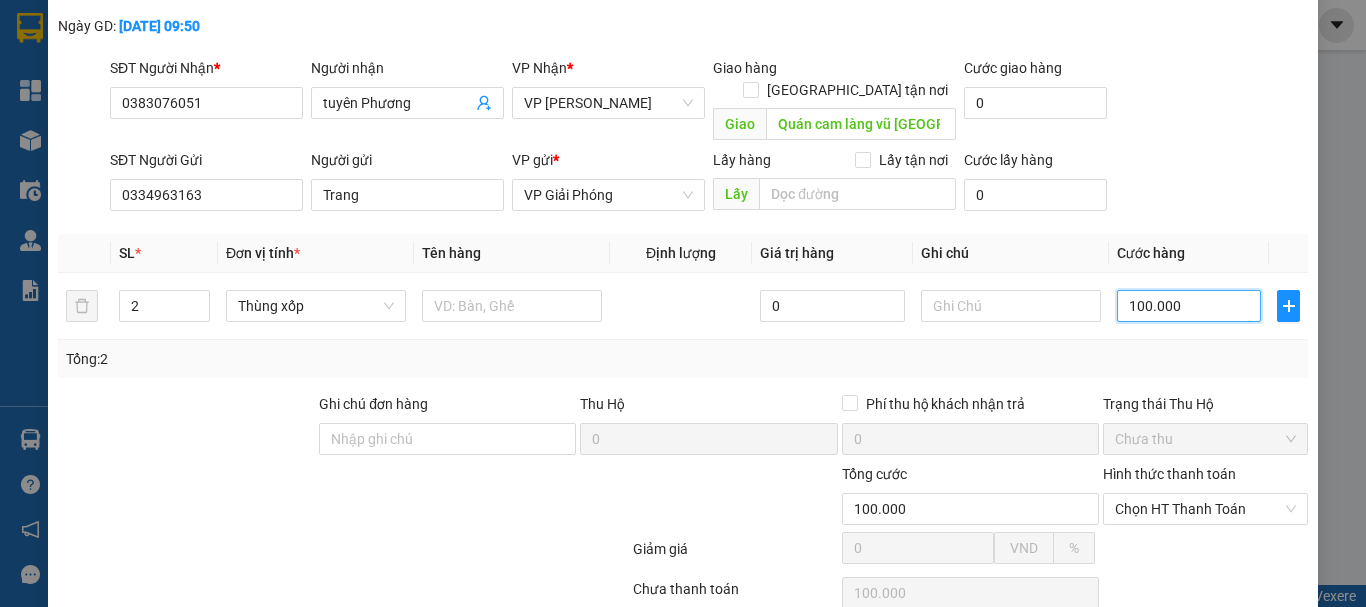 scroll, scrollTop: 169, scrollLeft: 0, axis: vertical 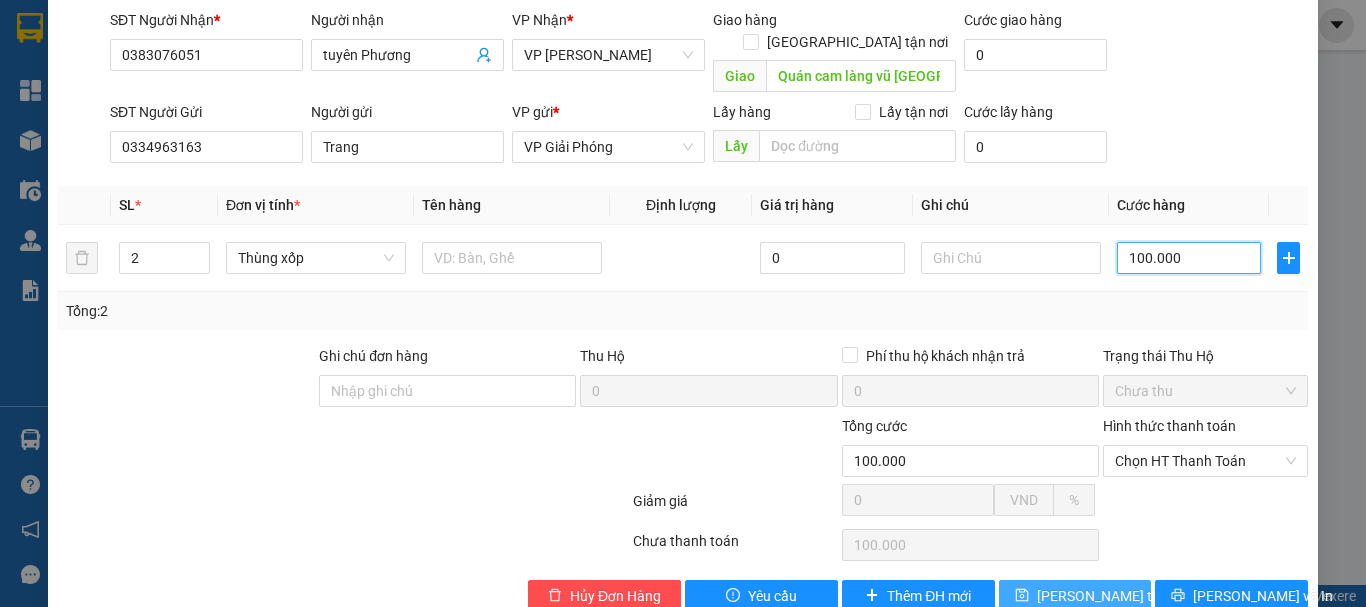type on "100.000" 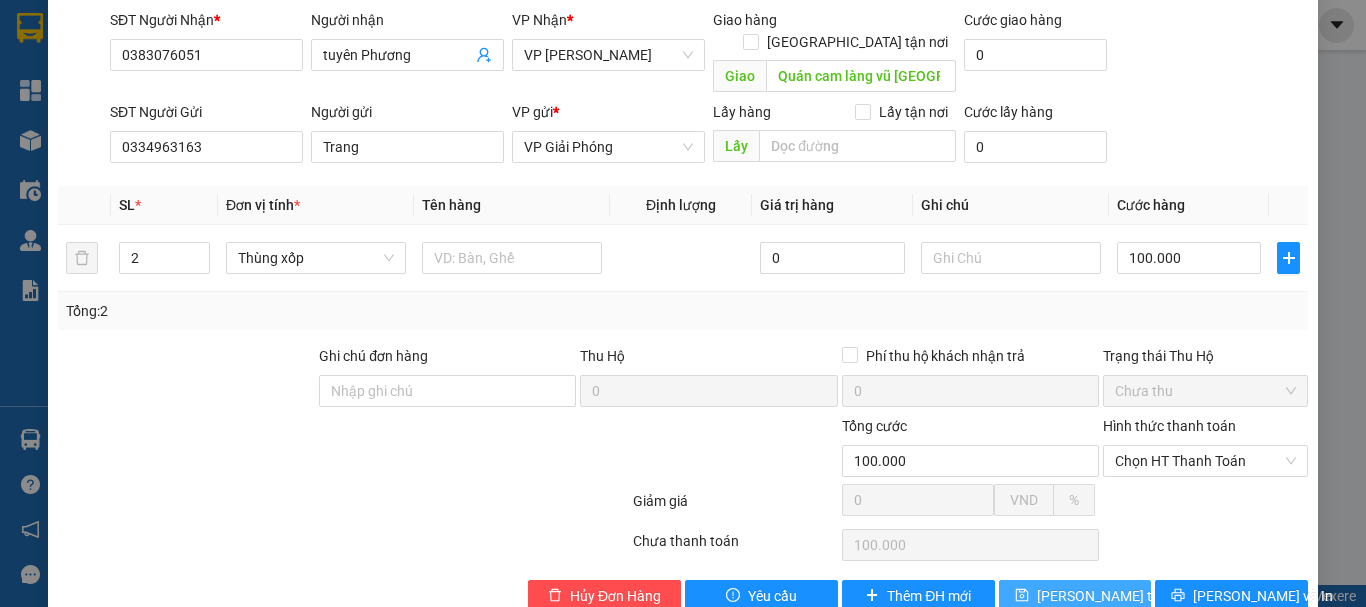 click on "[PERSON_NAME] thay đổi" at bounding box center (1117, 596) 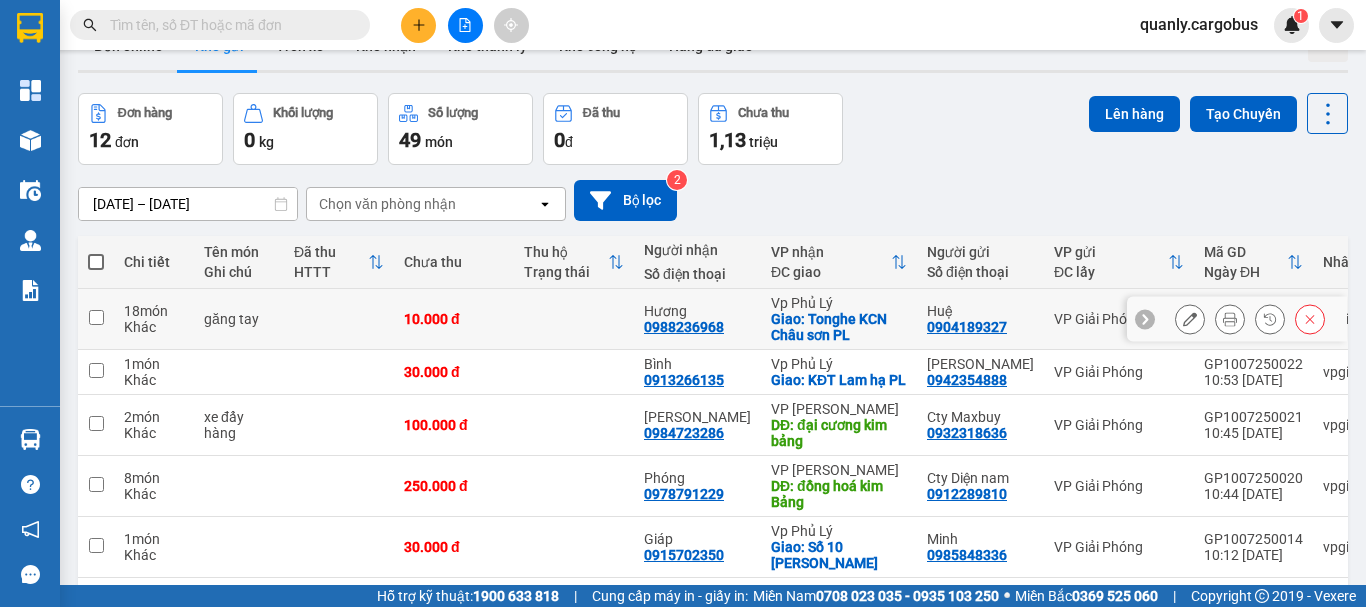 scroll, scrollTop: 0, scrollLeft: 0, axis: both 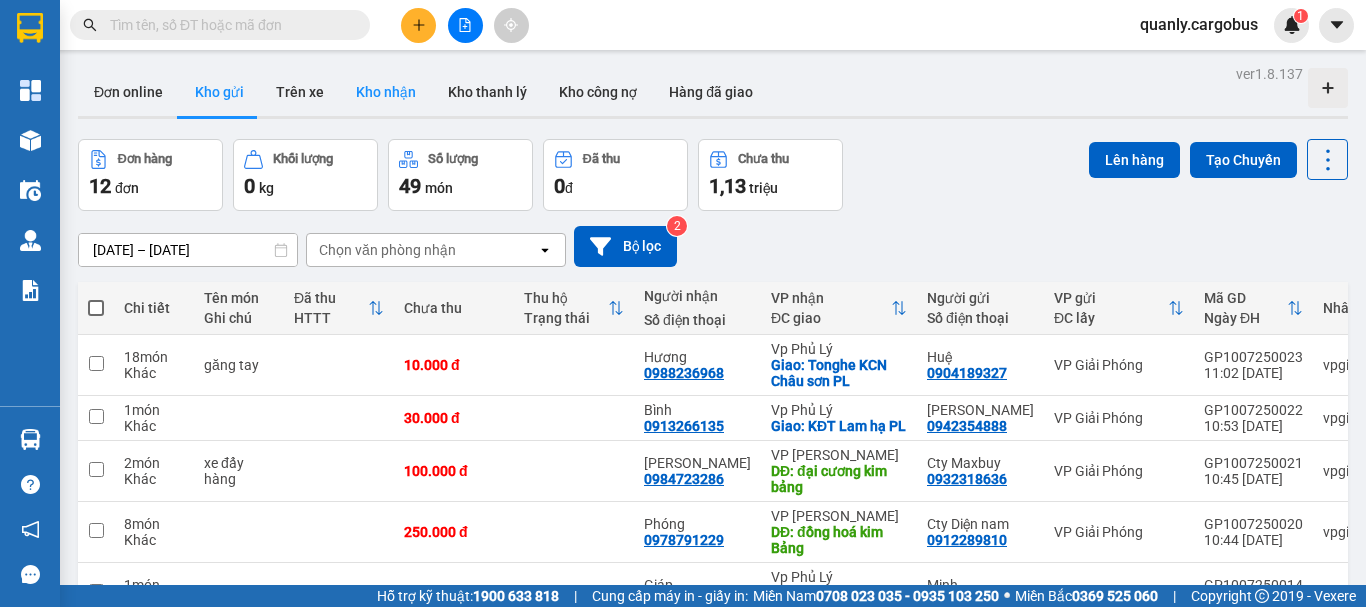 click on "Kho nhận" at bounding box center [386, 92] 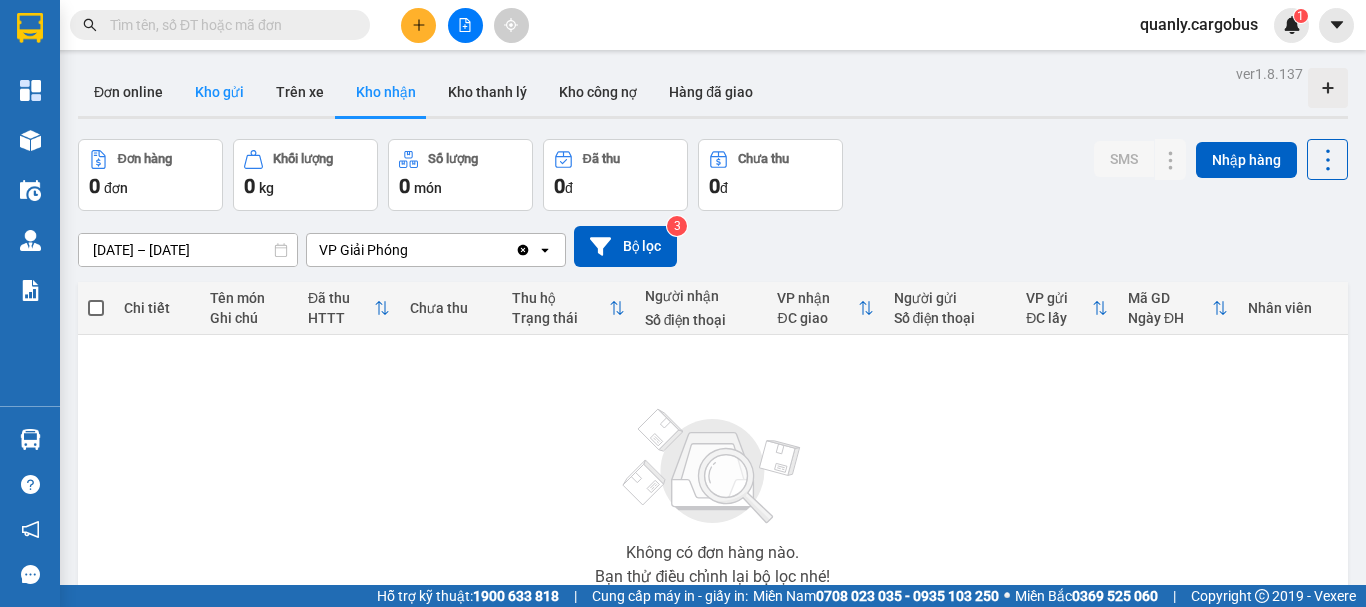click on "Kho gửi" at bounding box center [219, 92] 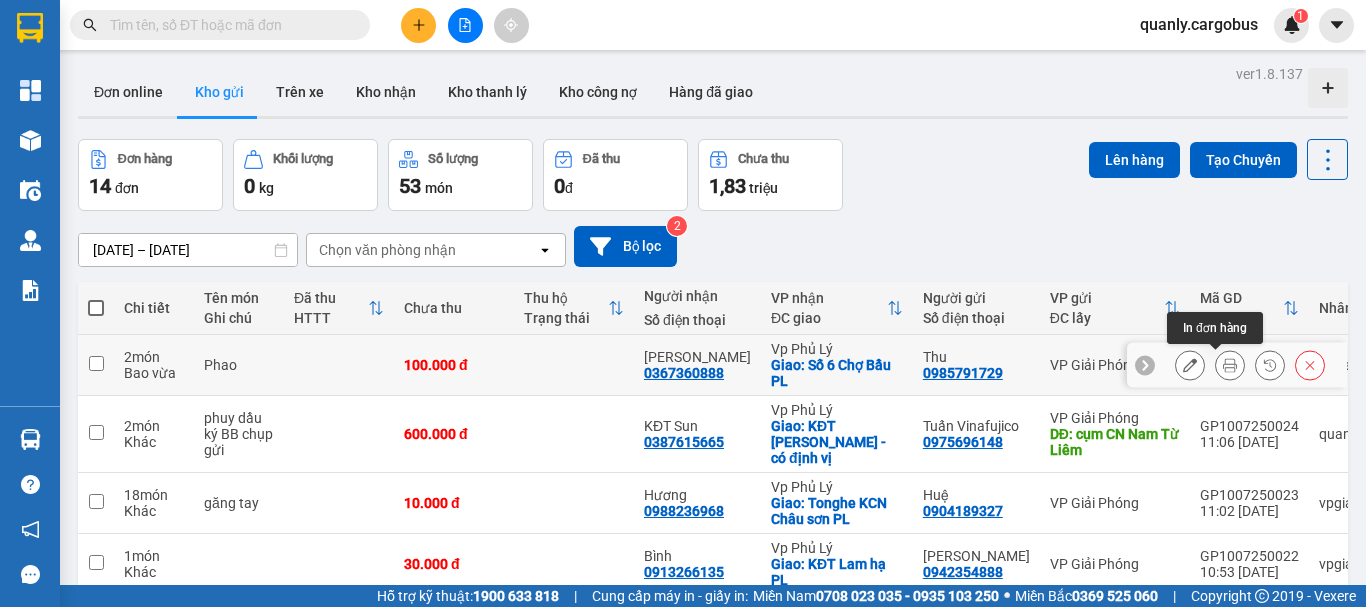click 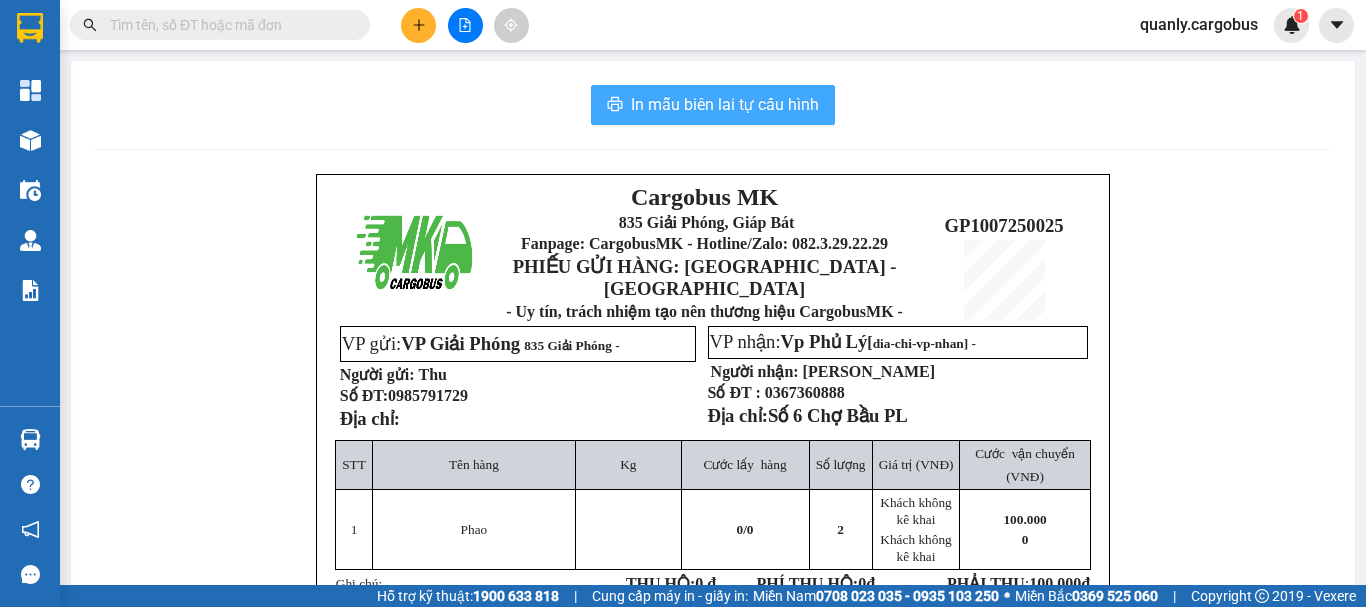 click on "In mẫu biên lai tự cấu hình" at bounding box center (725, 104) 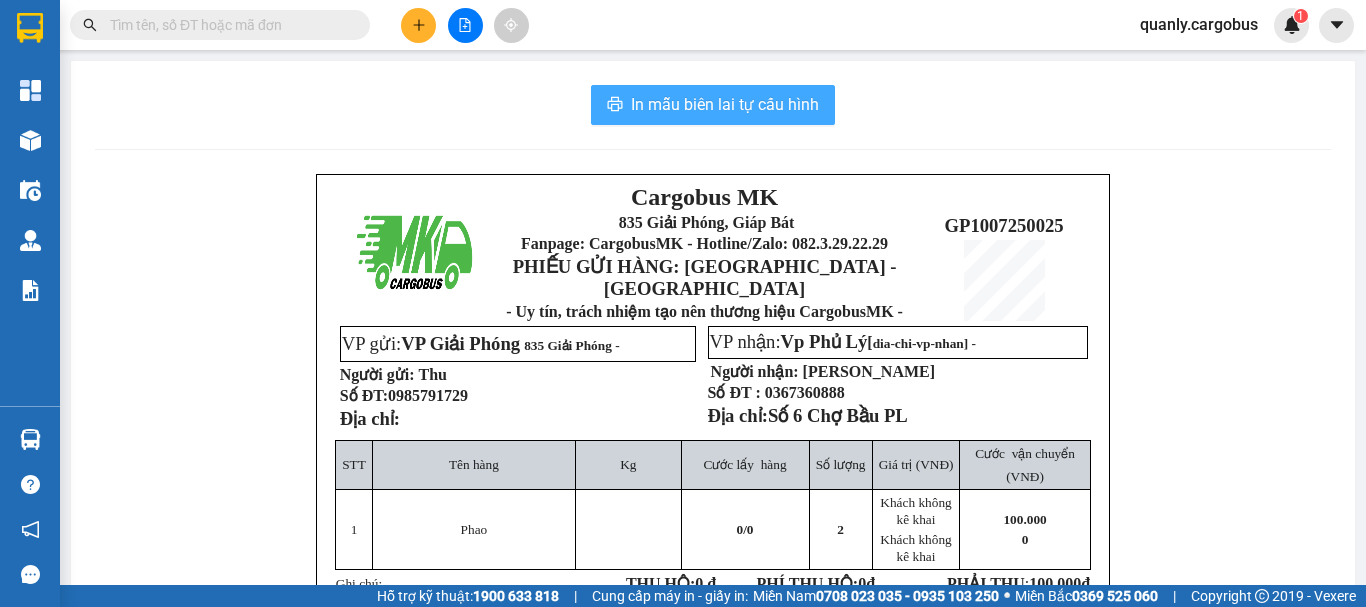 scroll, scrollTop: 0, scrollLeft: 0, axis: both 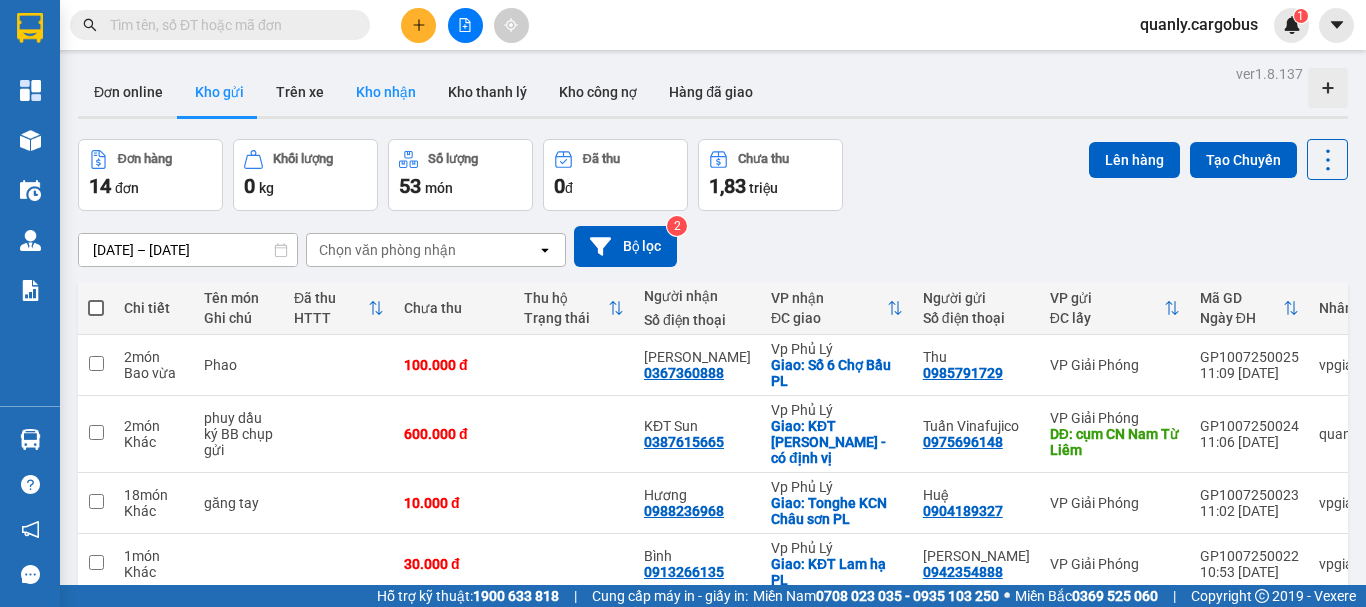 click on "Kho nhận" at bounding box center (386, 92) 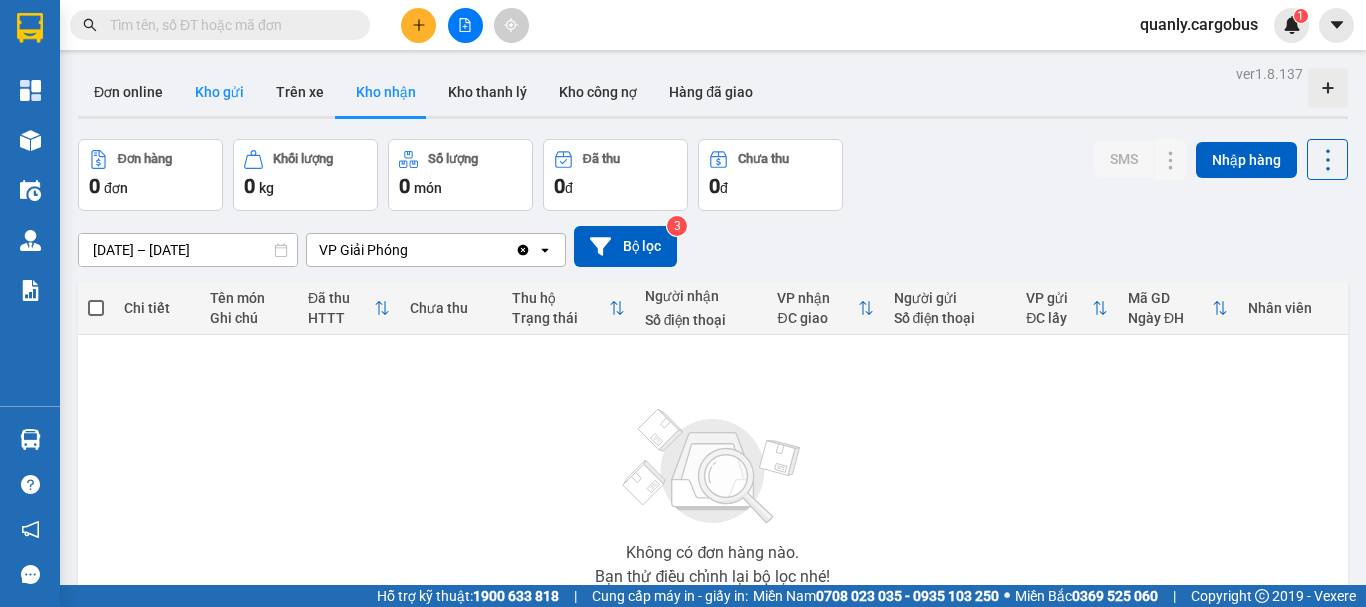 click on "Kho gửi" at bounding box center (219, 92) 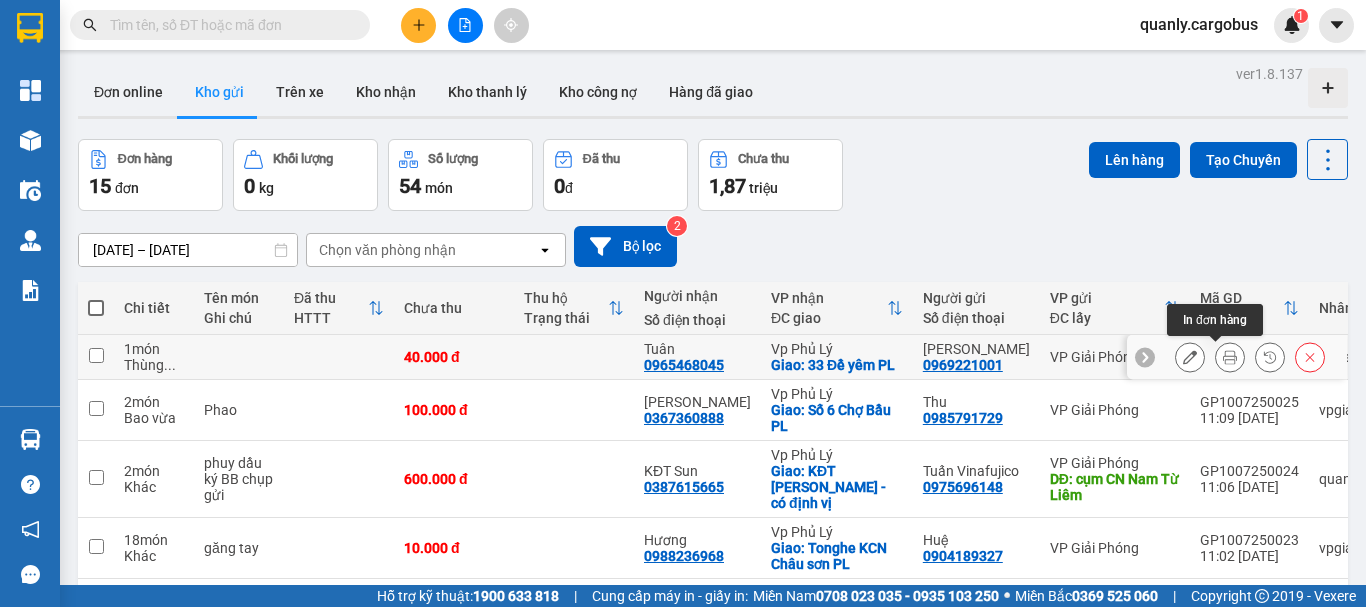 click 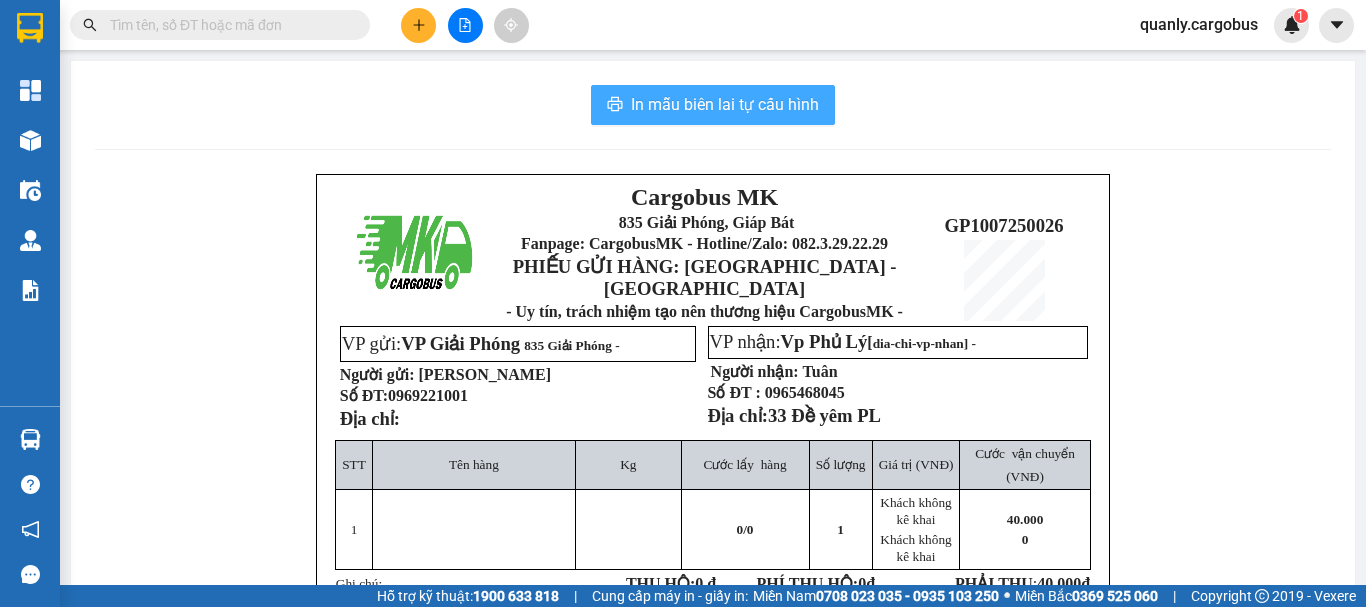 click on "In mẫu biên lai tự cấu hình" at bounding box center [725, 104] 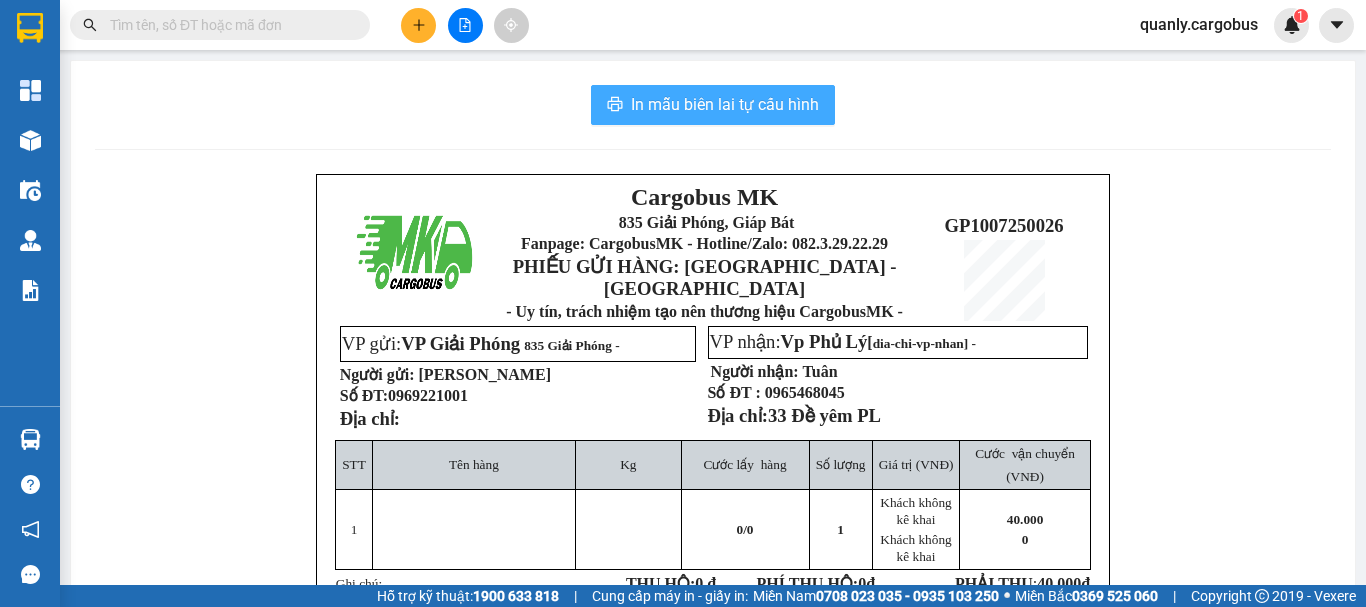 scroll, scrollTop: 0, scrollLeft: 0, axis: both 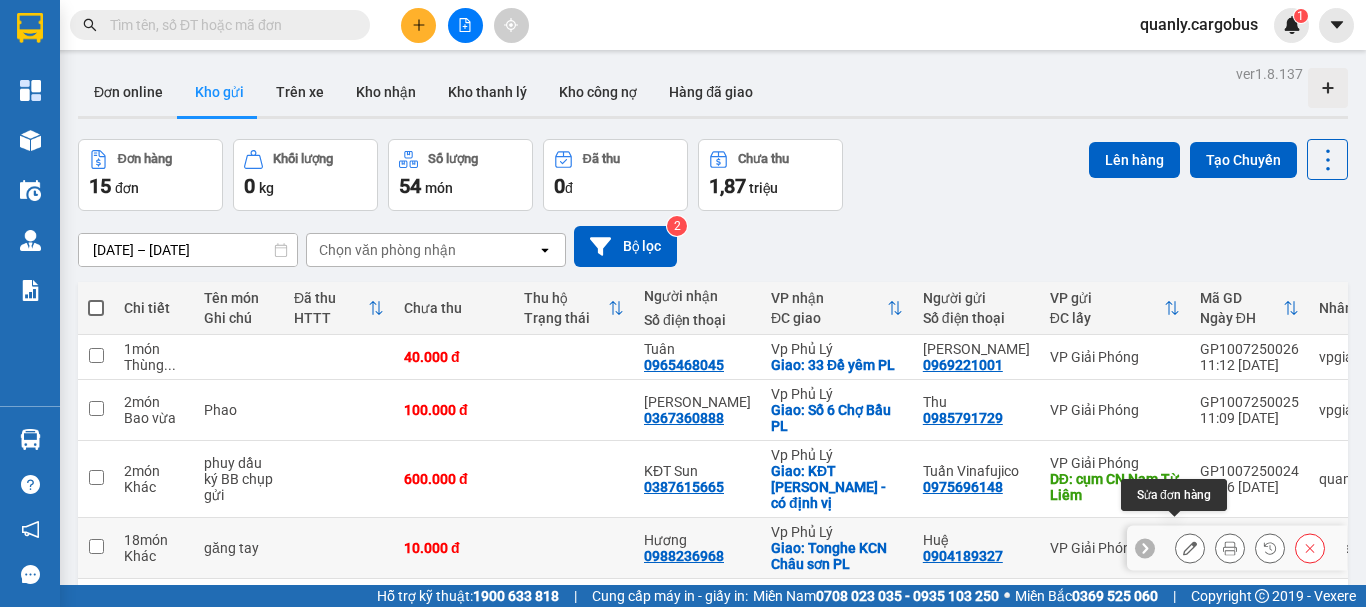 click 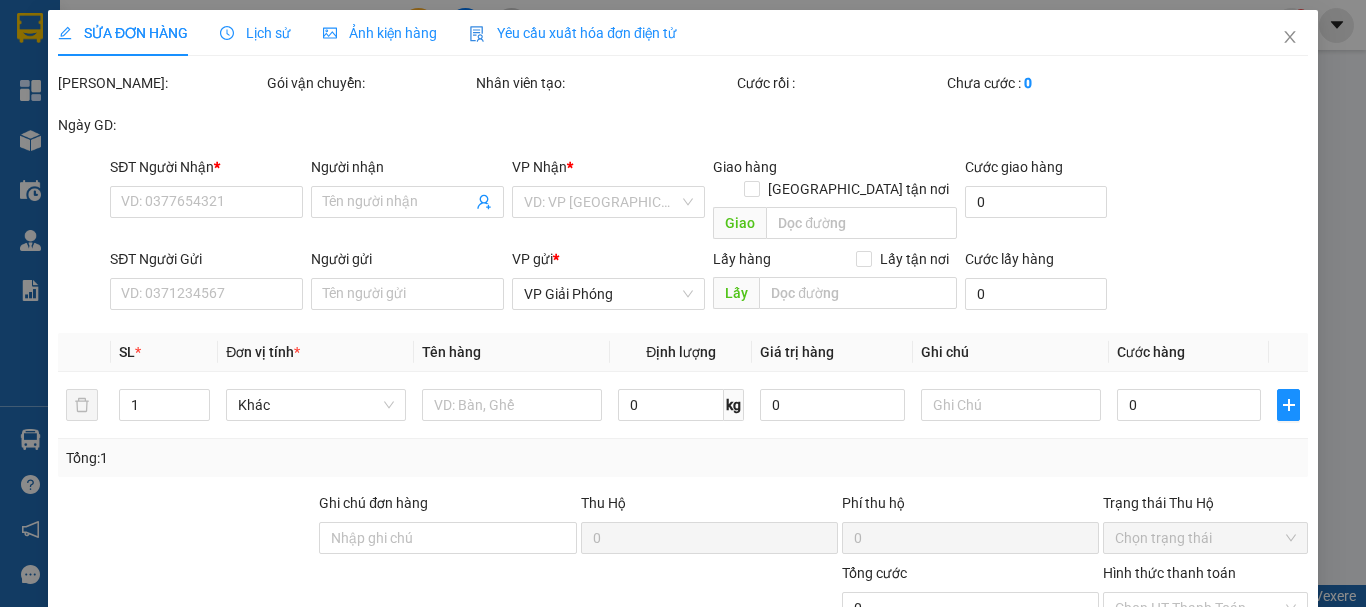 type on "0988236968" 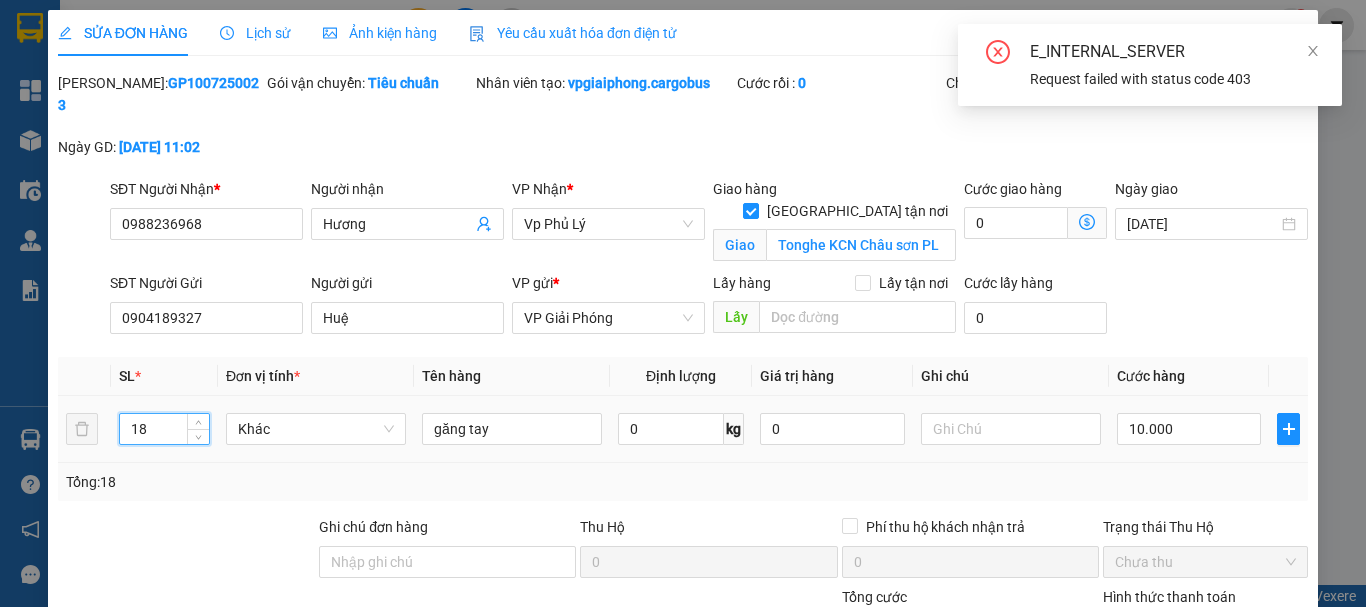 click on "18" at bounding box center (164, 429) 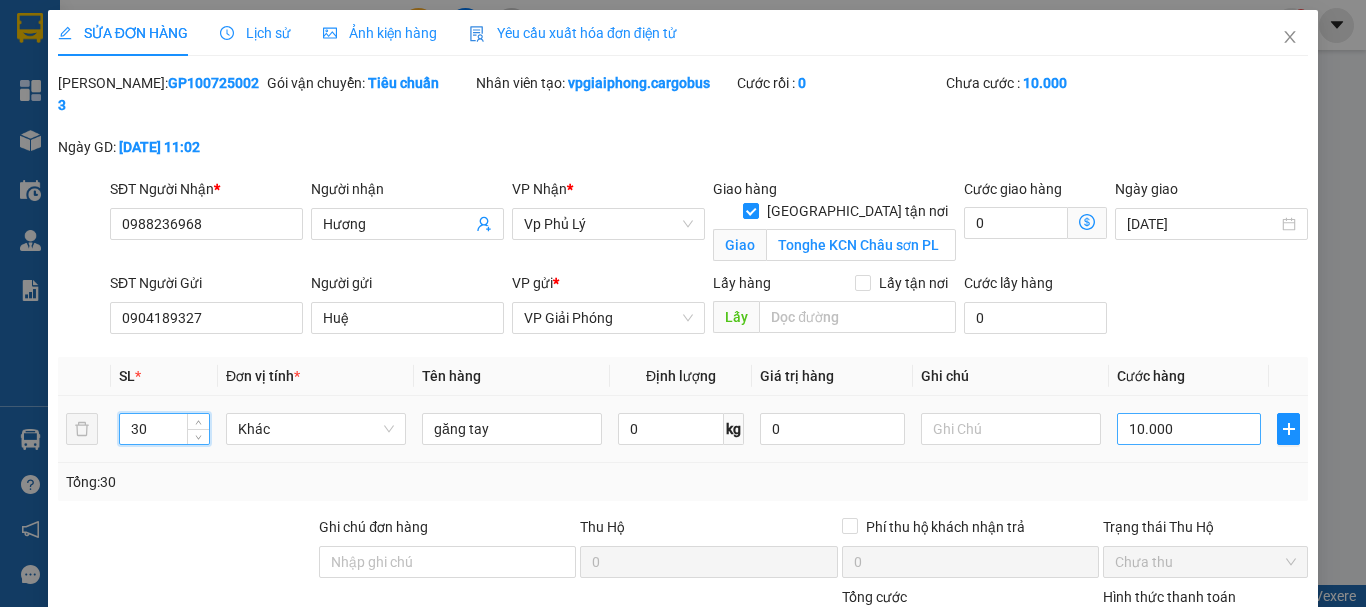 type on "30" 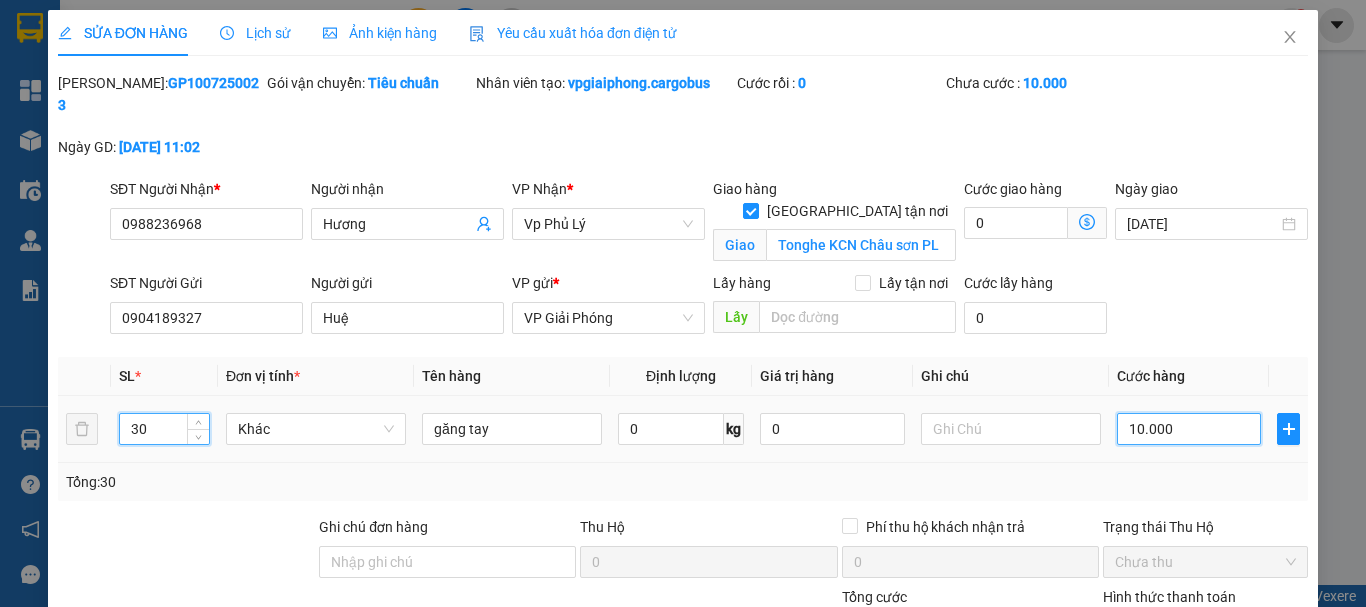 click on "10.000" at bounding box center (1189, 429) 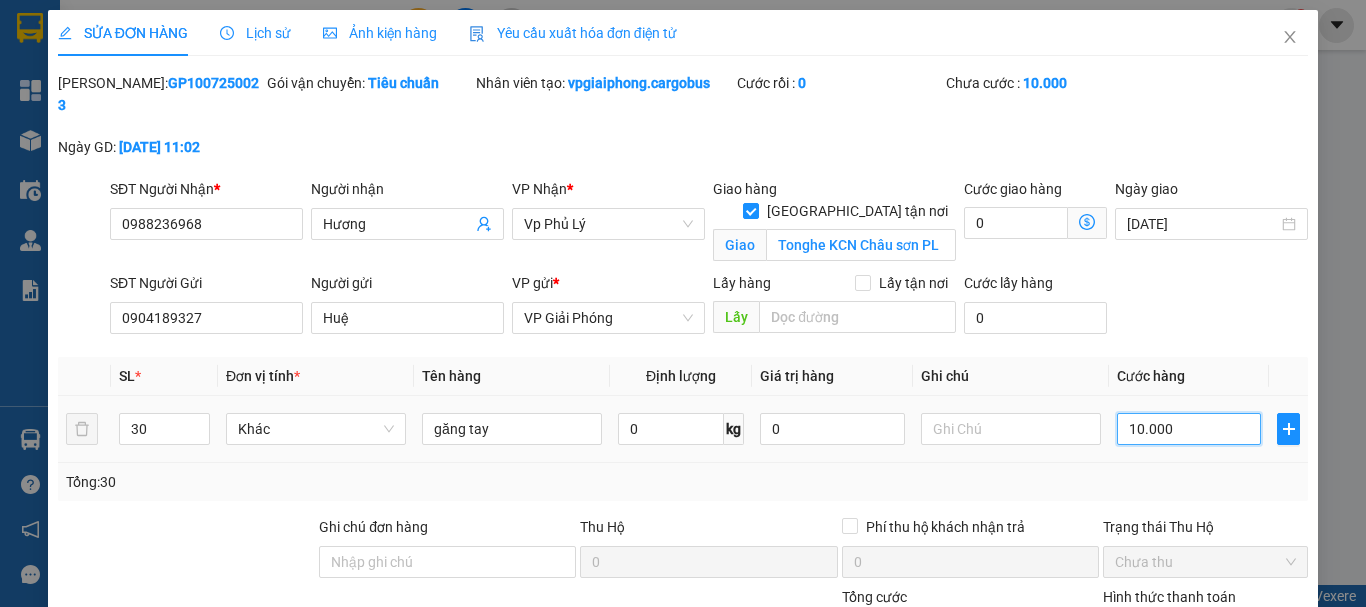 click on "10.000" at bounding box center (1189, 429) 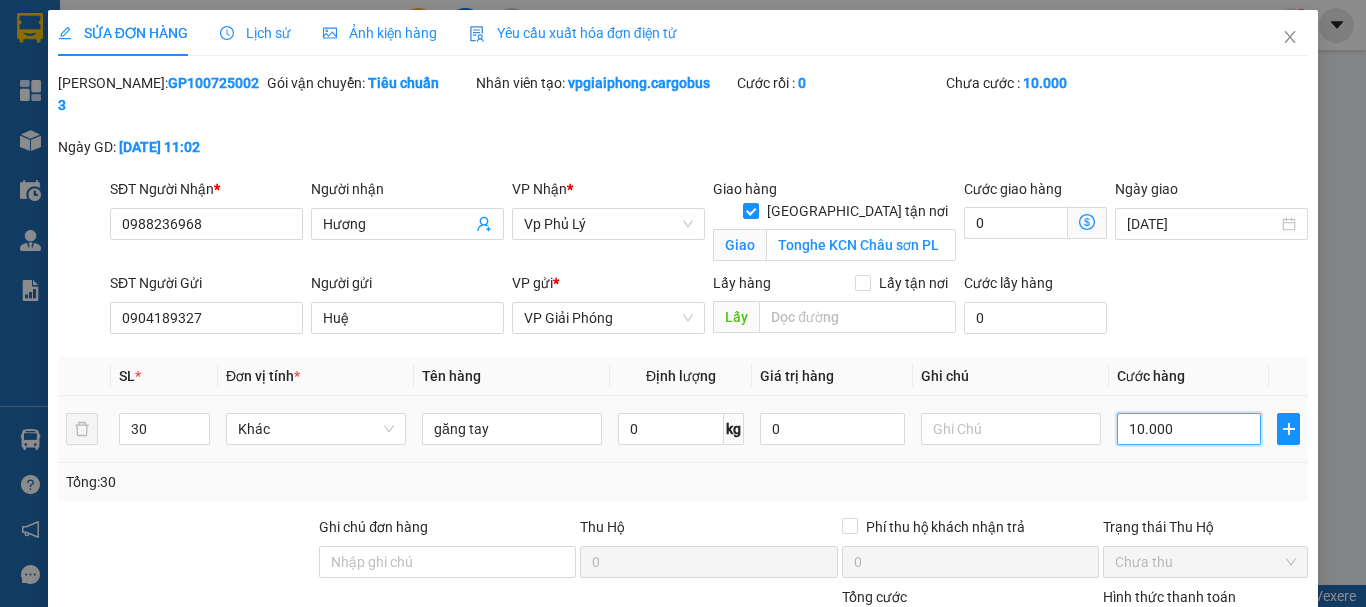 type on "0.000" 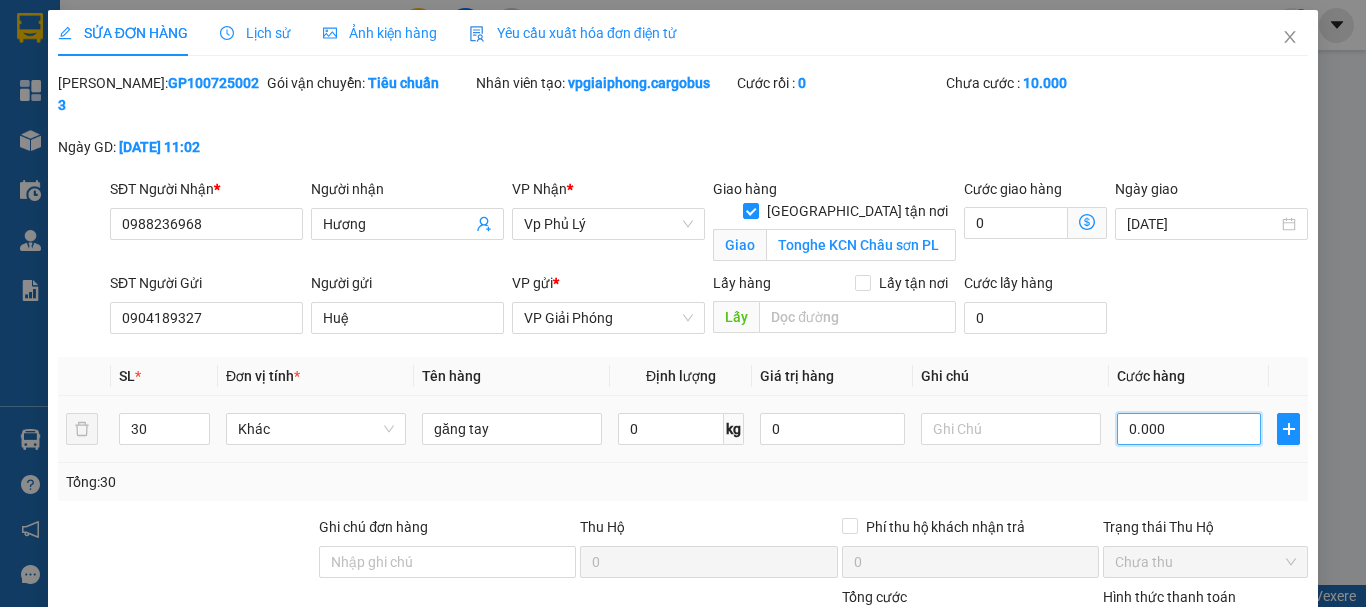 type on "0" 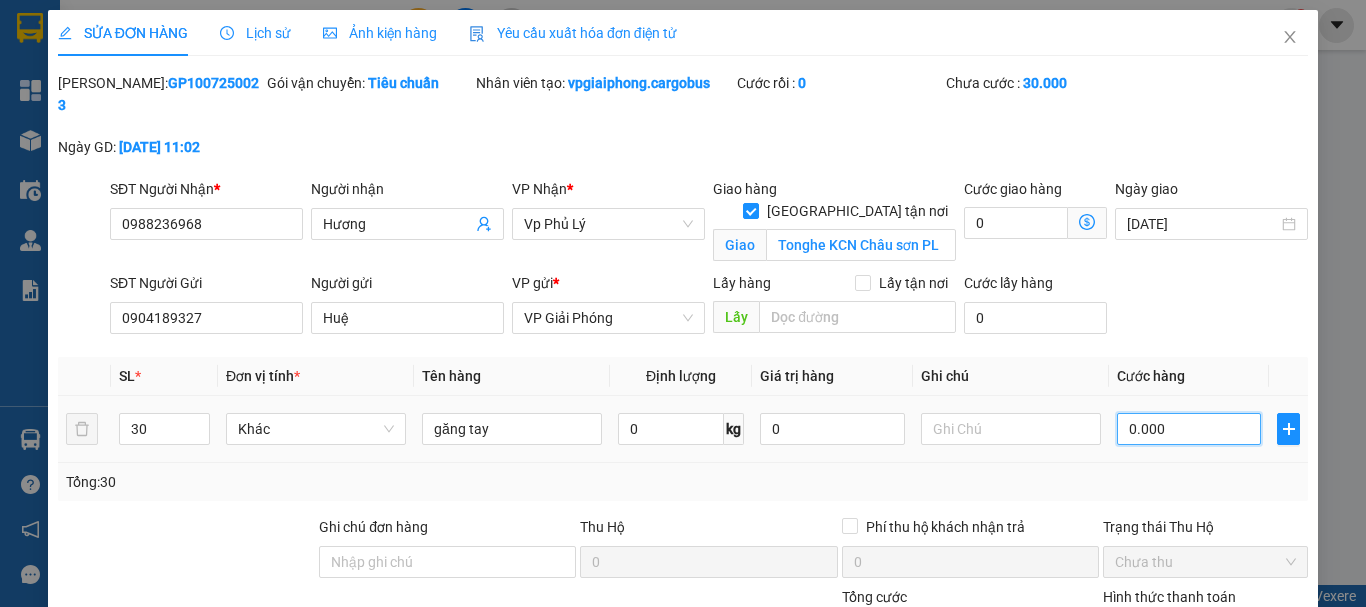 type on "30.000" 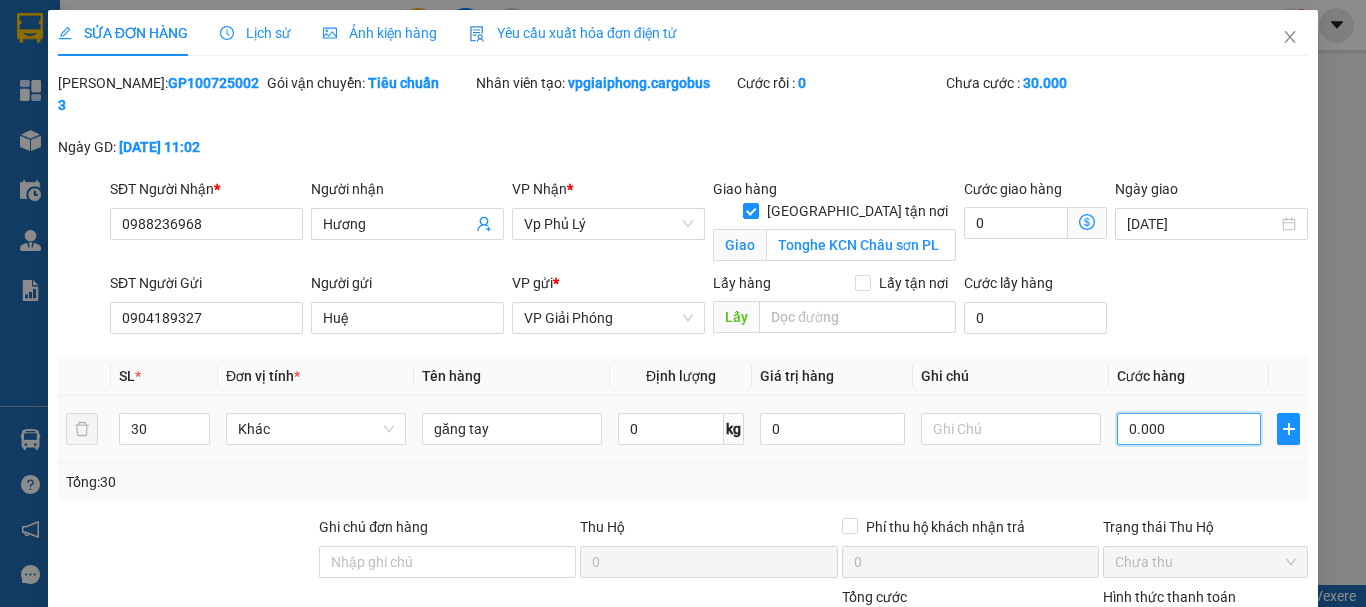 type on "30.000" 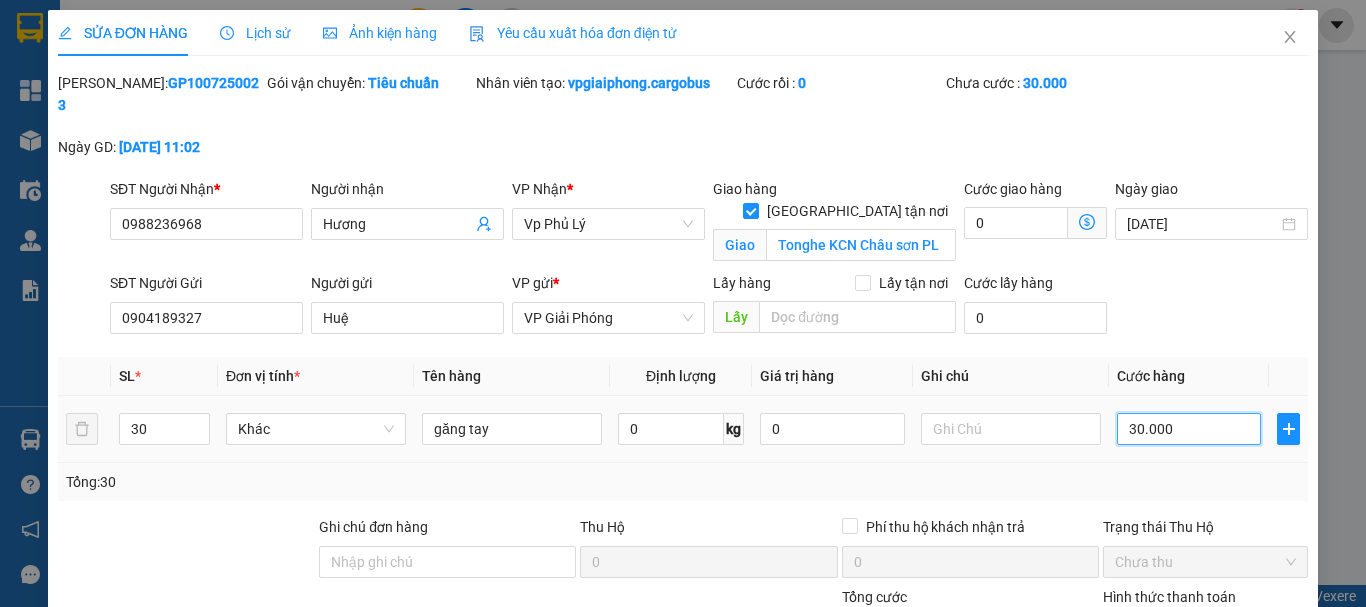 type on "300.000" 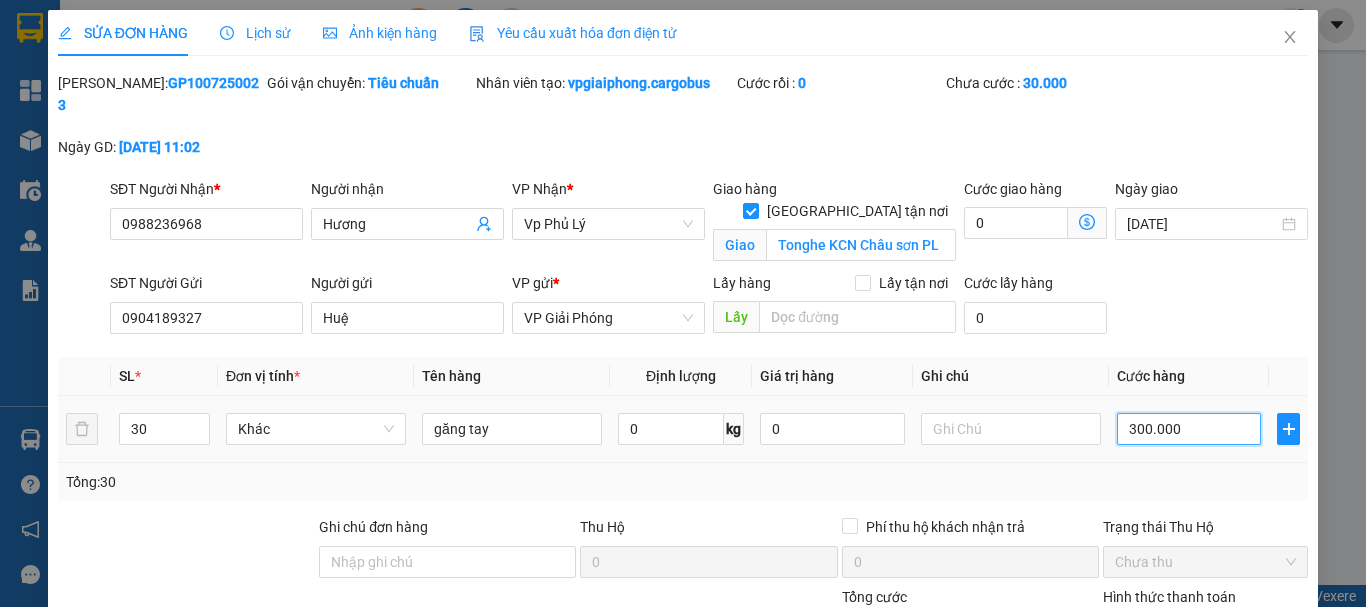 type on "300.000" 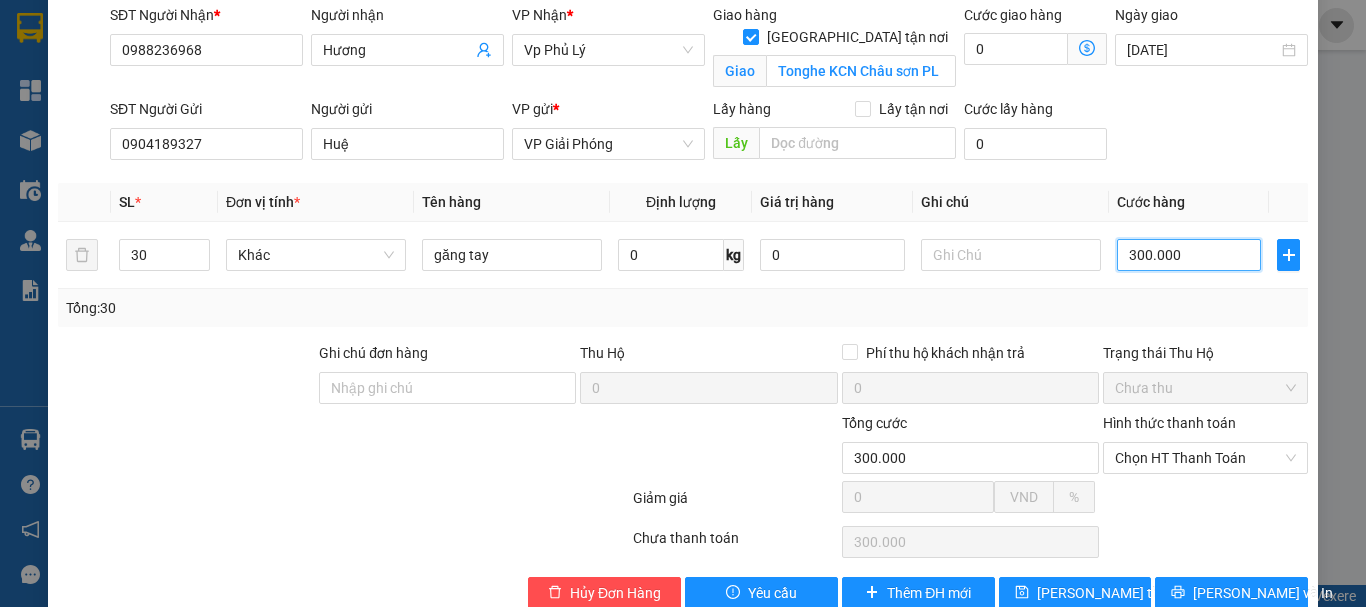 scroll, scrollTop: 193, scrollLeft: 0, axis: vertical 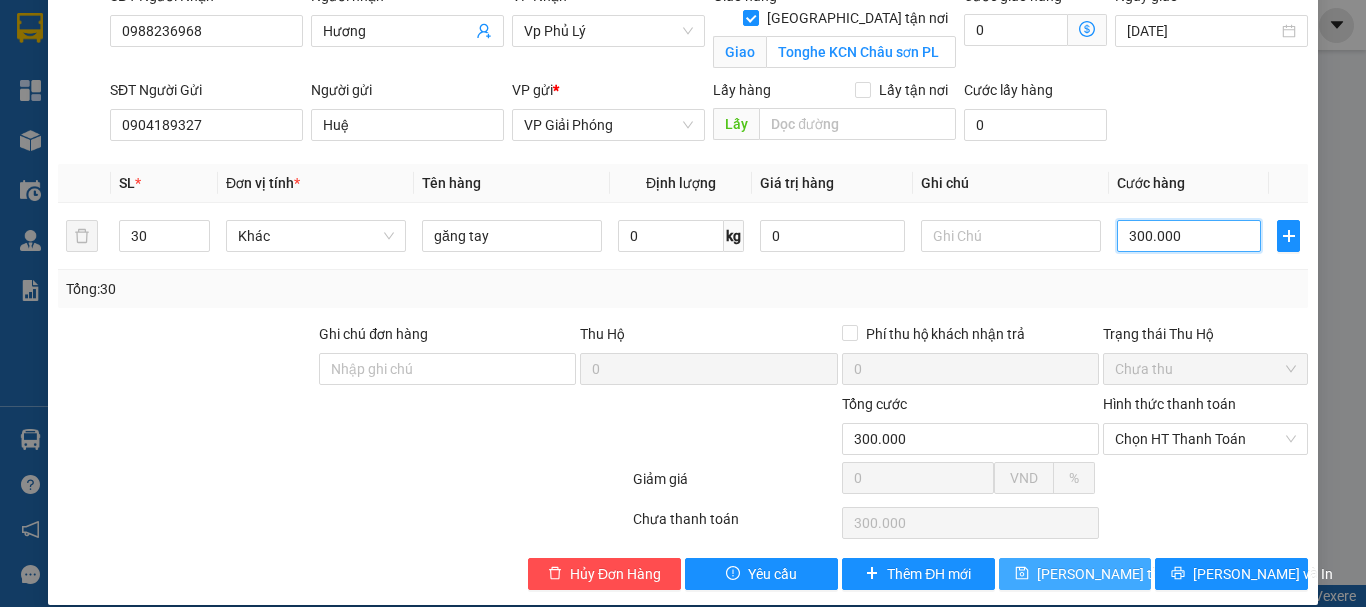 type on "300.000" 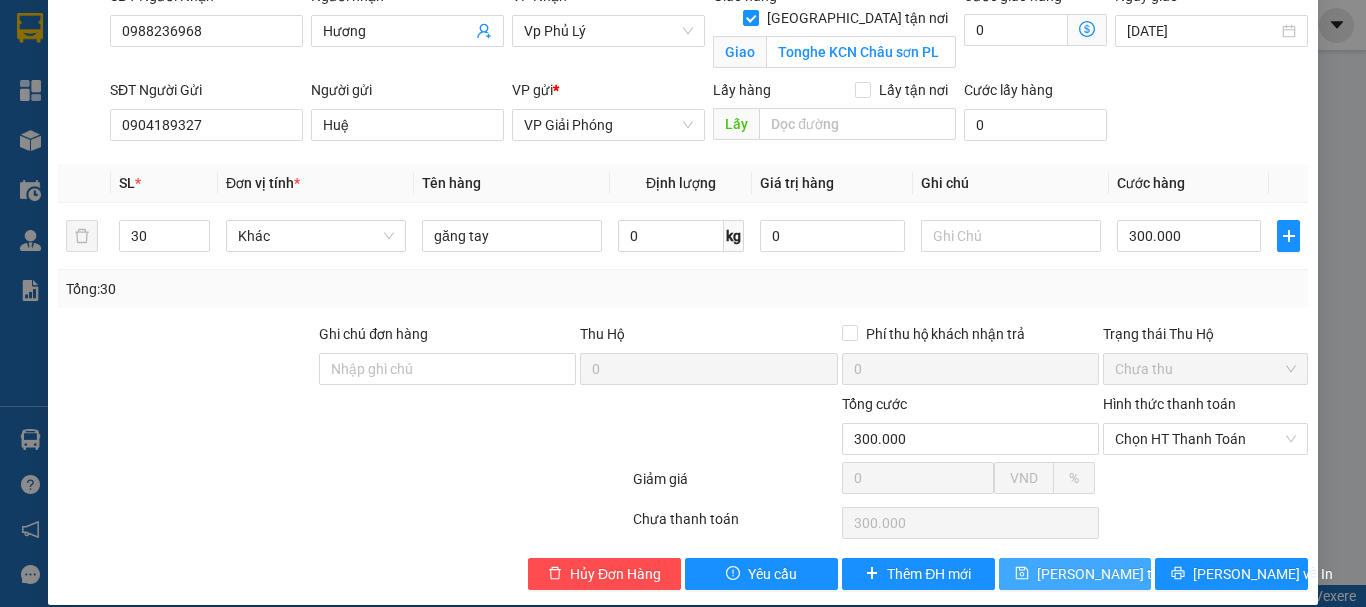 click on "[PERSON_NAME] thay đổi" at bounding box center [1117, 574] 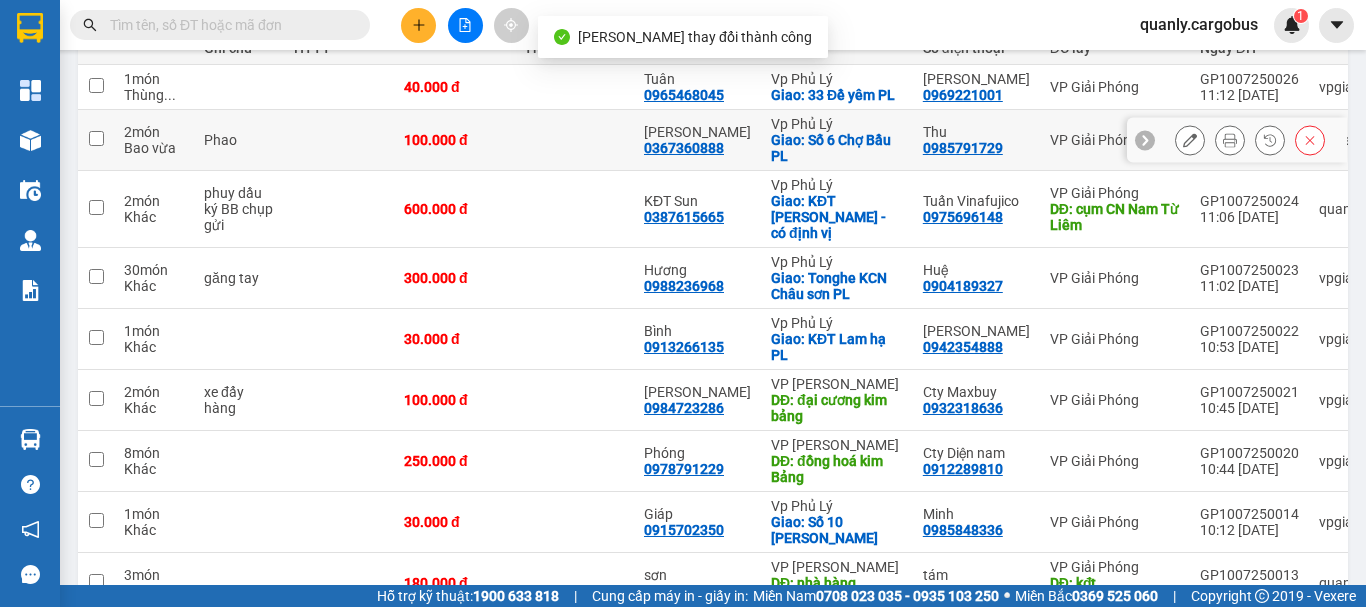 scroll, scrollTop: 300, scrollLeft: 0, axis: vertical 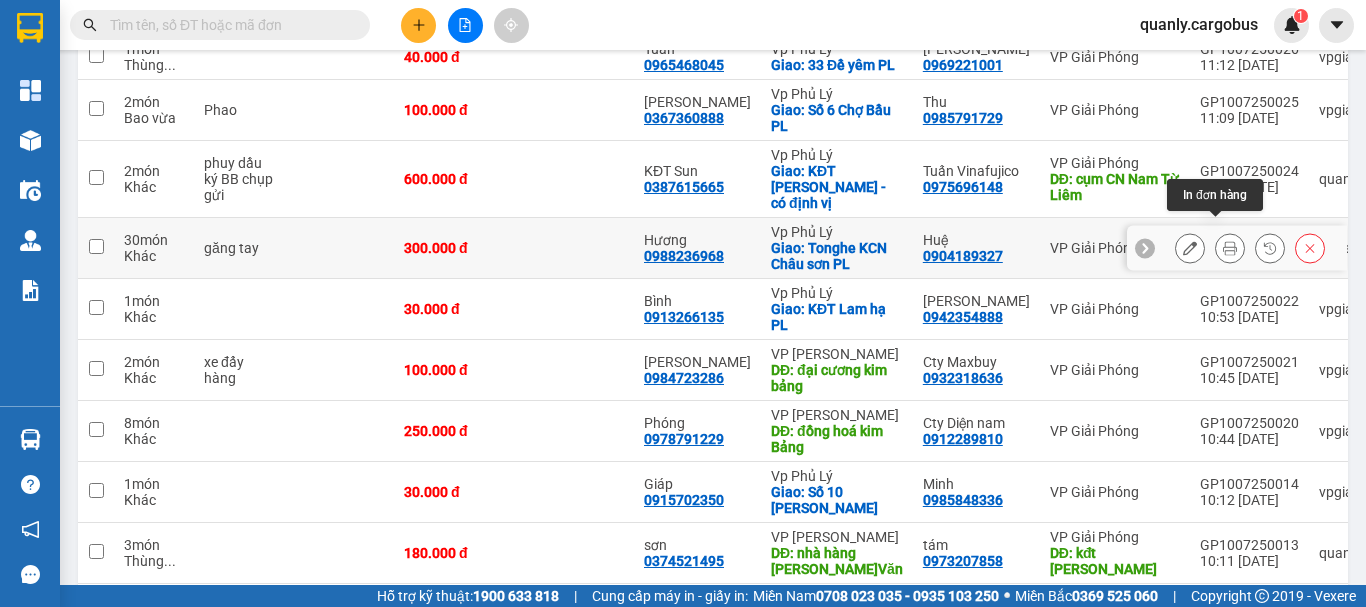 click 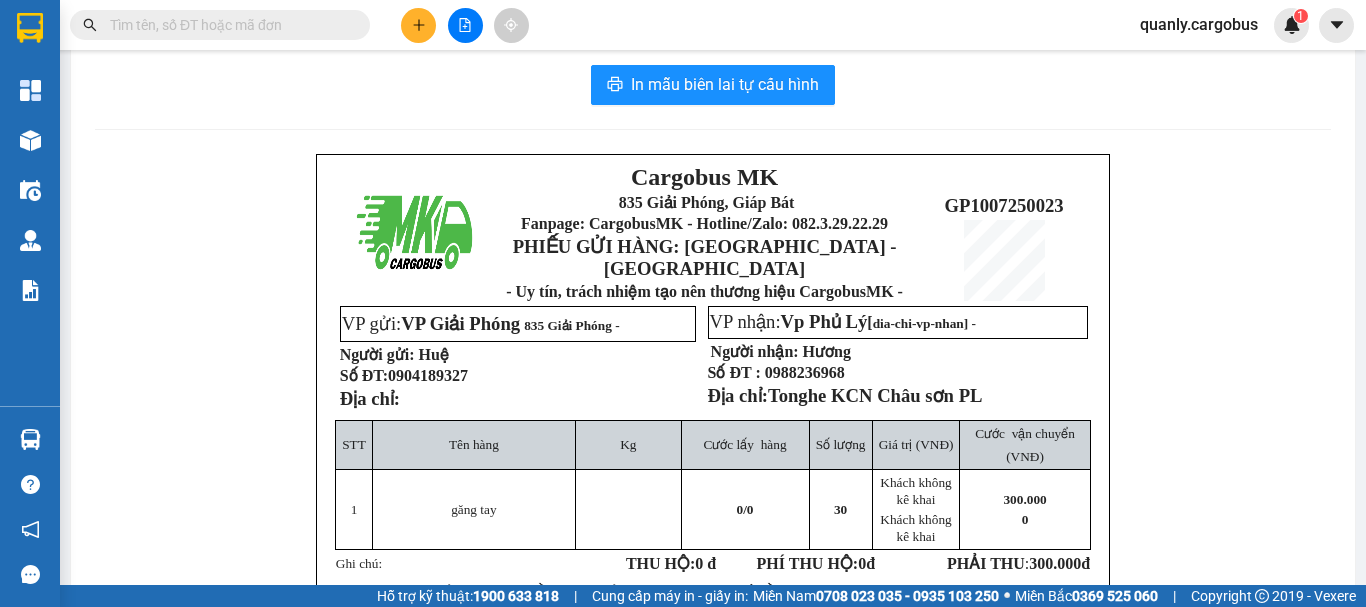 scroll, scrollTop: 0, scrollLeft: 0, axis: both 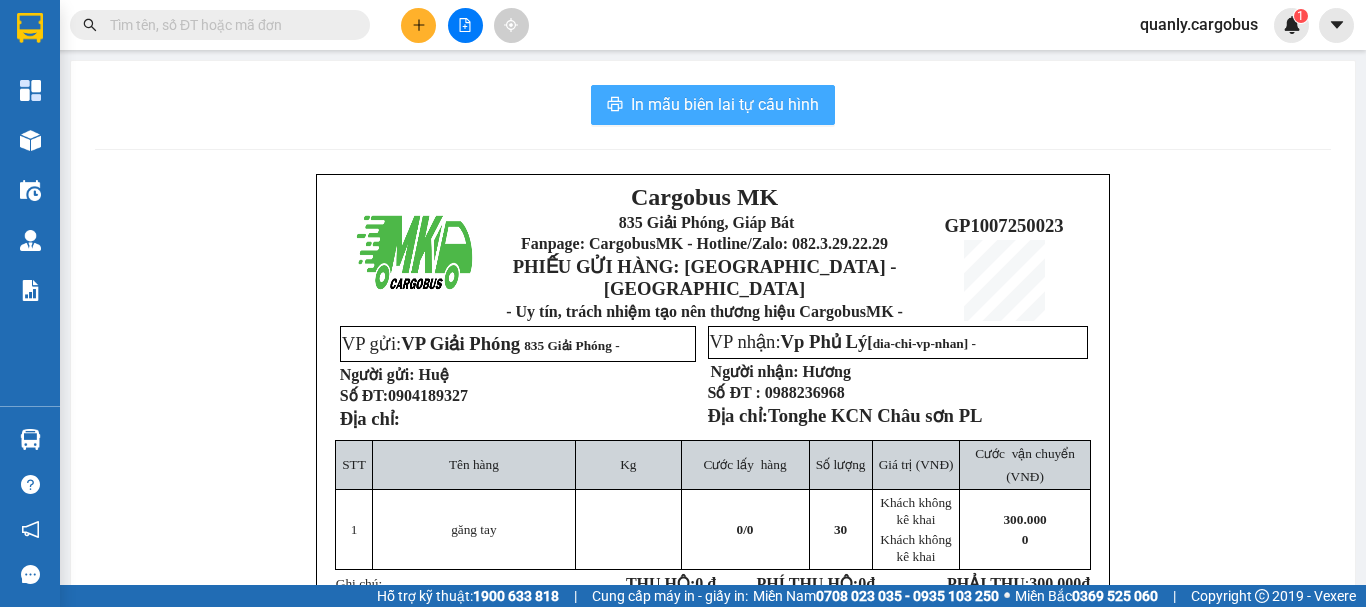 click on "In mẫu biên lai tự cấu hình" at bounding box center [725, 104] 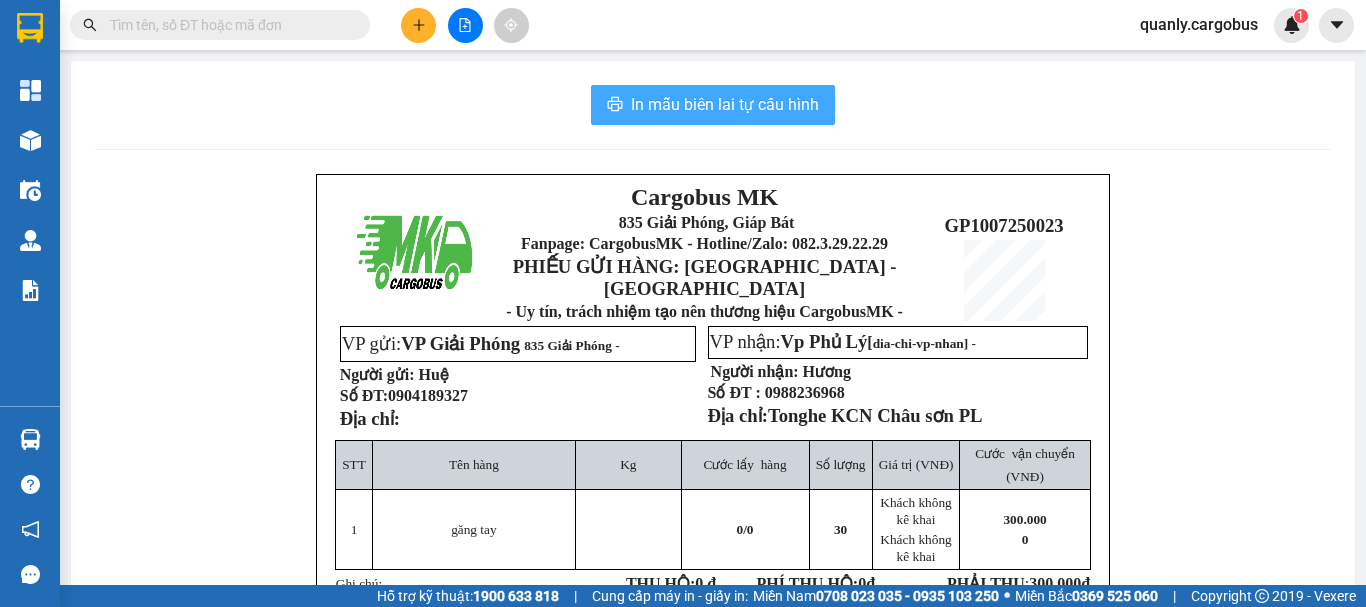 scroll, scrollTop: 0, scrollLeft: 0, axis: both 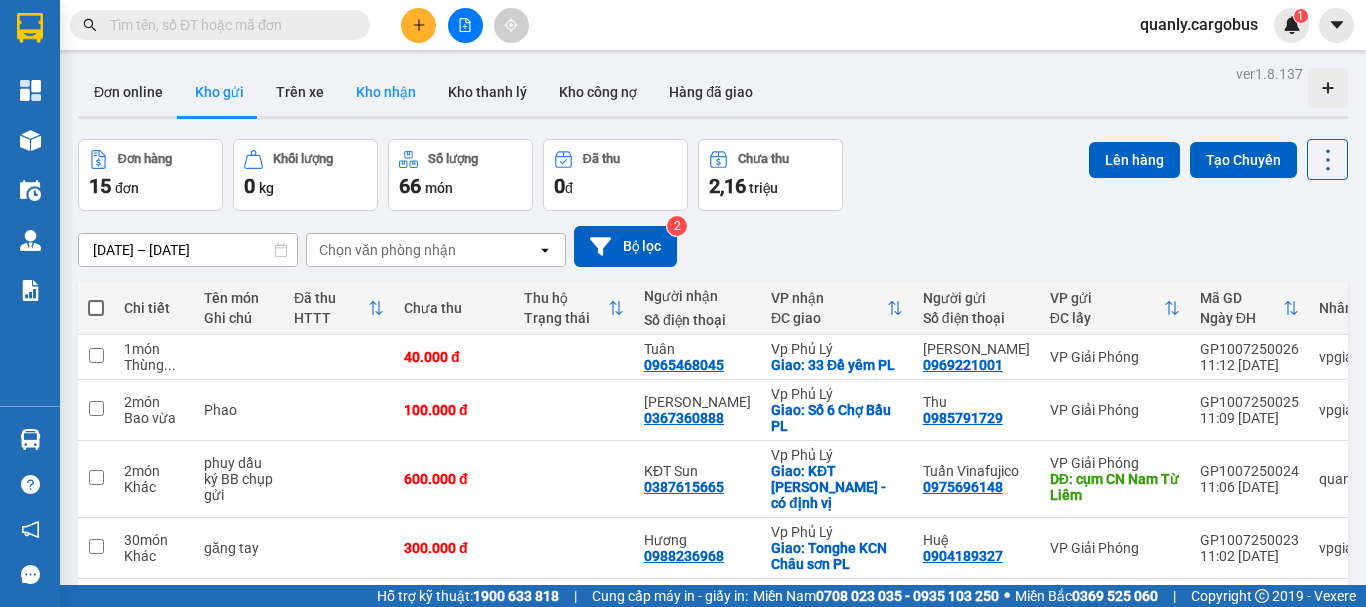 click on "Kho nhận" at bounding box center (386, 92) 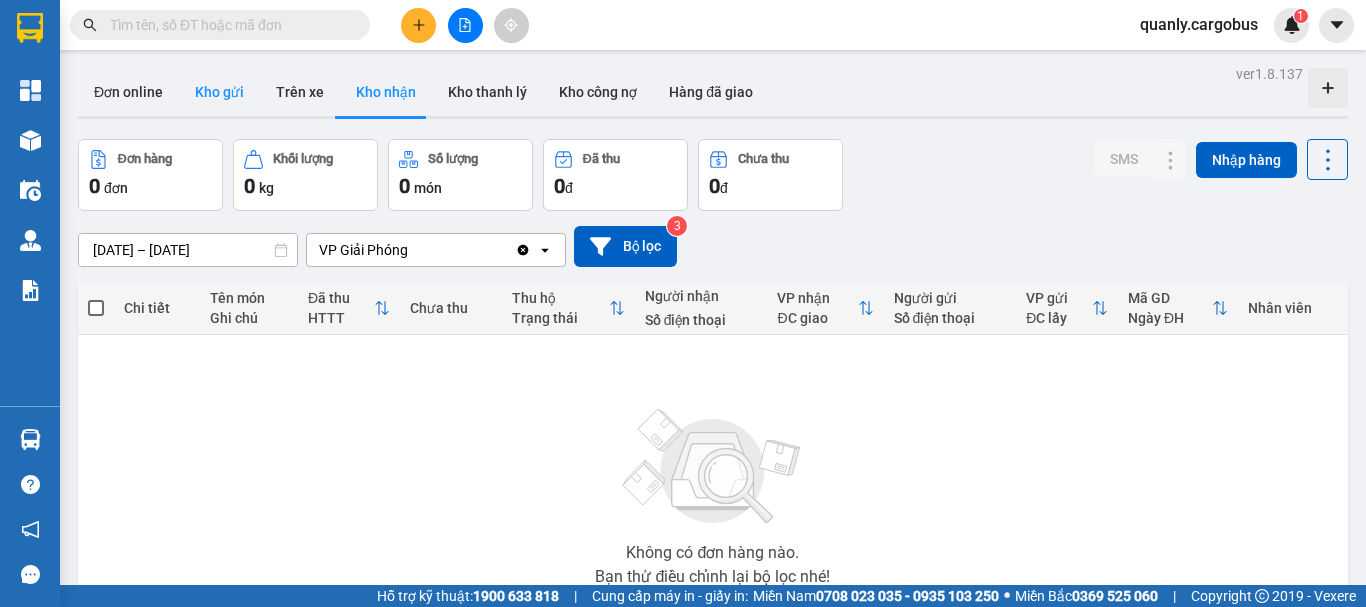 click on "Kho gửi" at bounding box center [219, 92] 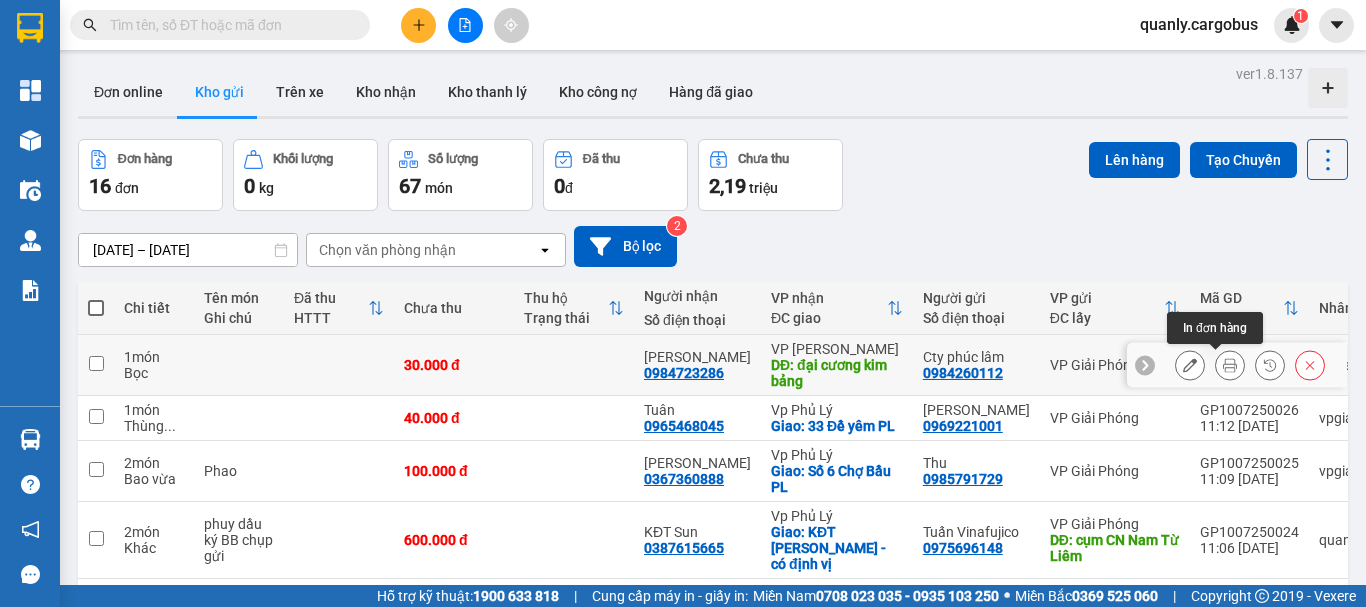 click at bounding box center (1230, 365) 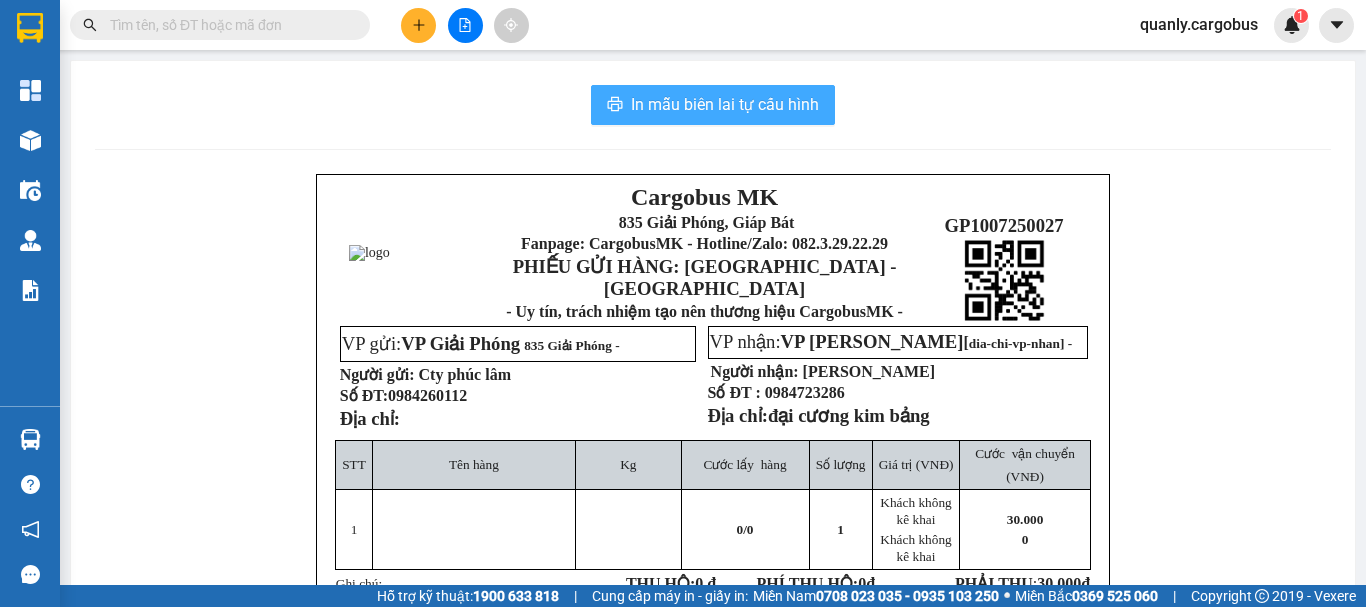 click on "In mẫu biên lai tự cấu hình" at bounding box center [725, 104] 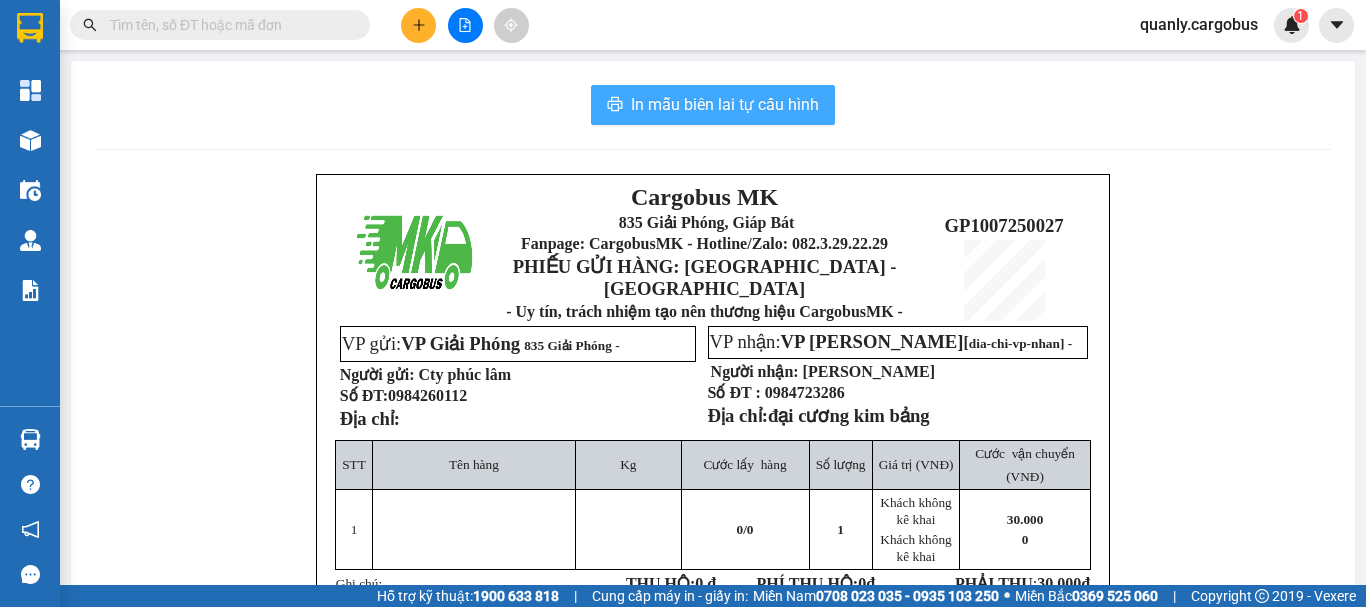 scroll, scrollTop: 0, scrollLeft: 0, axis: both 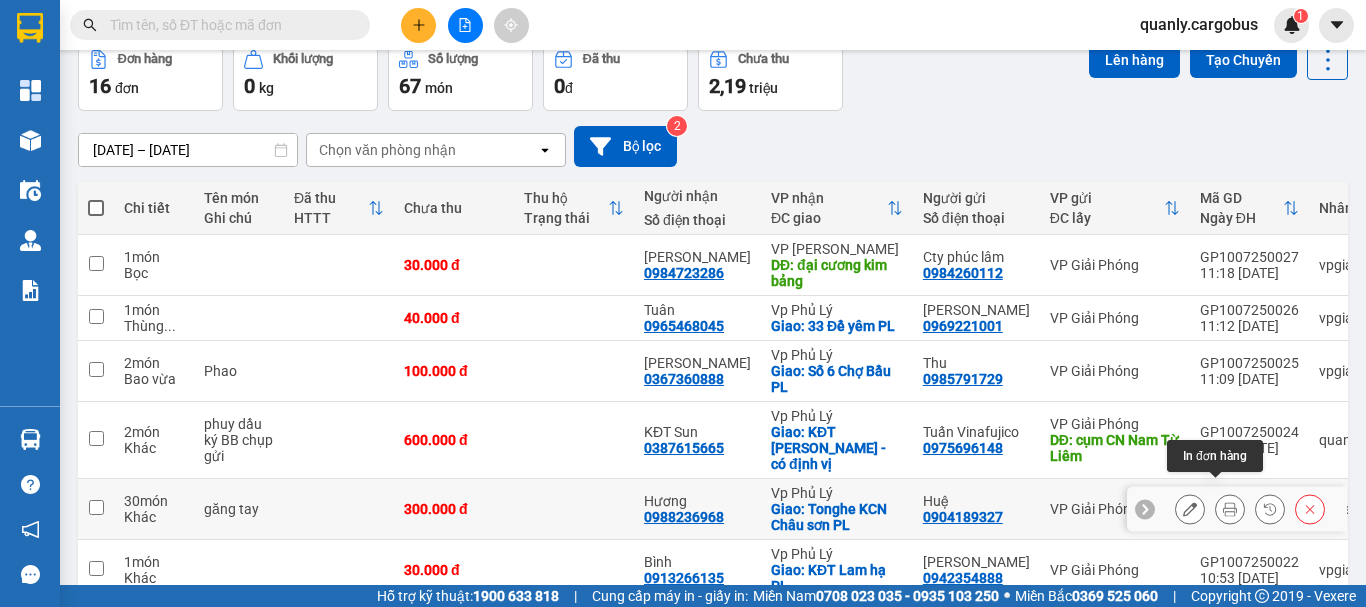 click 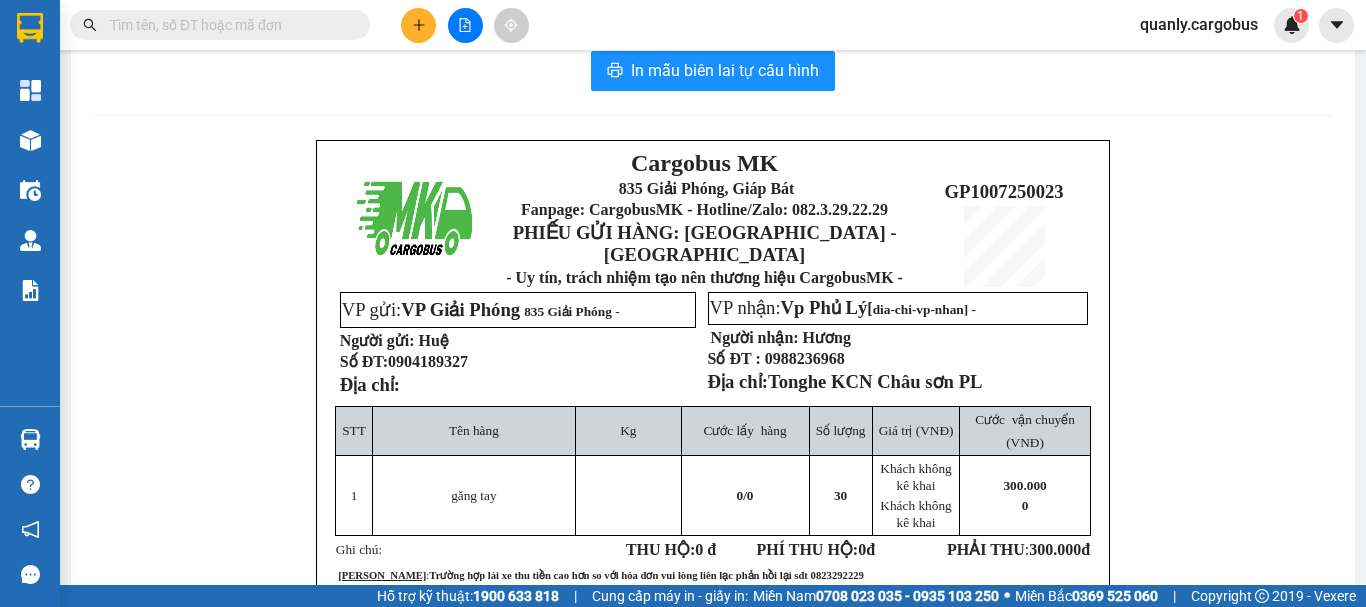 scroll, scrollTop: 0, scrollLeft: 0, axis: both 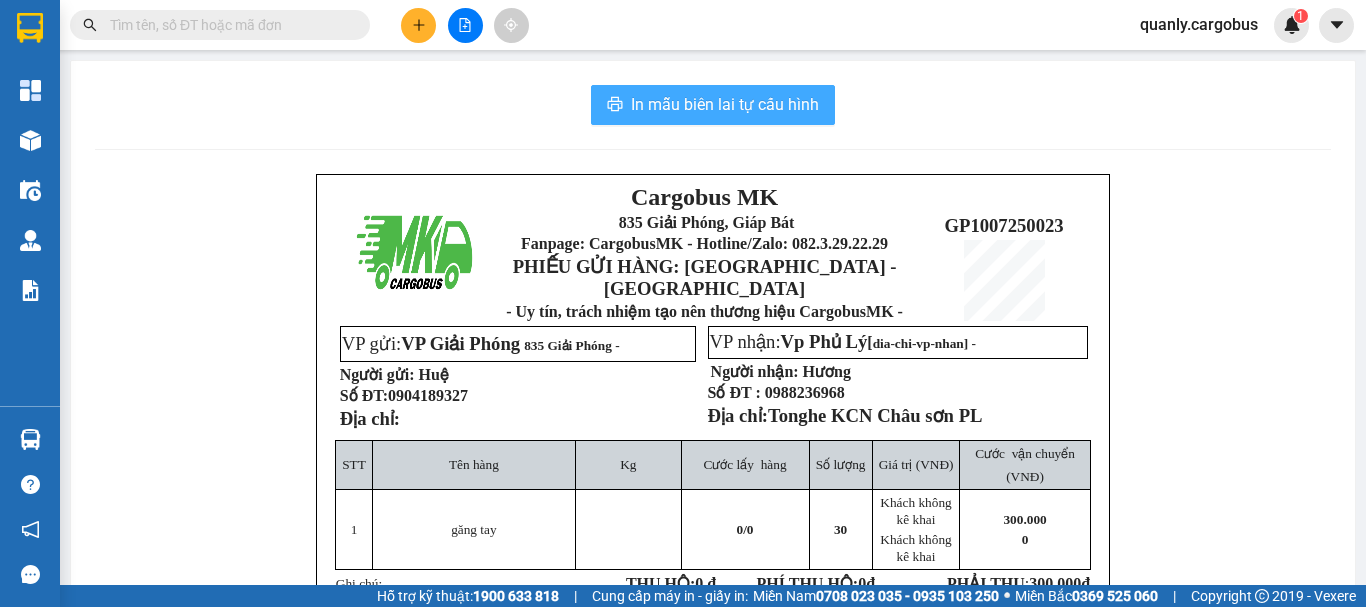 click on "In mẫu biên lai tự cấu hình" at bounding box center [725, 104] 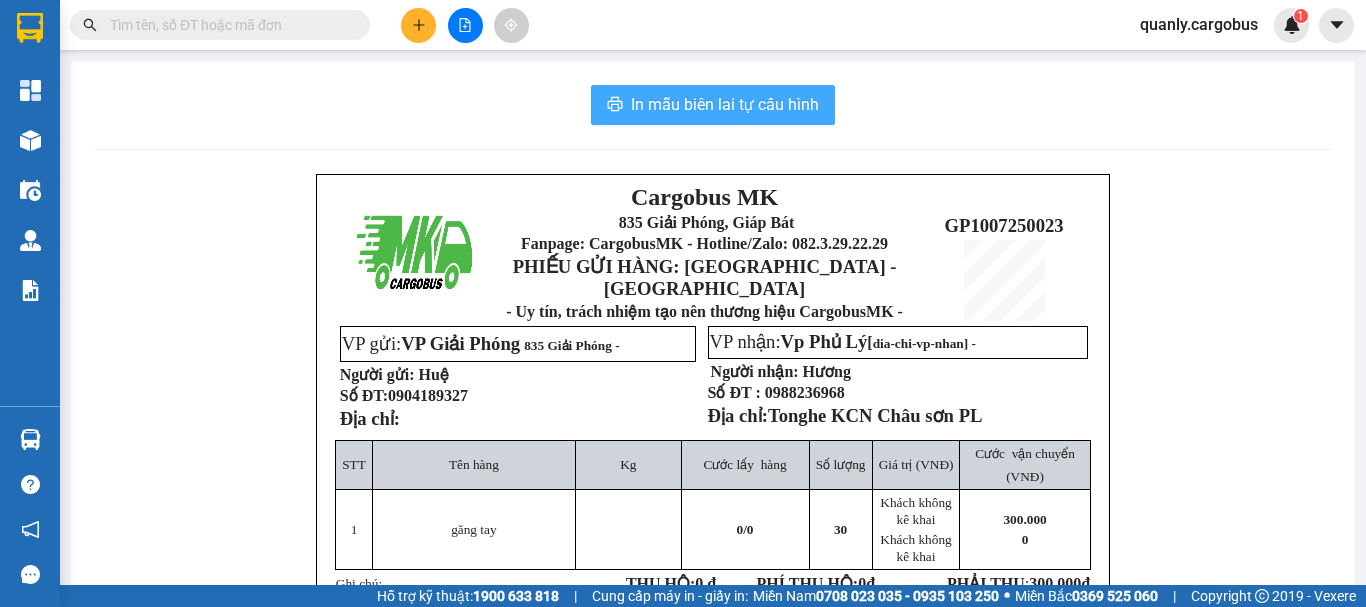 scroll, scrollTop: 0, scrollLeft: 0, axis: both 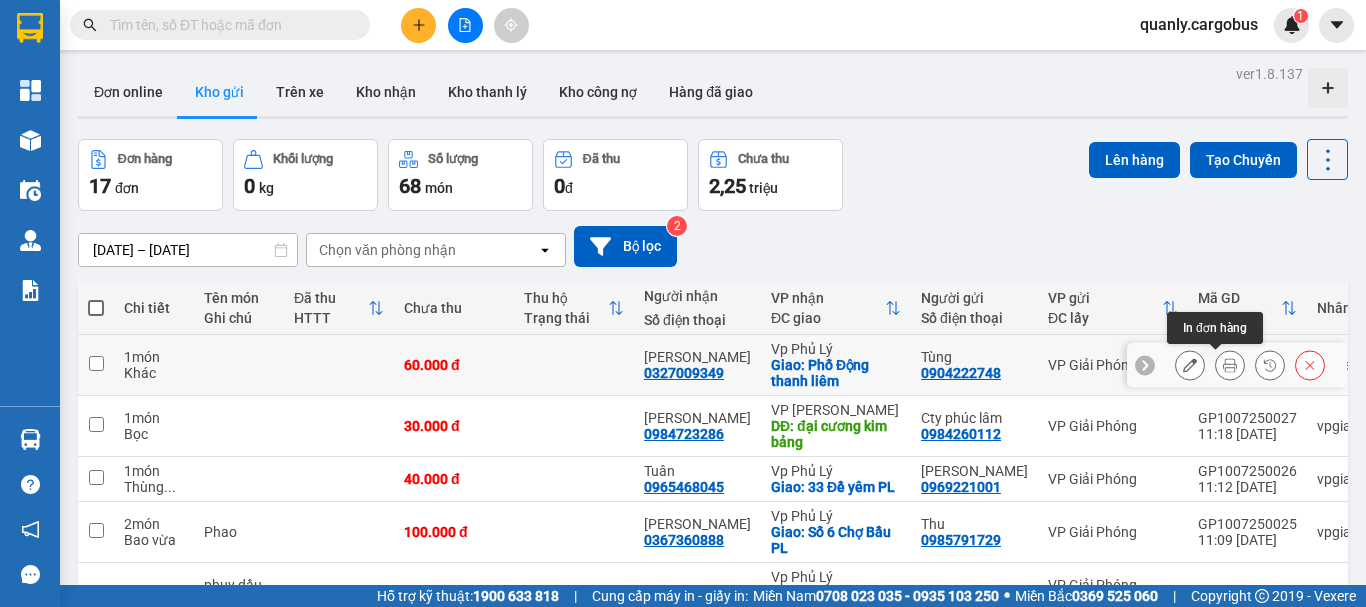 click at bounding box center (1230, 365) 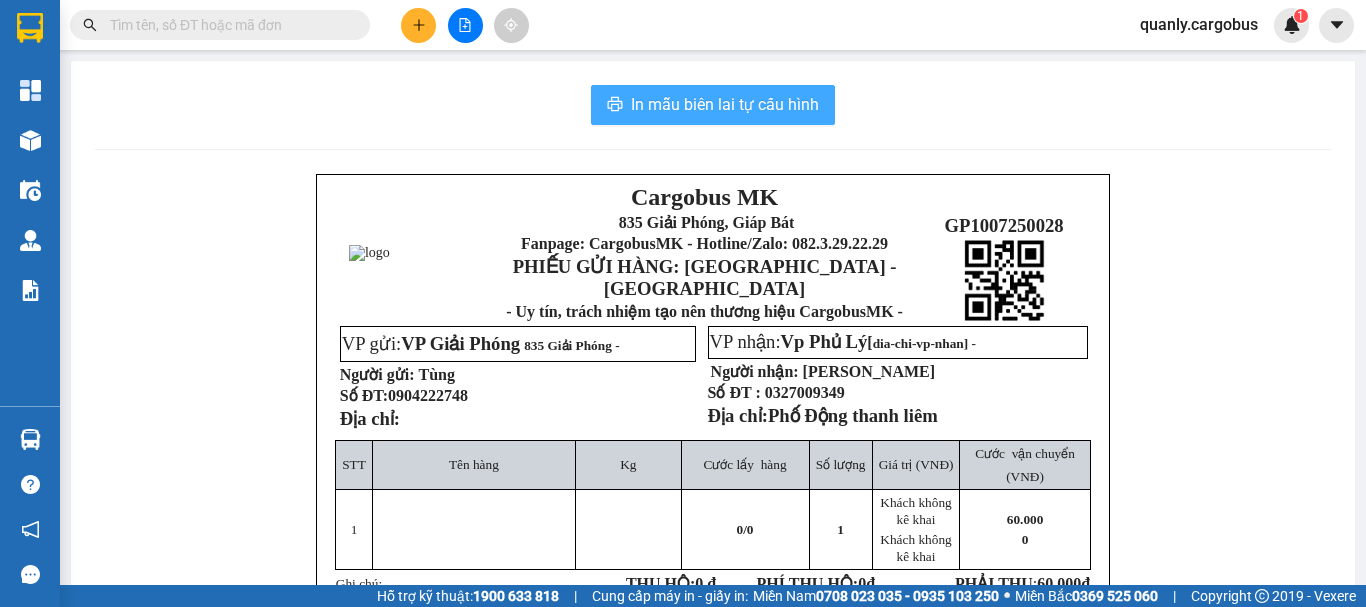 click on "In mẫu biên lai tự cấu hình" at bounding box center [725, 104] 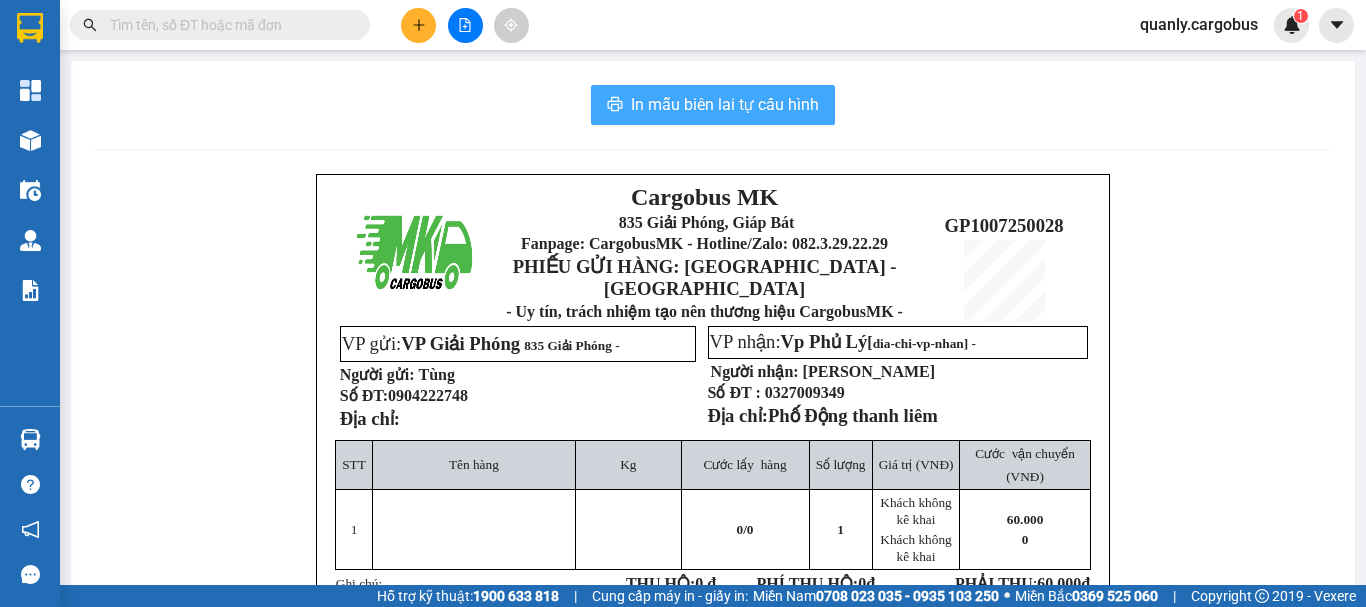scroll, scrollTop: 0, scrollLeft: 0, axis: both 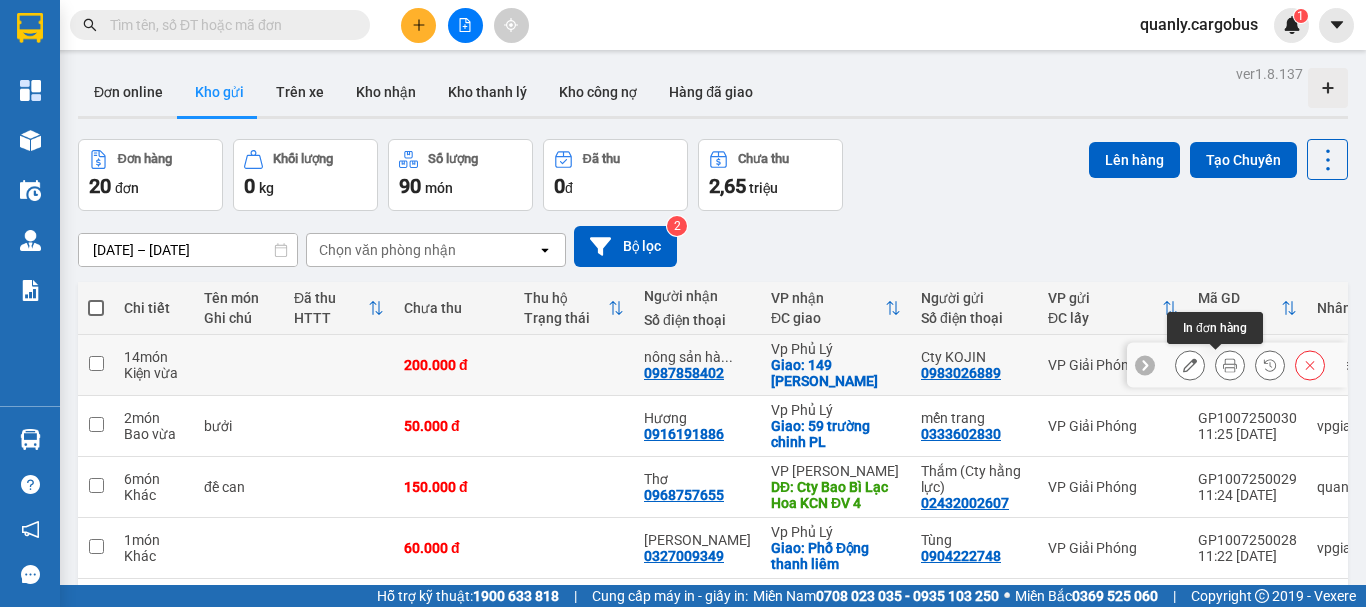 click 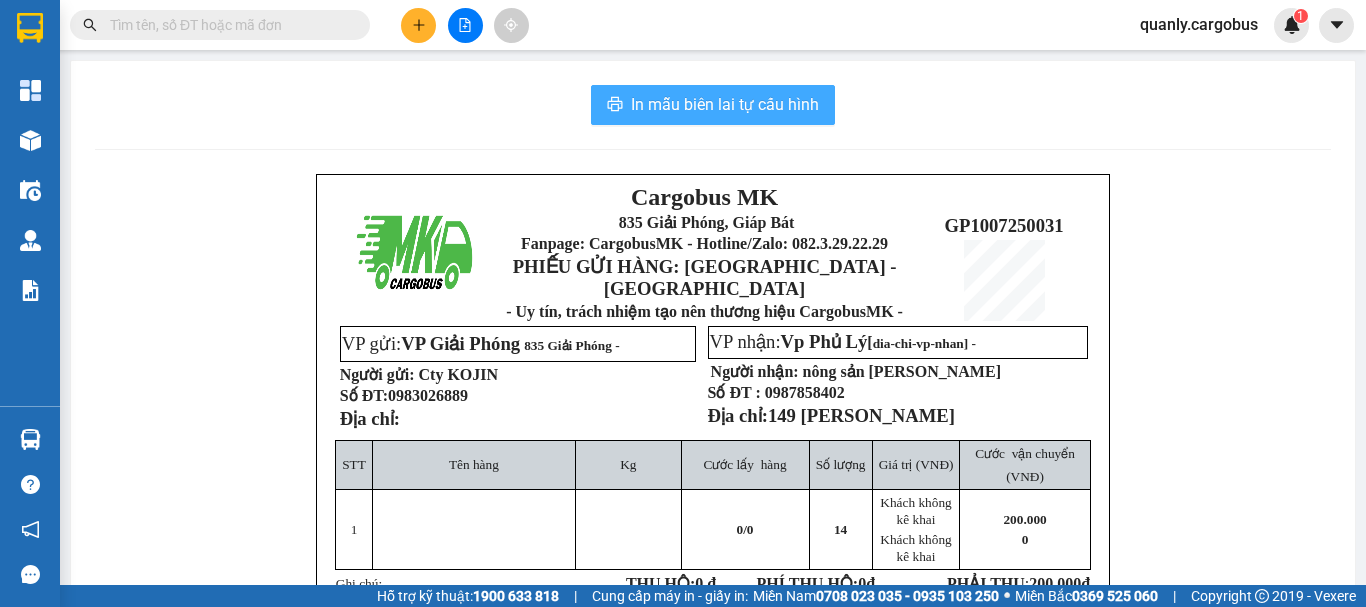 click on "In mẫu biên lai tự cấu hình" at bounding box center (725, 104) 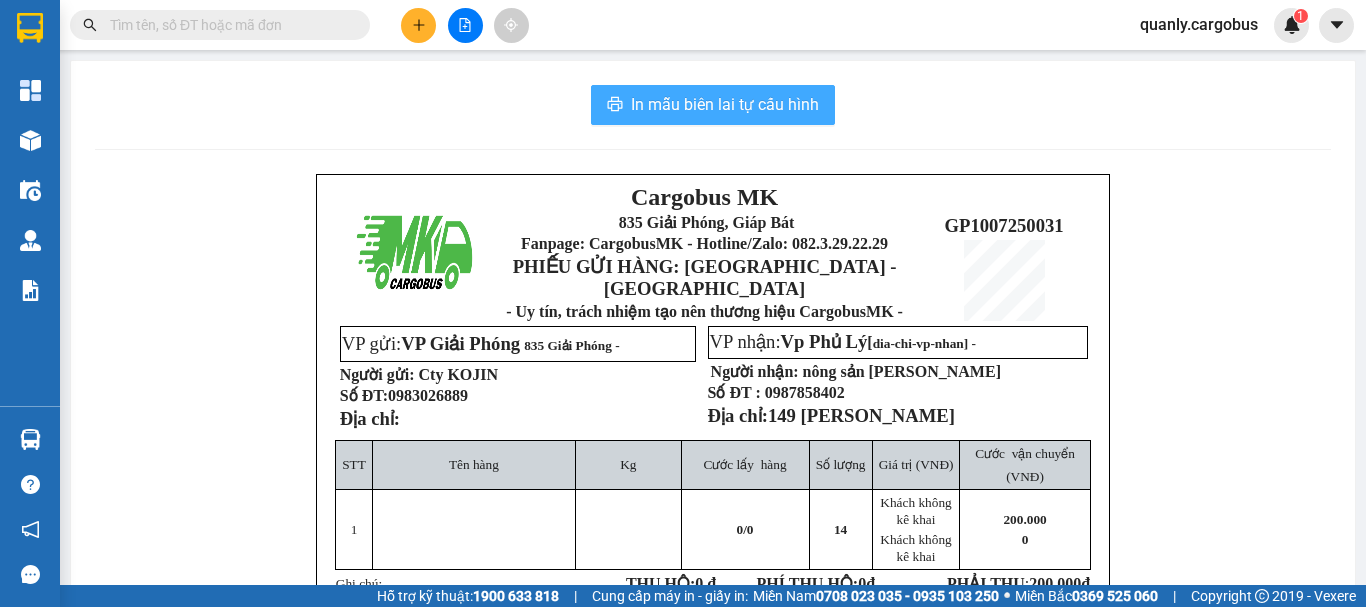 scroll, scrollTop: 0, scrollLeft: 0, axis: both 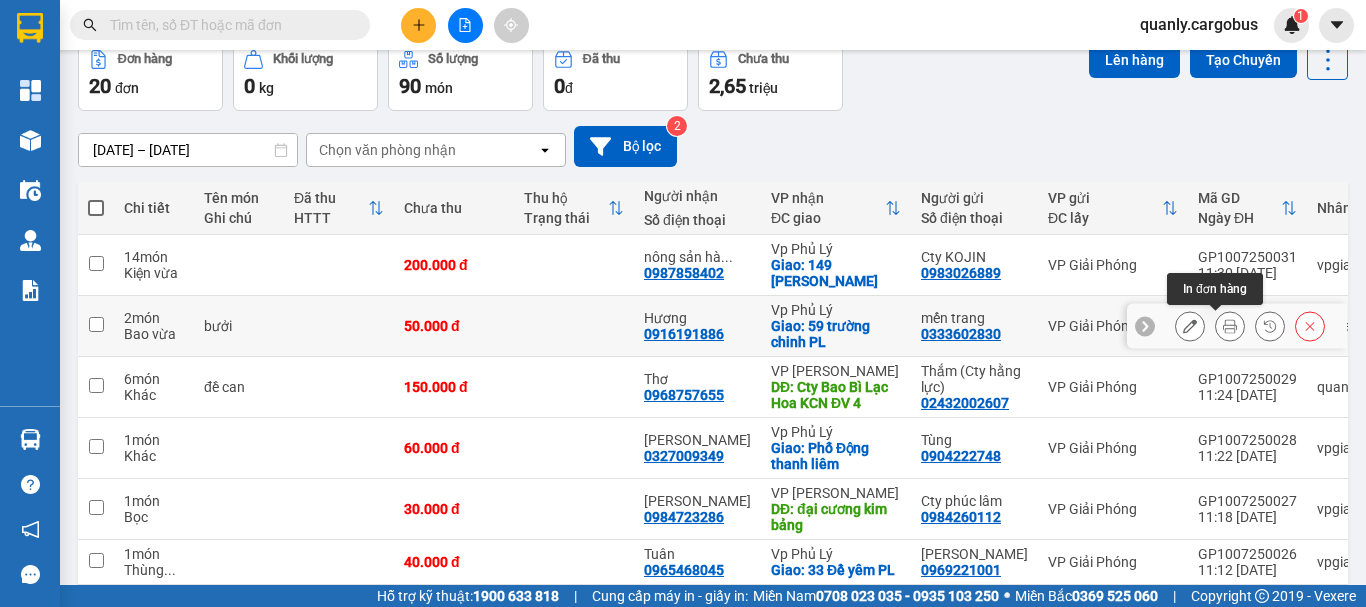 click 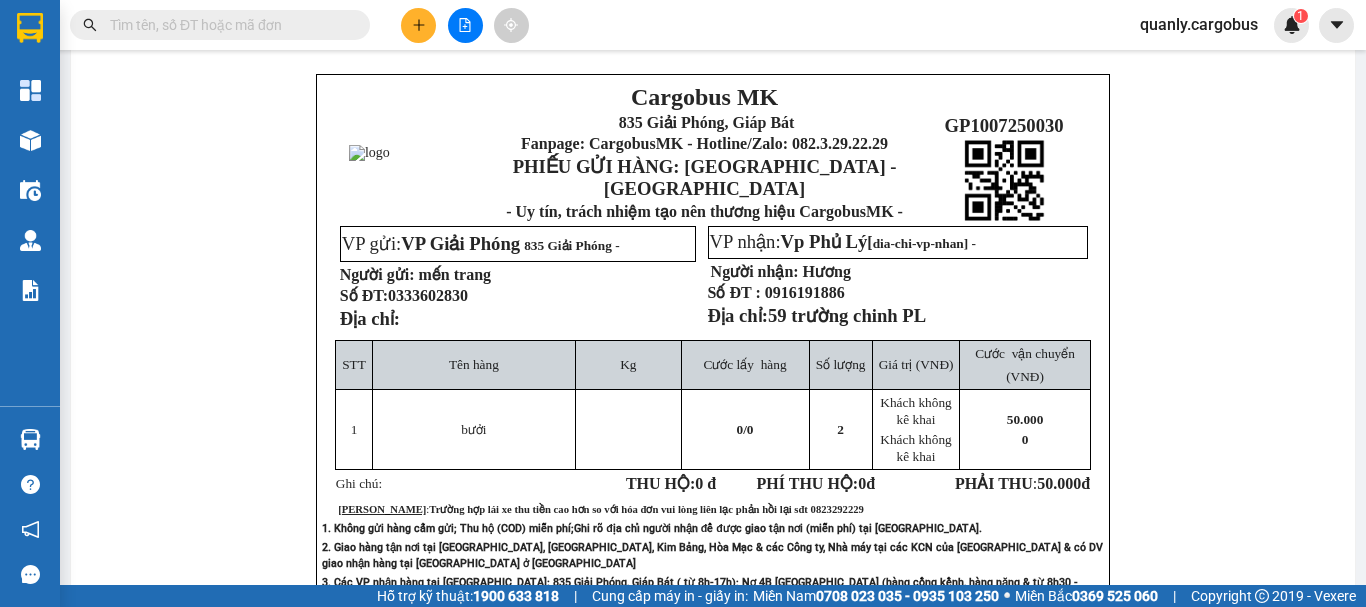 scroll, scrollTop: 0, scrollLeft: 0, axis: both 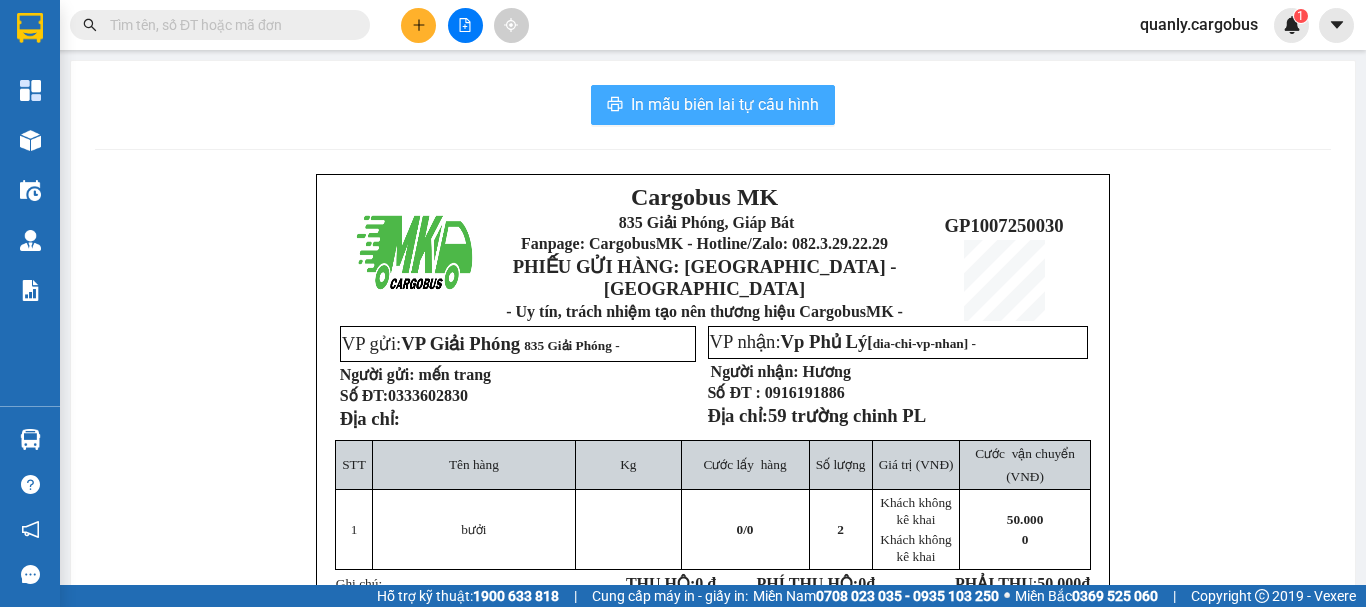click on "In mẫu biên lai tự cấu hình" at bounding box center (725, 104) 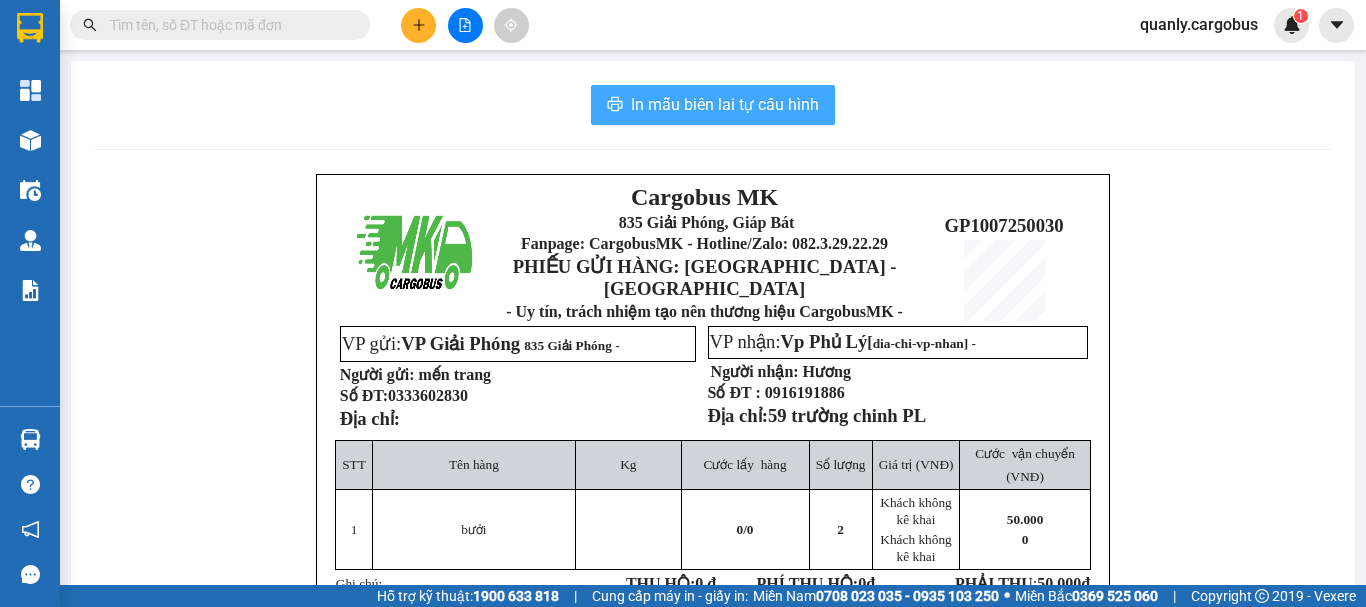scroll, scrollTop: 0, scrollLeft: 0, axis: both 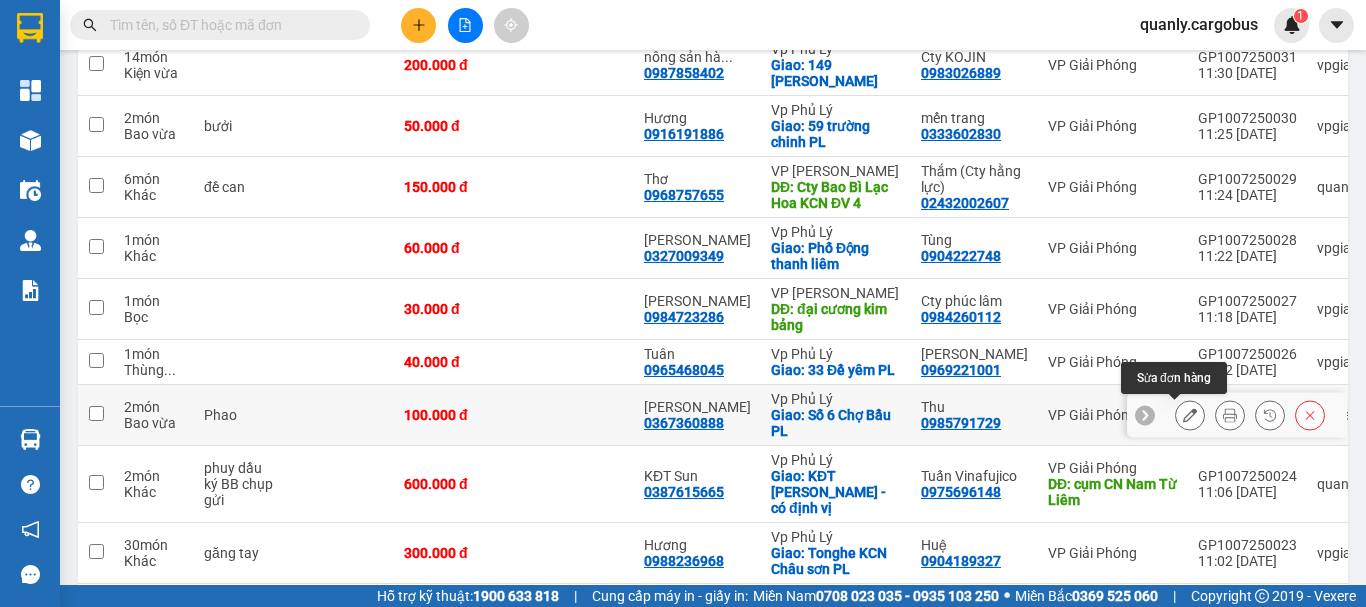 click 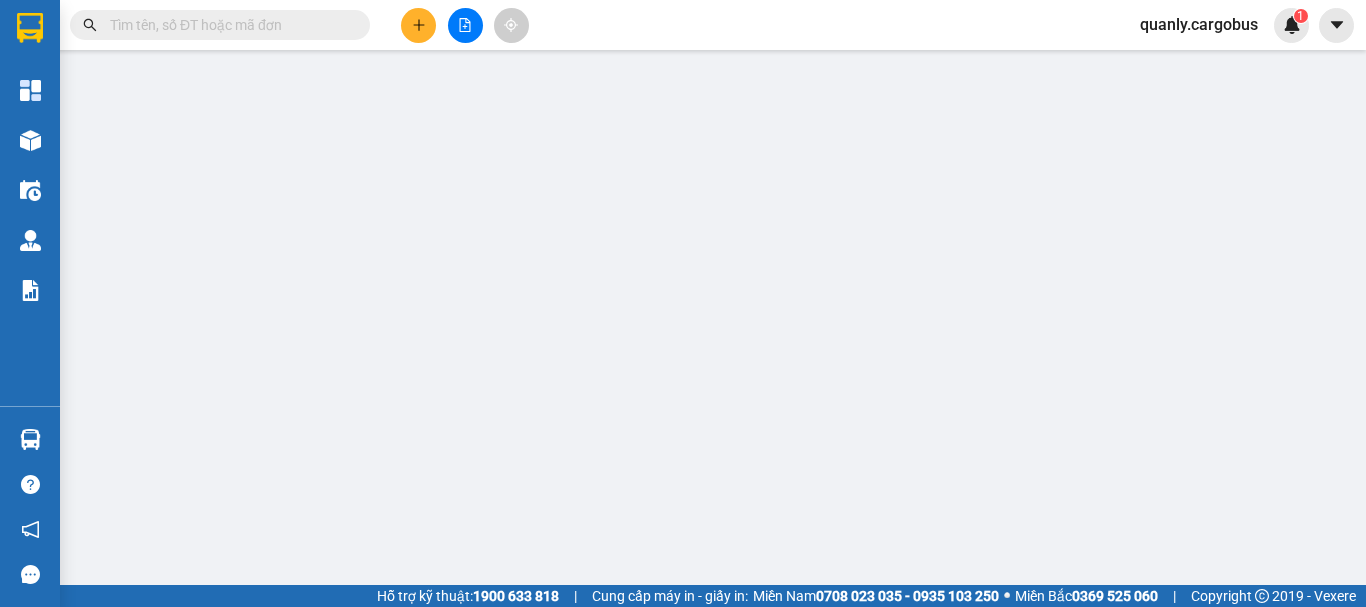 scroll, scrollTop: 0, scrollLeft: 0, axis: both 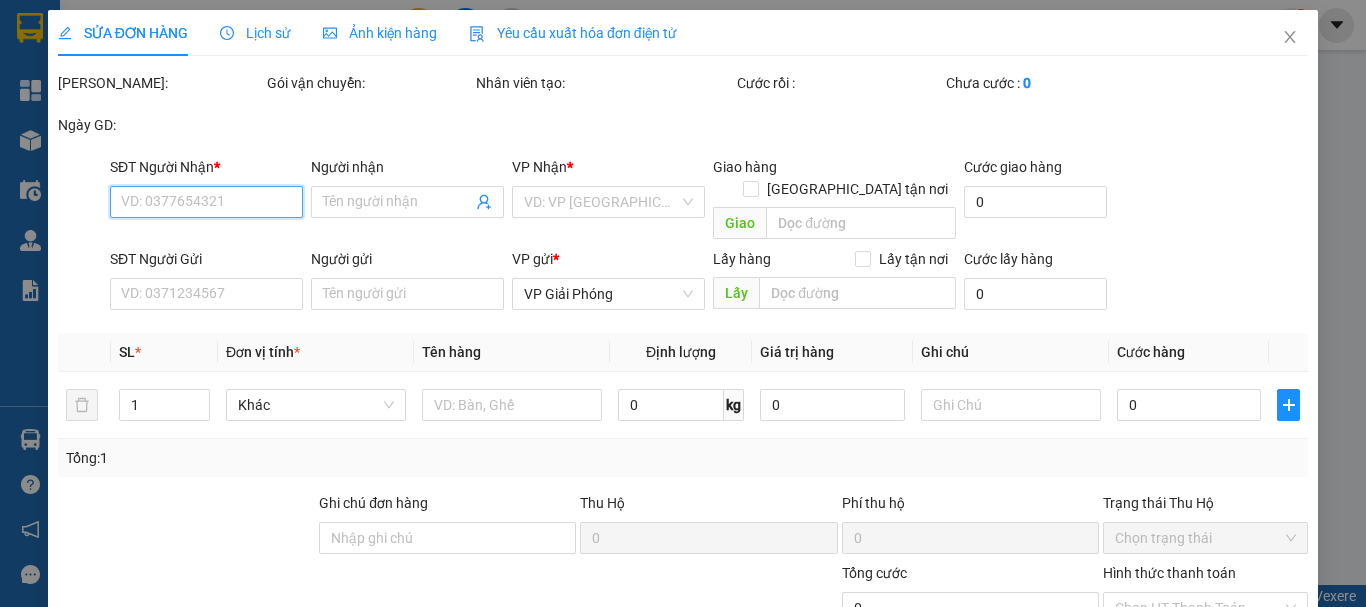 type on "0367360888" 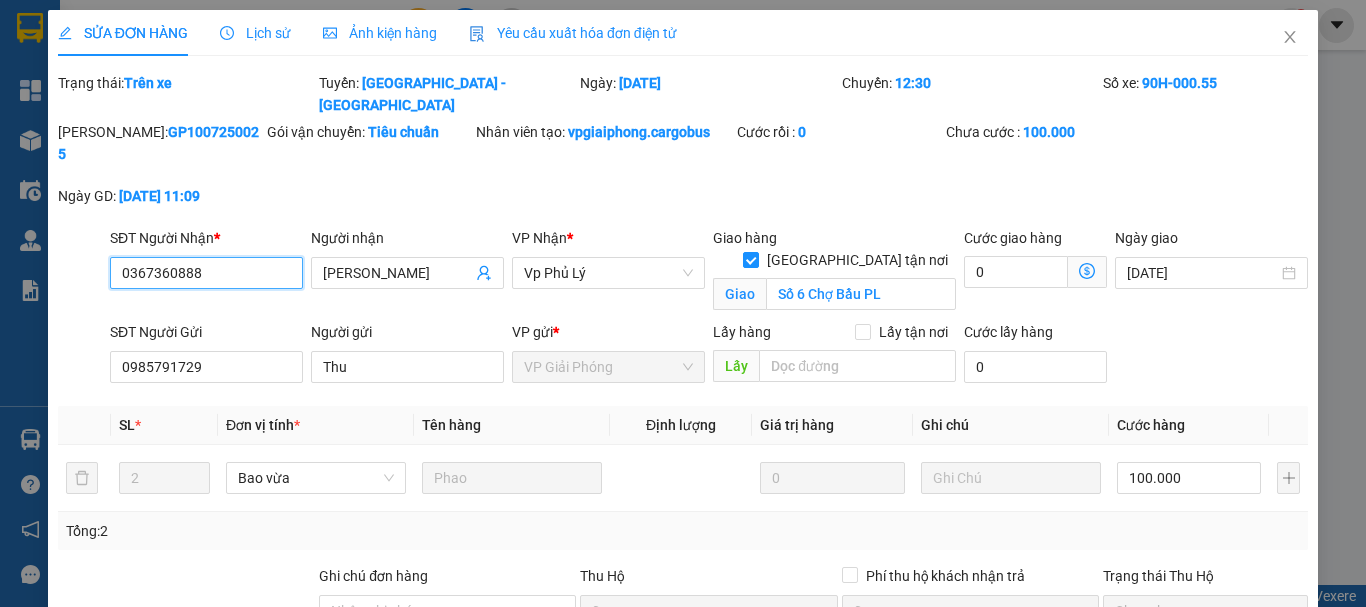 scroll, scrollTop: 220, scrollLeft: 0, axis: vertical 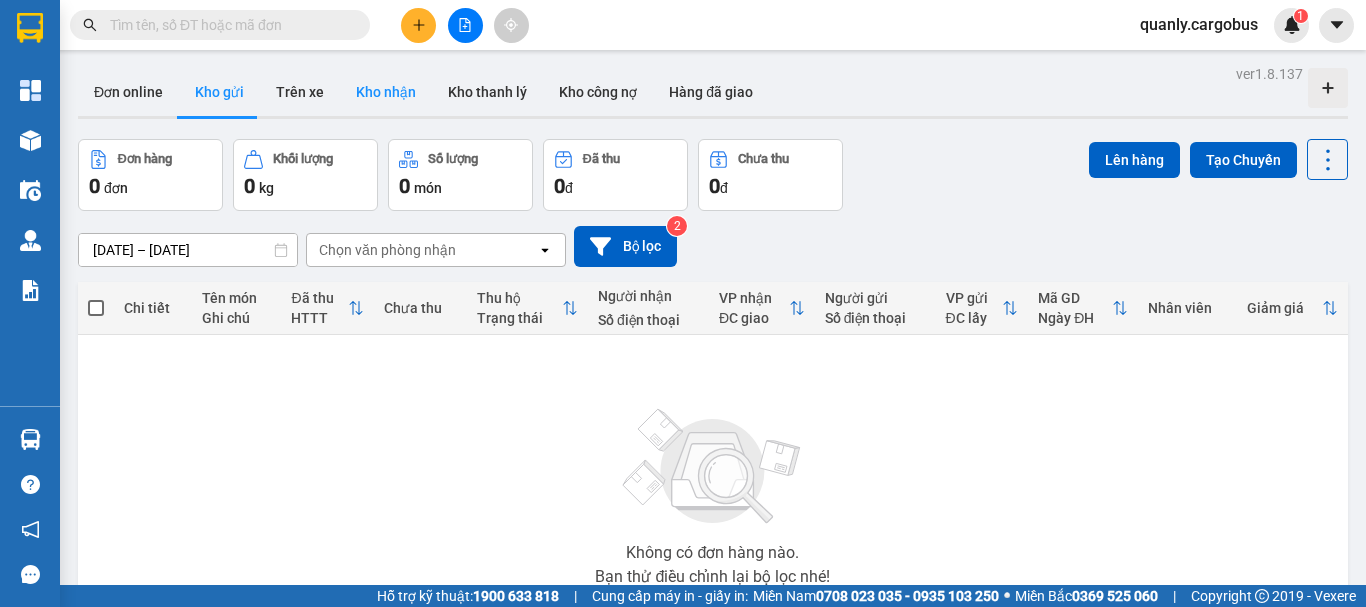 click on "Kho nhận" at bounding box center [386, 92] 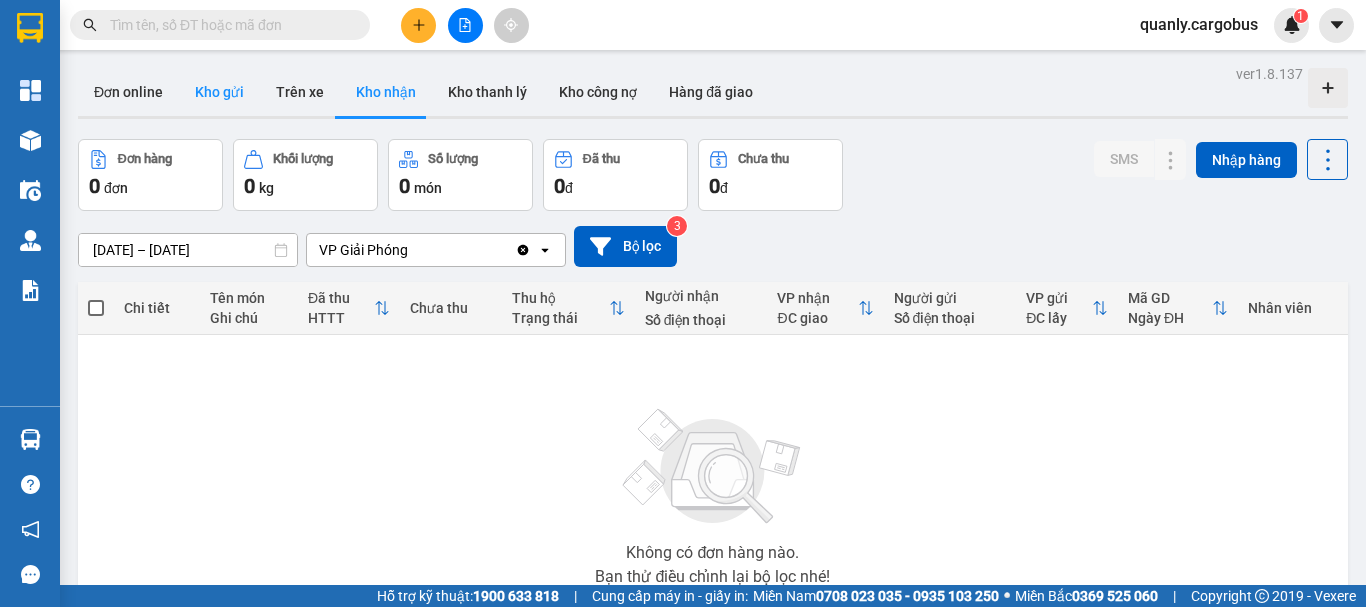 click on "Kho gửi" at bounding box center [219, 92] 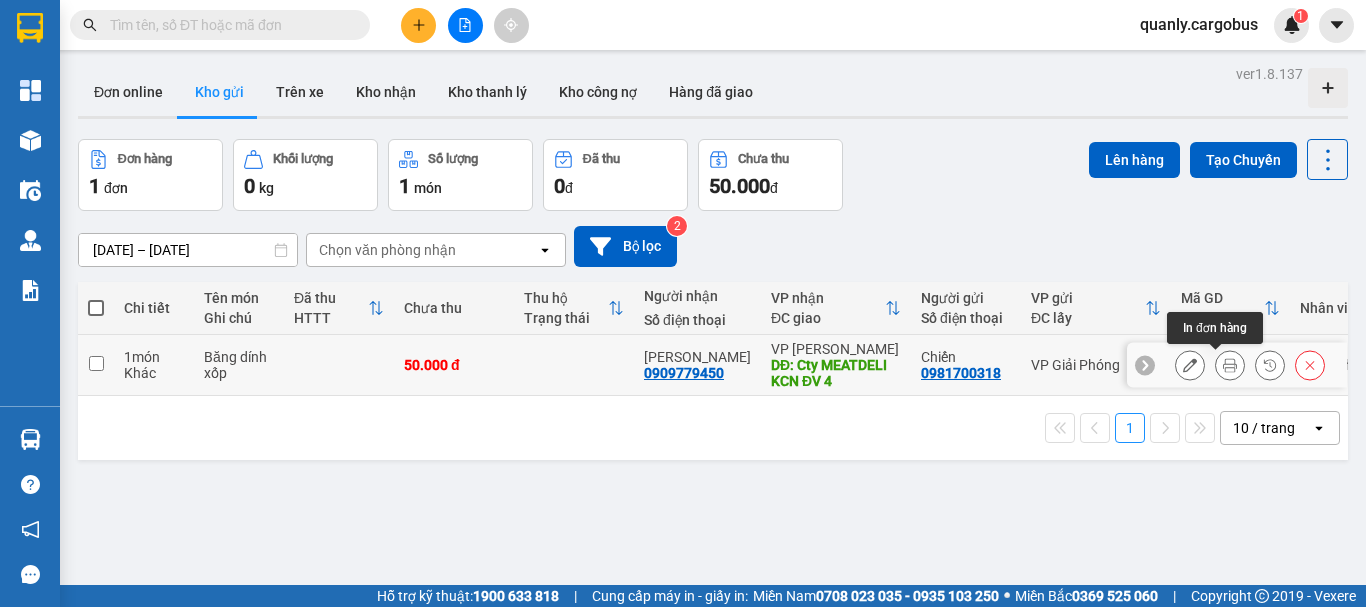 click 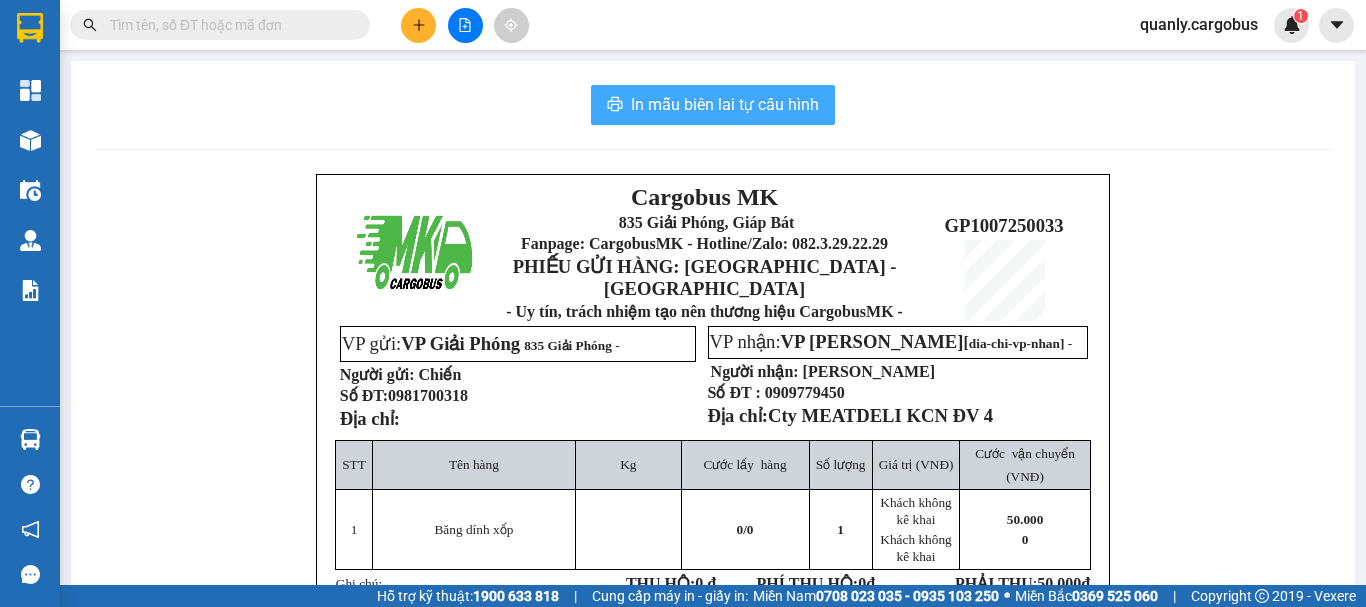 click on "In mẫu biên lai tự cấu hình" at bounding box center (725, 104) 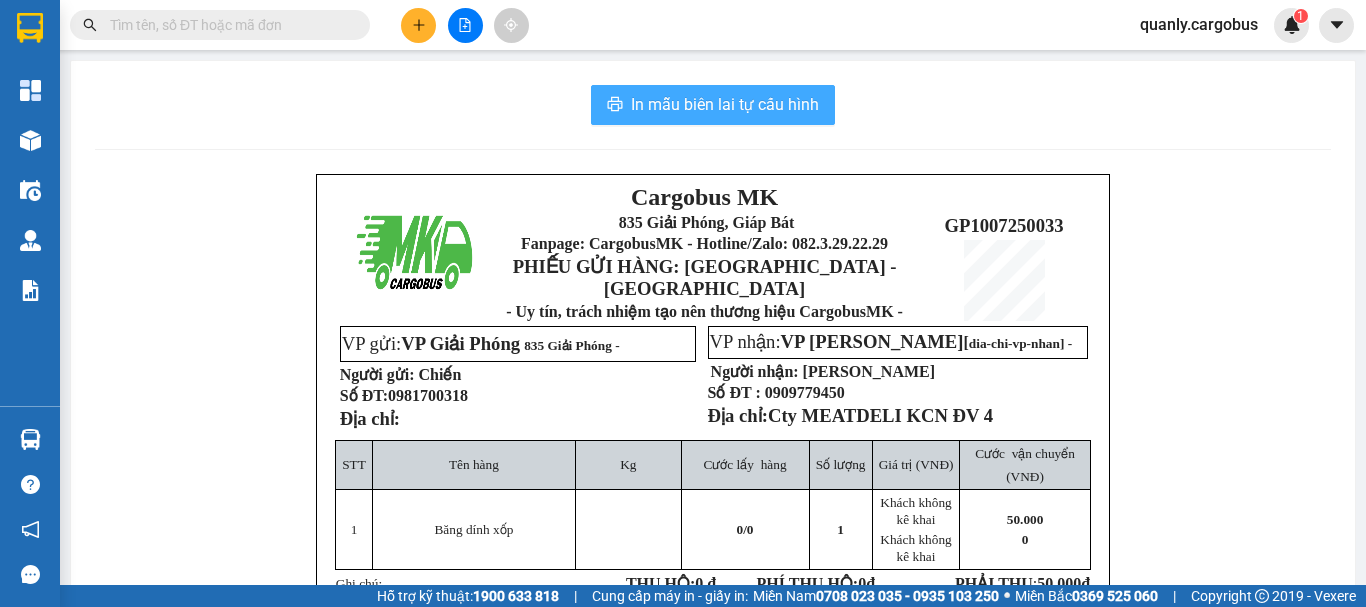 scroll, scrollTop: 0, scrollLeft: 0, axis: both 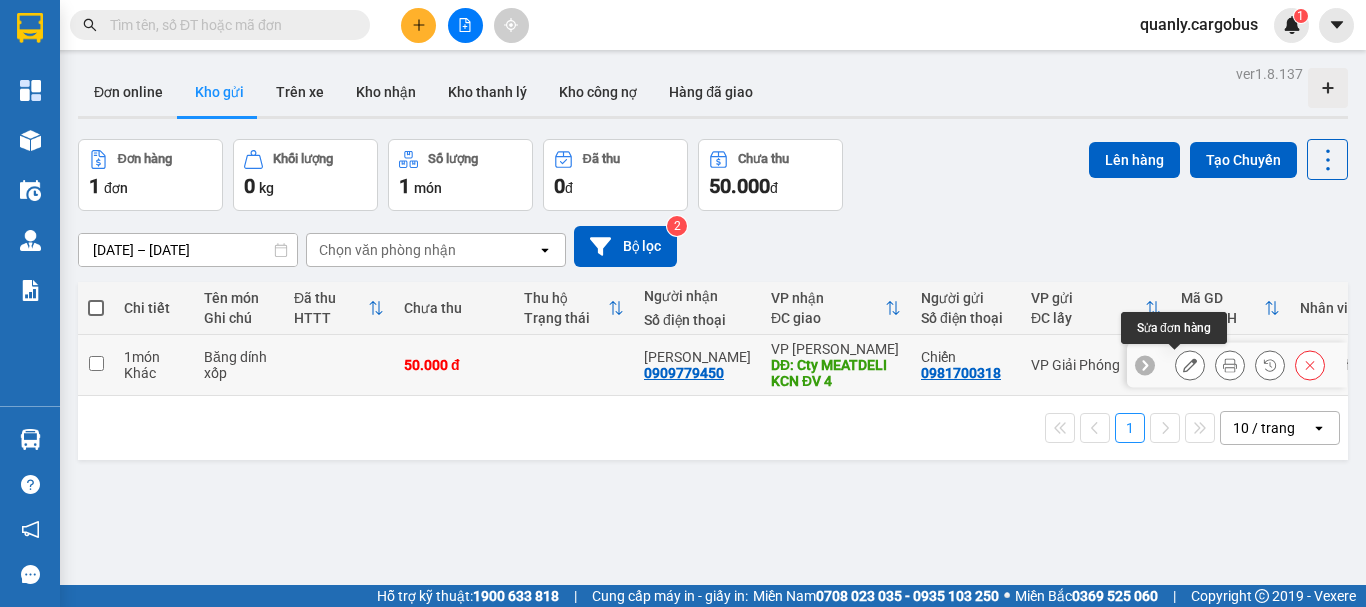 click at bounding box center (1190, 365) 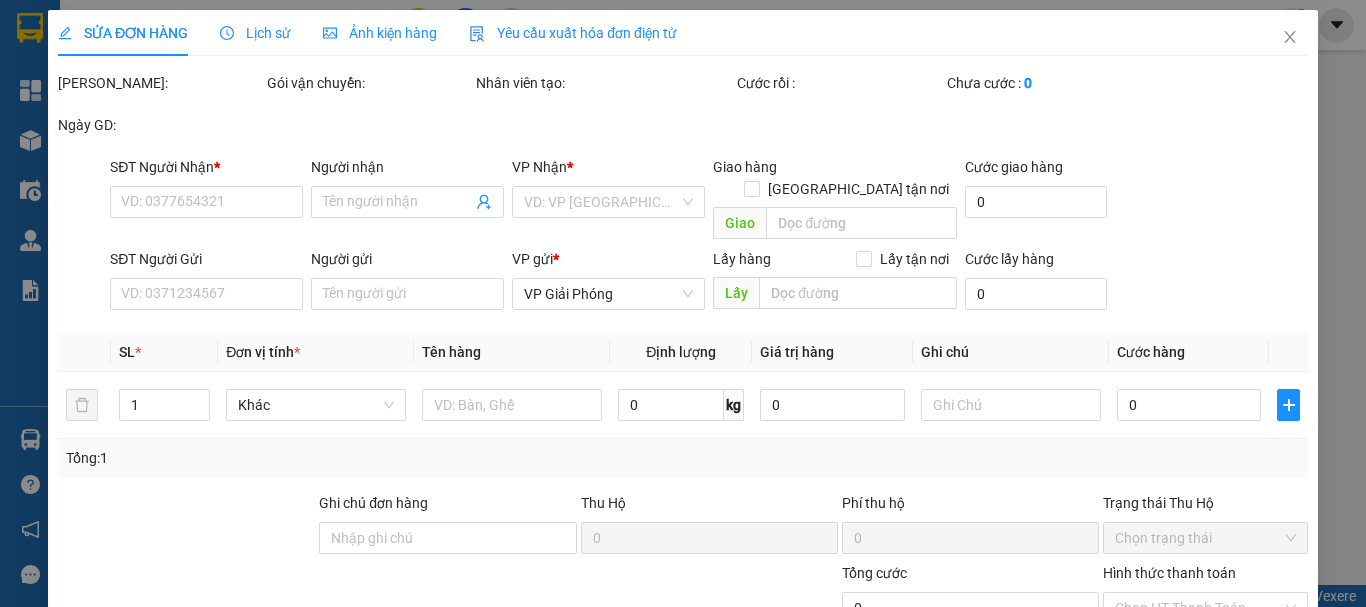 type on "0909779450" 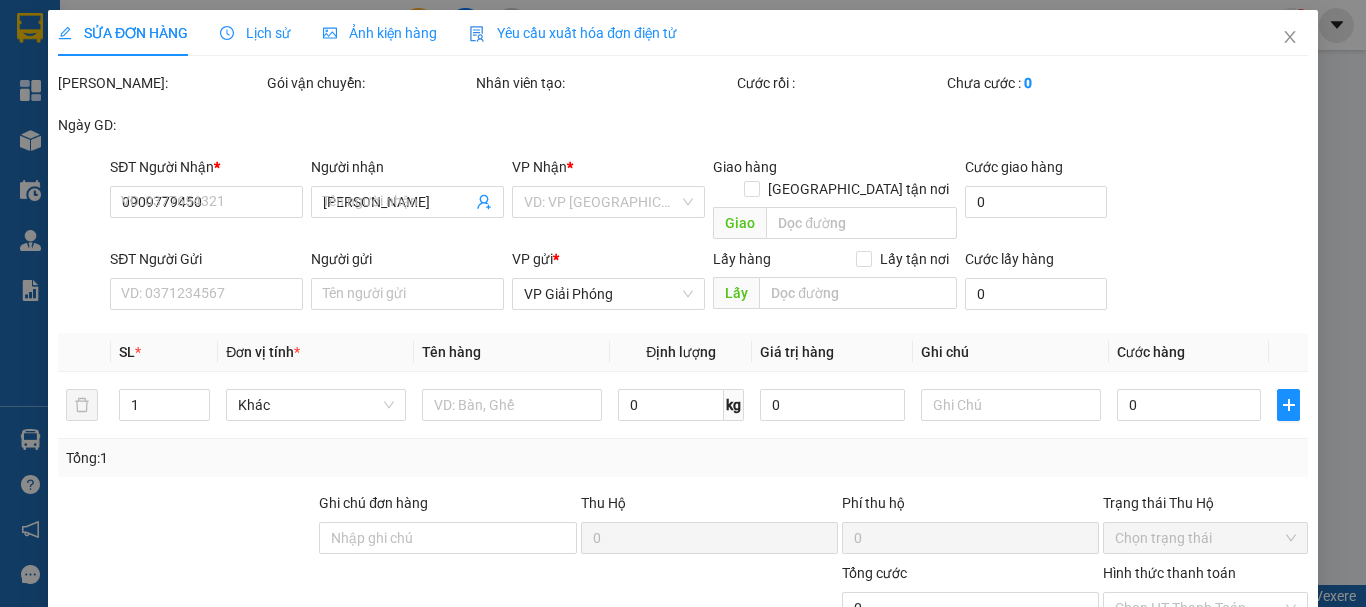 type on "Cty MEATDELI KCN ĐV 4" 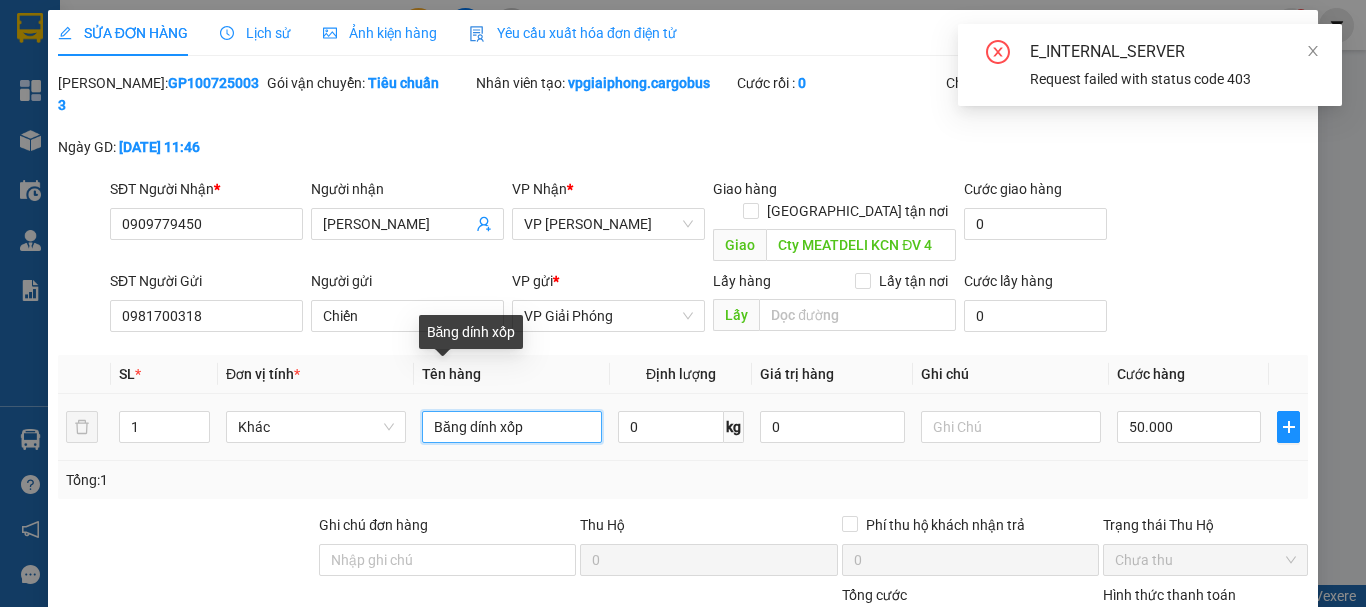 click on "Băng dính xốp" at bounding box center (512, 427) 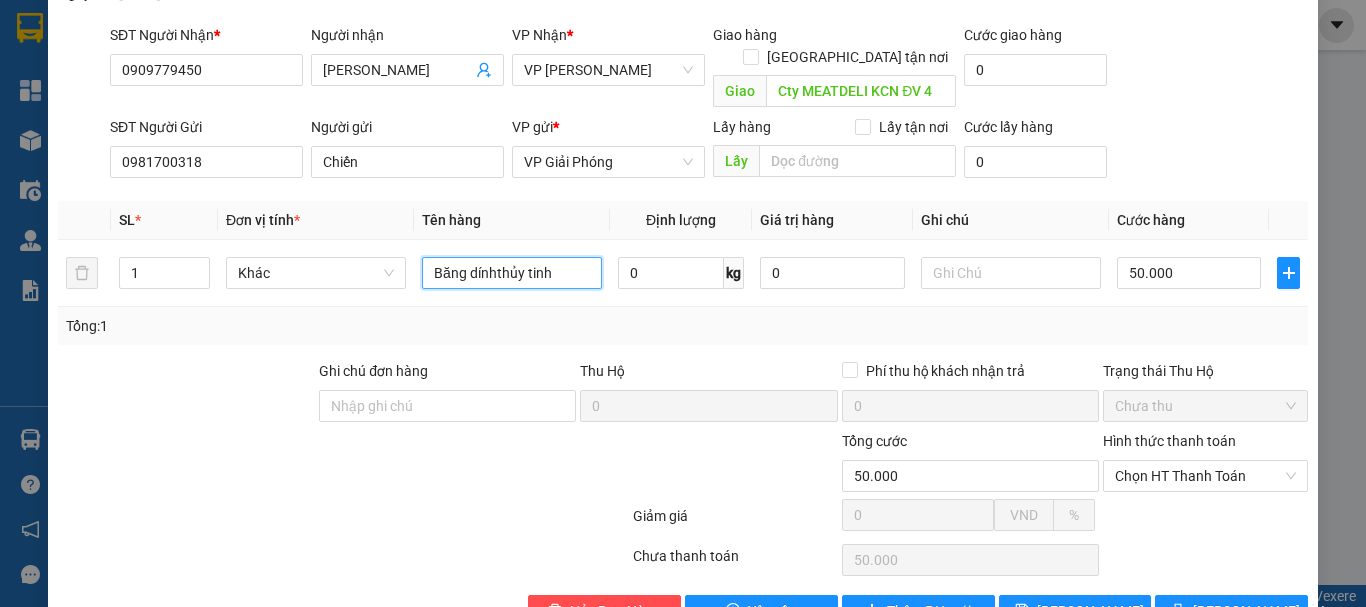 scroll, scrollTop: 169, scrollLeft: 0, axis: vertical 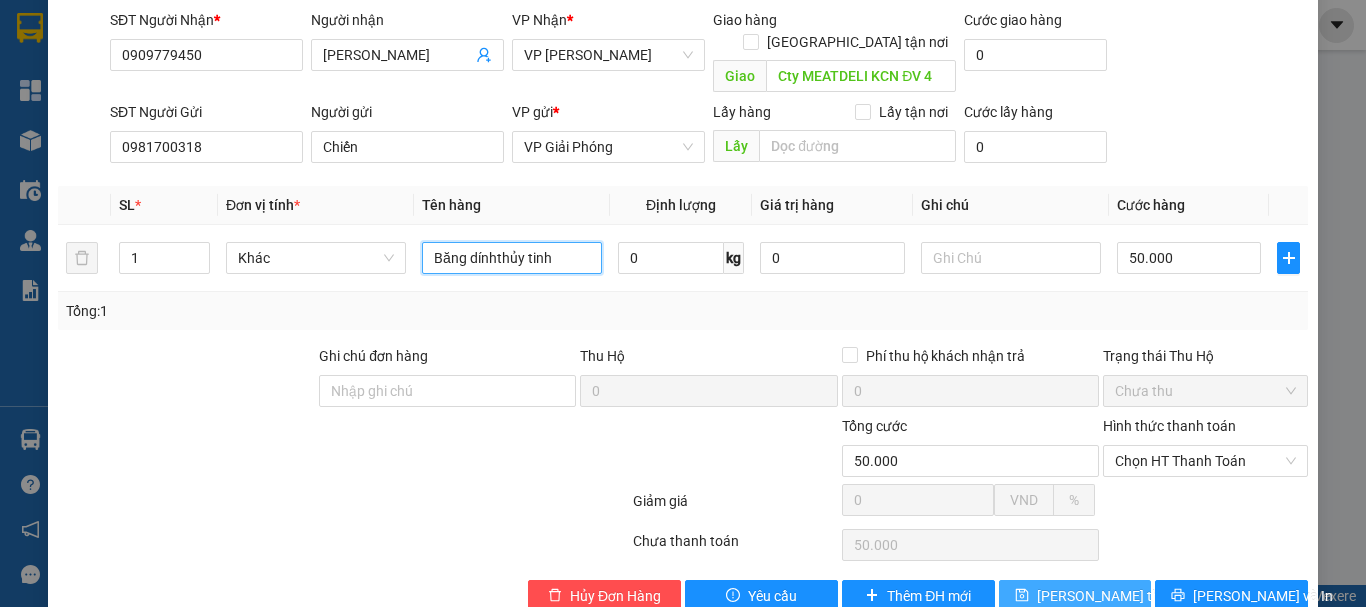 type on "Băng dínhthủy tinh" 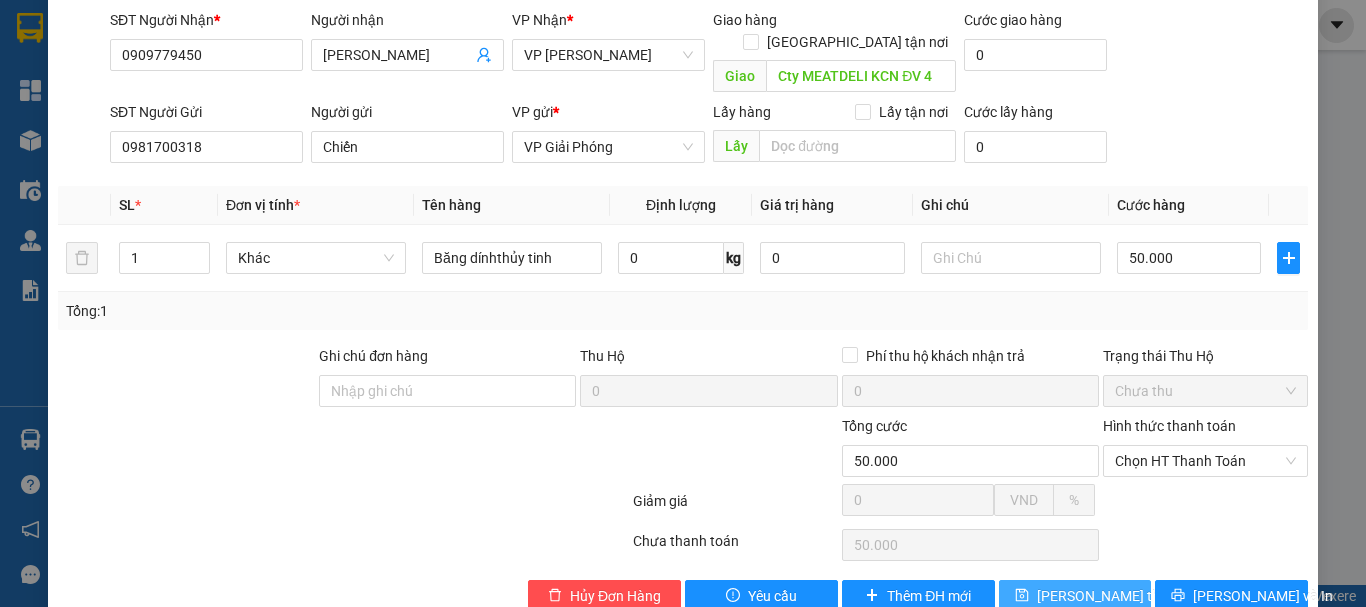 click on "[PERSON_NAME] thay đổi" at bounding box center [1117, 596] 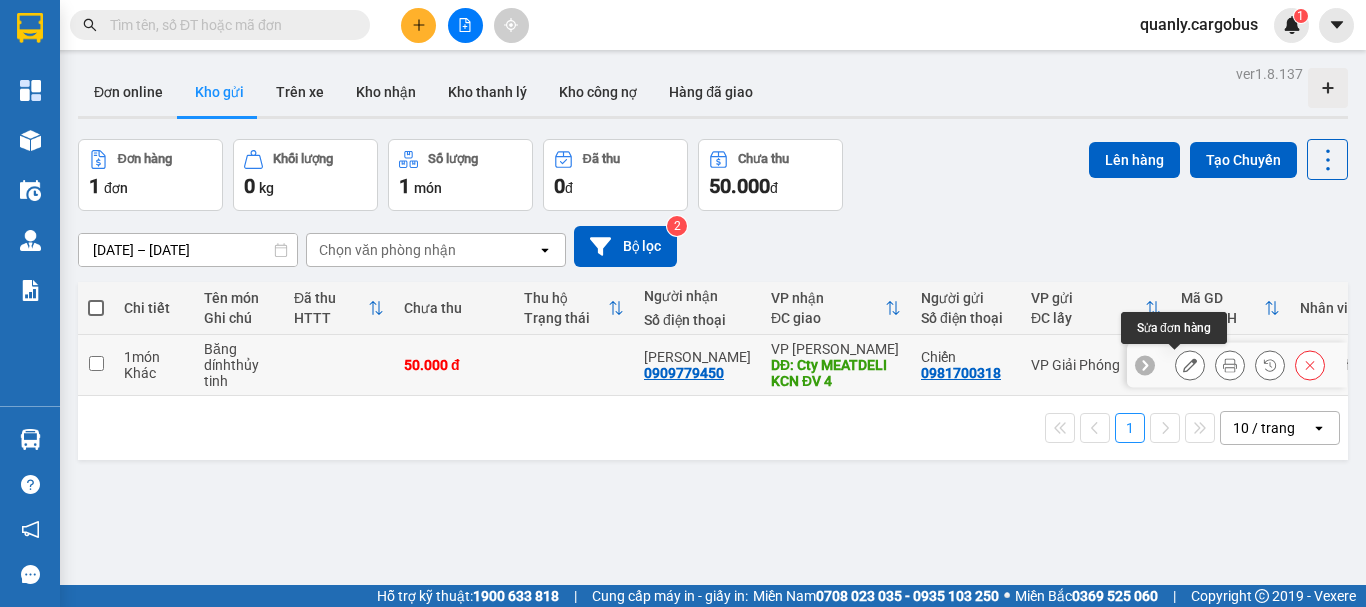 click 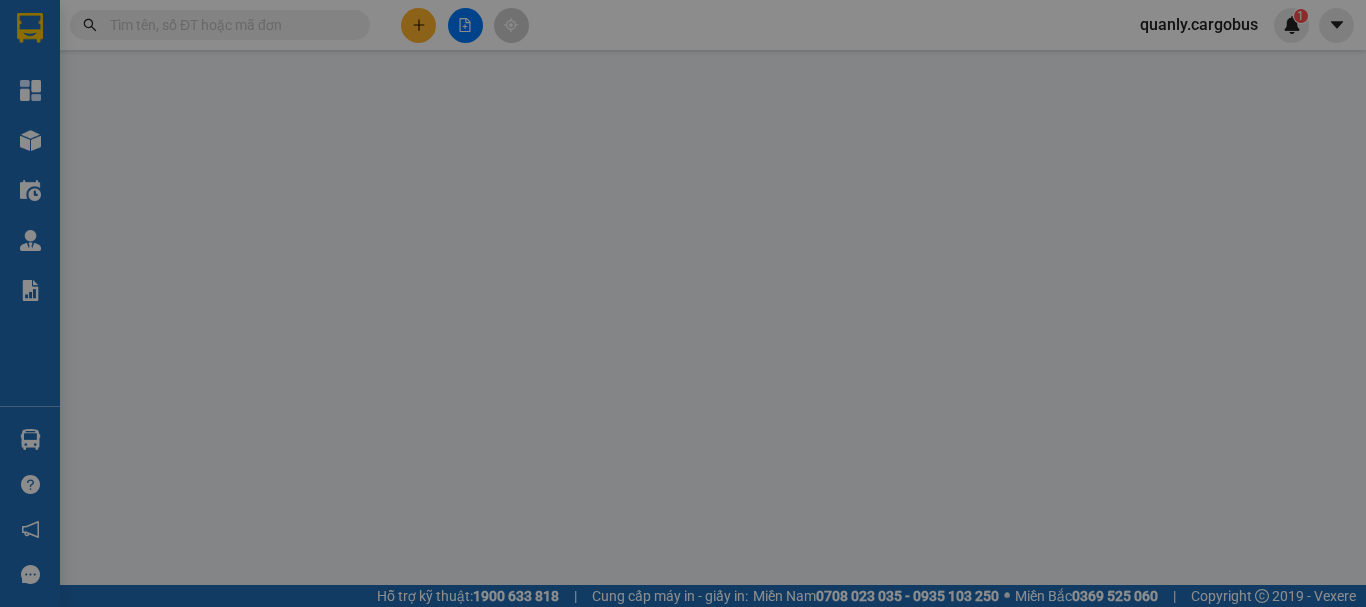 type on "0909779450" 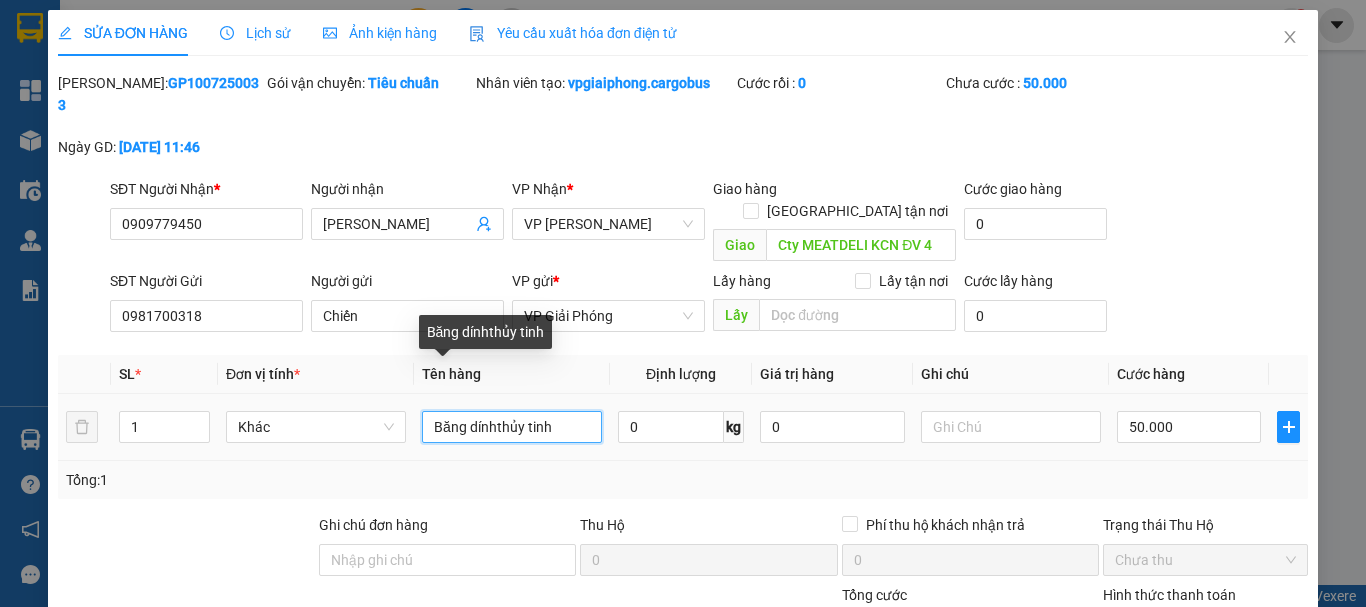 click on "Băng dínhthủy tinh" at bounding box center [512, 427] 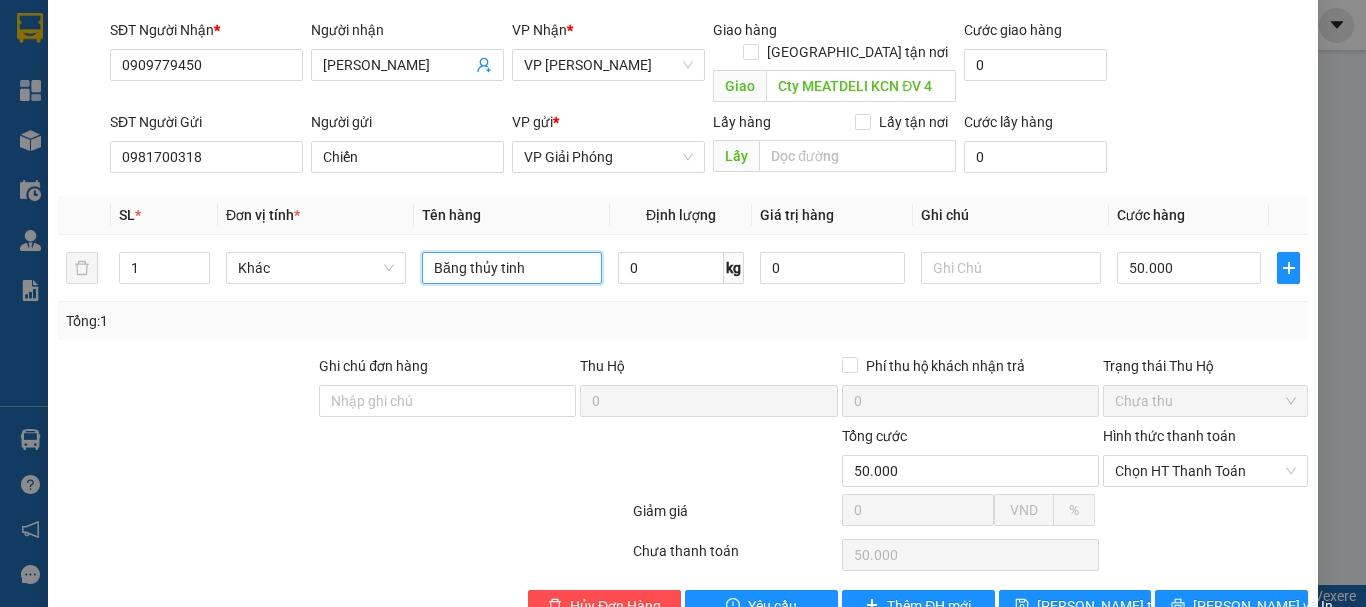scroll, scrollTop: 169, scrollLeft: 0, axis: vertical 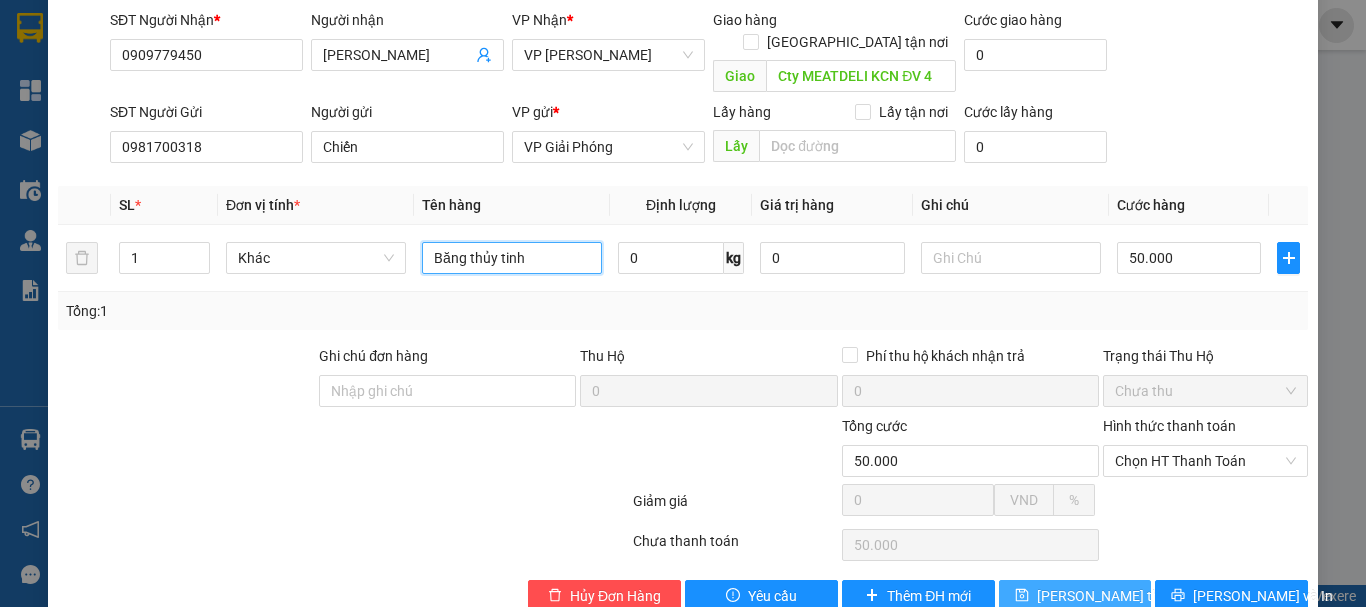 type on "Băng thủy tinh" 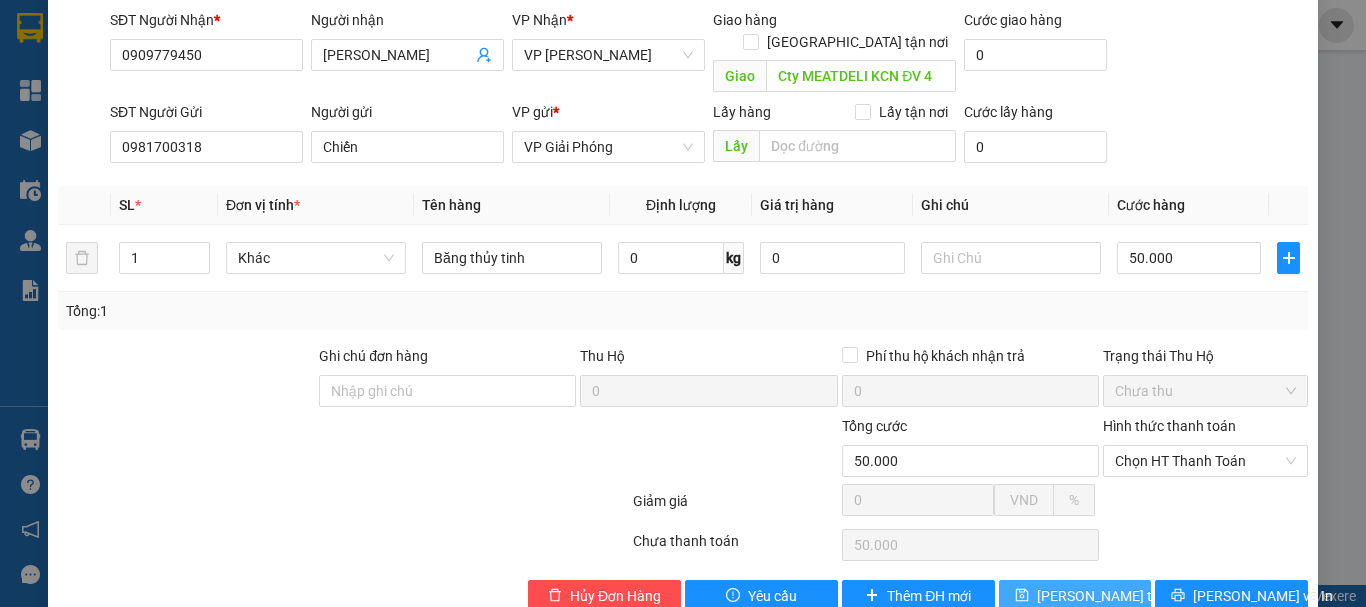 click on "[PERSON_NAME] thay đổi" at bounding box center (1117, 596) 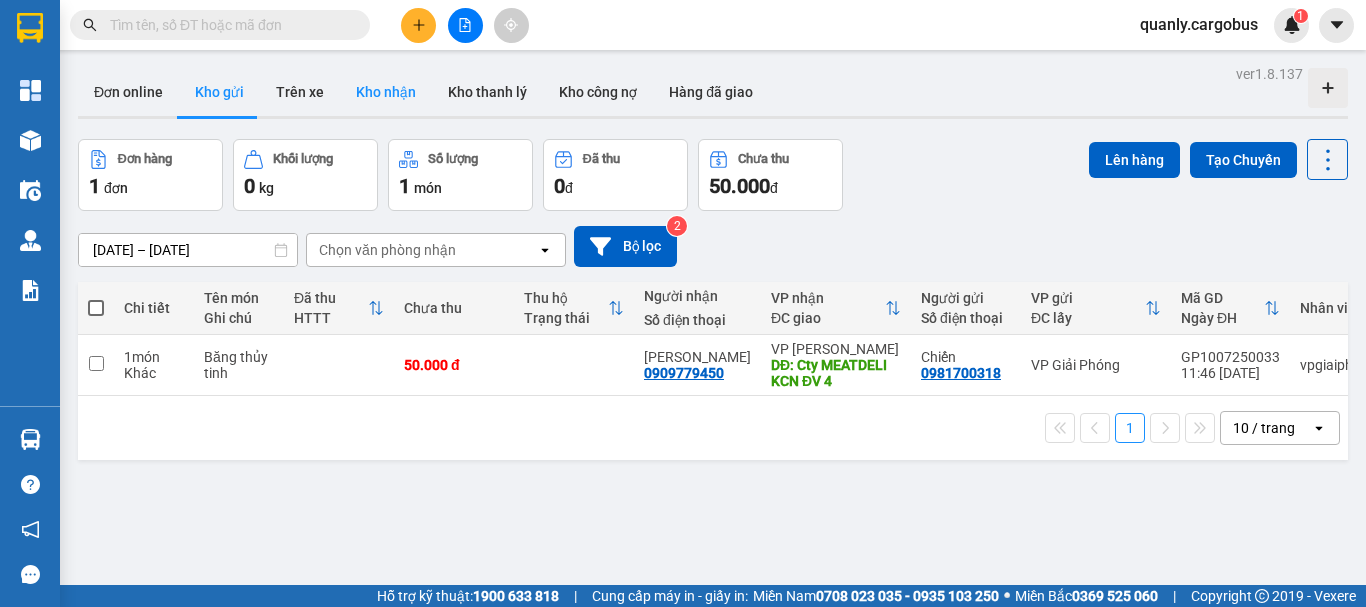 click on "Kho nhận" at bounding box center [386, 92] 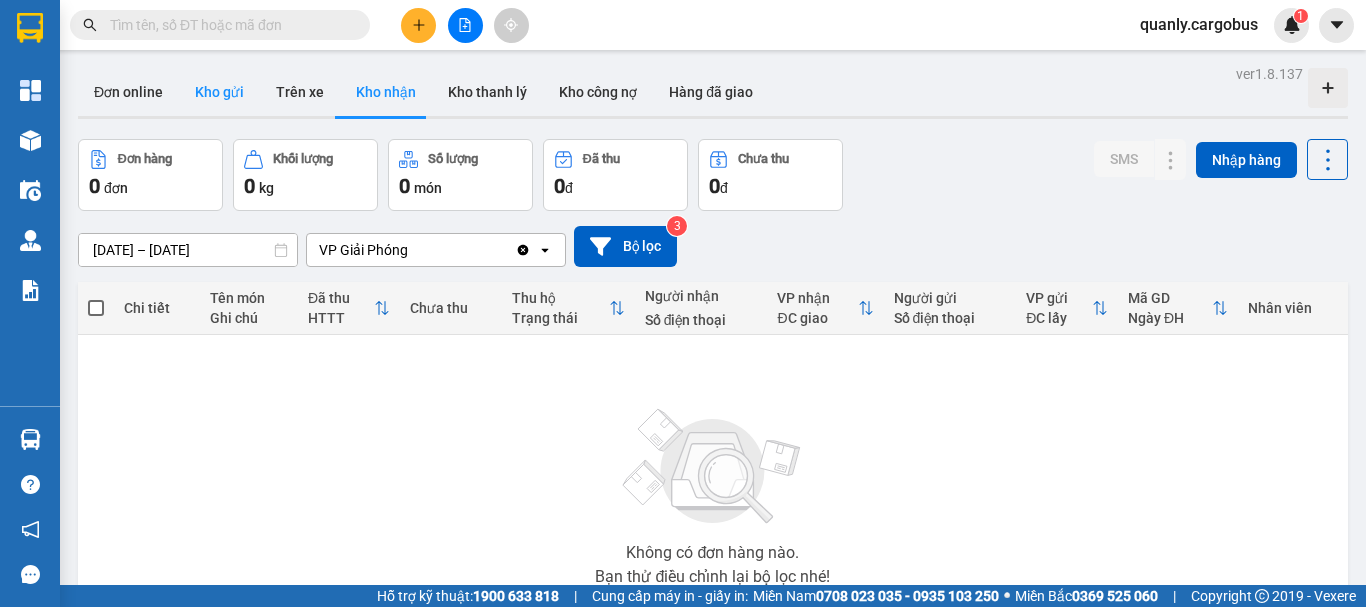 click on "Kho gửi" at bounding box center (219, 92) 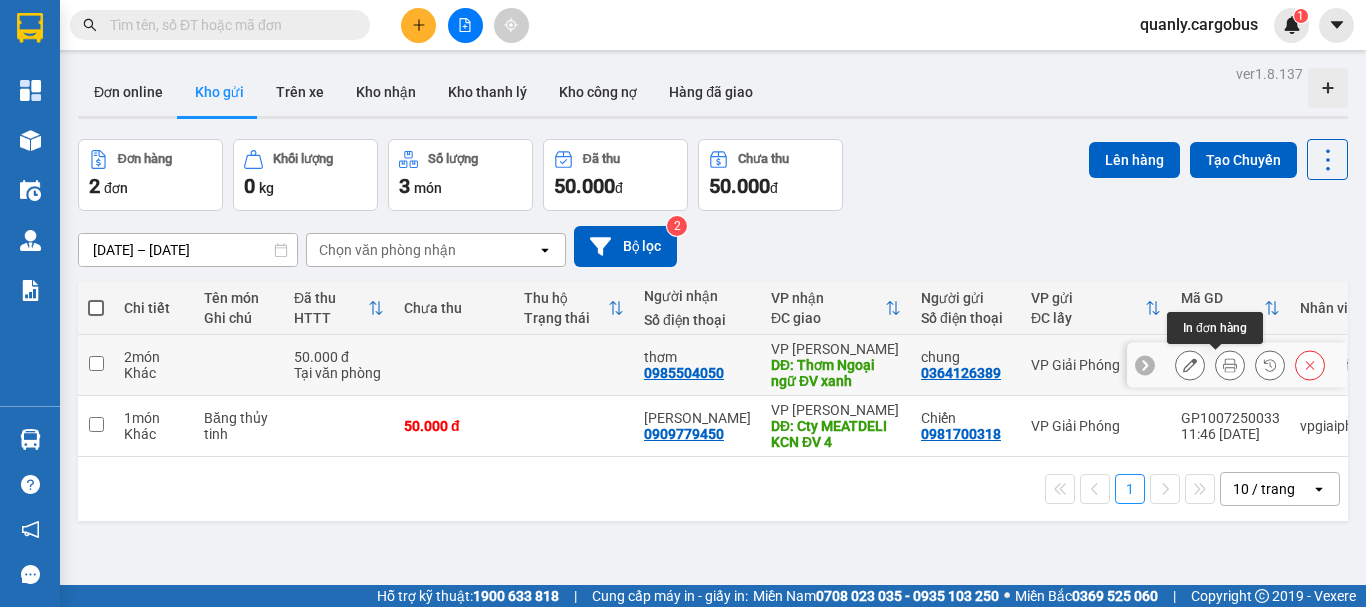 click 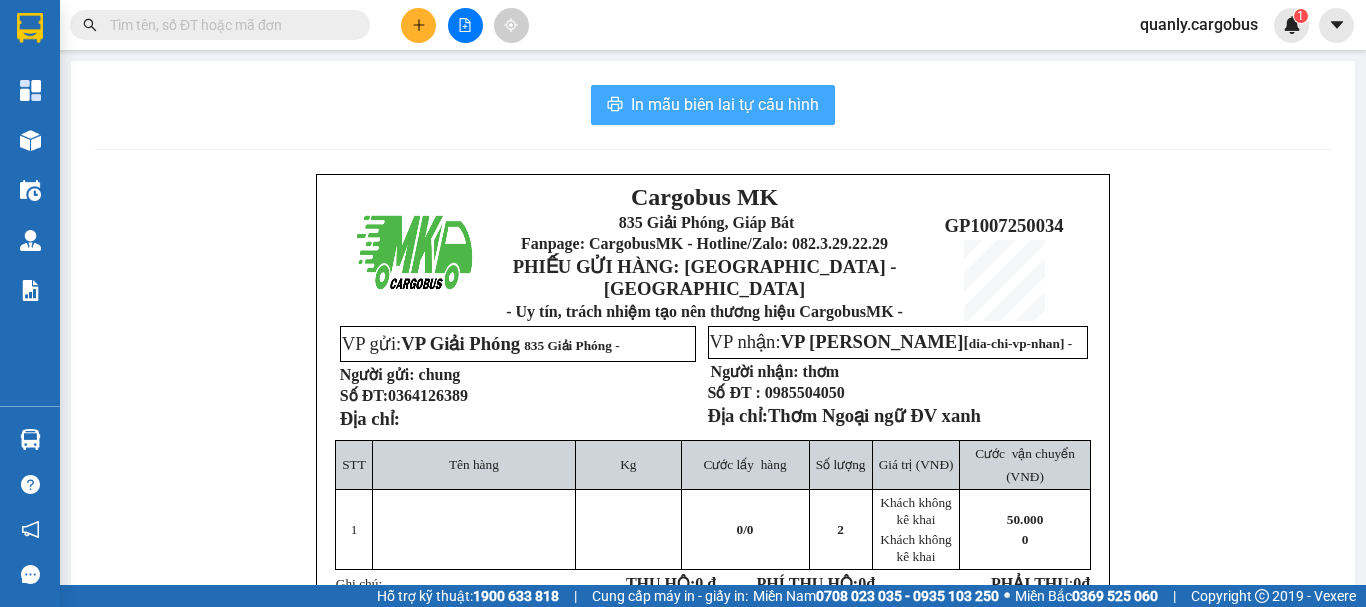 click on "In mẫu biên lai tự cấu hình" at bounding box center (725, 104) 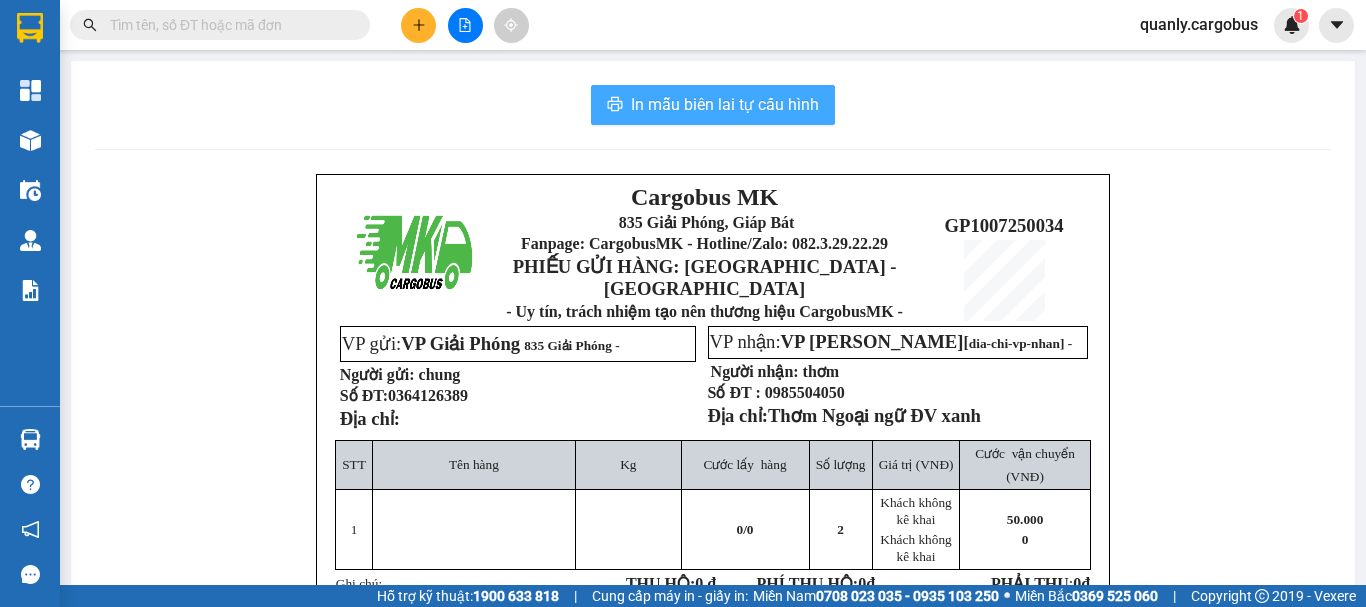 scroll, scrollTop: 0, scrollLeft: 0, axis: both 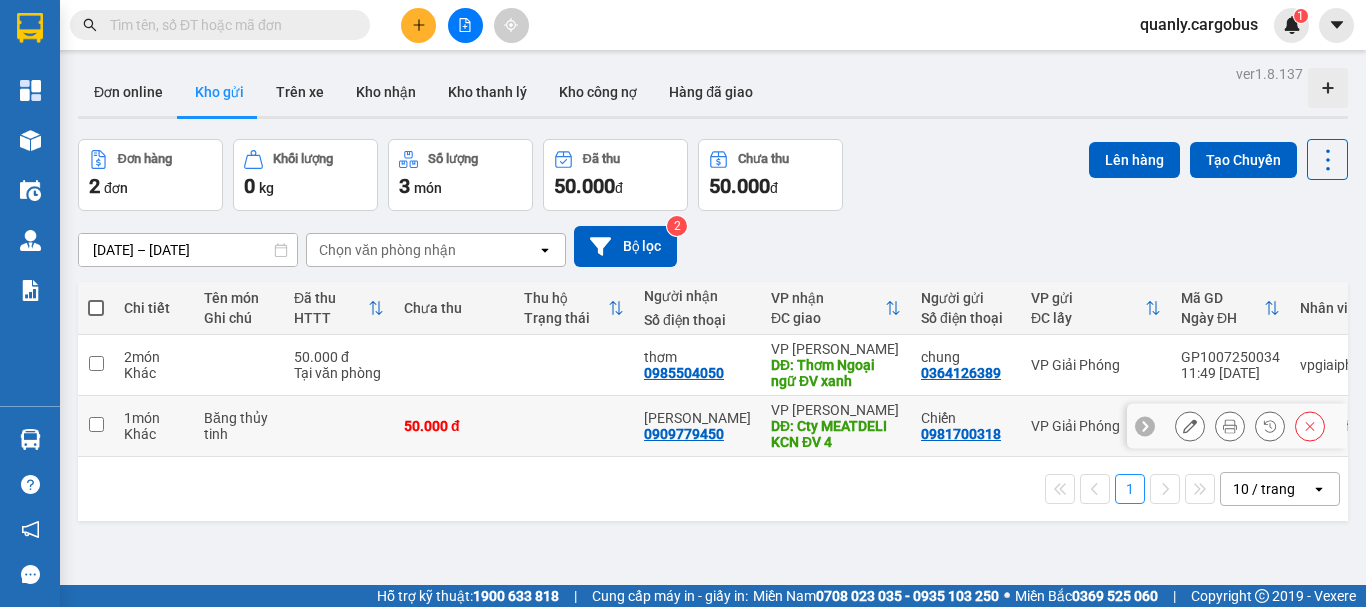 click 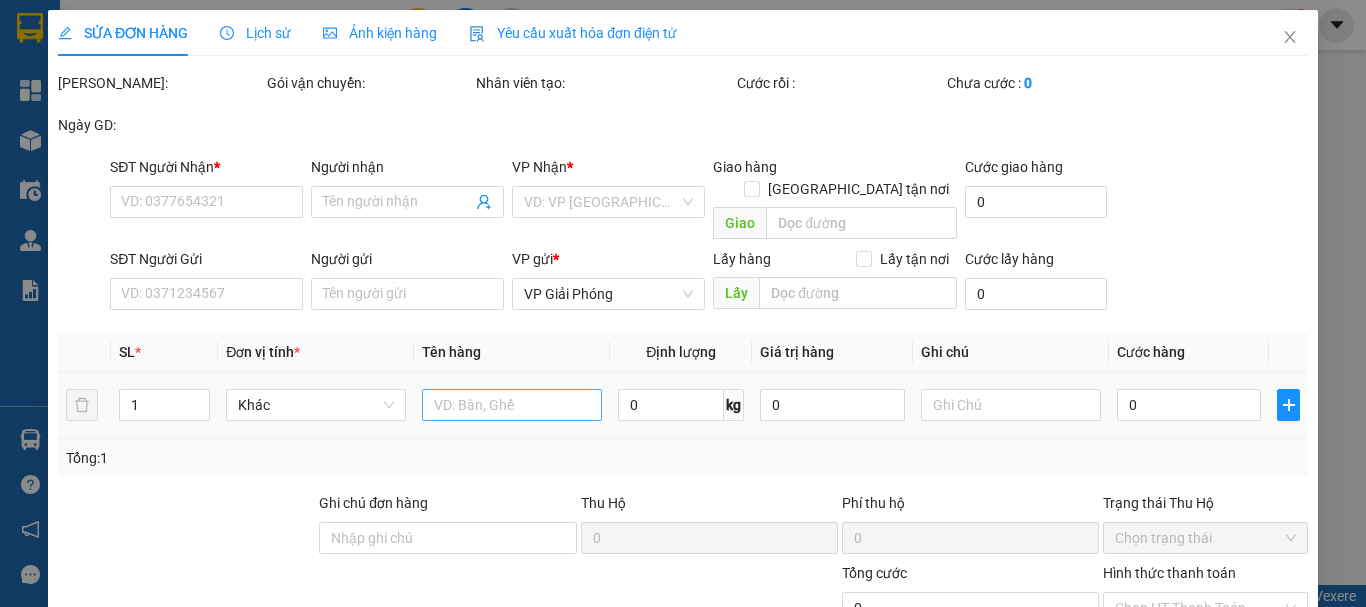 type on "0909779450" 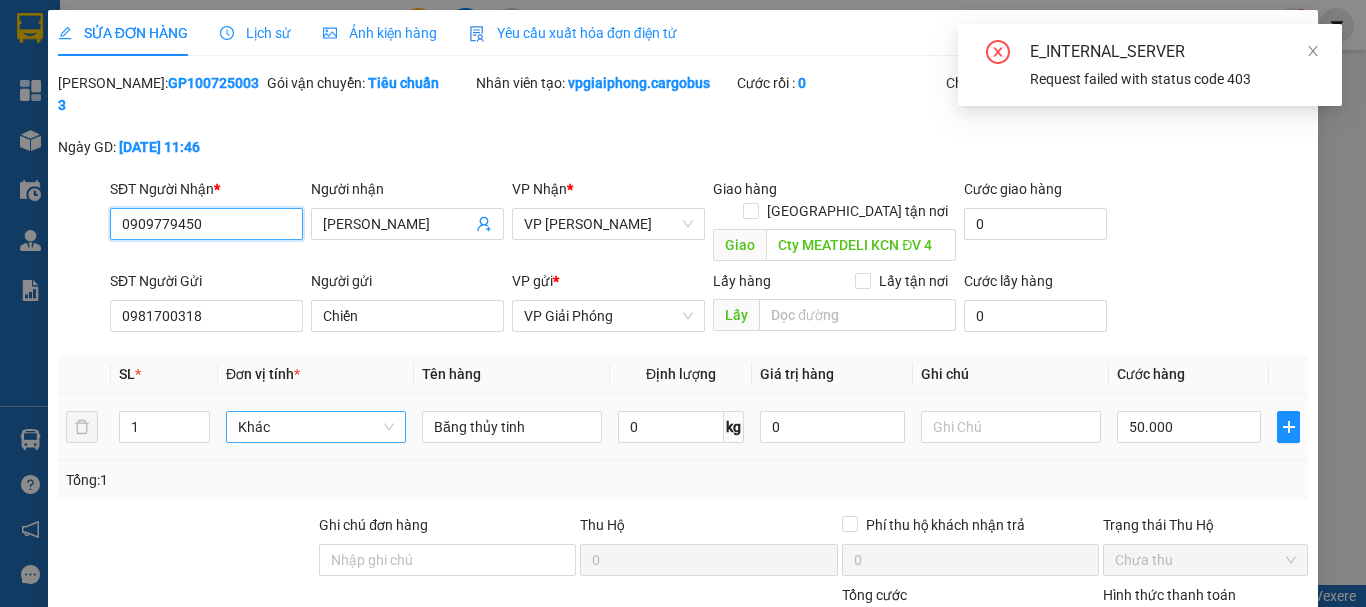 click on "Khác" at bounding box center (316, 427) 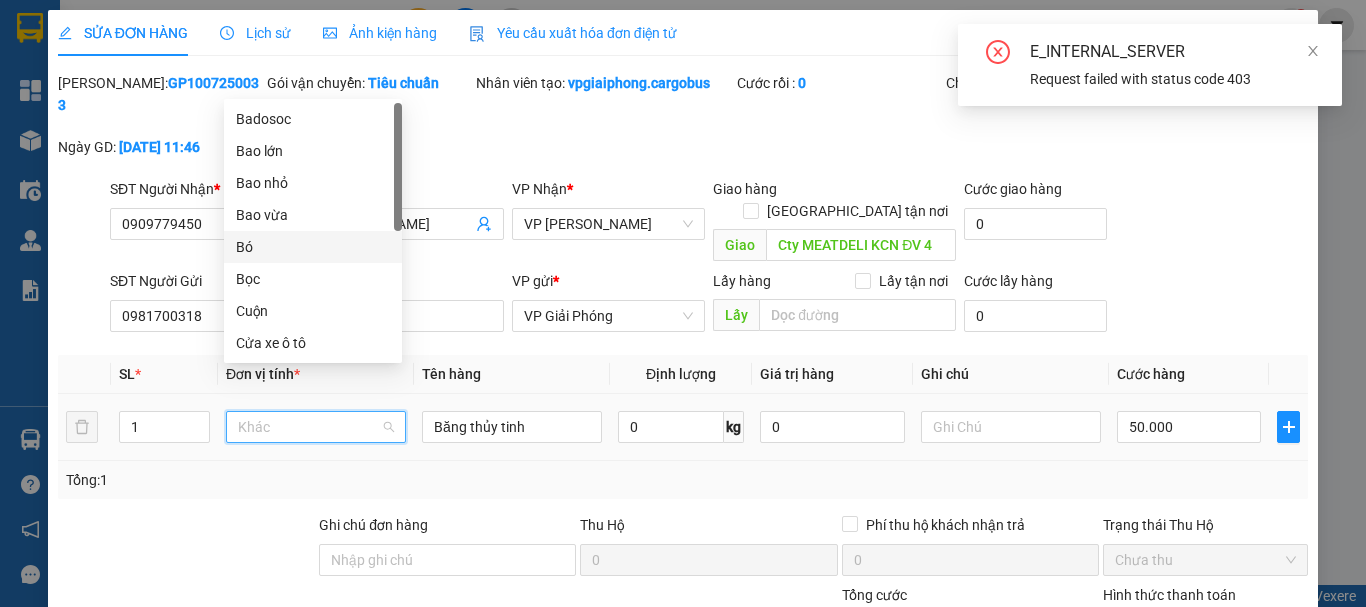 click on "Bó" at bounding box center [313, 247] 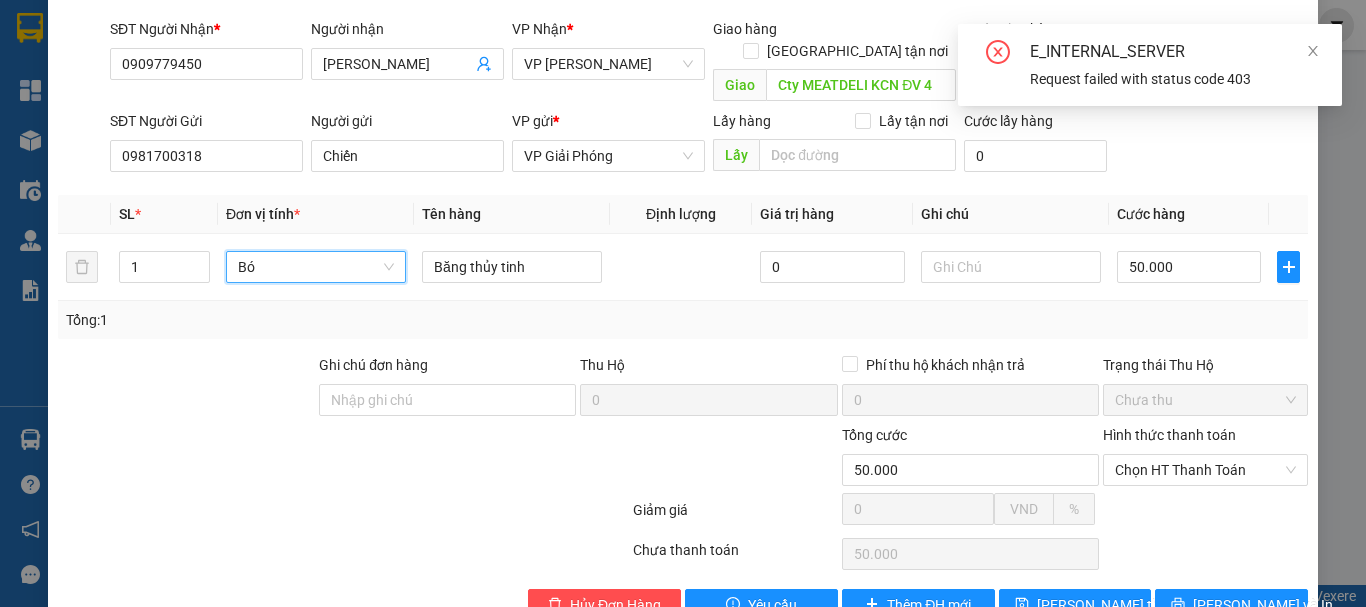 scroll, scrollTop: 169, scrollLeft: 0, axis: vertical 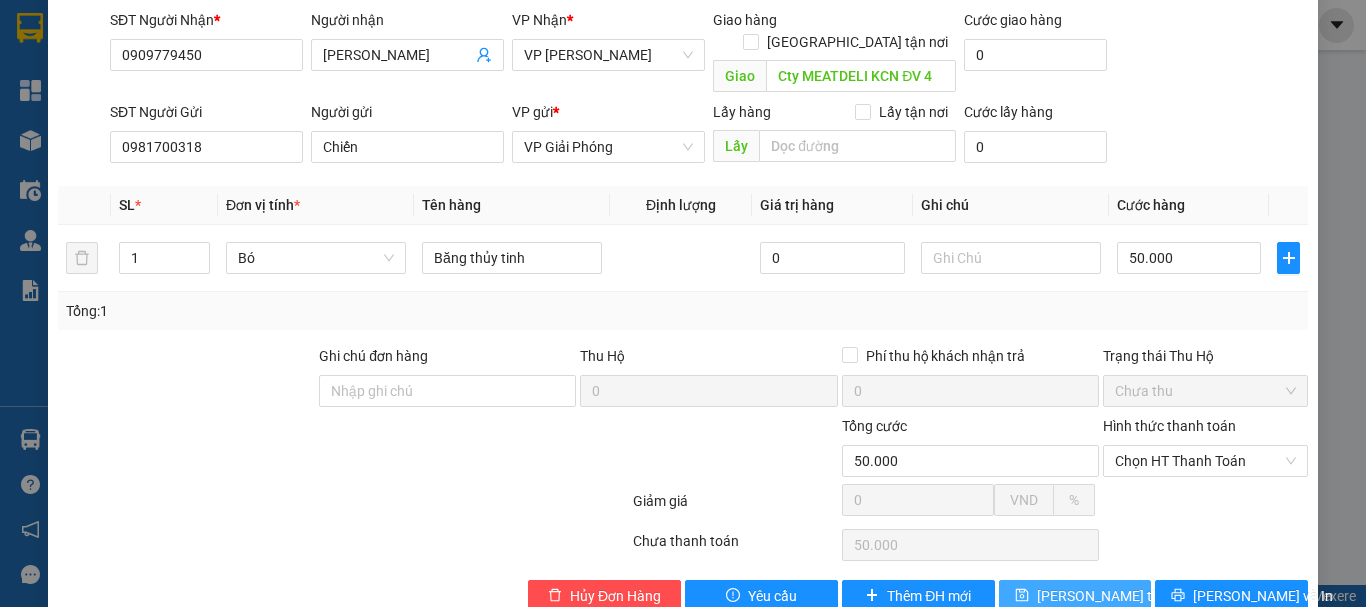click on "[PERSON_NAME] thay đổi" at bounding box center [1117, 596] 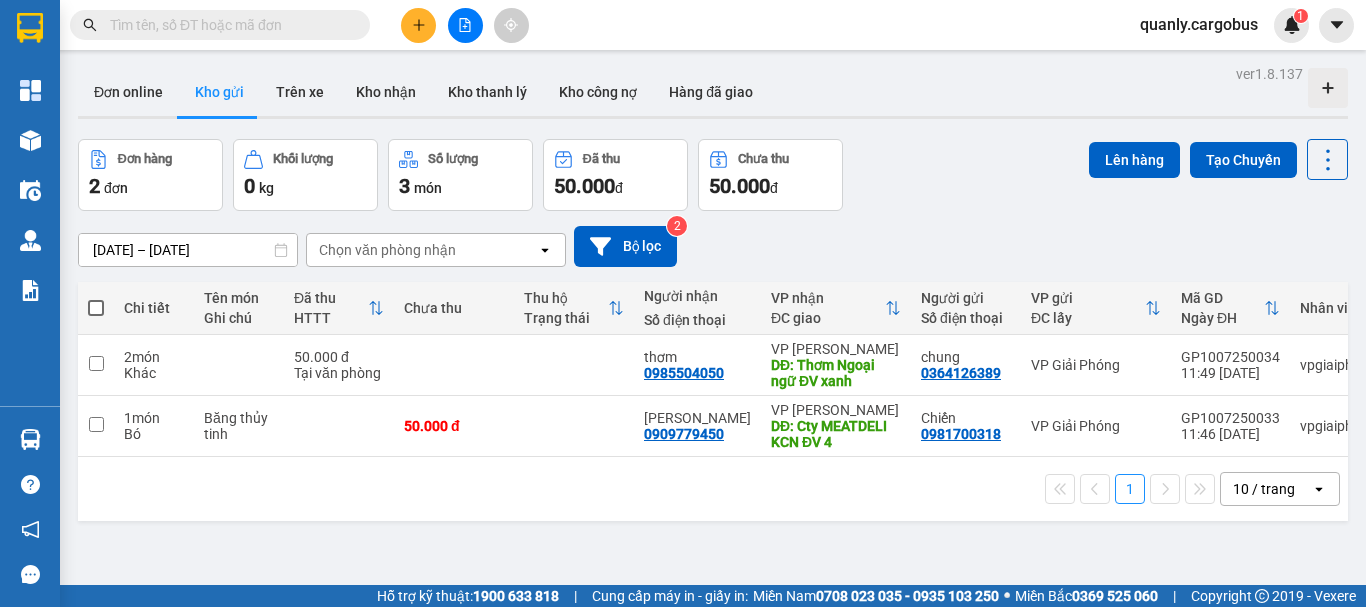 click at bounding box center [96, 308] 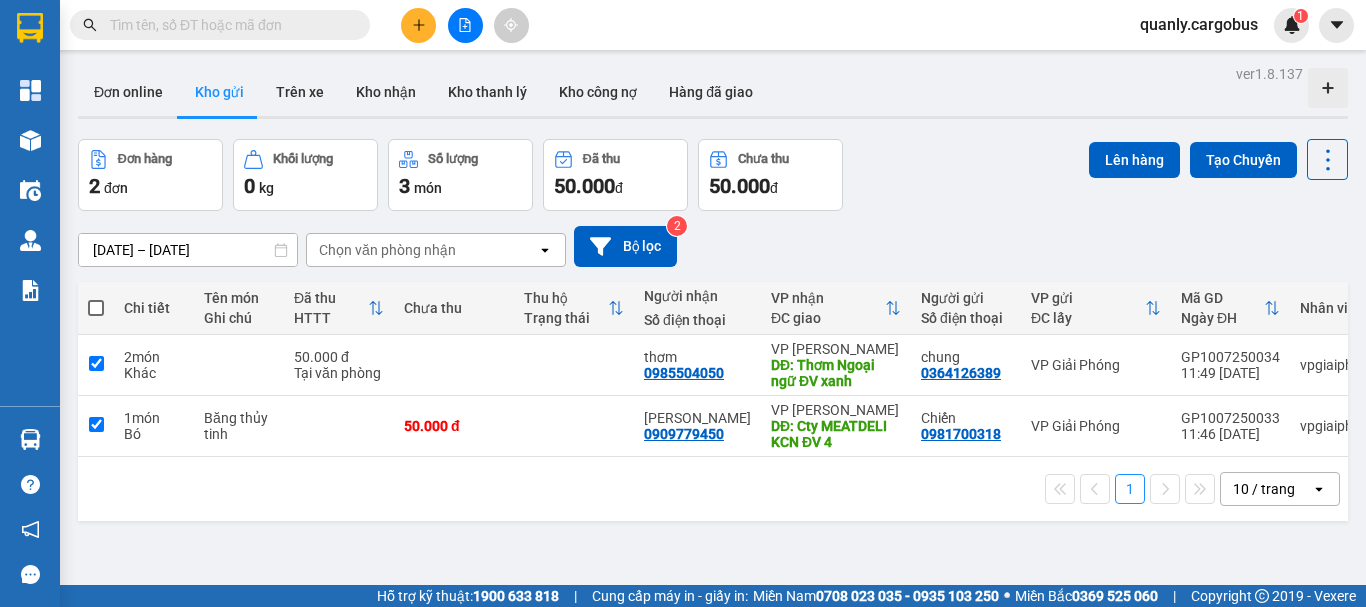 checkbox on "true" 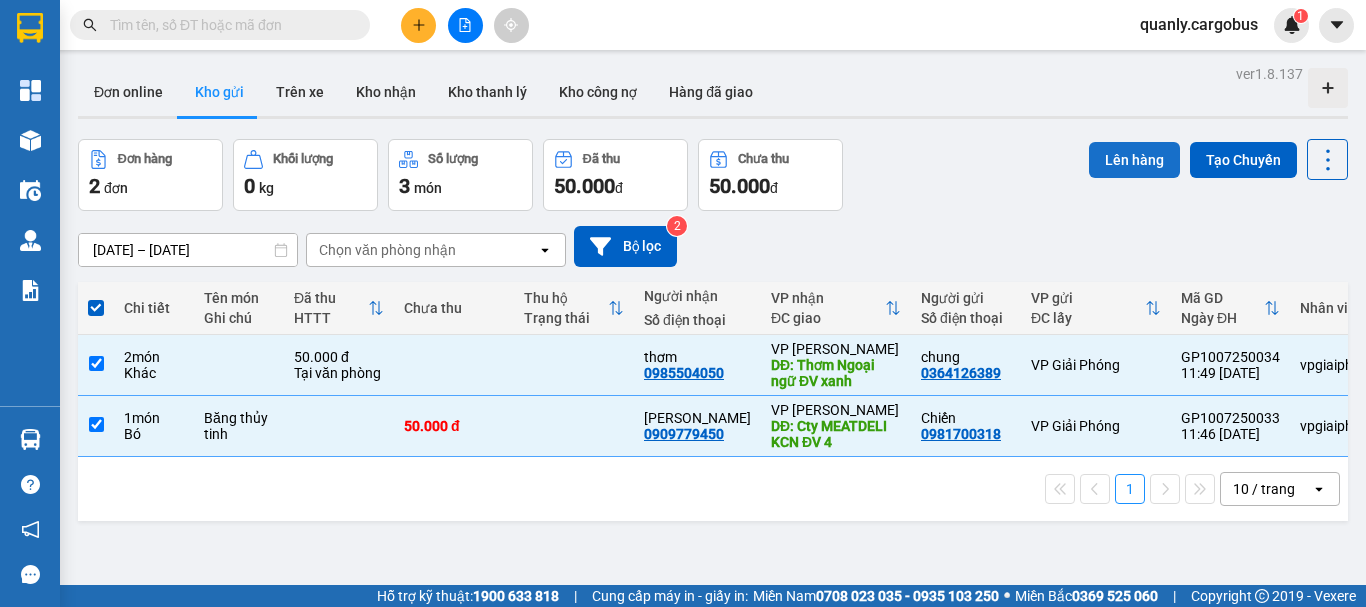 click on "Lên hàng" at bounding box center [1134, 160] 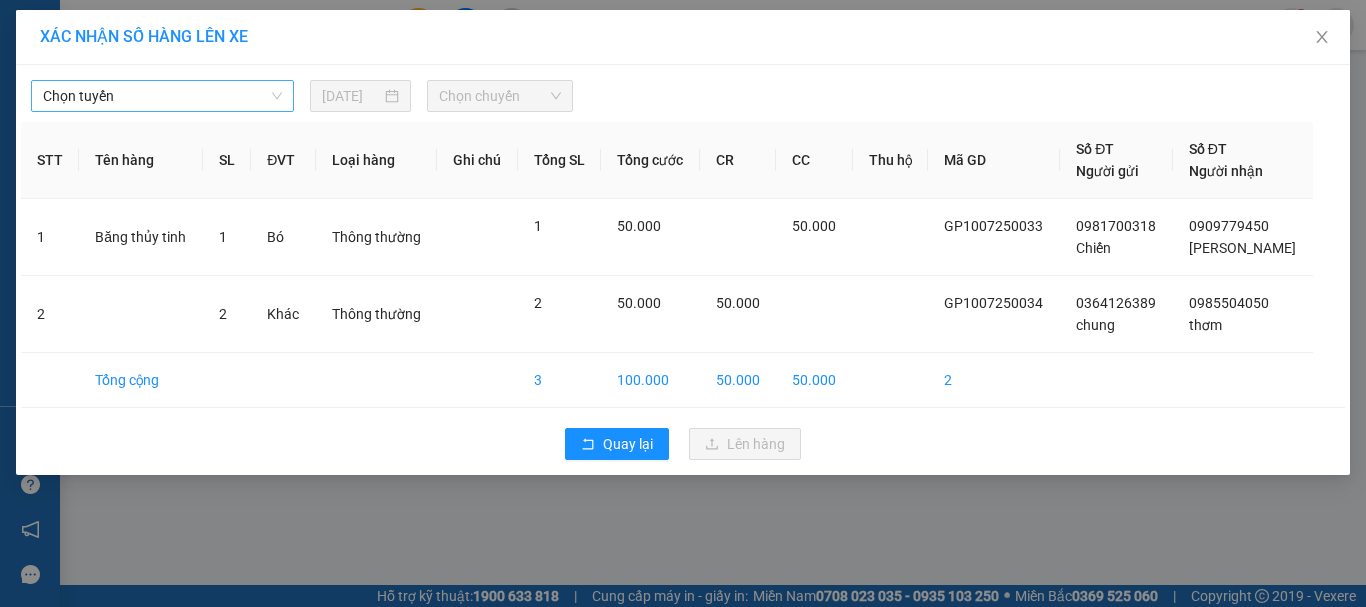 click on "Chọn tuyến" at bounding box center (162, 96) 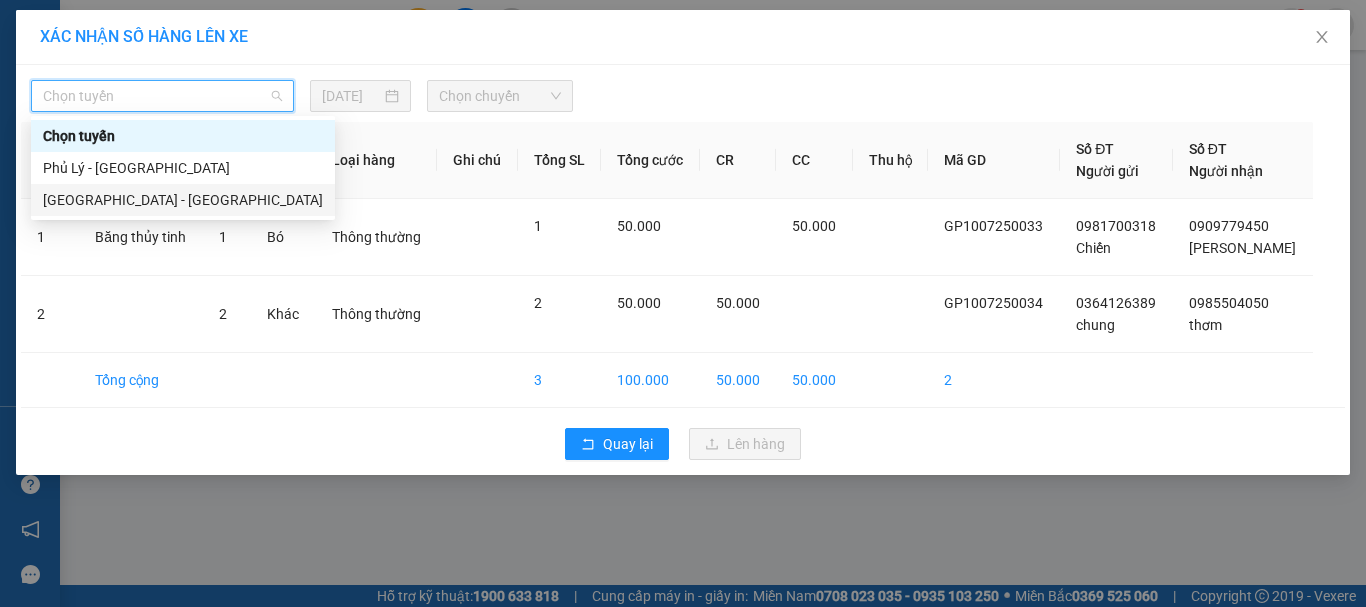 drag, startPoint x: 131, startPoint y: 204, endPoint x: 281, endPoint y: 161, distance: 156.04166 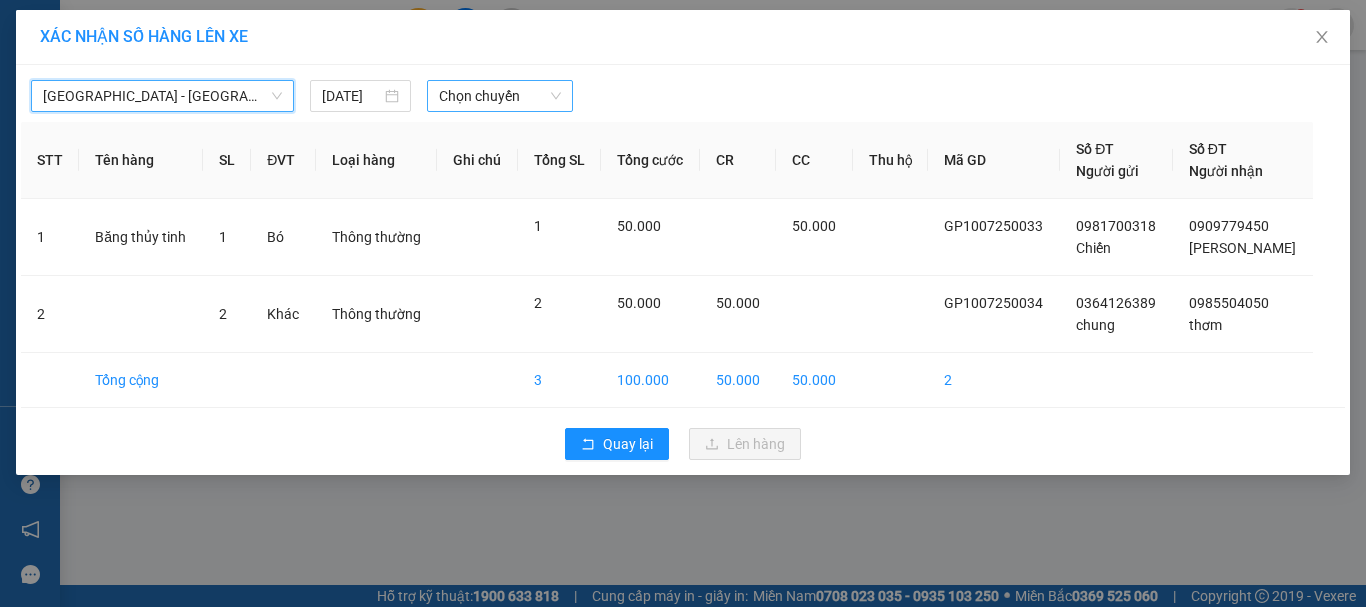 click on "Chọn chuyến" at bounding box center (500, 96) 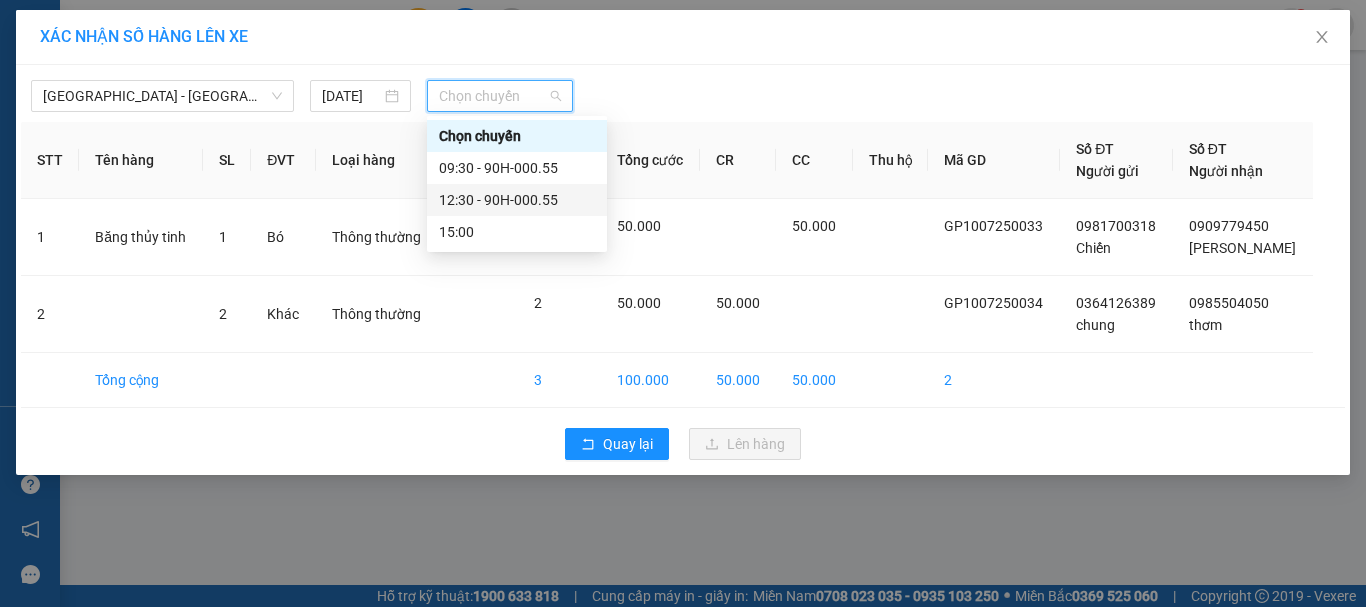 click on "12:30     - 90H-000.55" at bounding box center (517, 200) 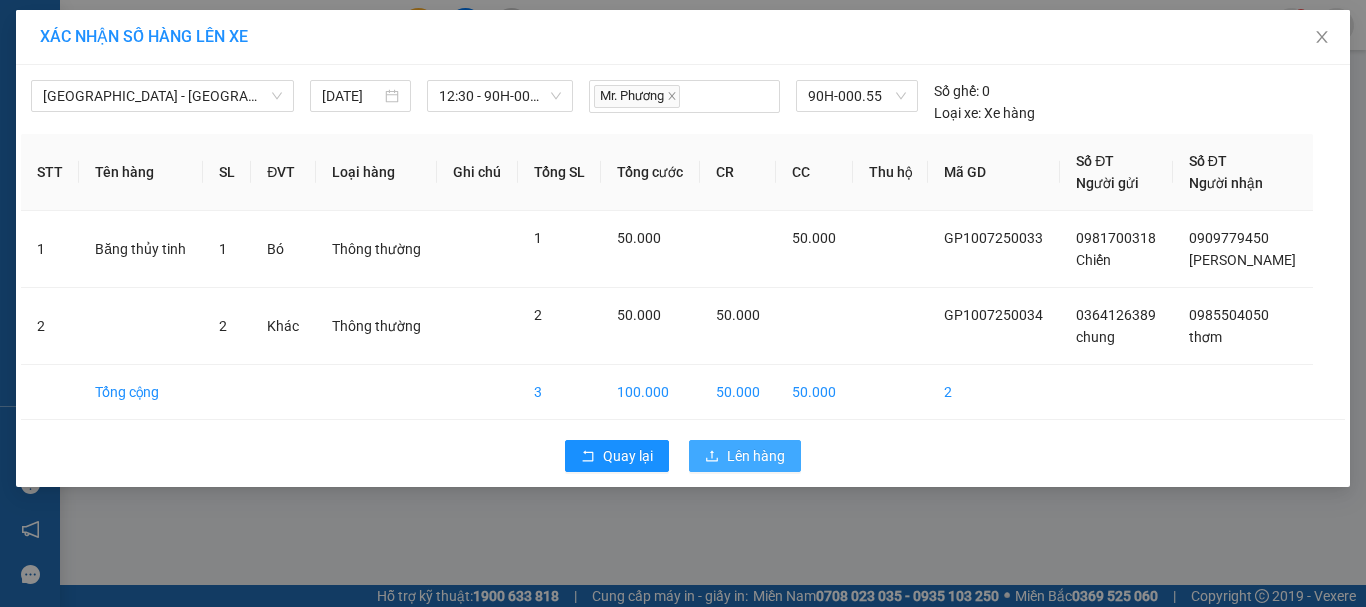 click on "Lên hàng" at bounding box center [756, 456] 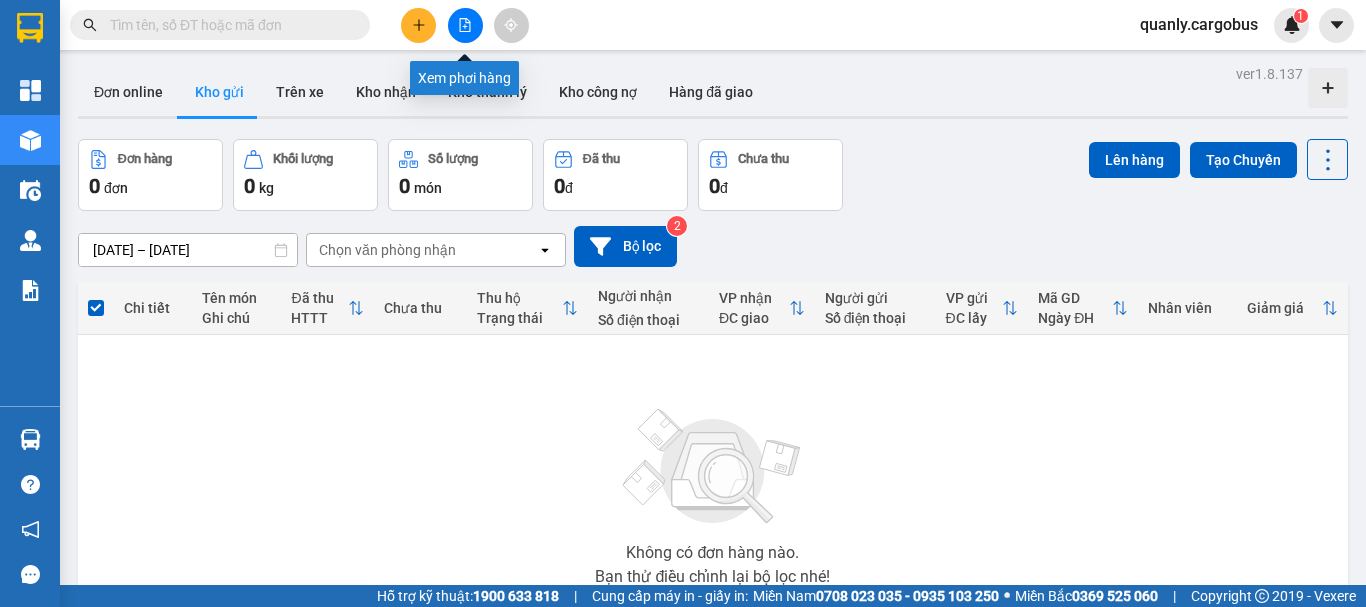 click at bounding box center [465, 25] 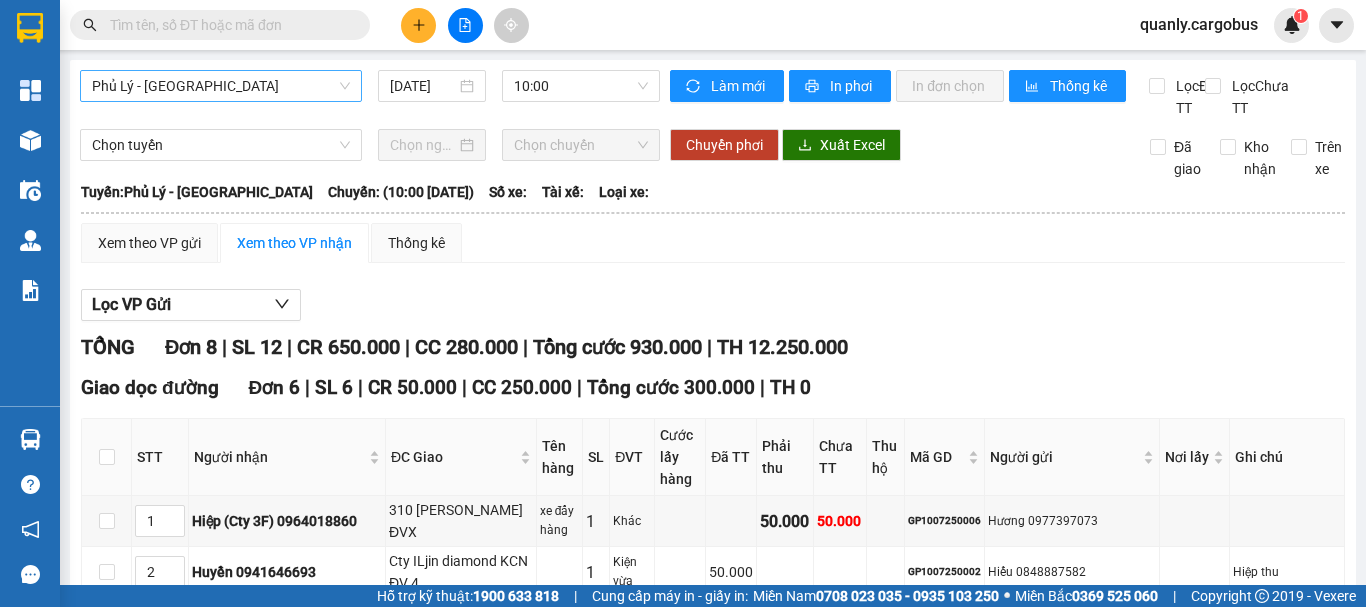 click on "Phủ Lý - [GEOGRAPHIC_DATA]" at bounding box center [221, 86] 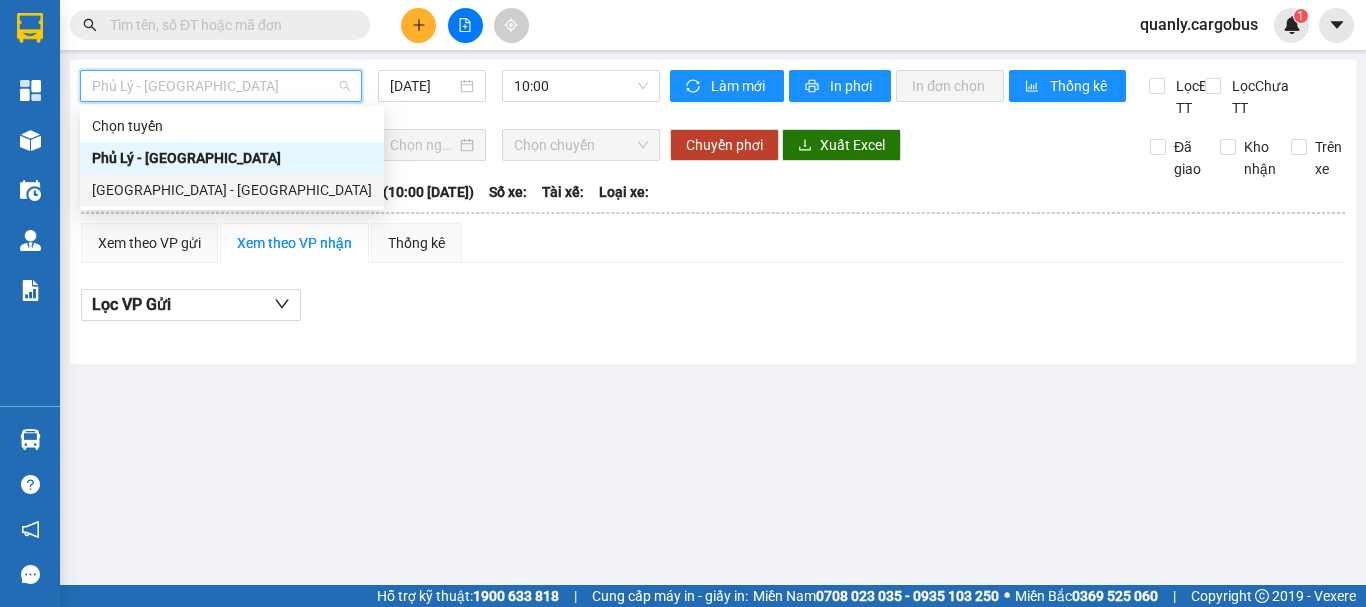 click on "[GEOGRAPHIC_DATA] - [GEOGRAPHIC_DATA]" at bounding box center [232, 190] 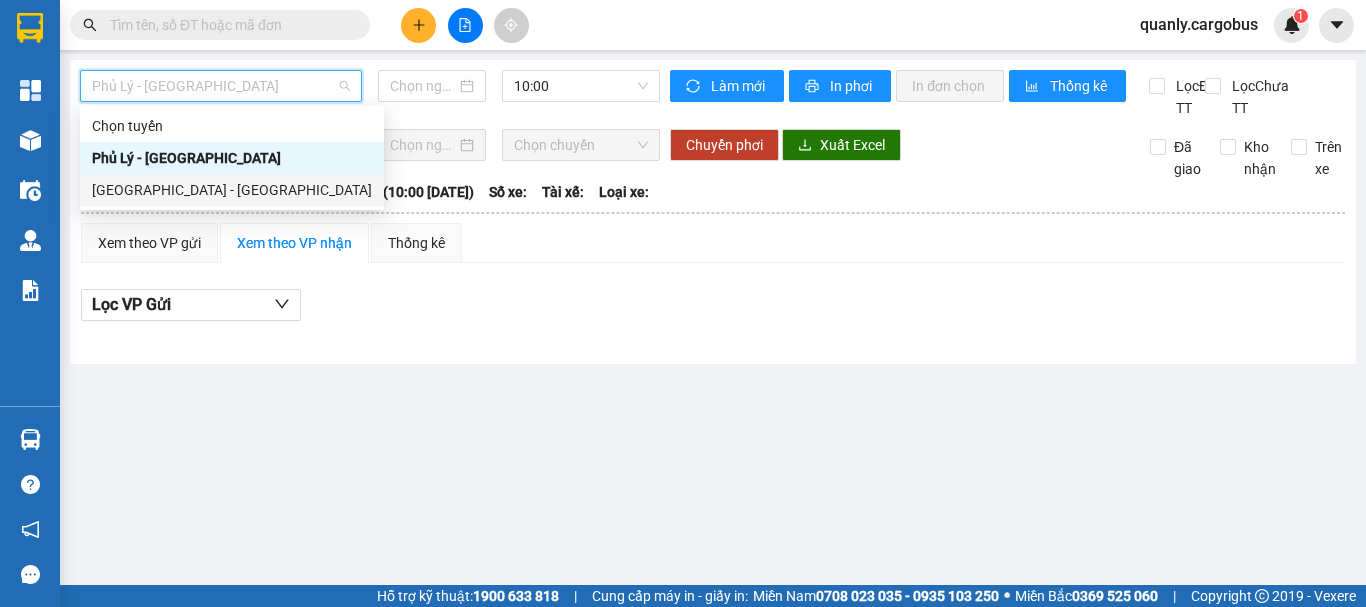 type on "[DATE]" 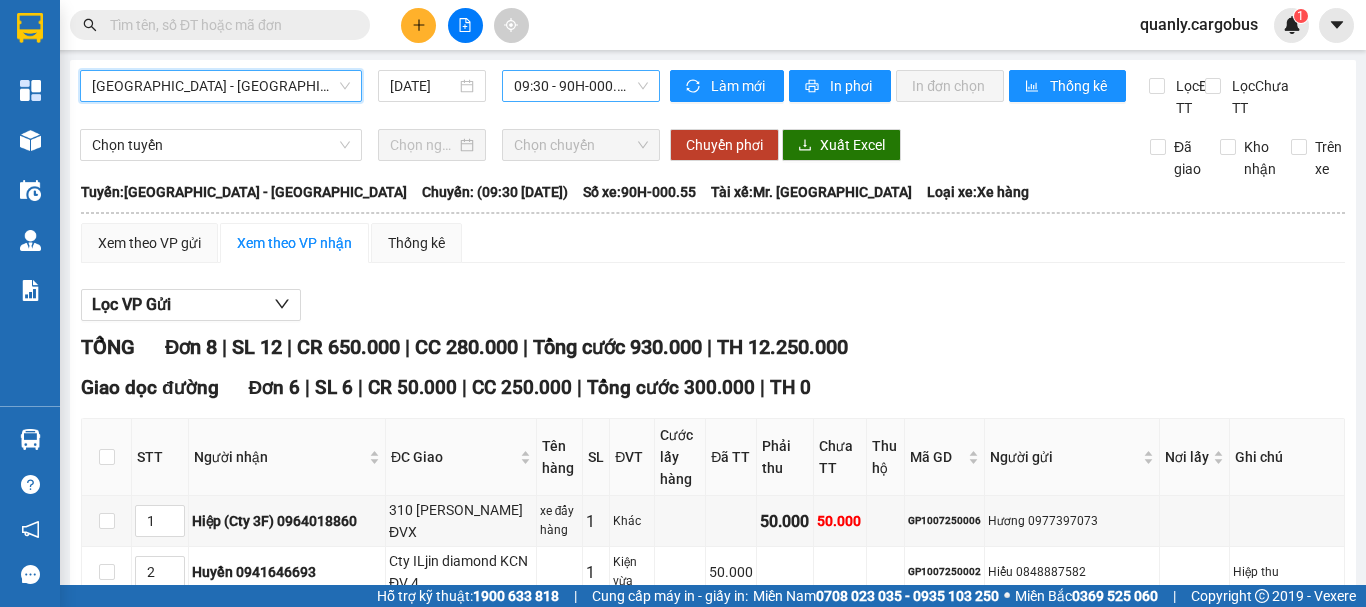 click on "09:30     - 90H-000.55" at bounding box center (581, 86) 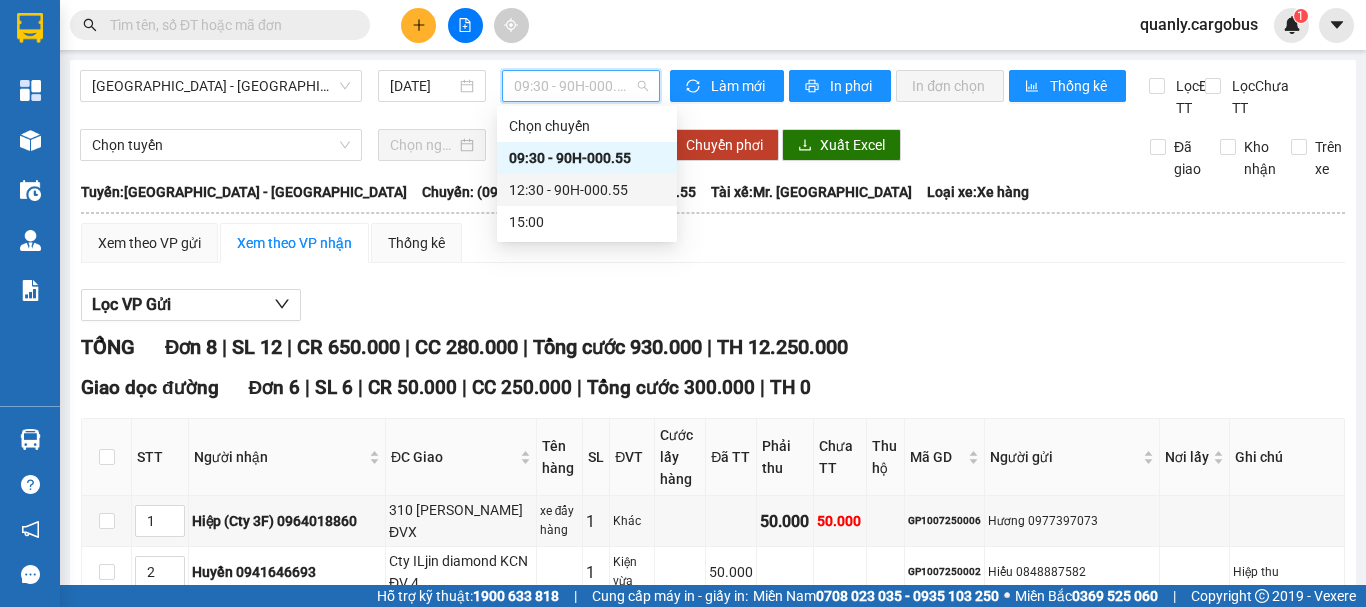 click on "12:30     - 90H-000.55" at bounding box center (587, 190) 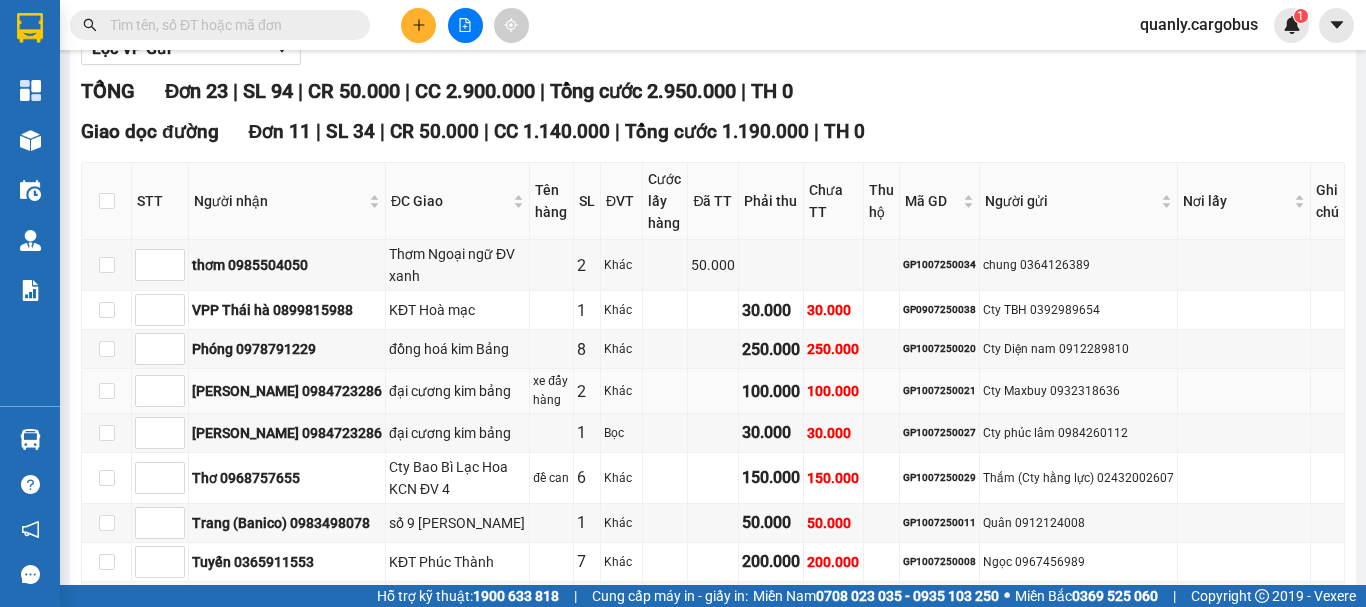 scroll, scrollTop: 300, scrollLeft: 0, axis: vertical 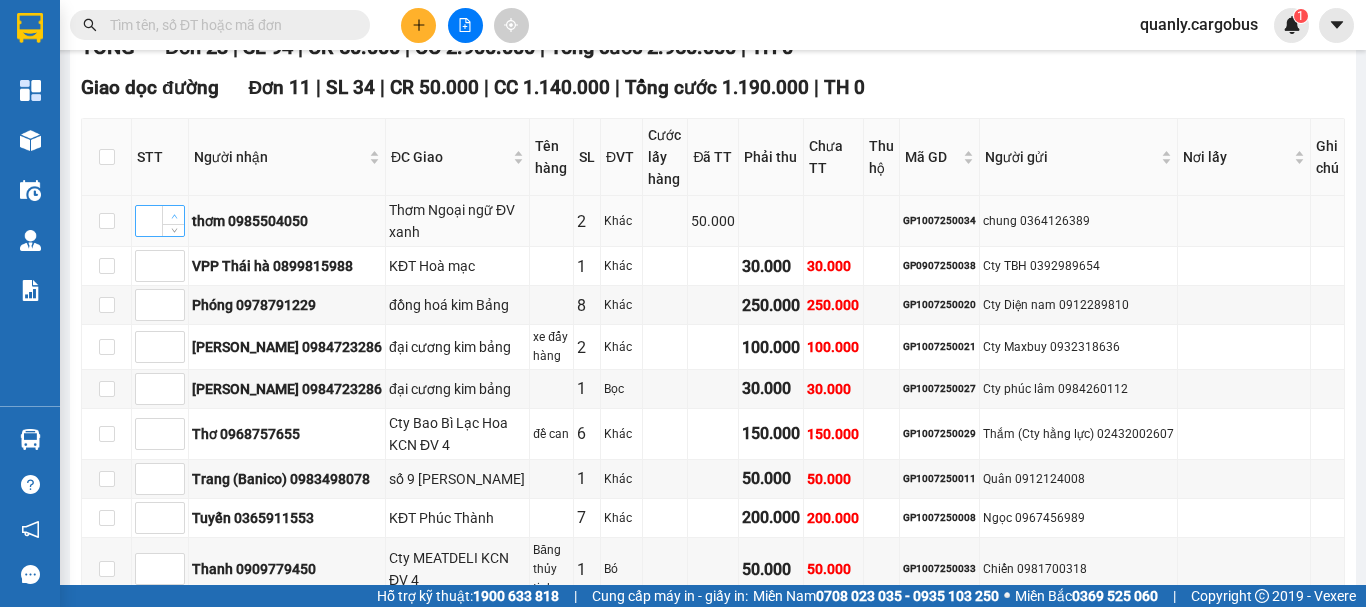 type on "1" 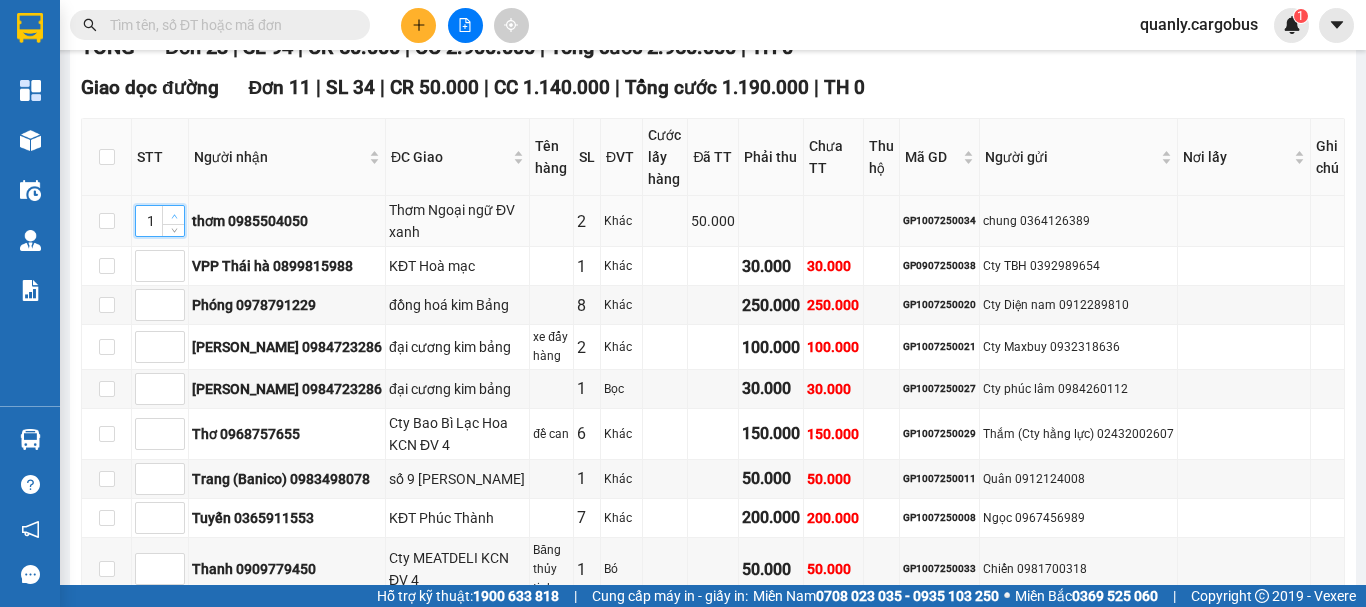 click 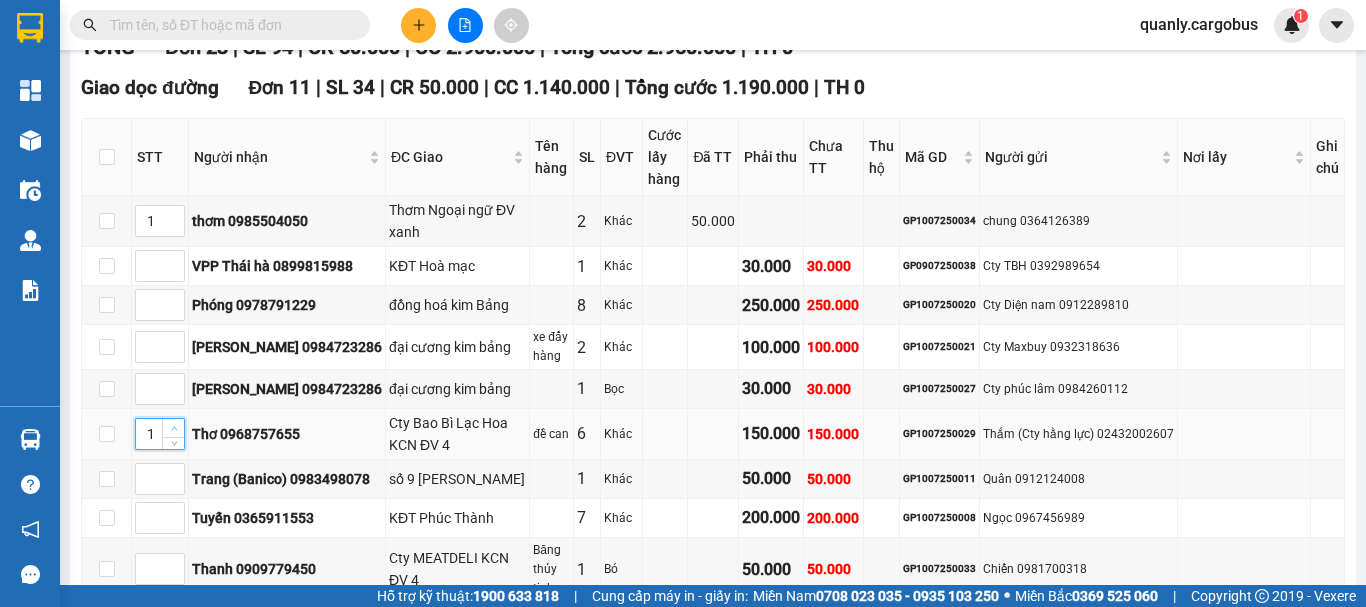 click at bounding box center (174, 429) 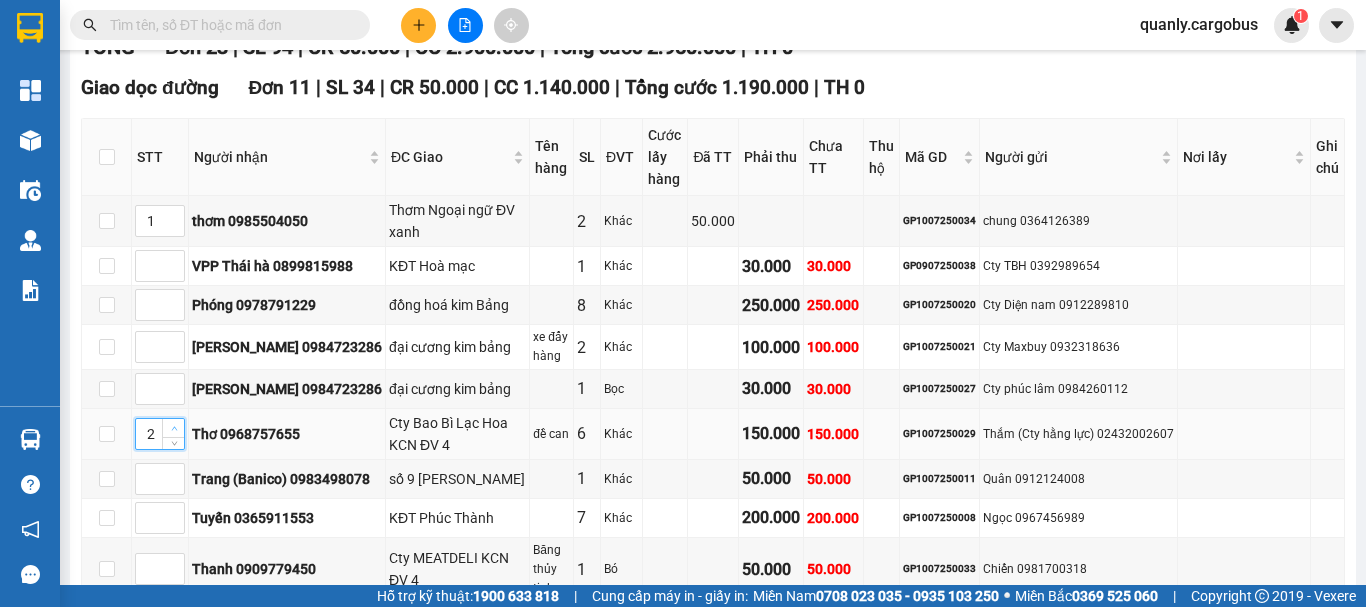 click at bounding box center (174, 429) 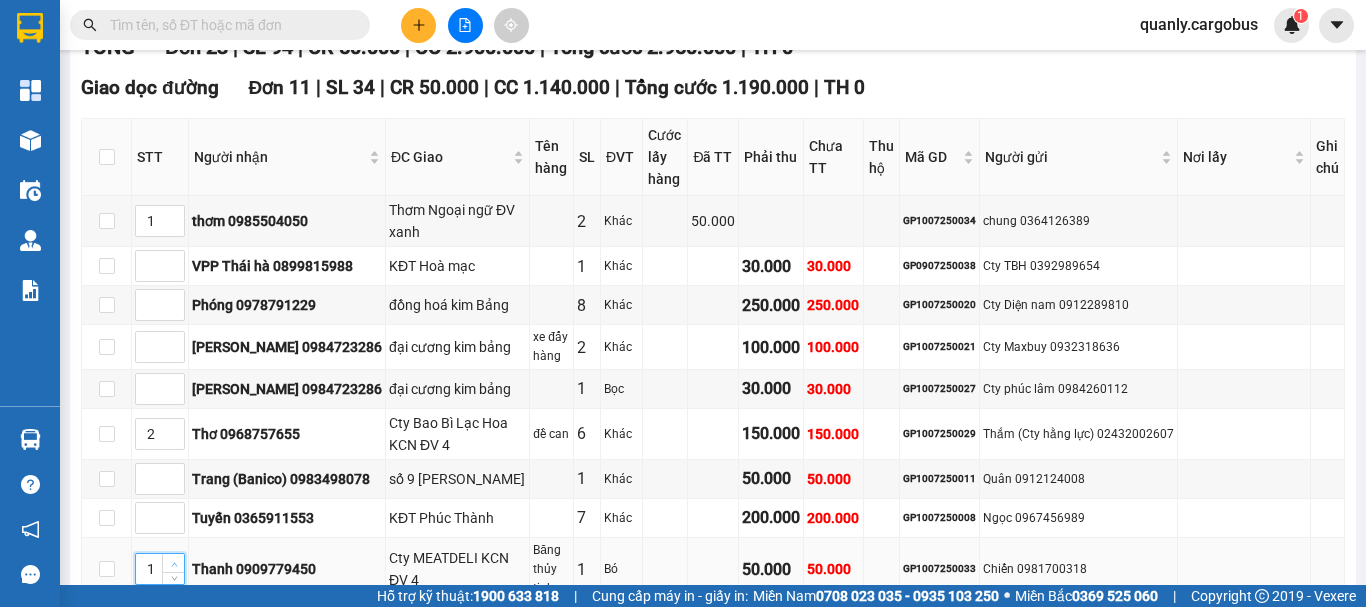 click at bounding box center [174, 564] 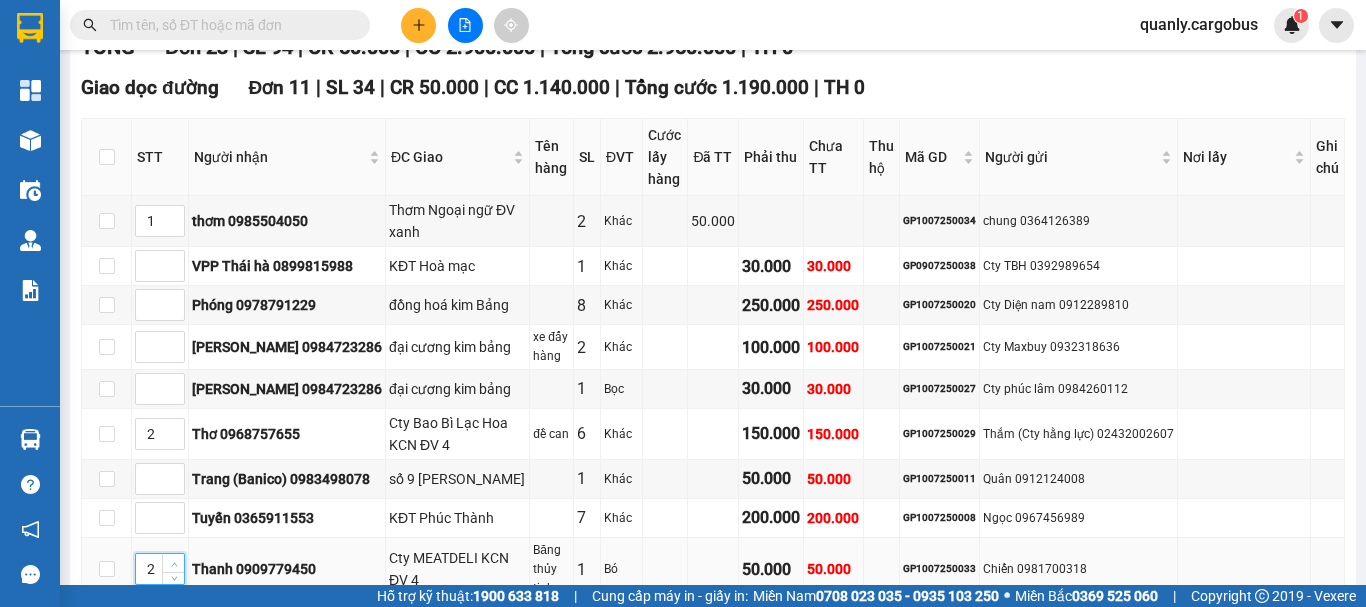 click at bounding box center (174, 564) 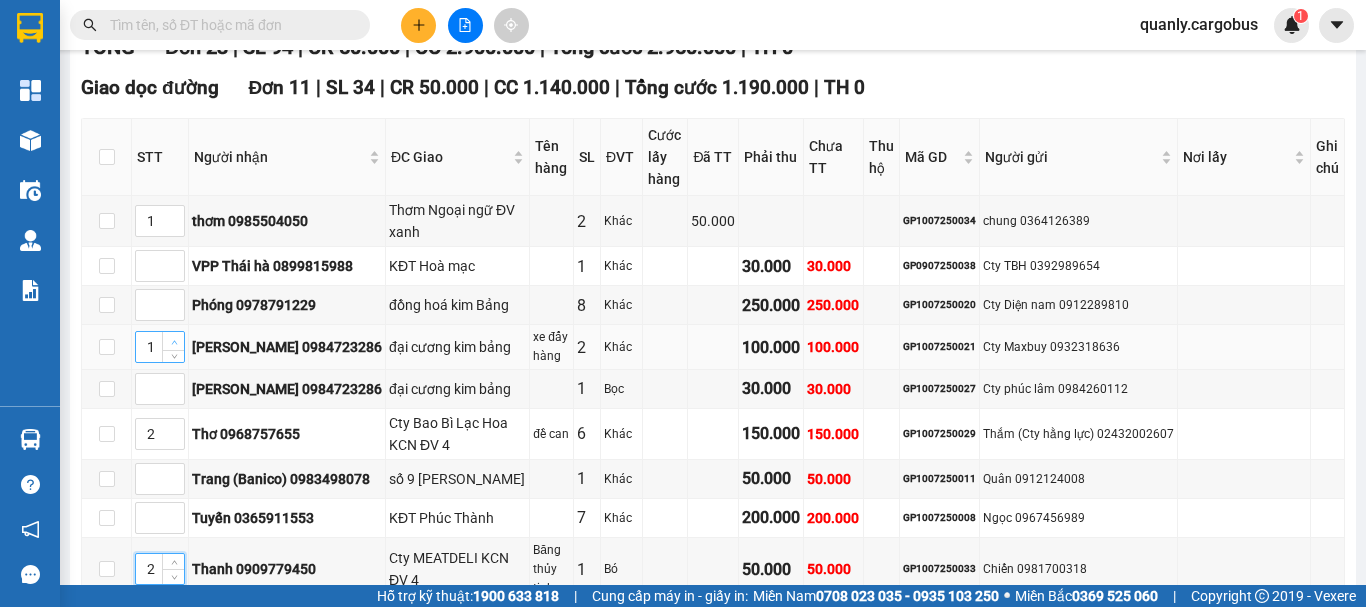 click 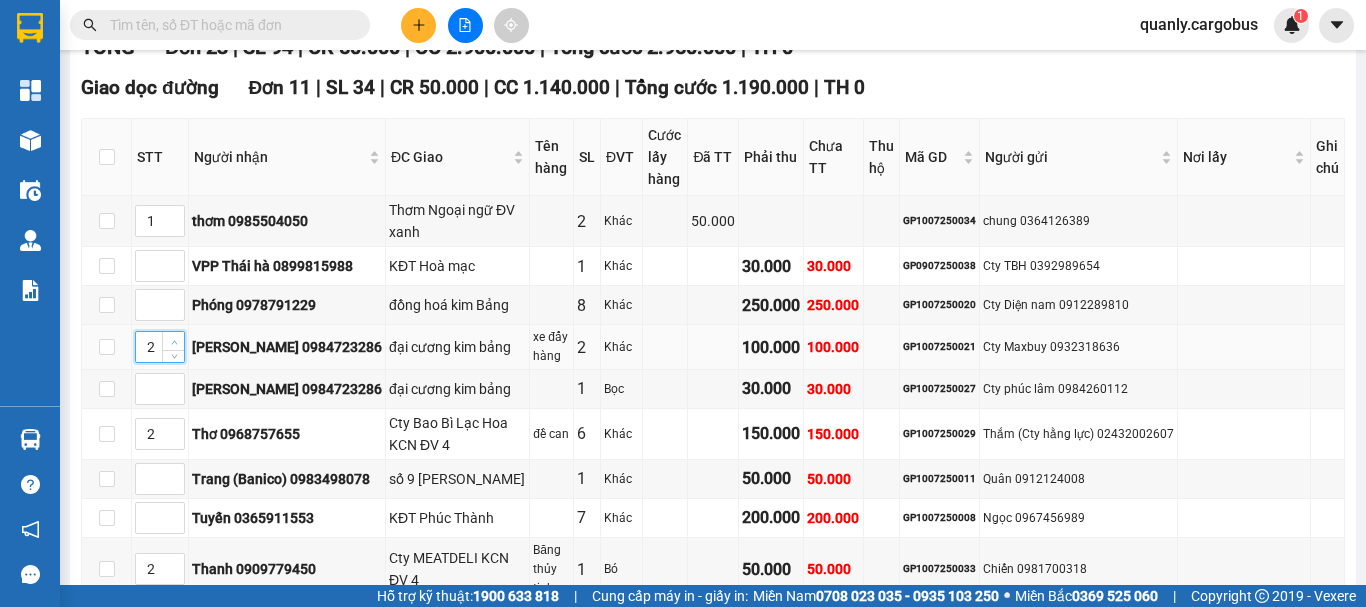 click 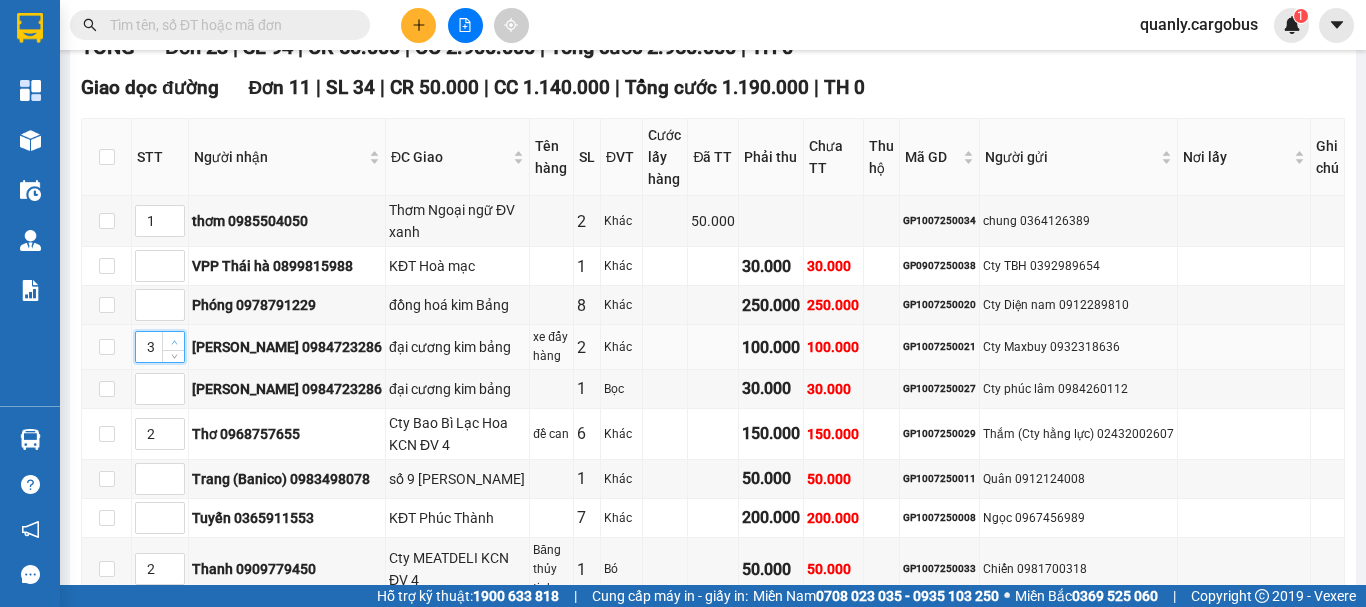 click 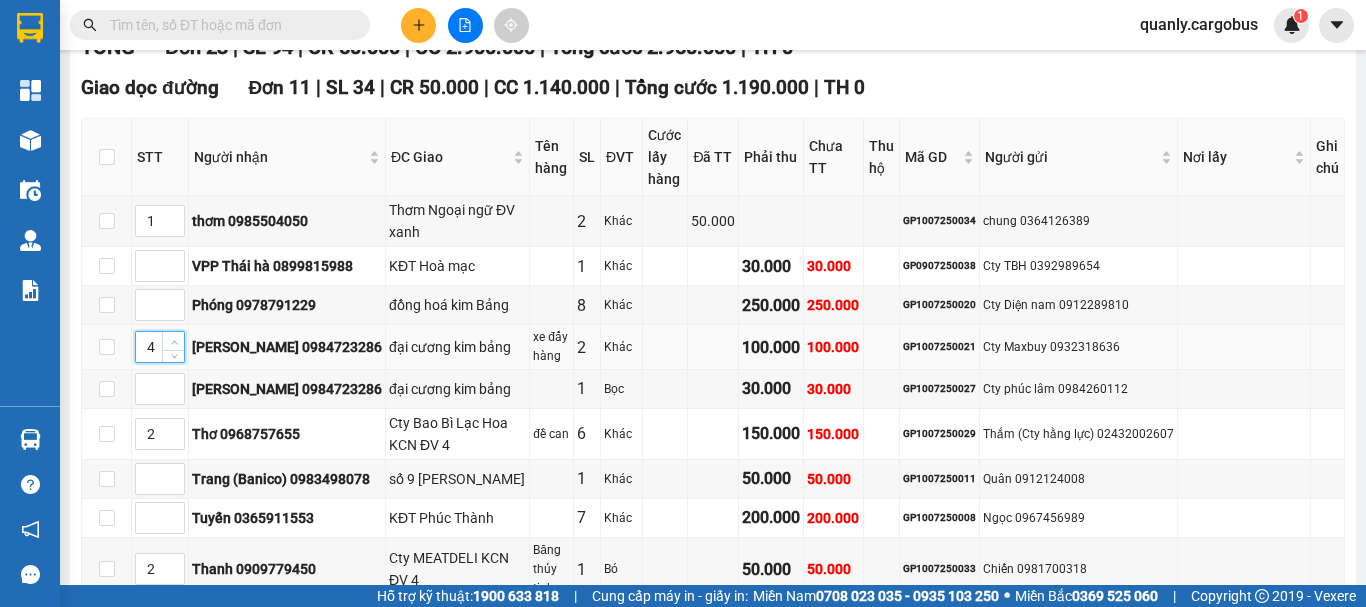 click 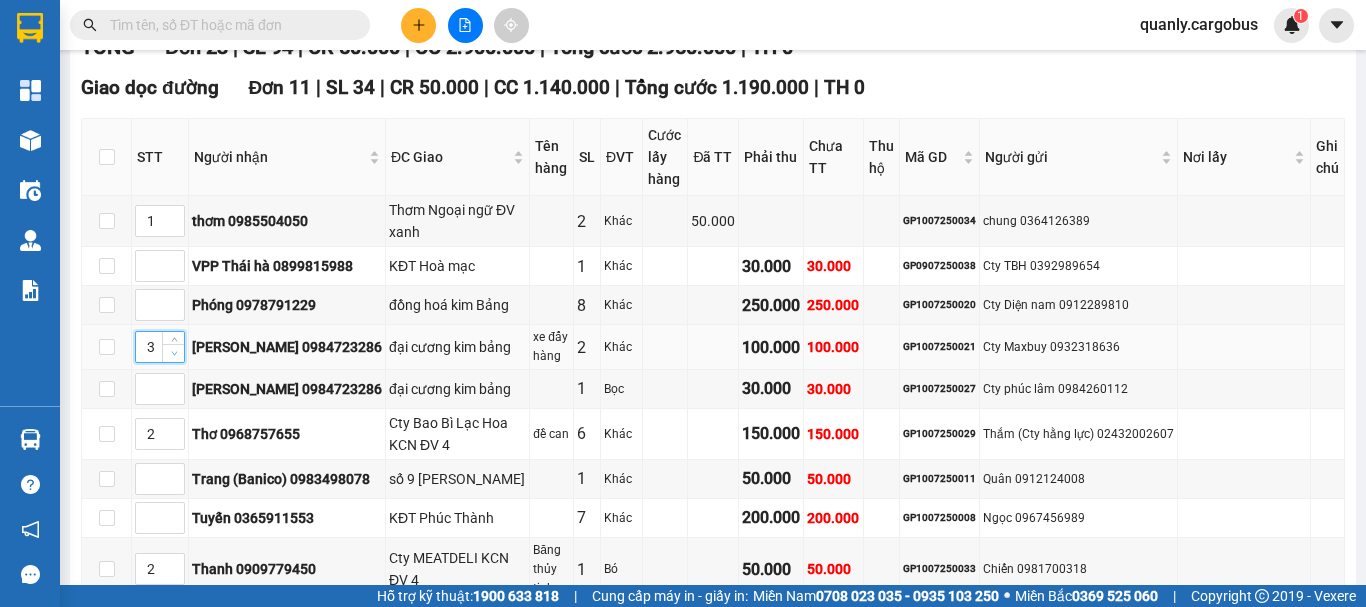 click 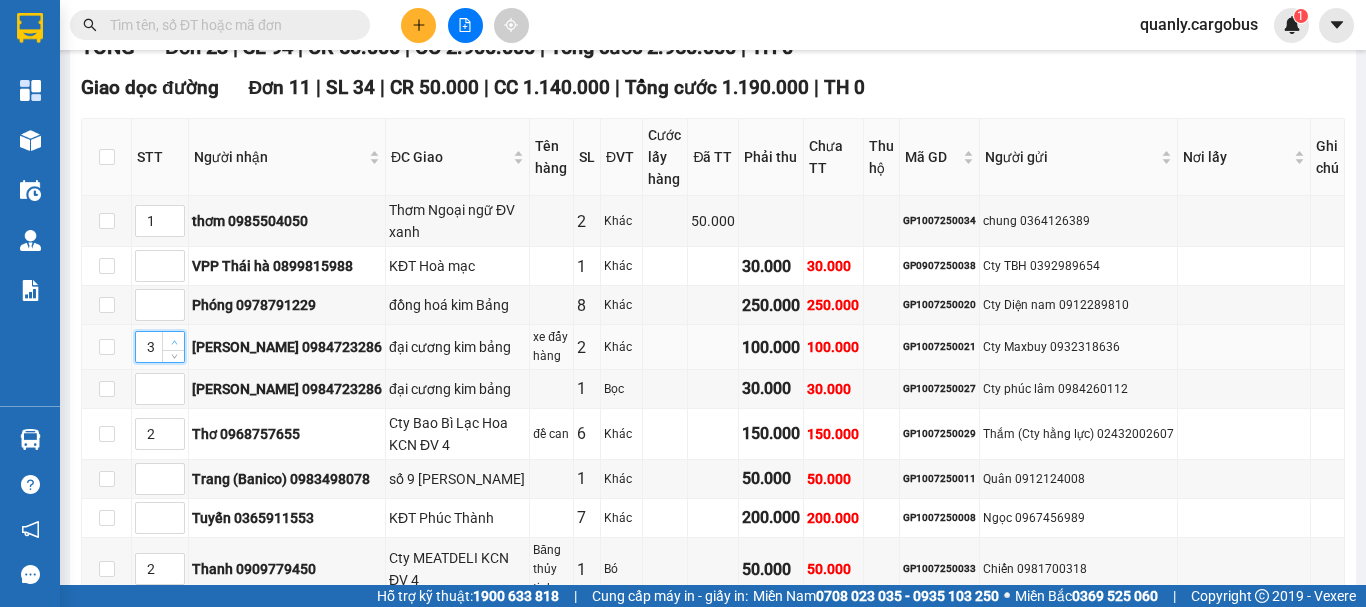 type on "4" 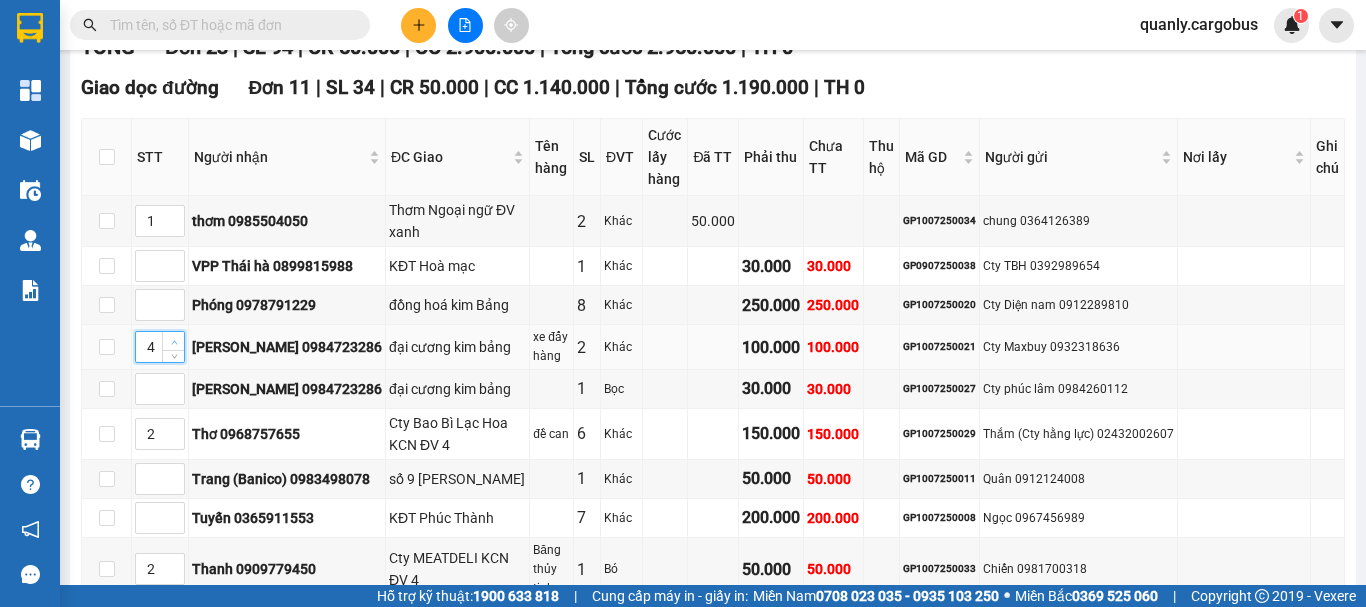 click 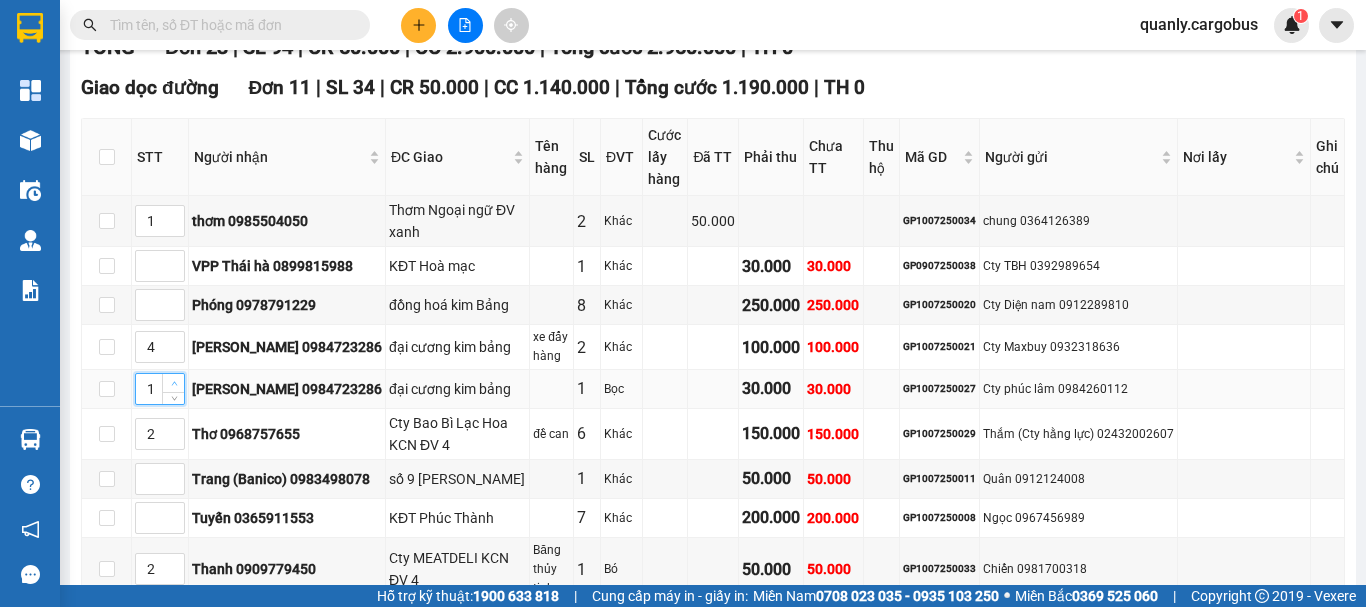 click at bounding box center (174, 384) 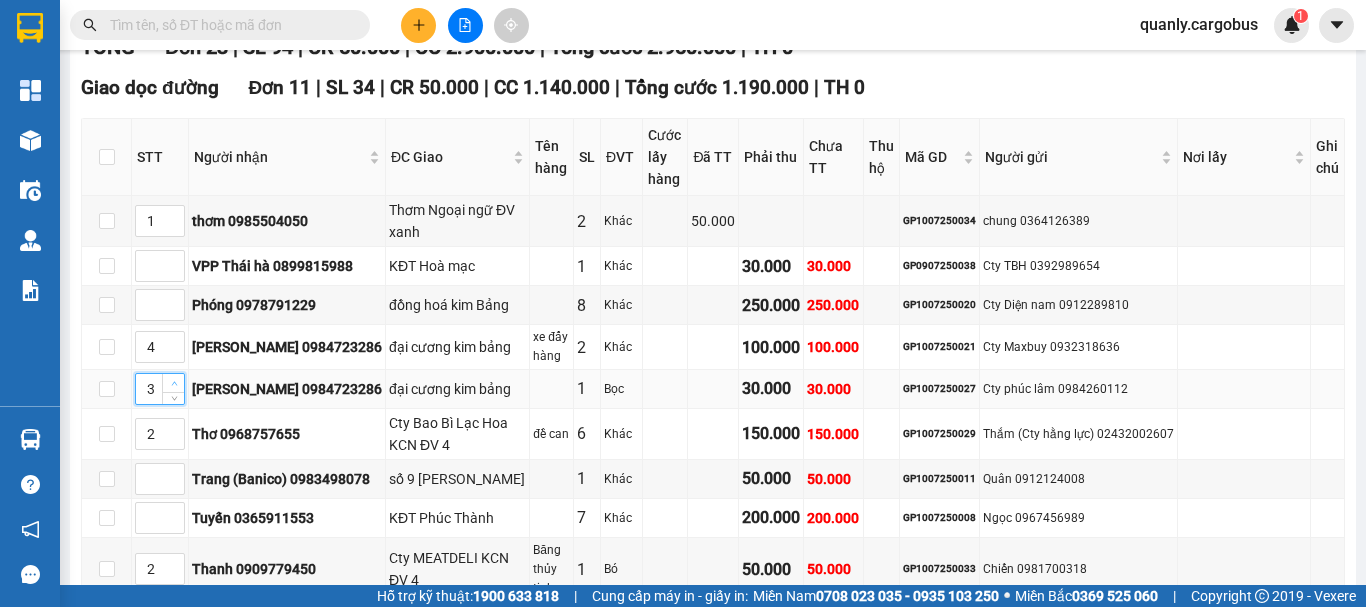 click at bounding box center (174, 384) 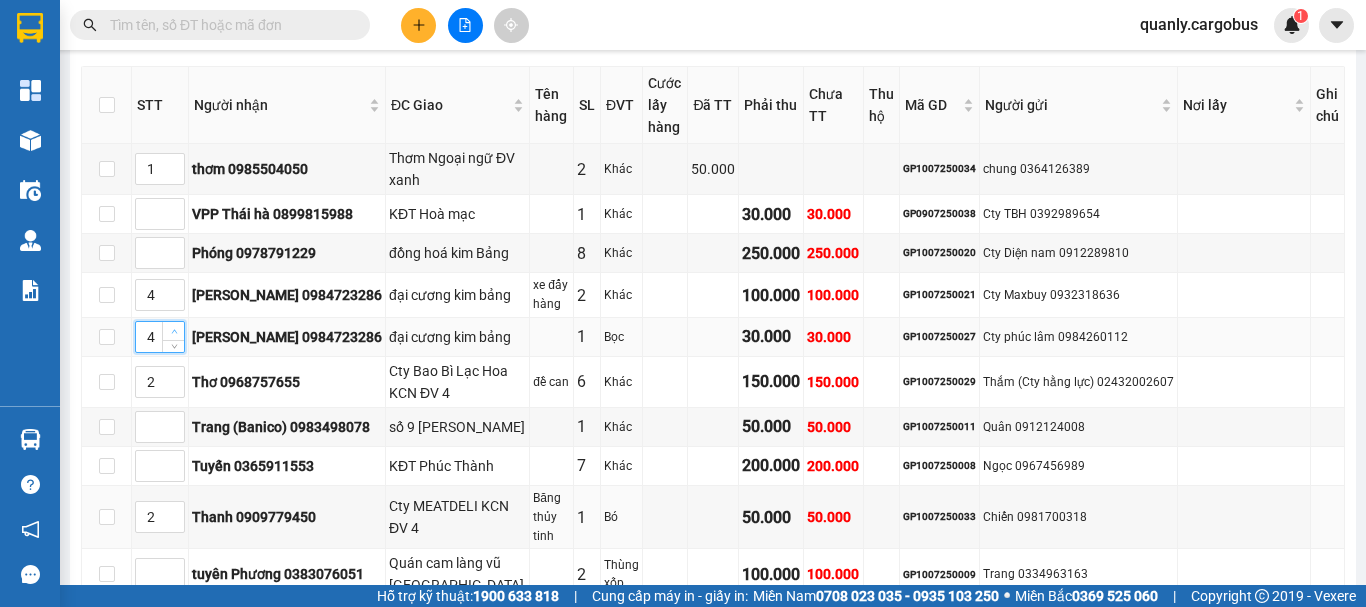 scroll, scrollTop: 300, scrollLeft: 0, axis: vertical 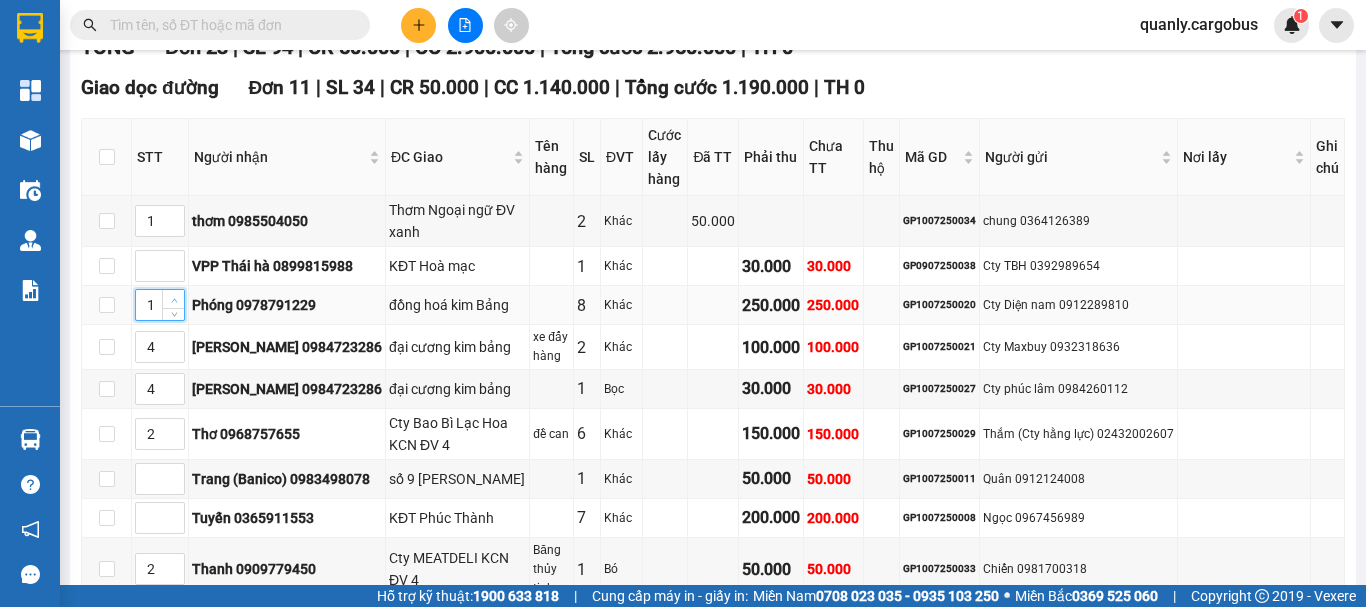 click at bounding box center [174, 300] 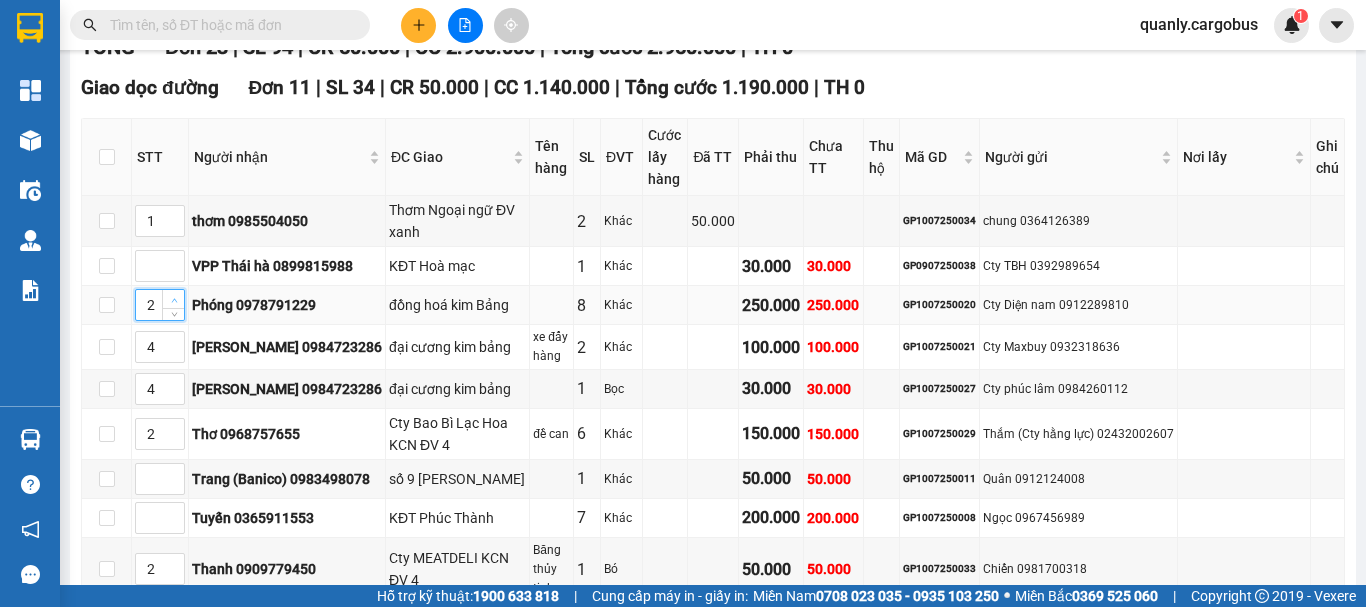 click at bounding box center (174, 300) 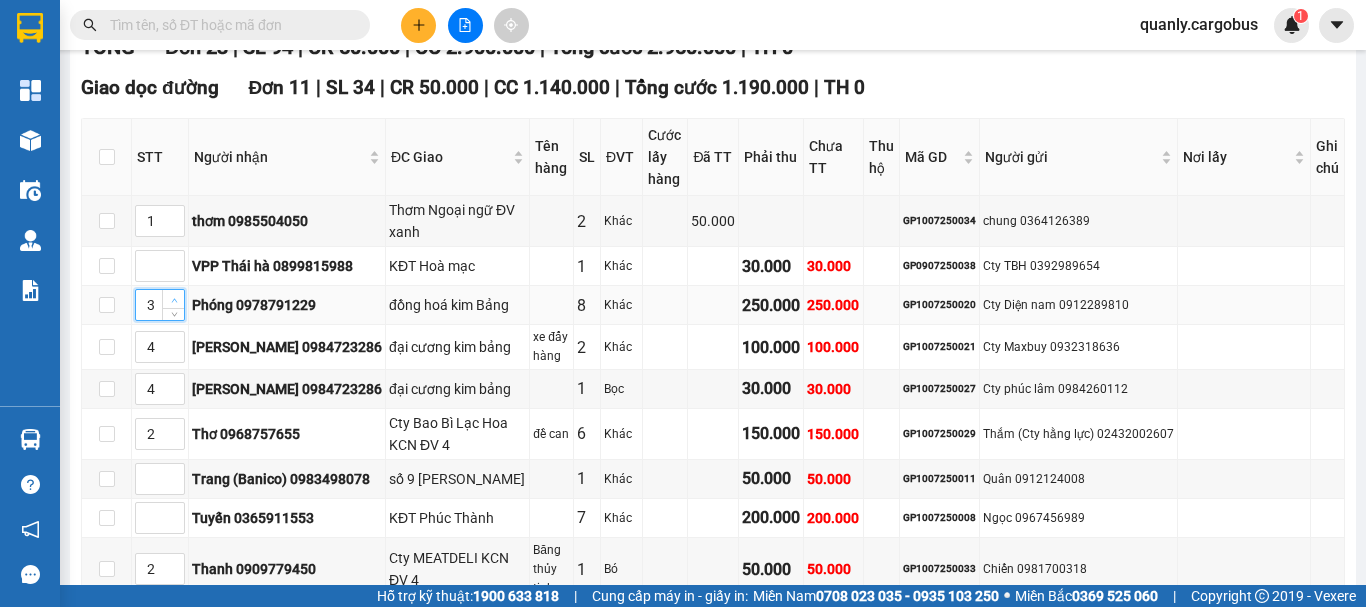click at bounding box center [174, 300] 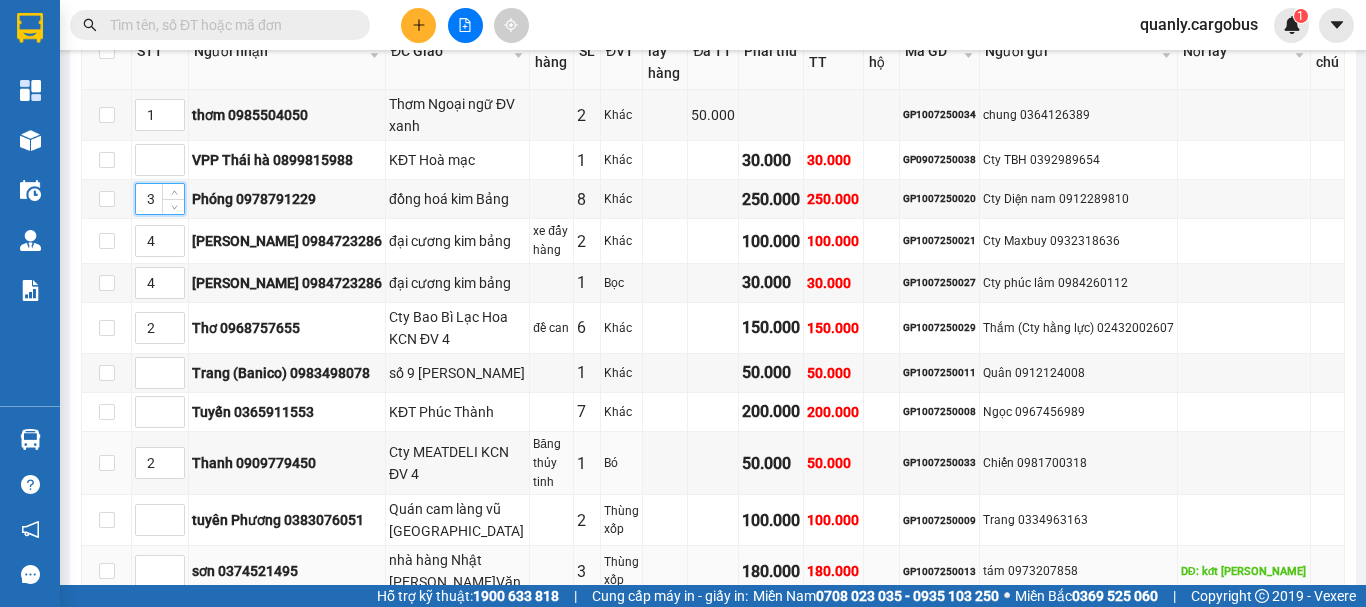 scroll, scrollTop: 600, scrollLeft: 0, axis: vertical 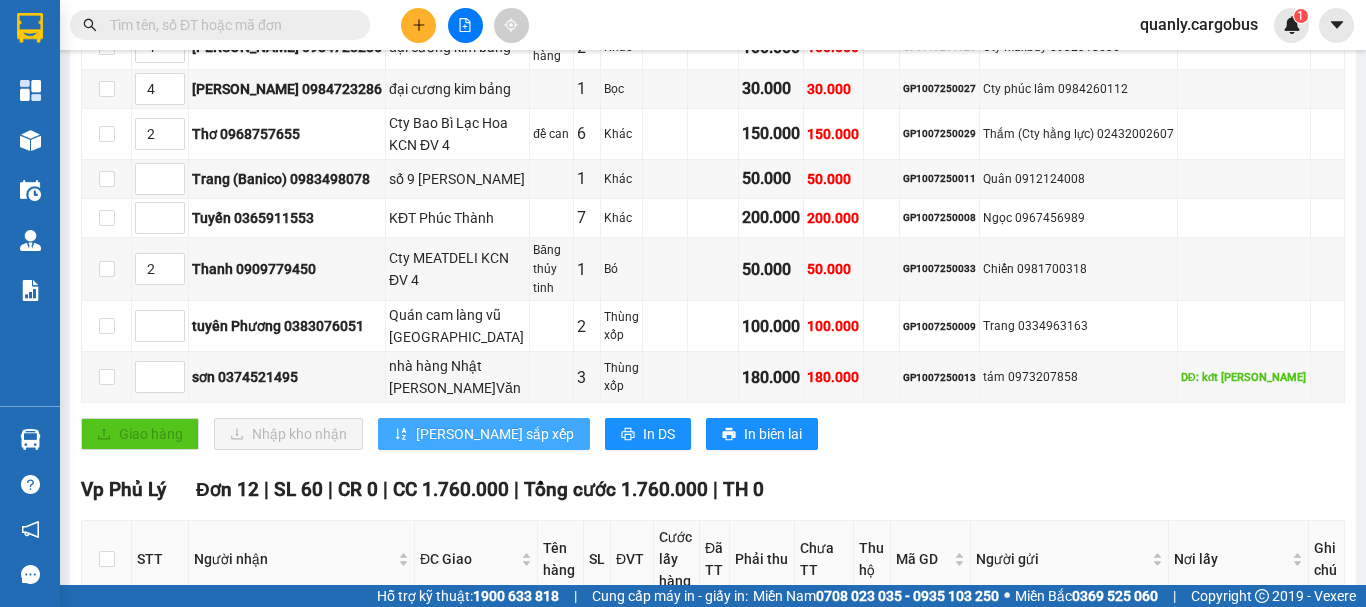 click on "[PERSON_NAME] sắp xếp" at bounding box center [495, 434] 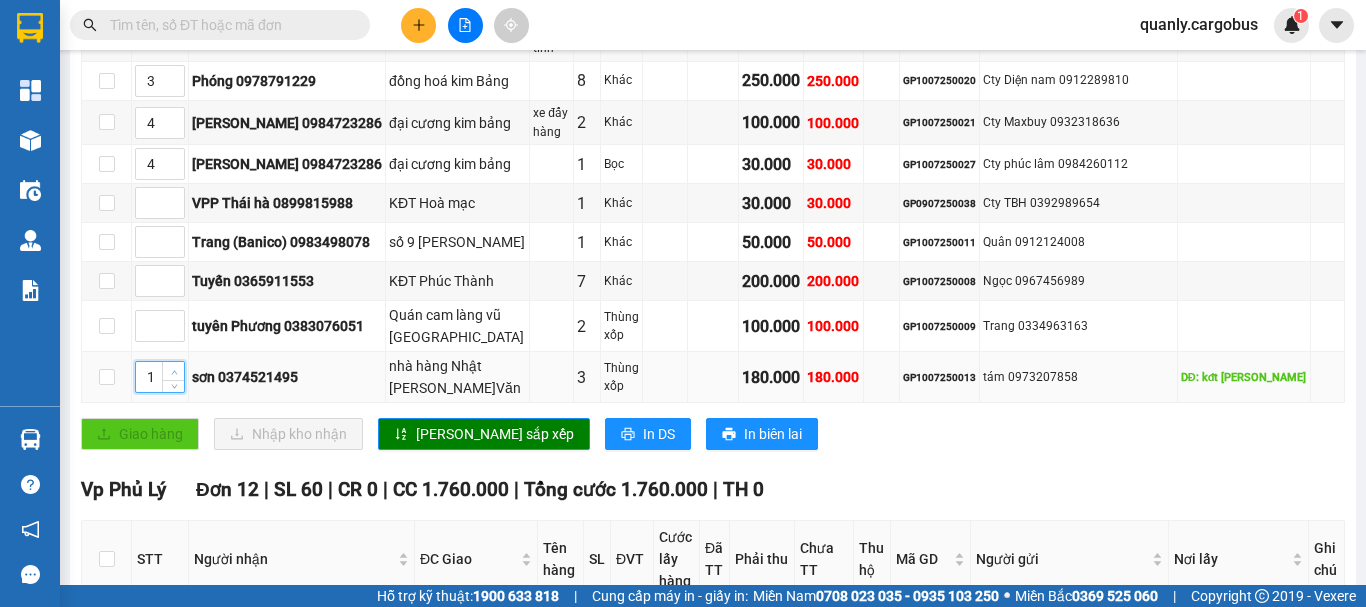 click 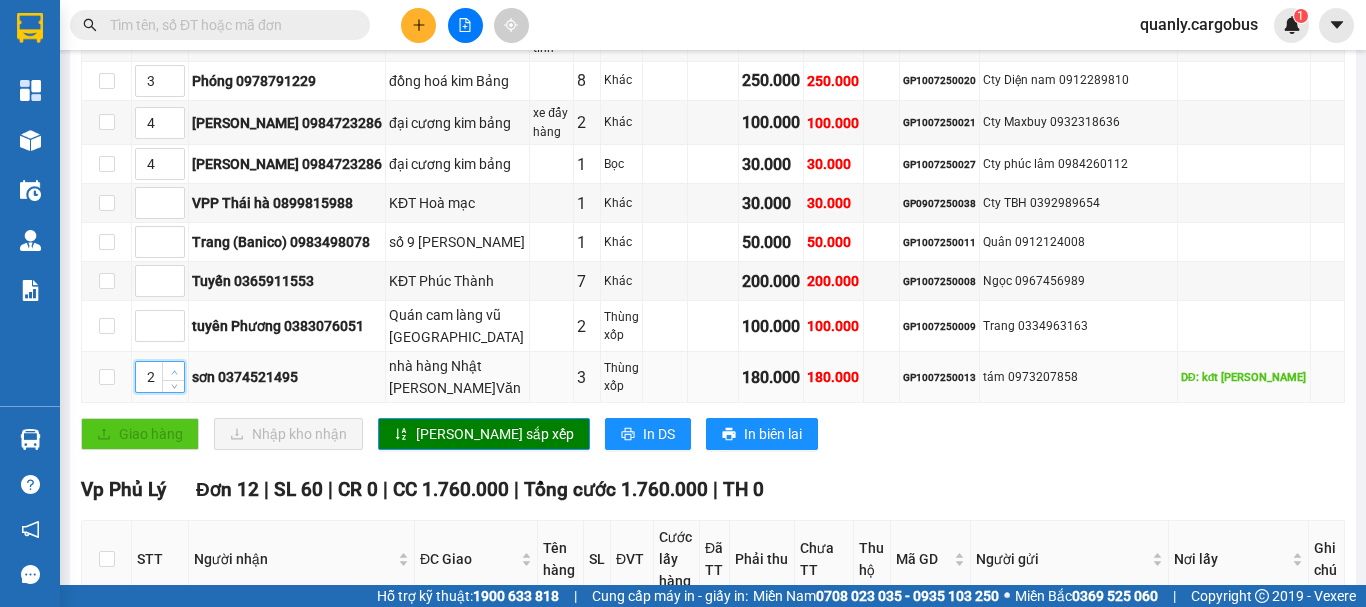 click 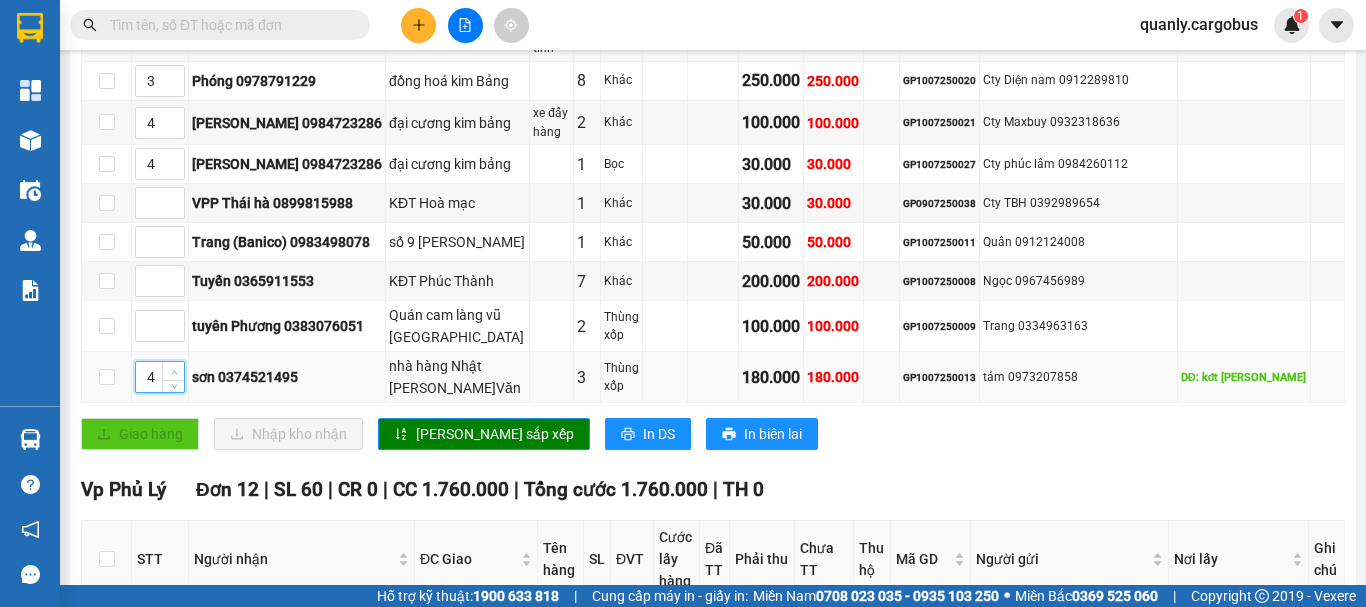 click 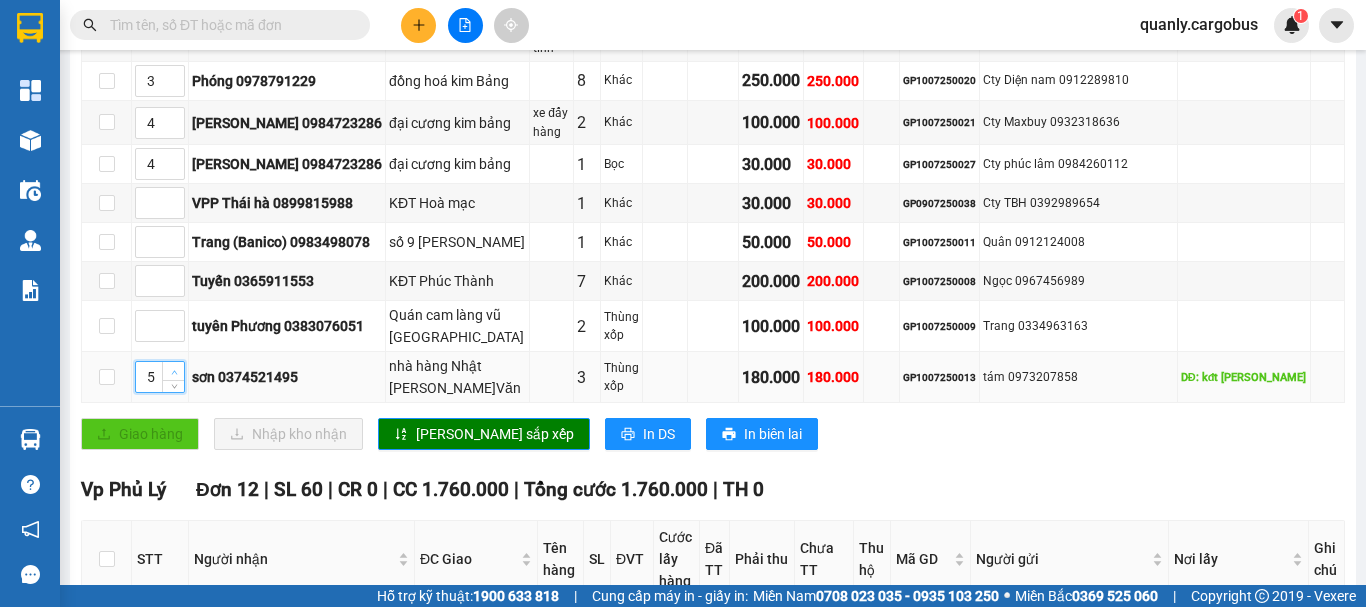 click 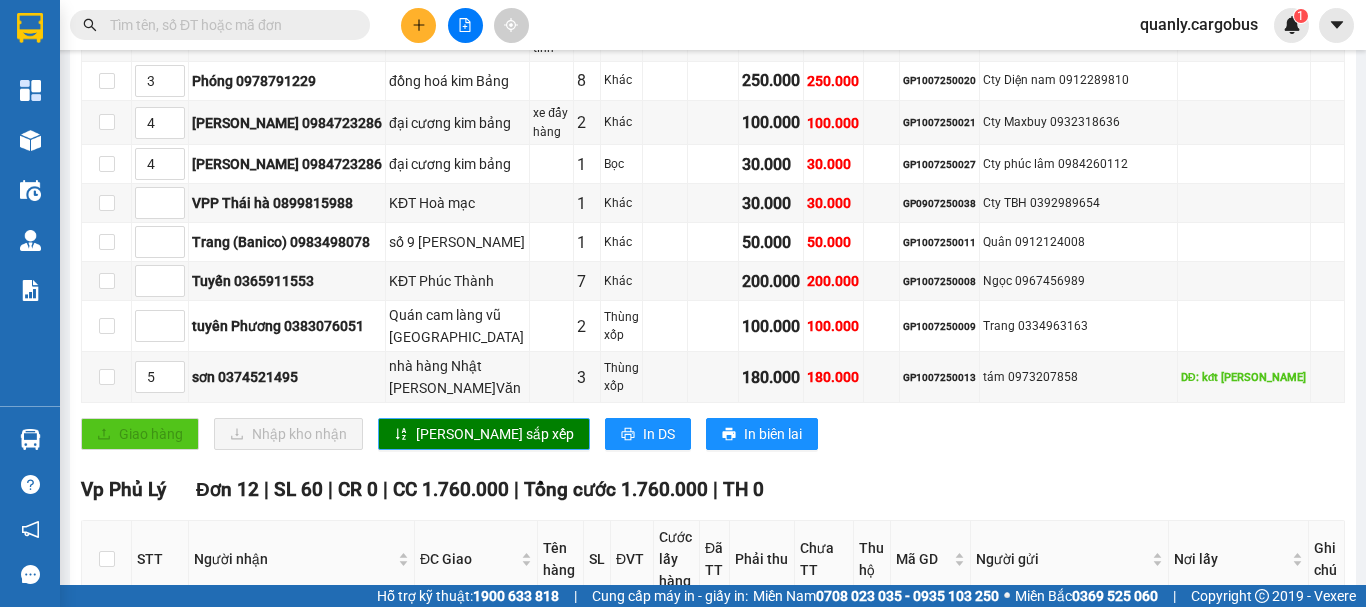 click on "[PERSON_NAME] sắp xếp" at bounding box center (495, 434) 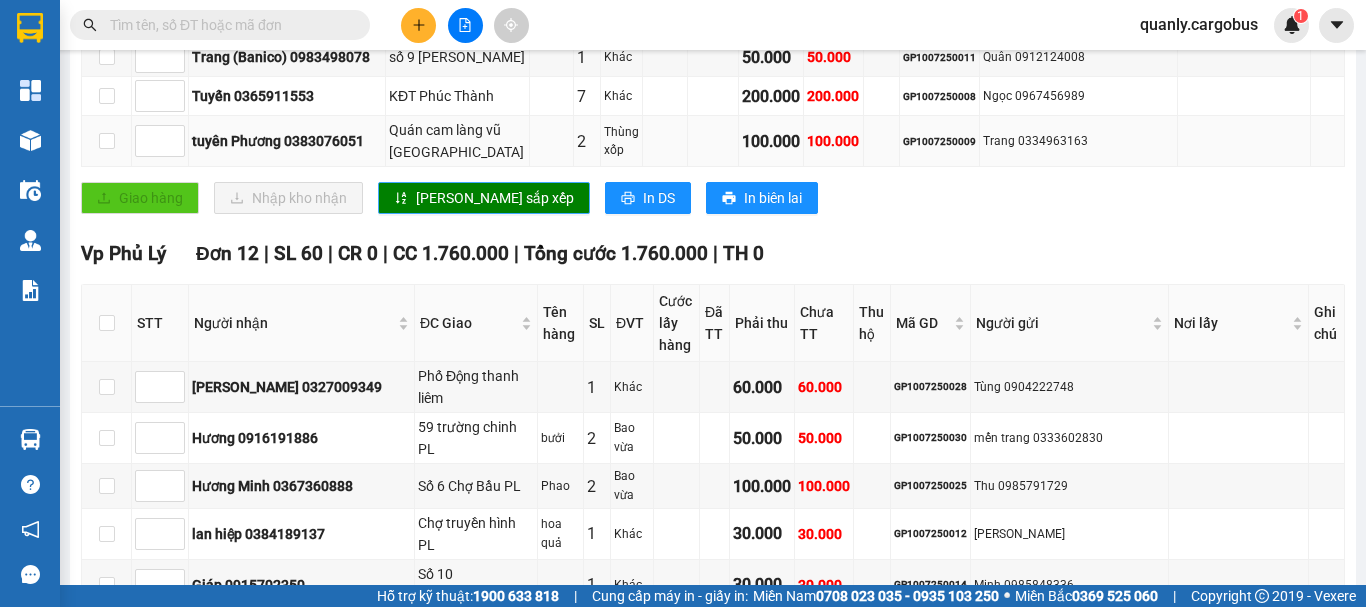 scroll, scrollTop: 900, scrollLeft: 0, axis: vertical 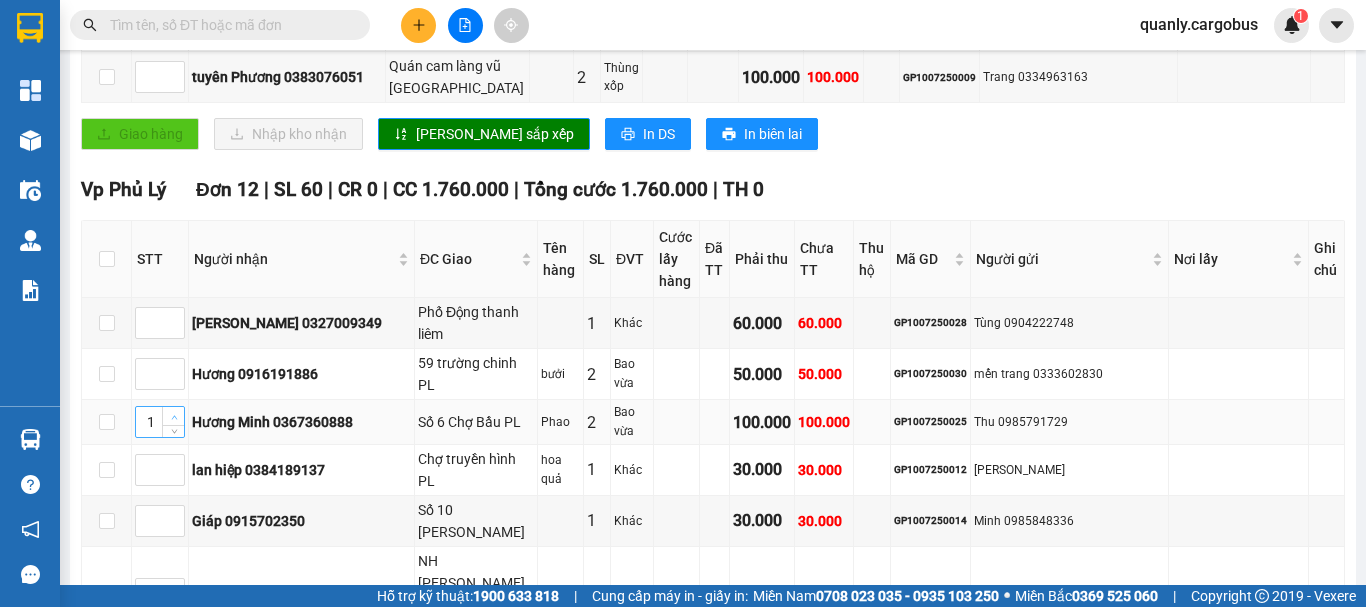 click at bounding box center [174, 417] 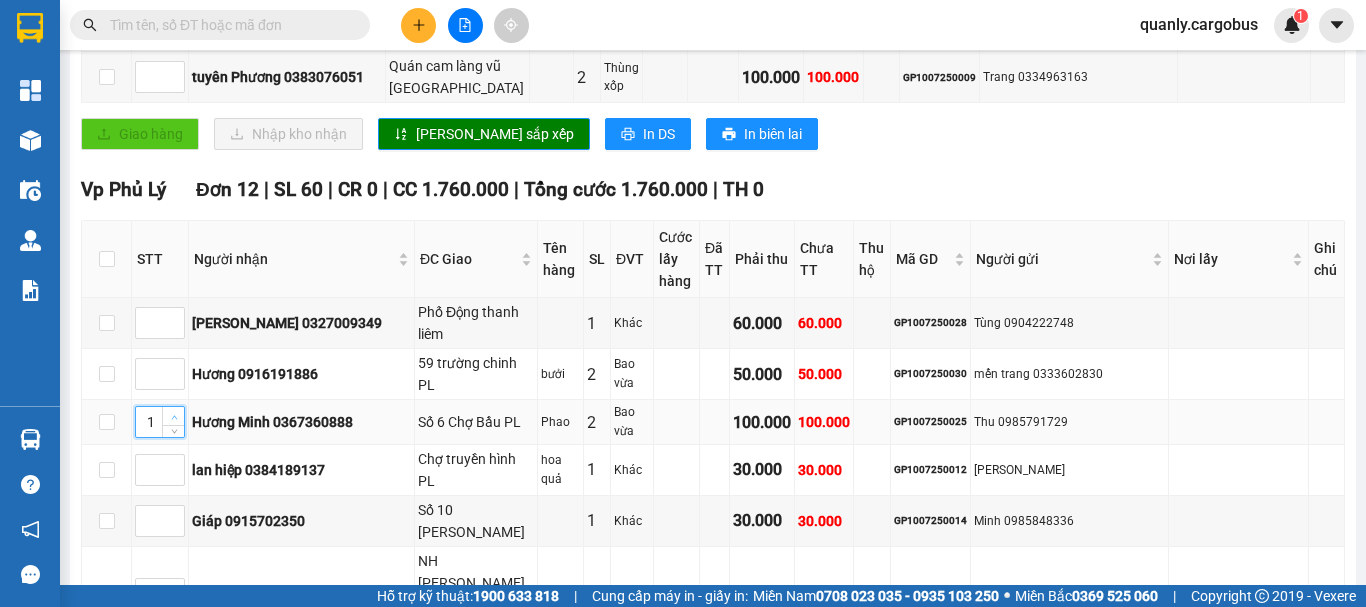 type on "2" 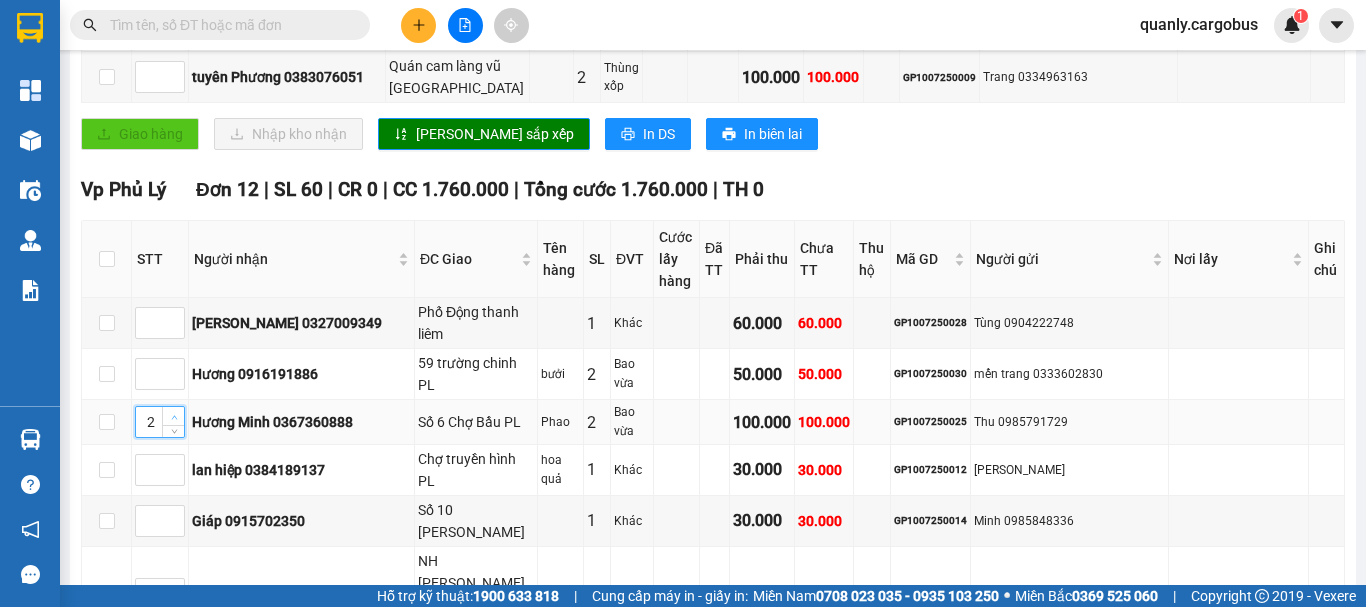 click at bounding box center (174, 417) 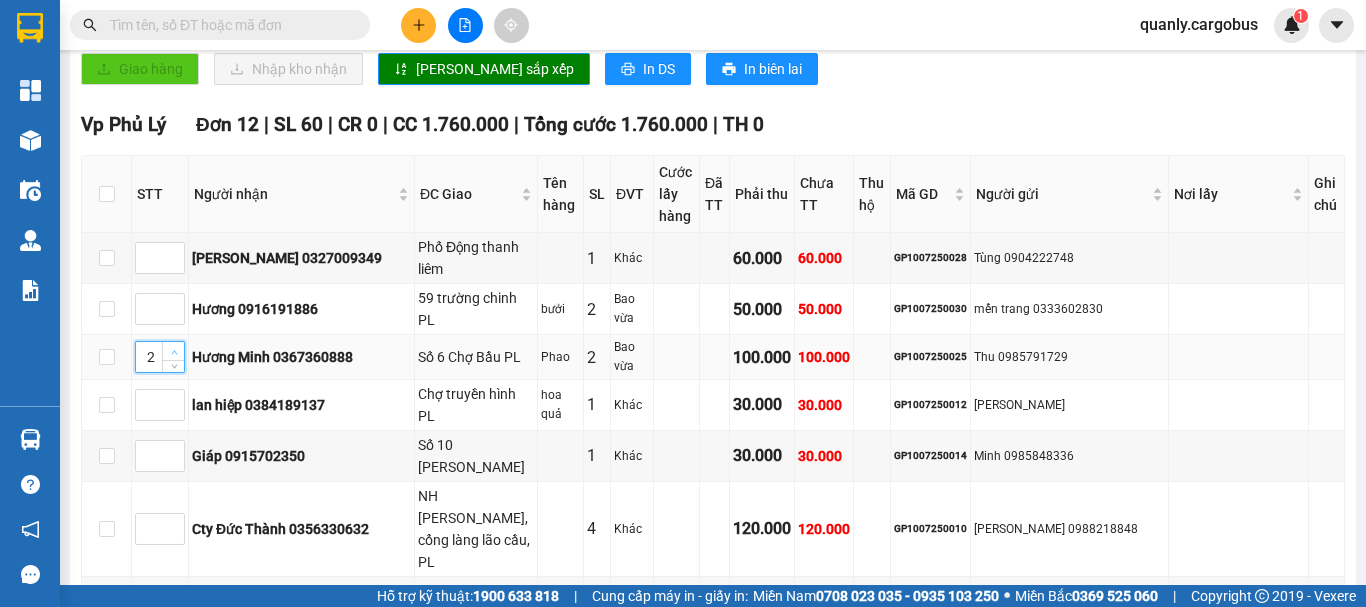 scroll, scrollTop: 1000, scrollLeft: 0, axis: vertical 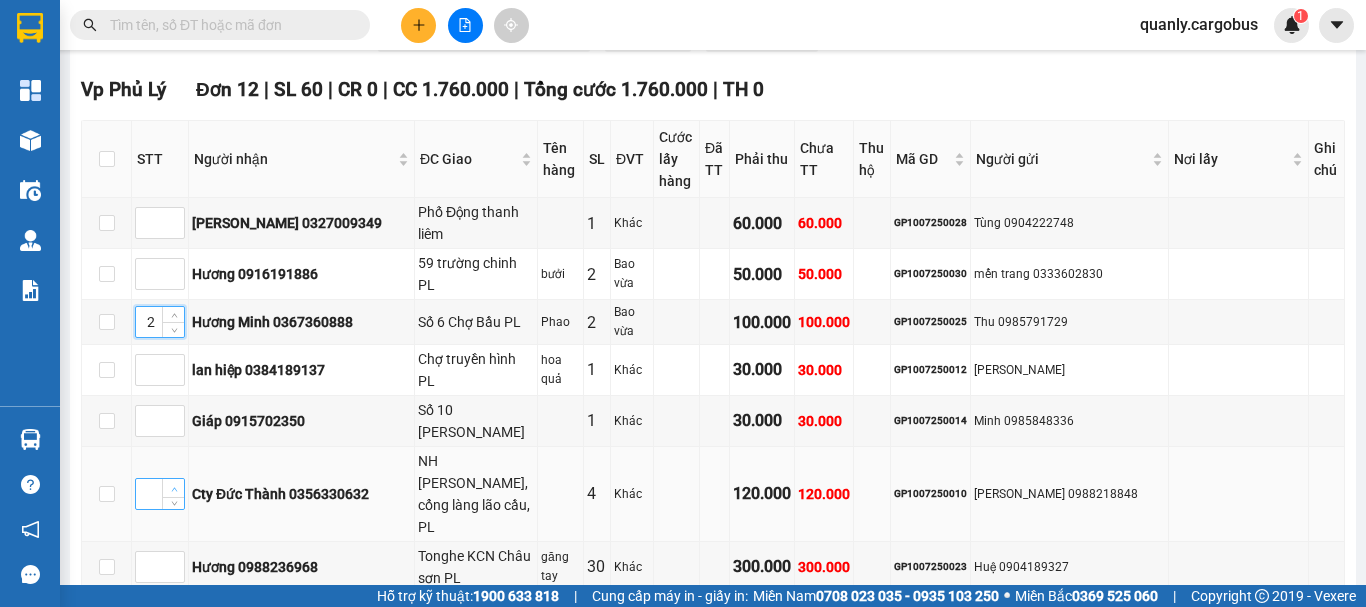 type on "1" 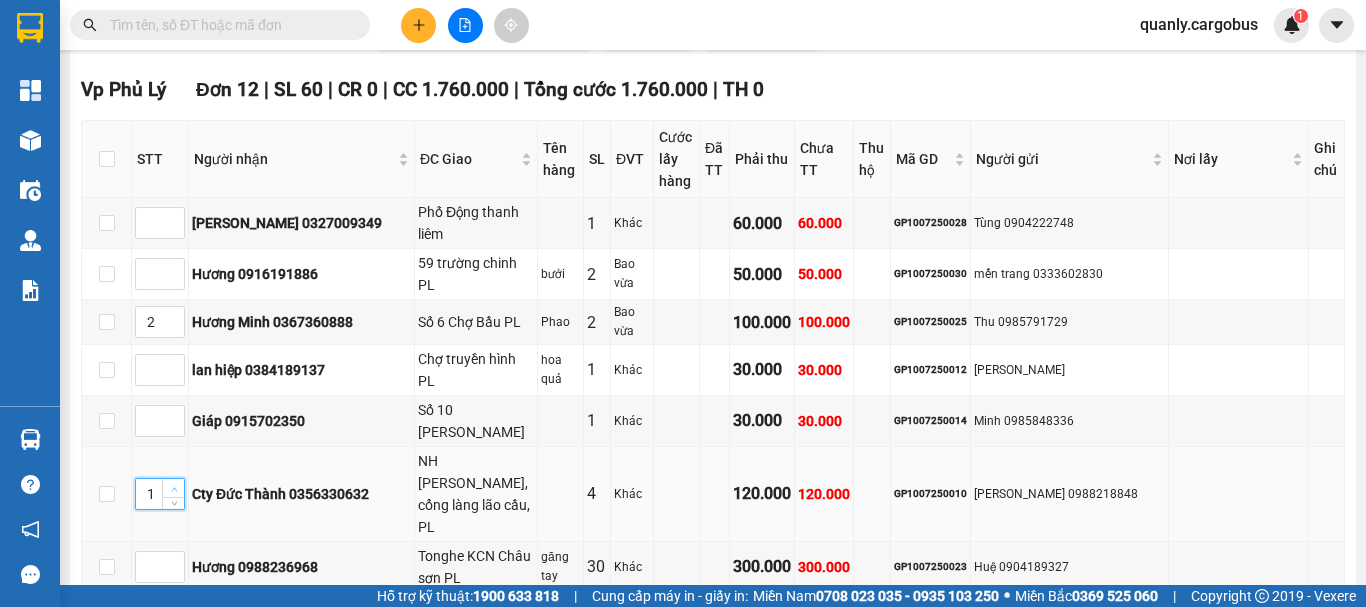 click at bounding box center [174, 489] 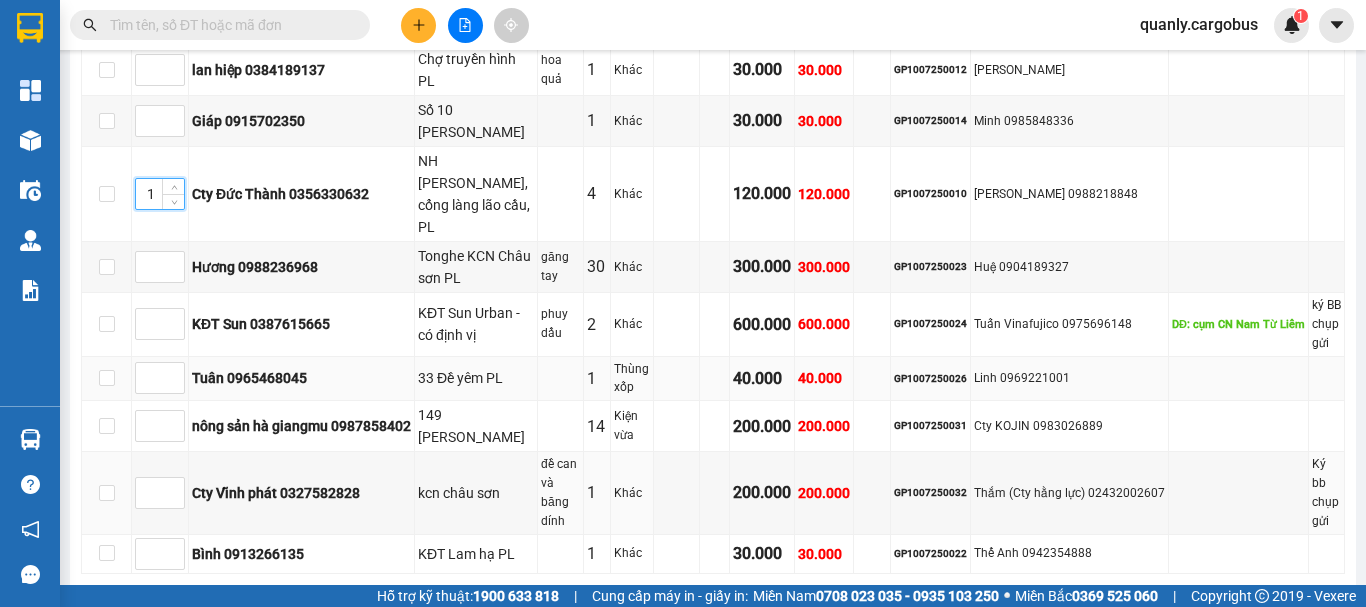 scroll, scrollTop: 1400, scrollLeft: 0, axis: vertical 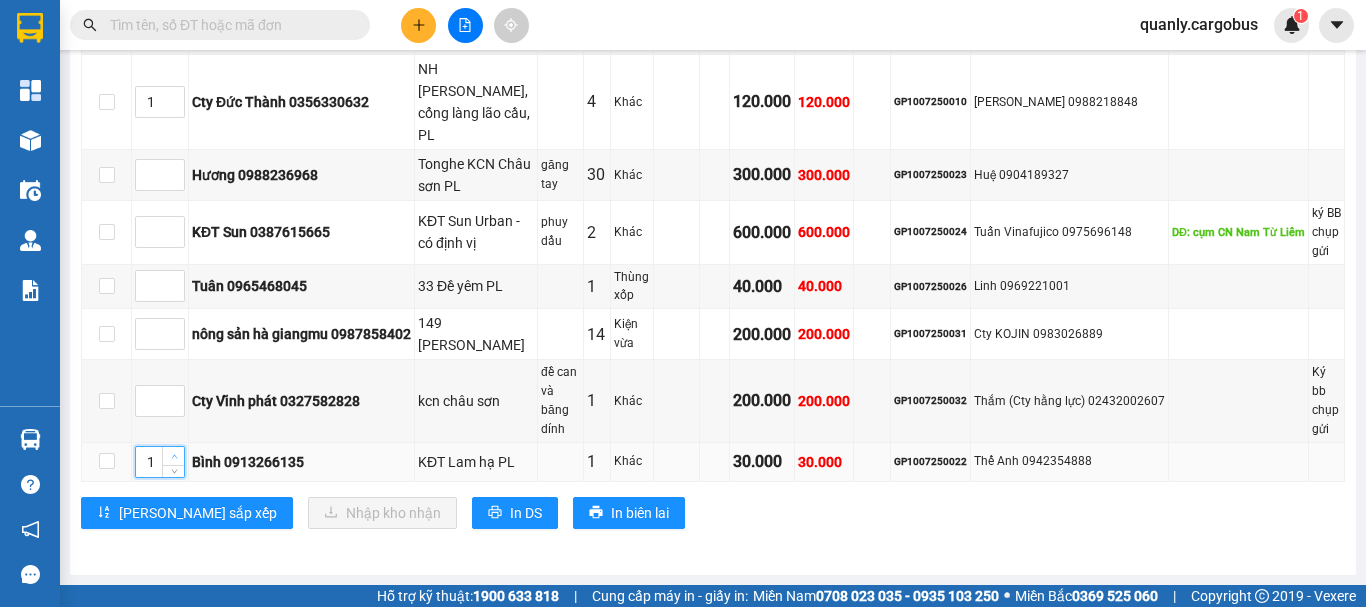 click at bounding box center (173, 456) 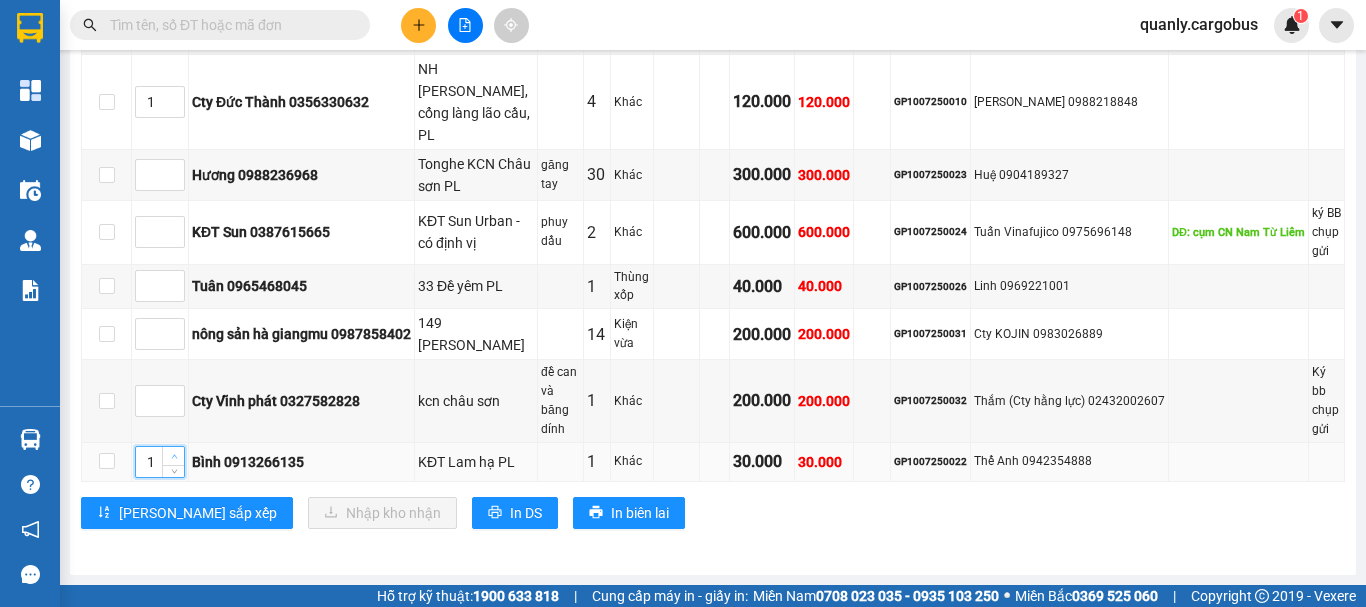 type on "2" 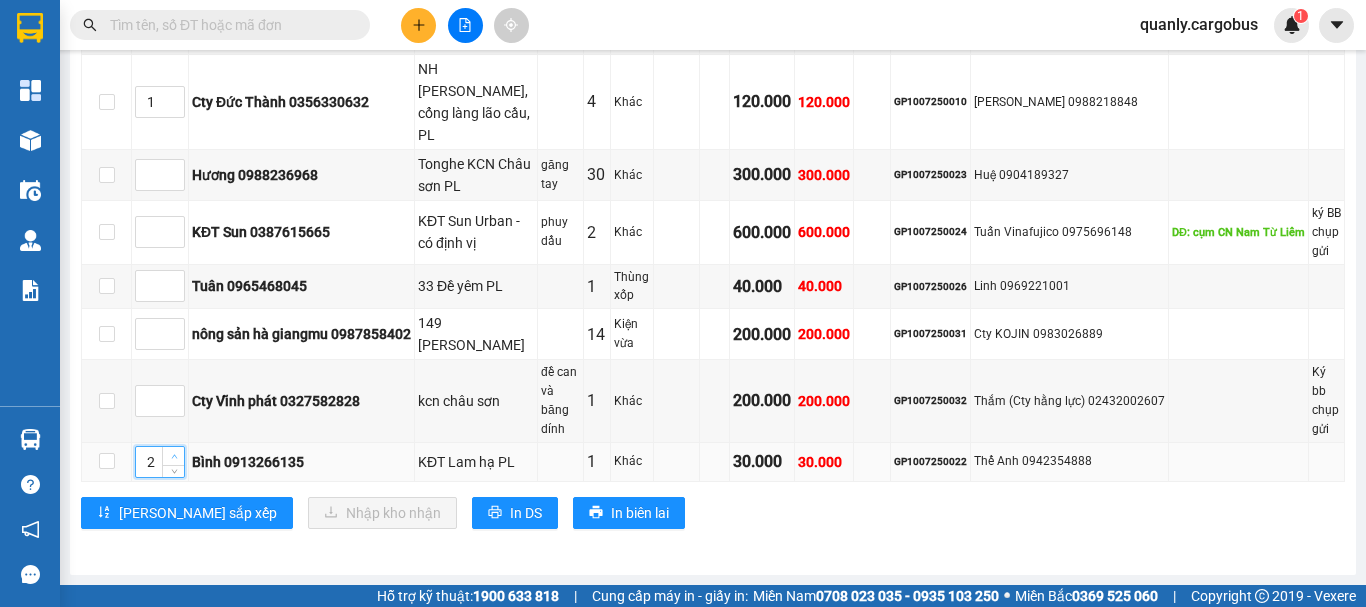 click at bounding box center (173, 456) 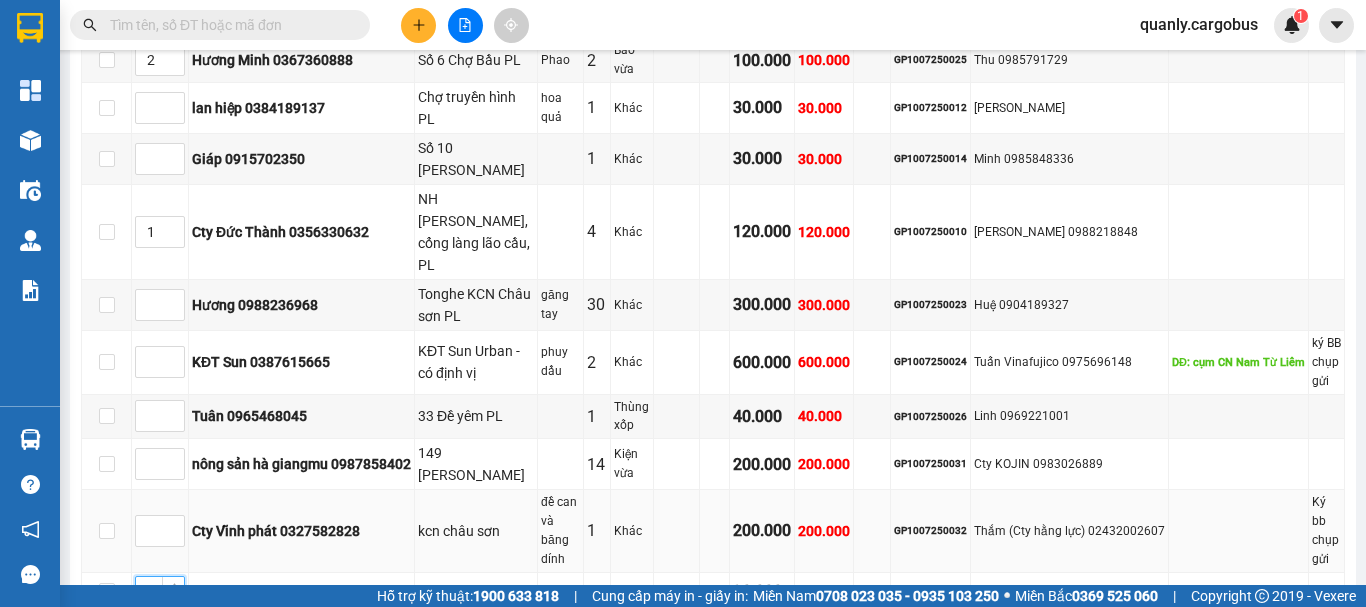 scroll, scrollTop: 1216, scrollLeft: 0, axis: vertical 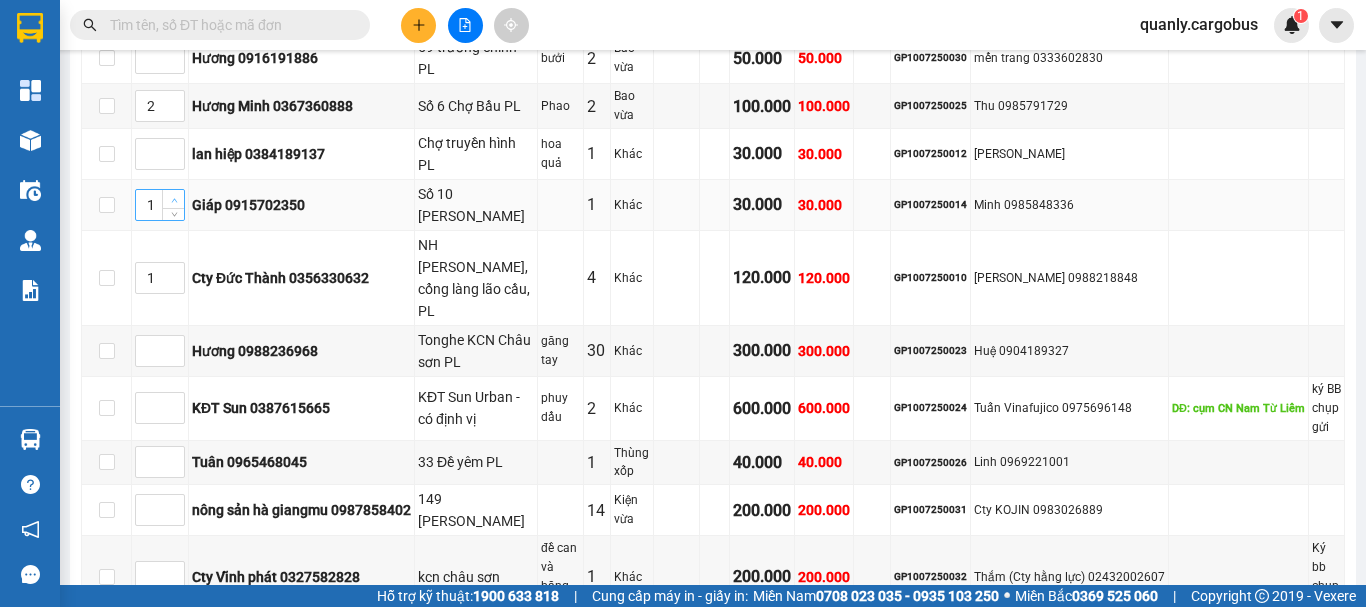 click 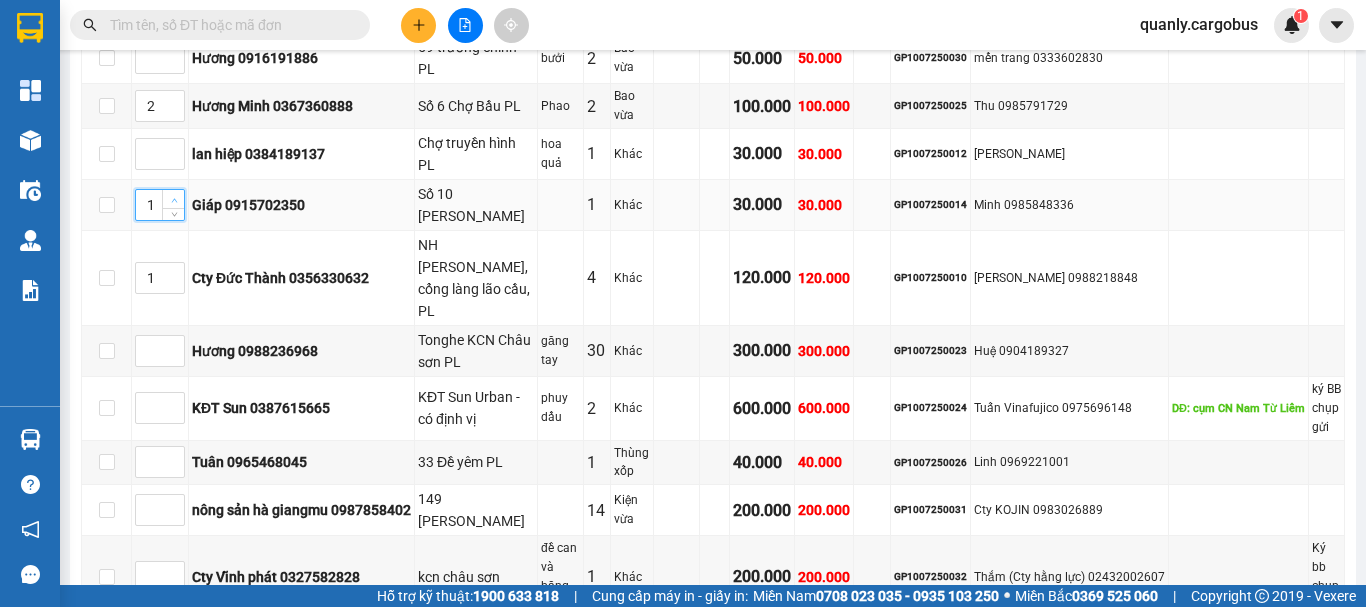 type on "2" 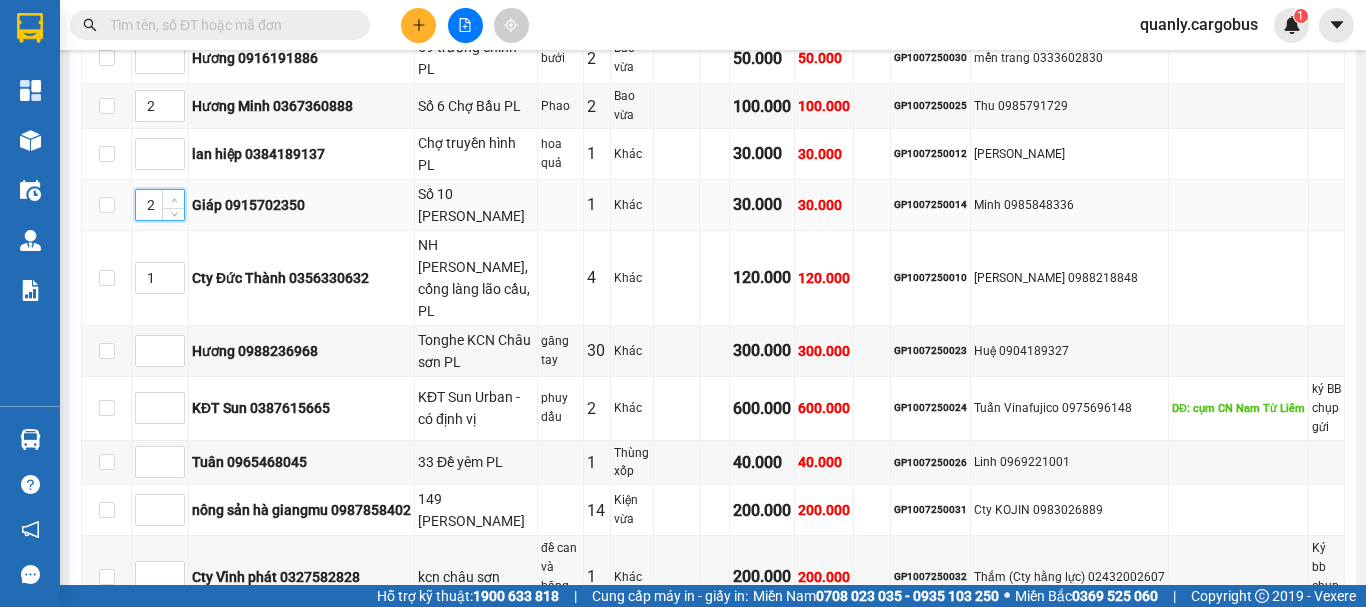 click 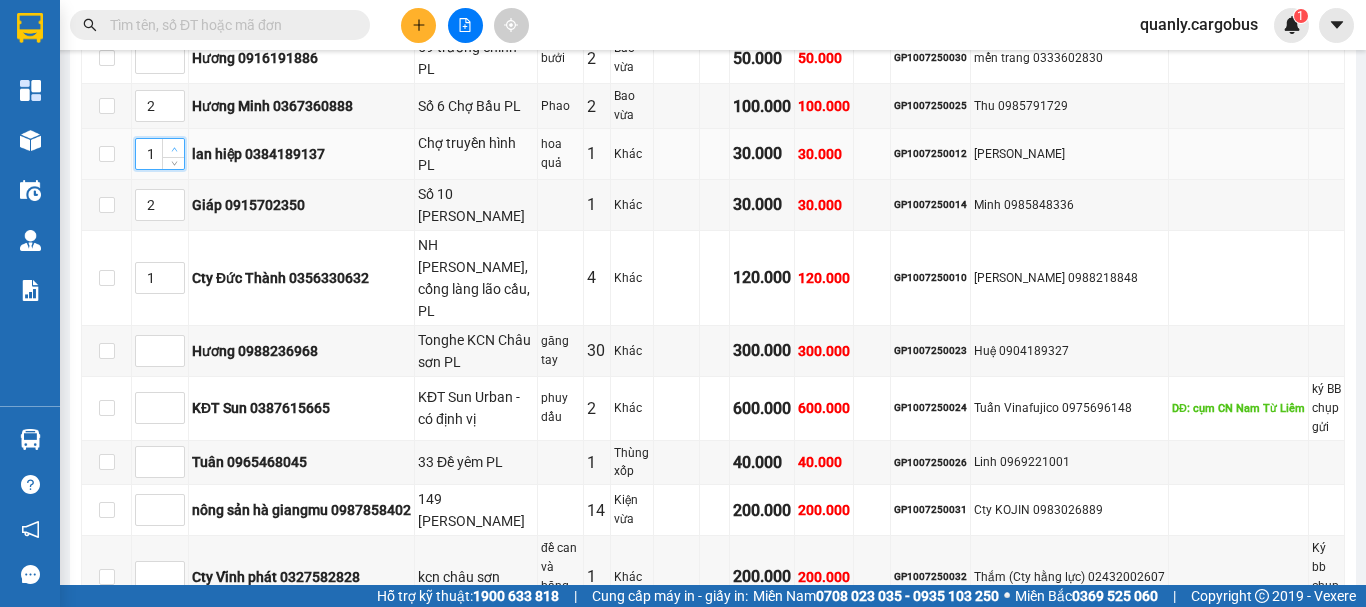 click at bounding box center (173, 148) 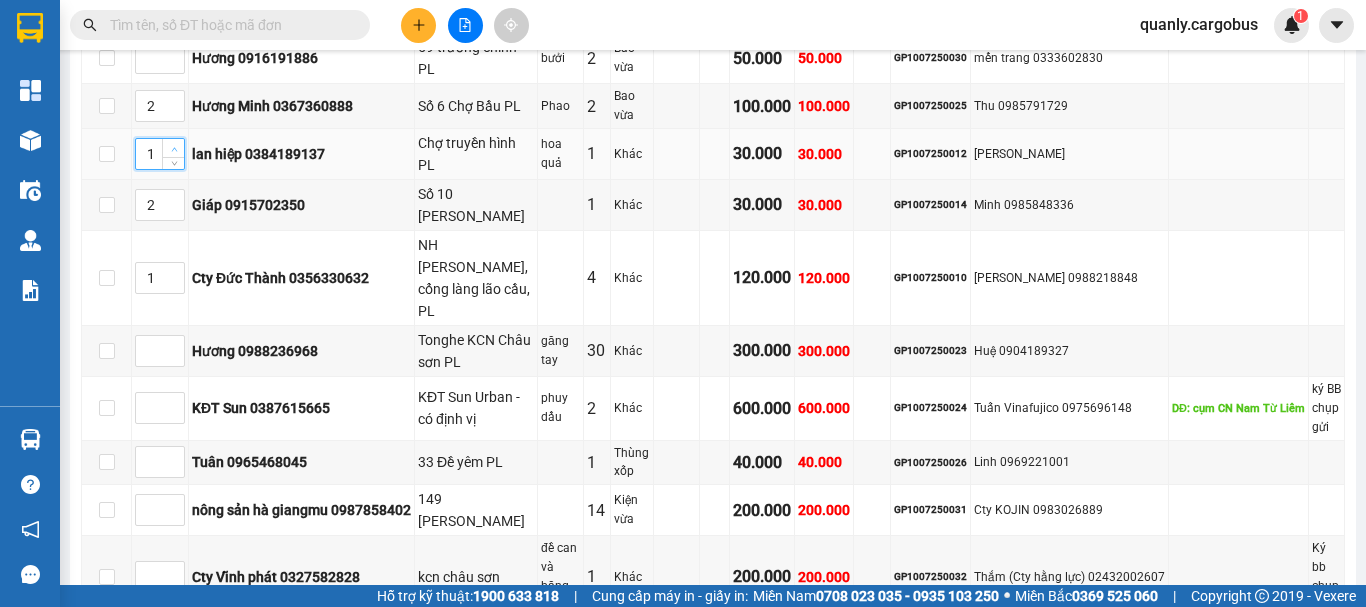 type on "2" 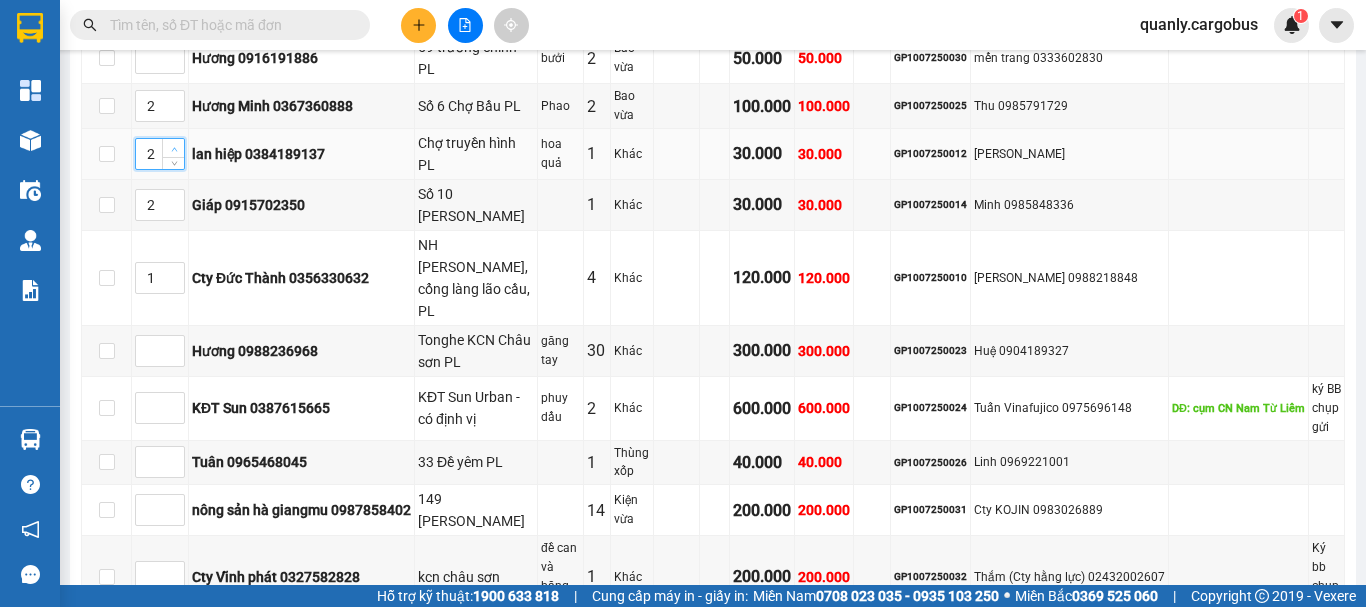 click at bounding box center (173, 148) 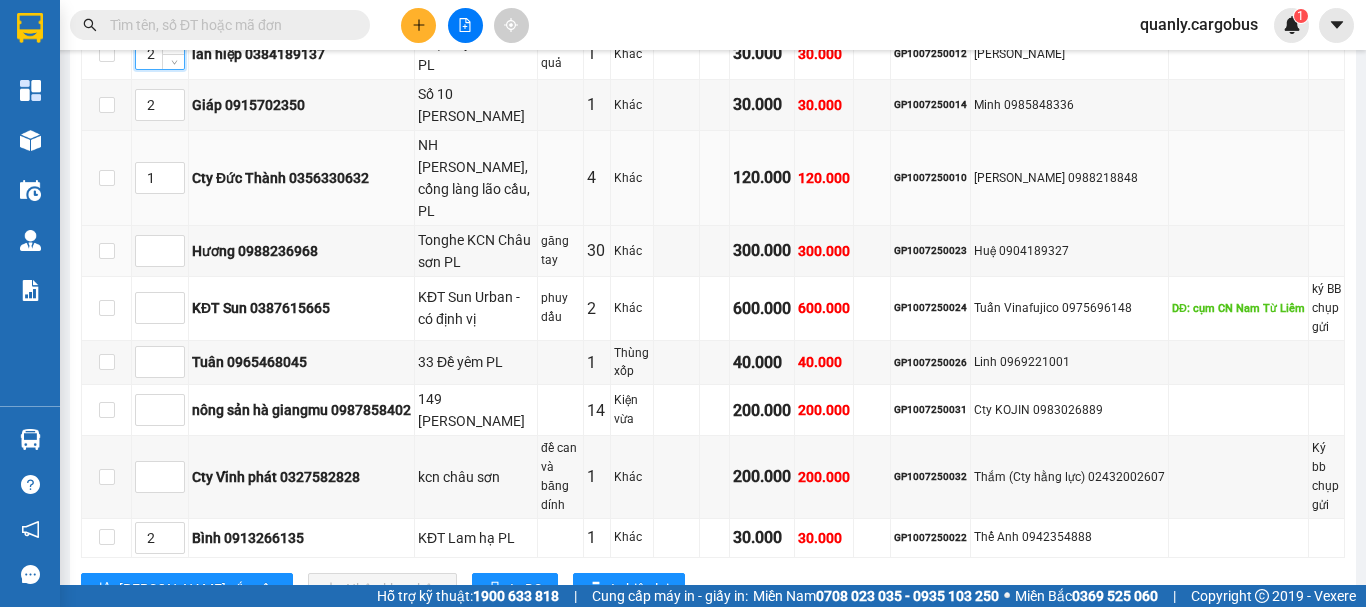 scroll, scrollTop: 1416, scrollLeft: 0, axis: vertical 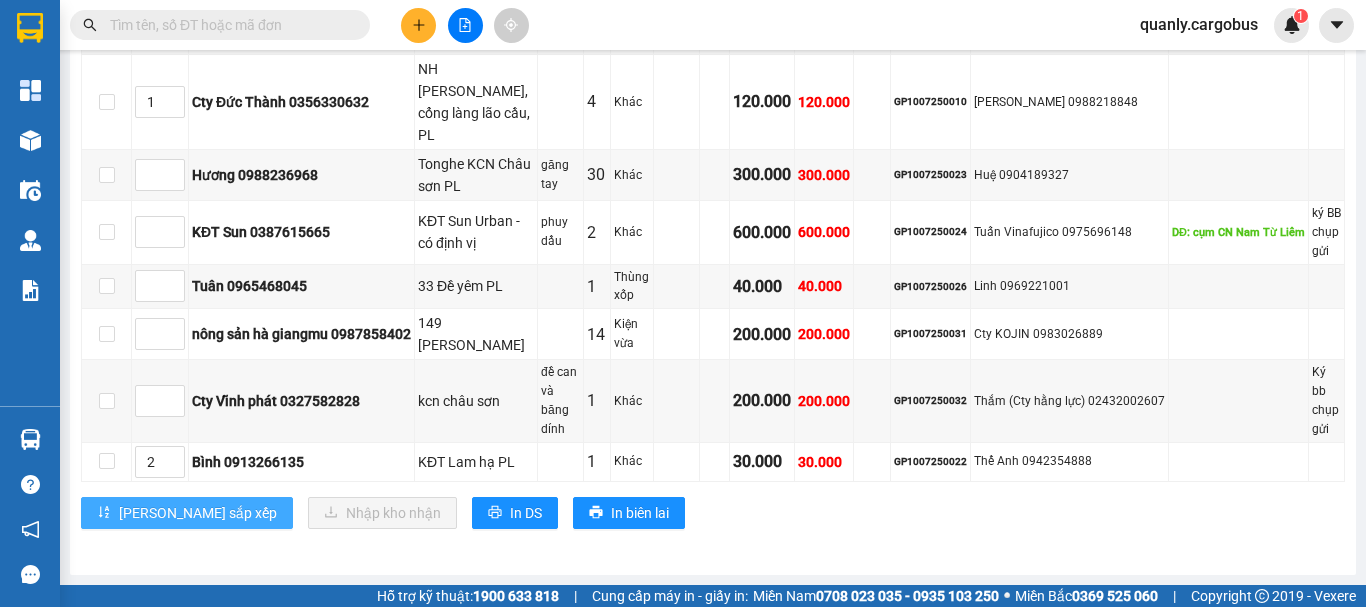 click on "[PERSON_NAME] sắp xếp" at bounding box center [198, 513] 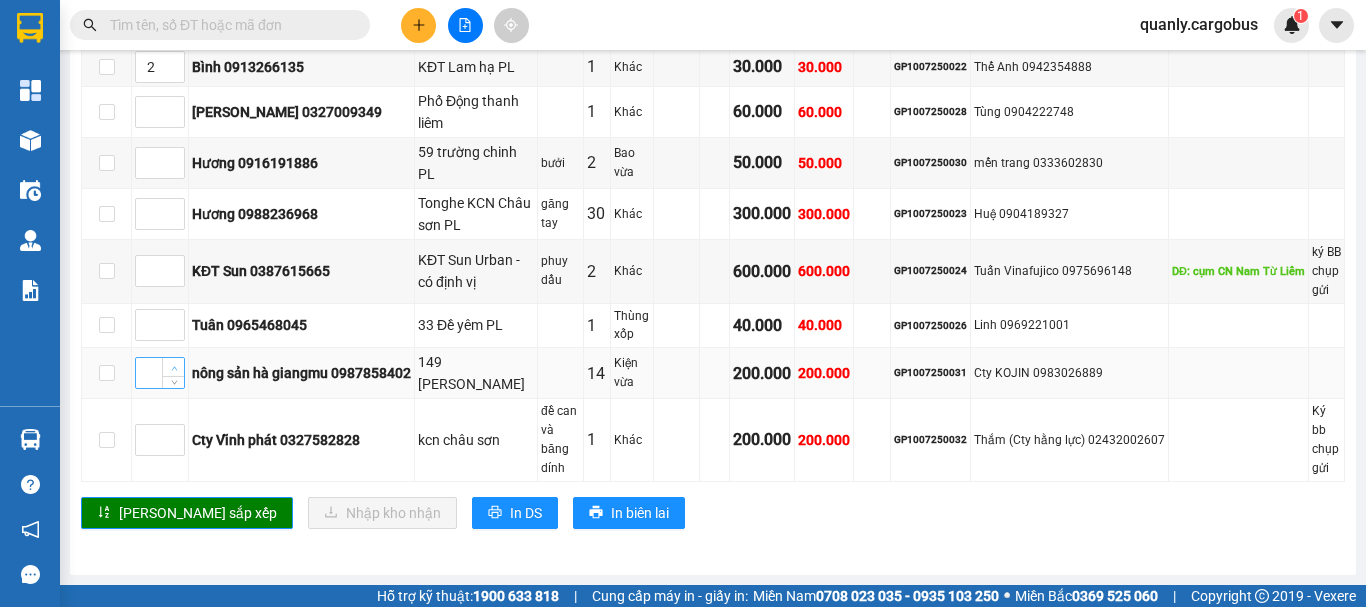 click at bounding box center [174, 368] 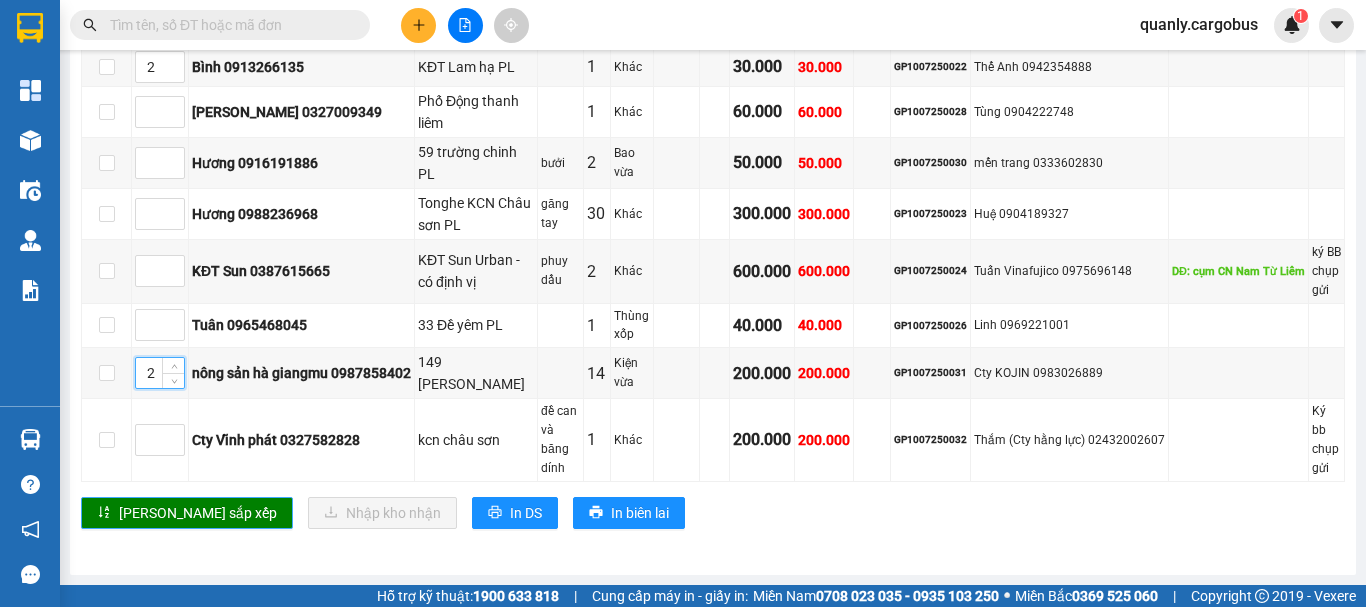 click on "[PERSON_NAME] sắp xếp" at bounding box center [198, 513] 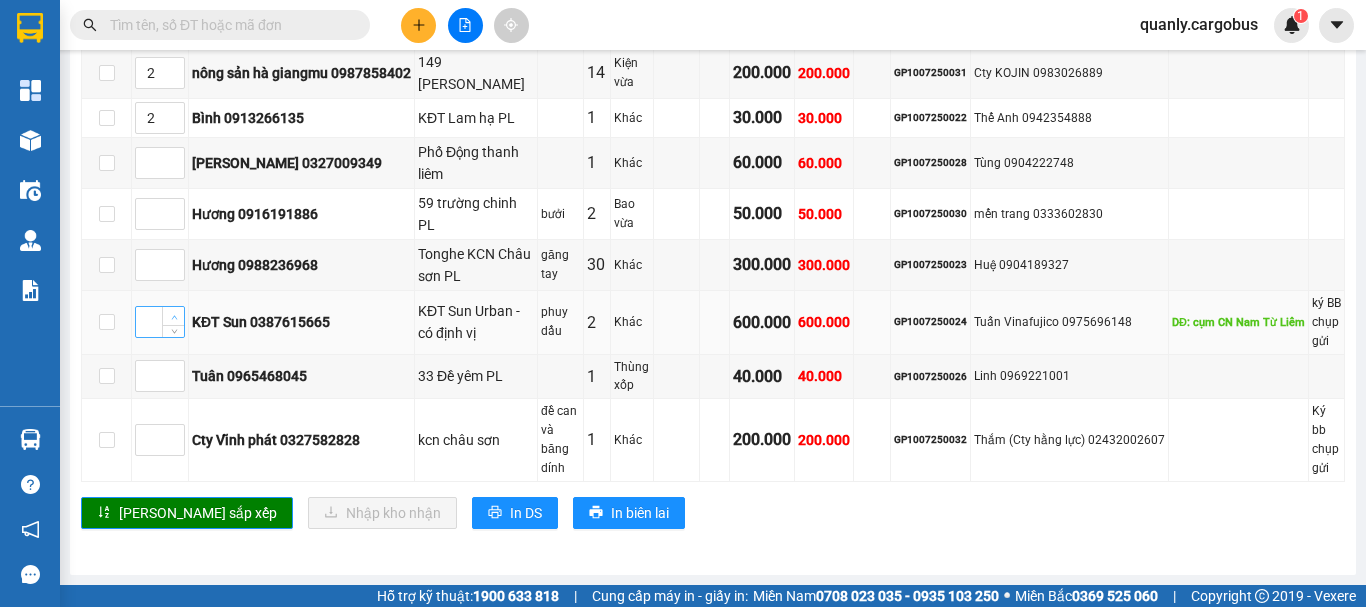 click 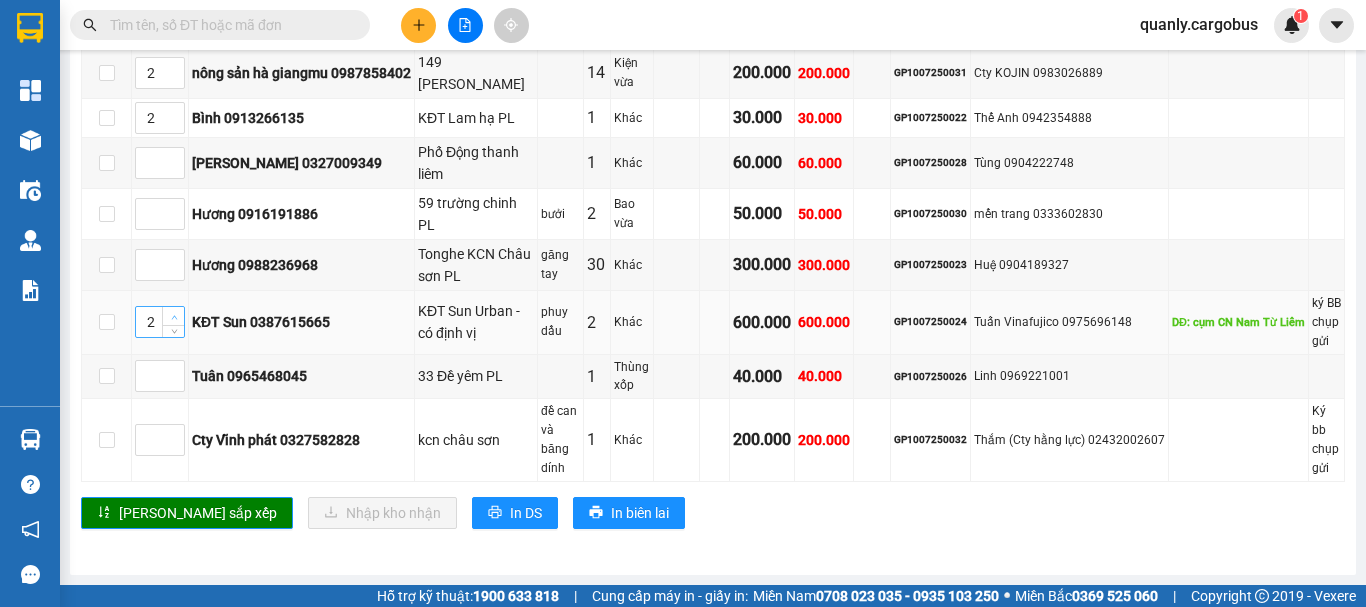 click 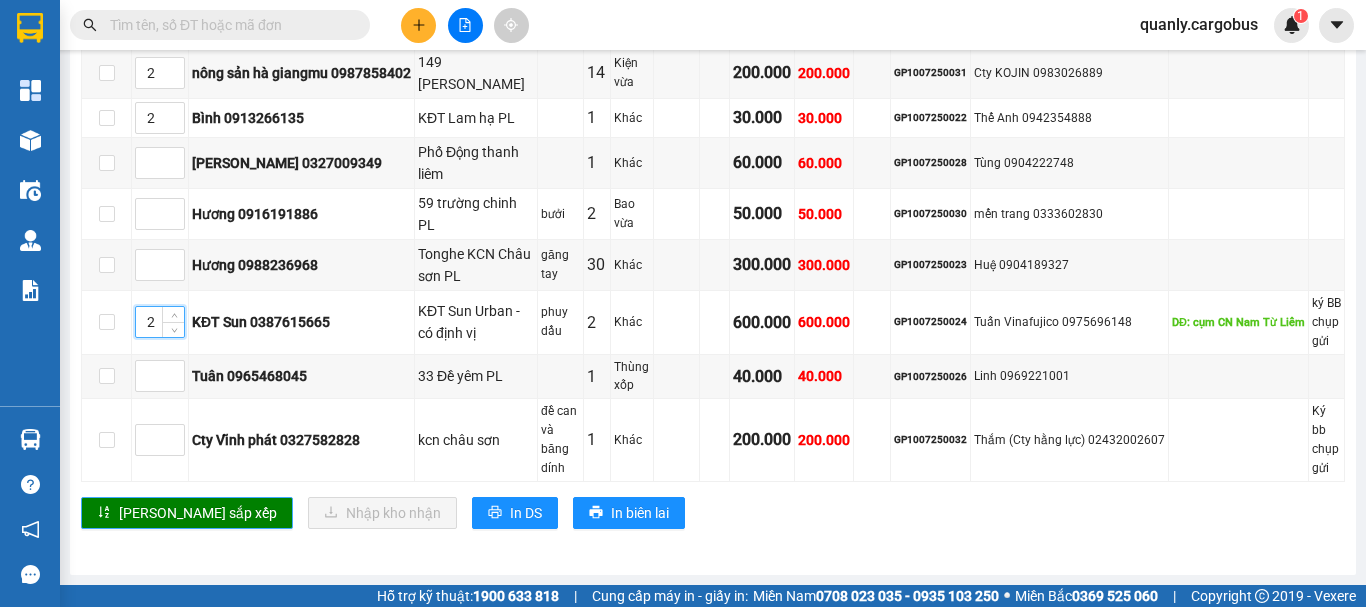 click on "[PERSON_NAME] sắp xếp" at bounding box center (198, 513) 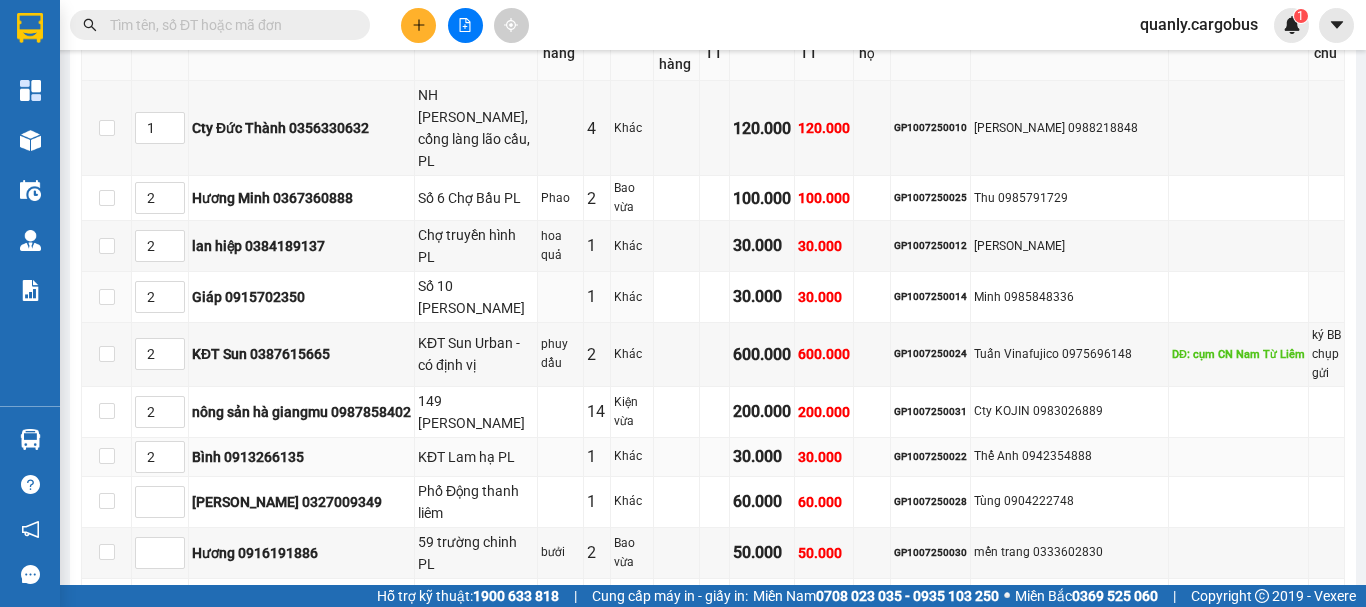 scroll, scrollTop: 1116, scrollLeft: 0, axis: vertical 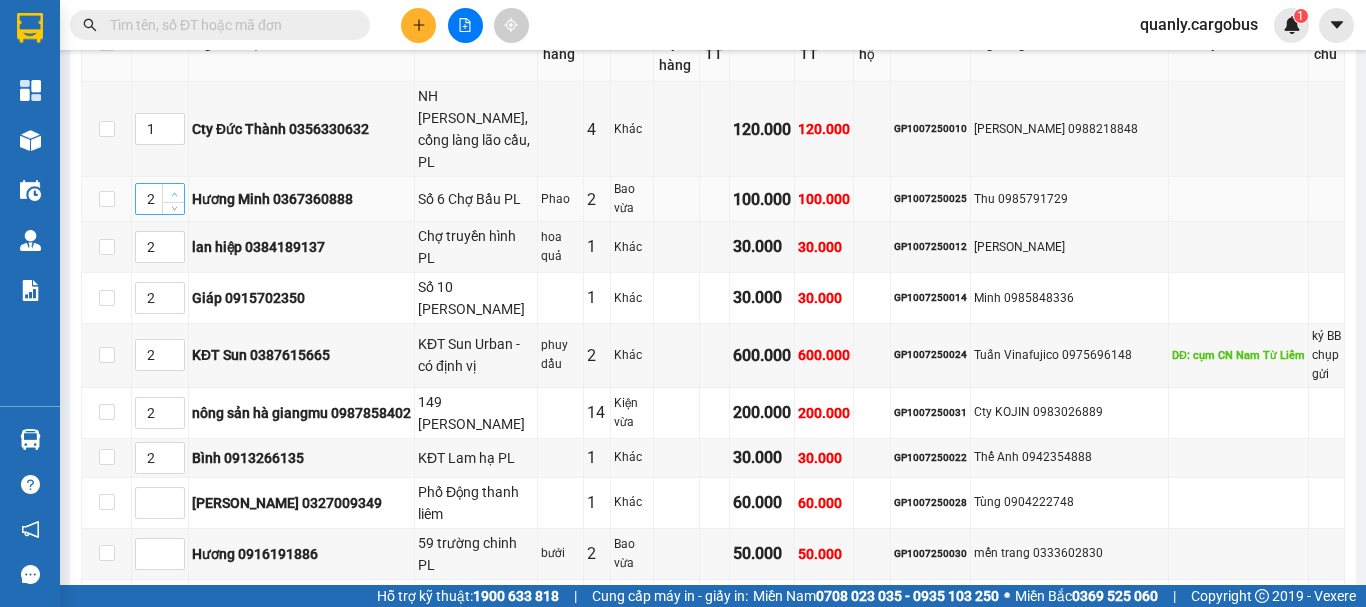 type on "3" 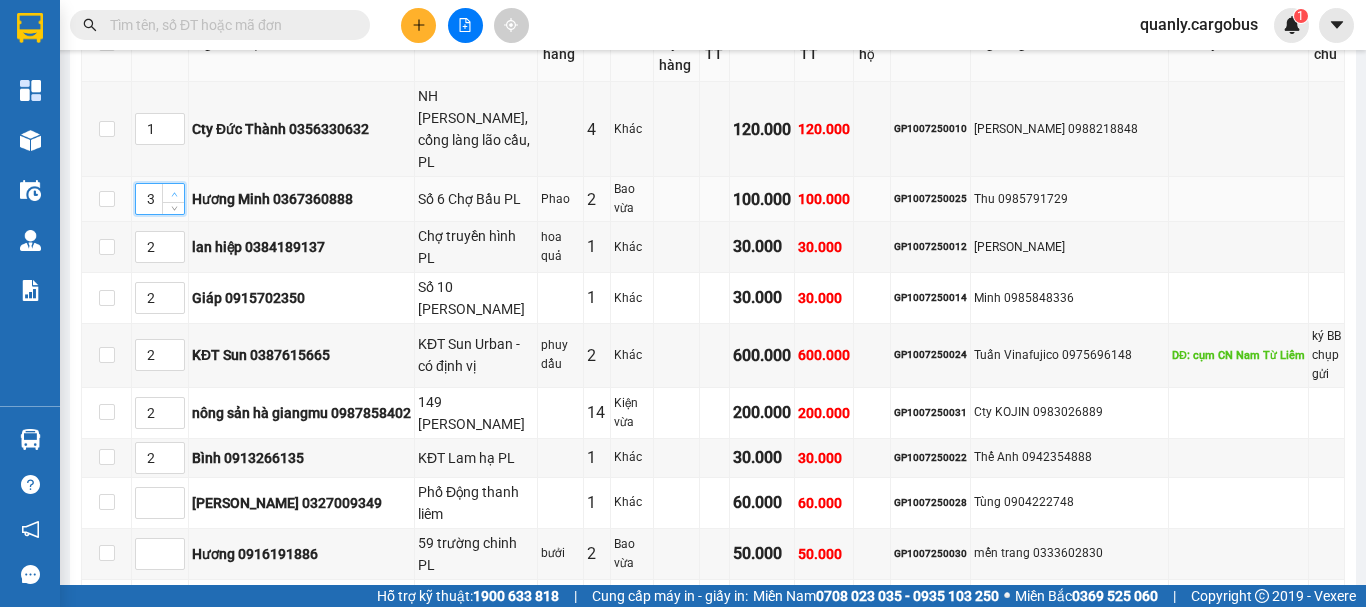 click at bounding box center (174, 194) 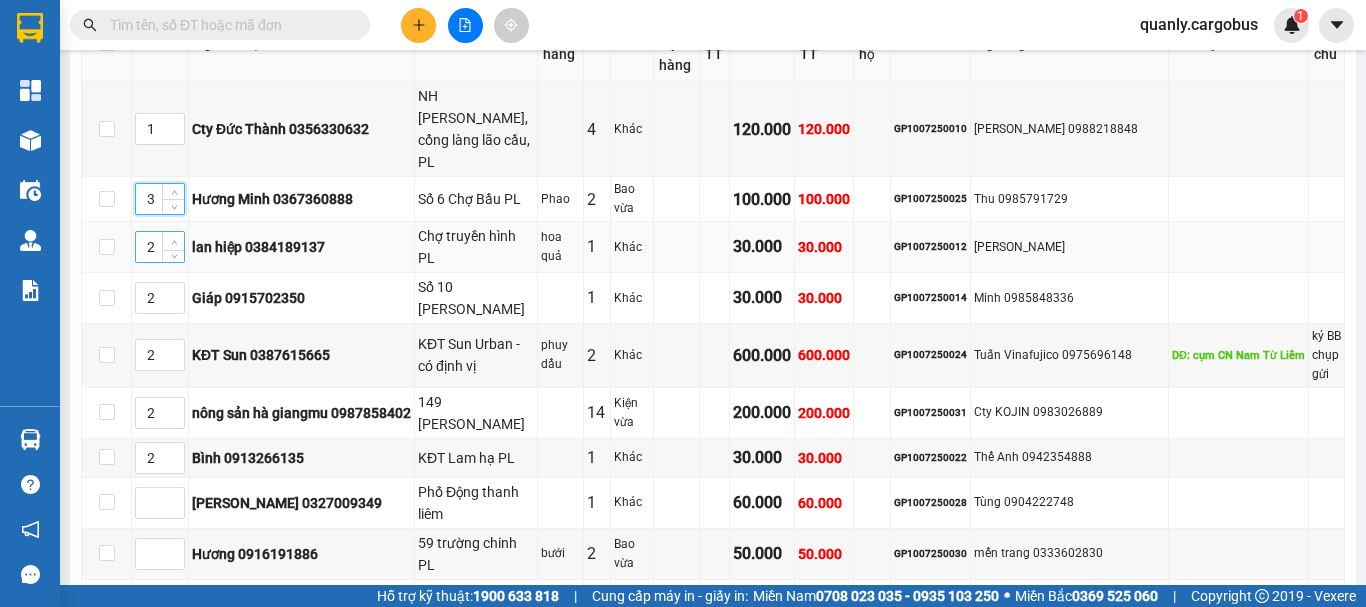 type on "3" 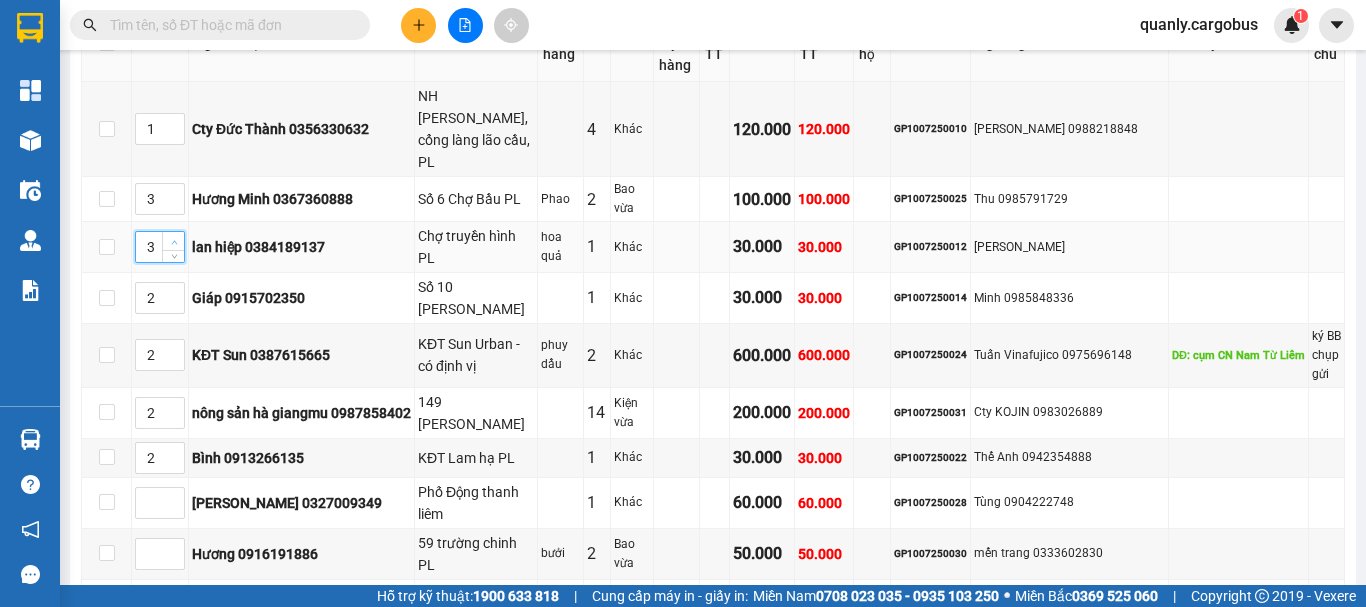 click at bounding box center [173, 241] 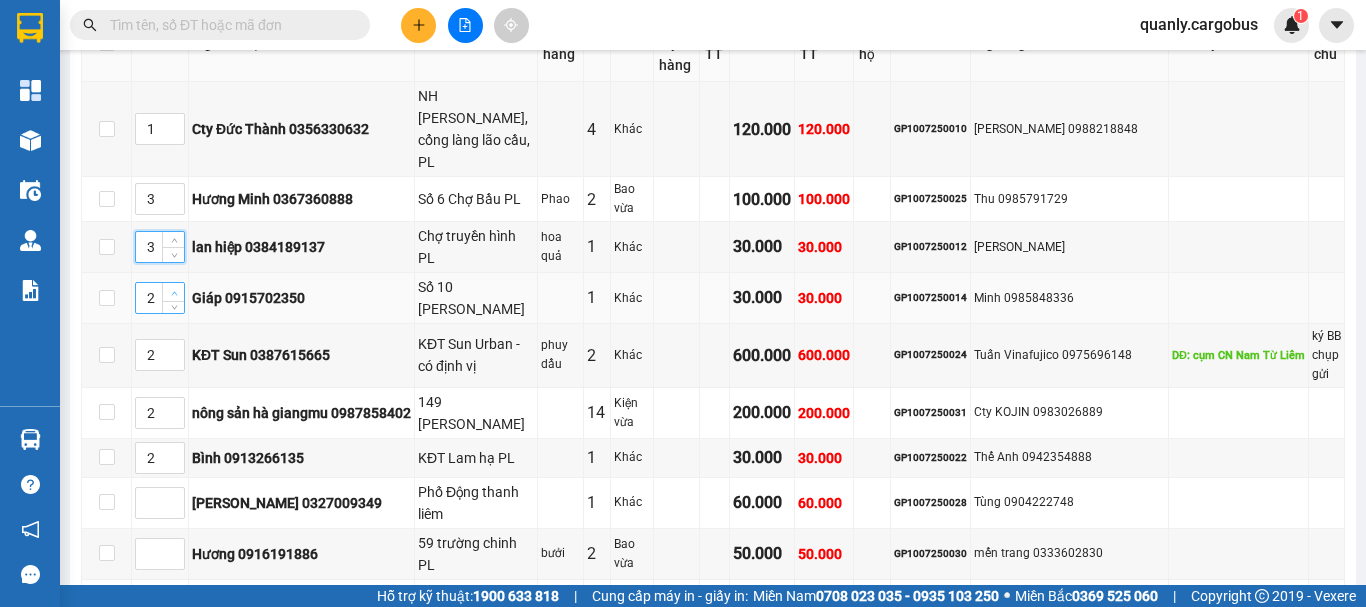 type on "3" 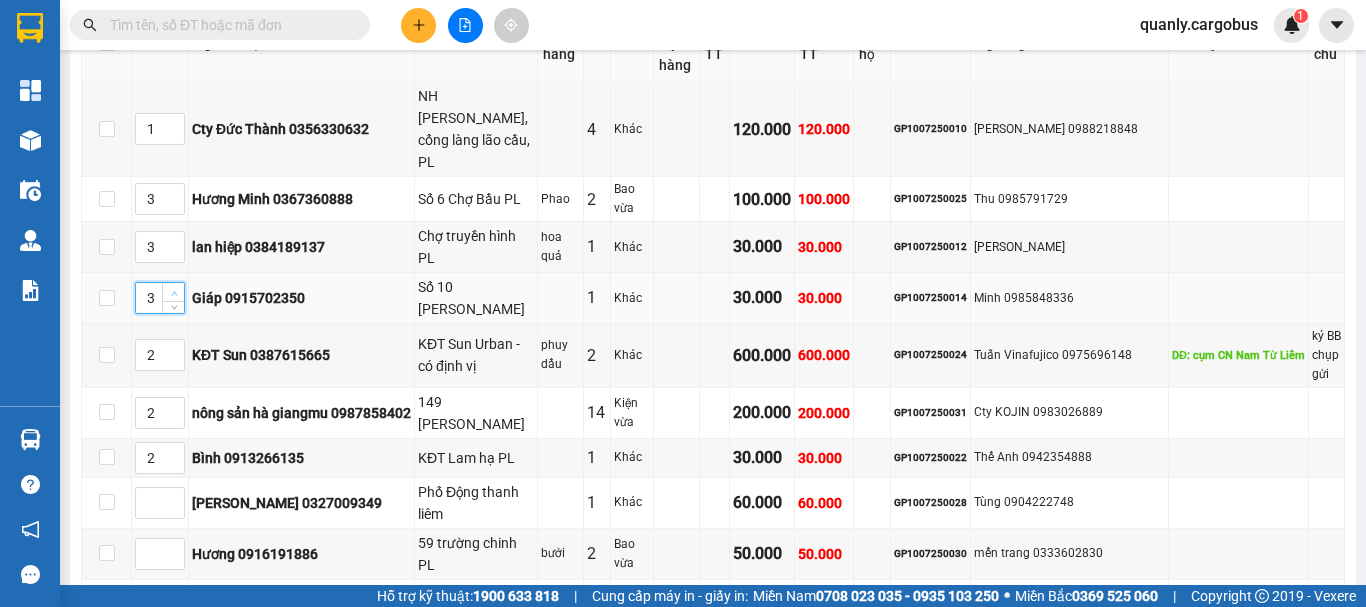 click at bounding box center [173, 292] 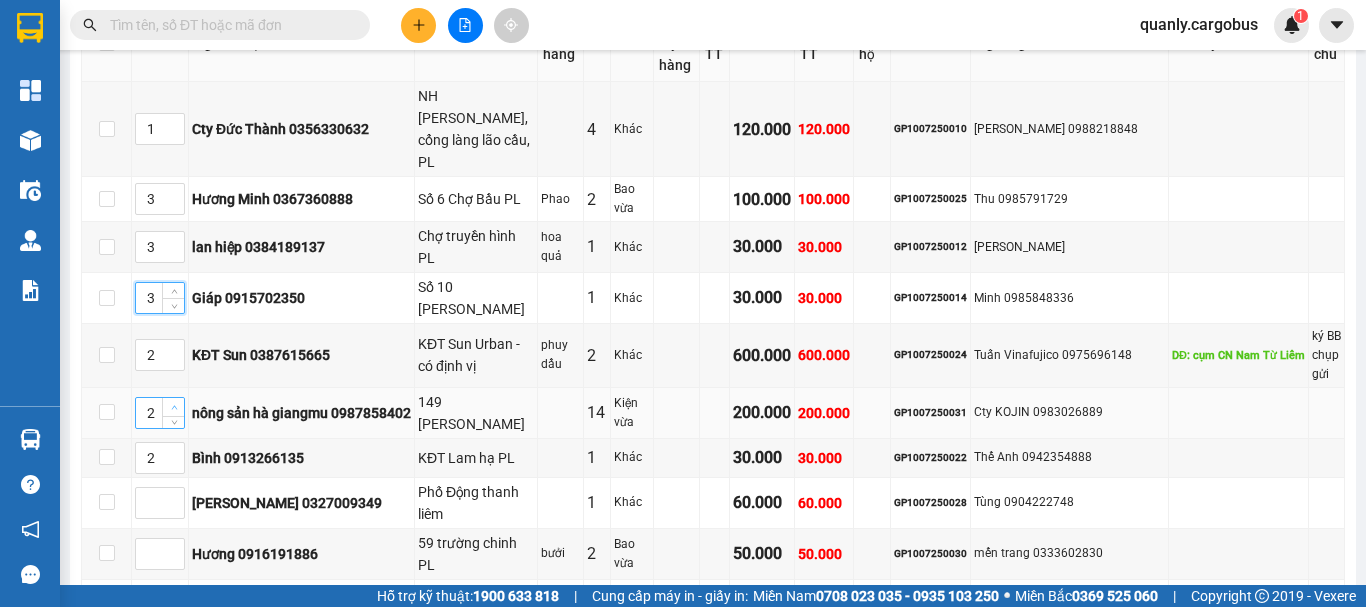 type on "3" 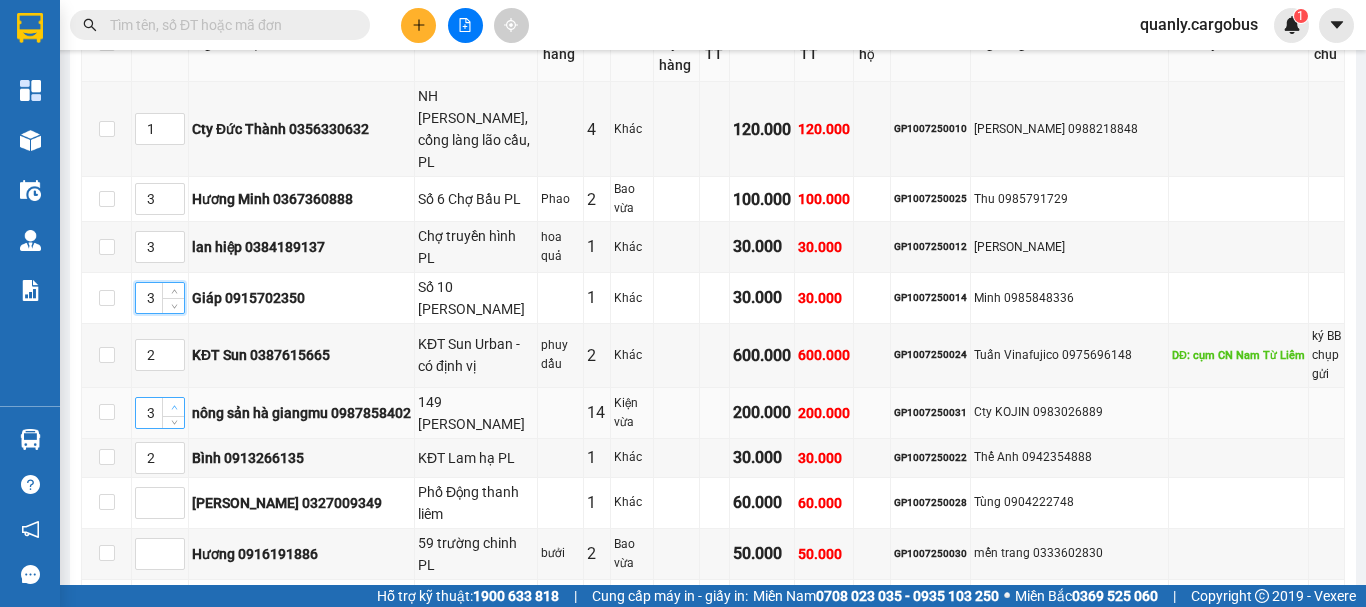 click at bounding box center [173, 407] 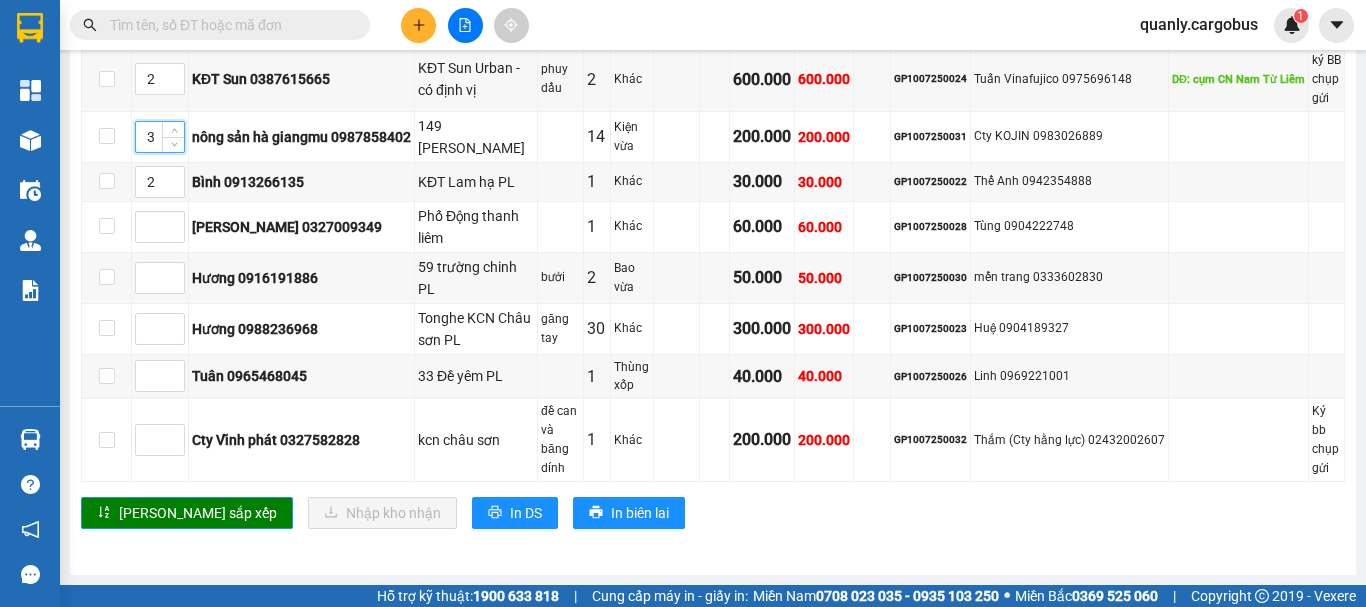 scroll, scrollTop: 1416, scrollLeft: 0, axis: vertical 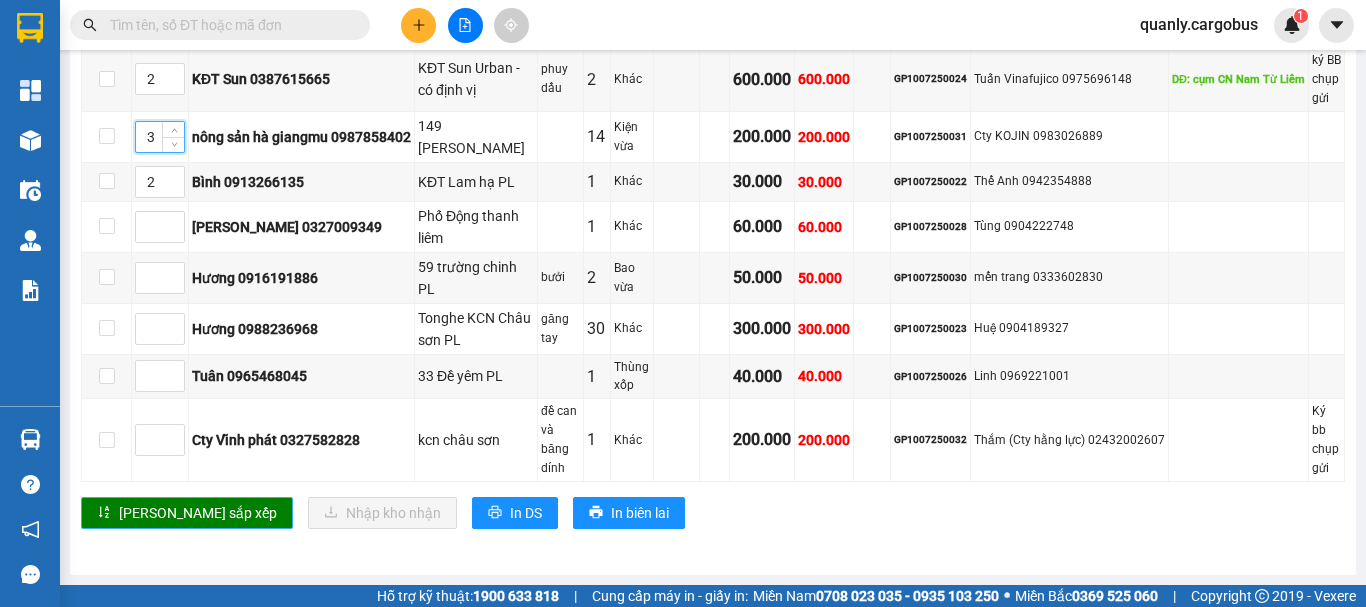 click on "[PERSON_NAME] sắp xếp" at bounding box center (198, 513) 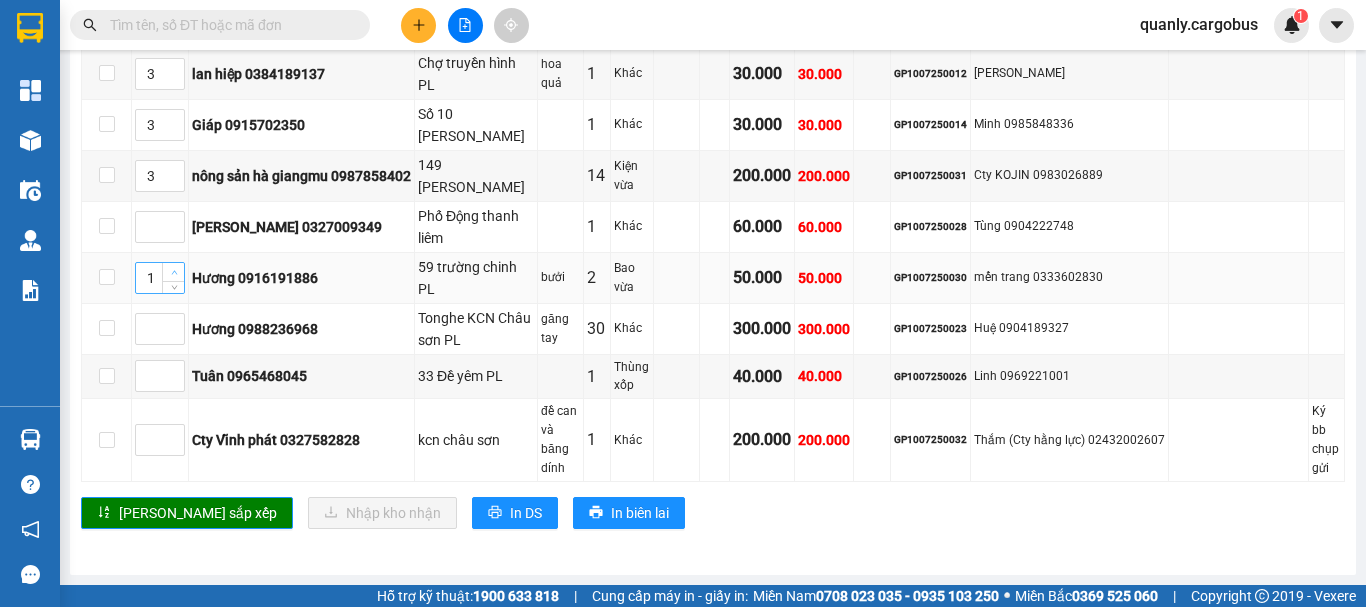 click at bounding box center (174, 273) 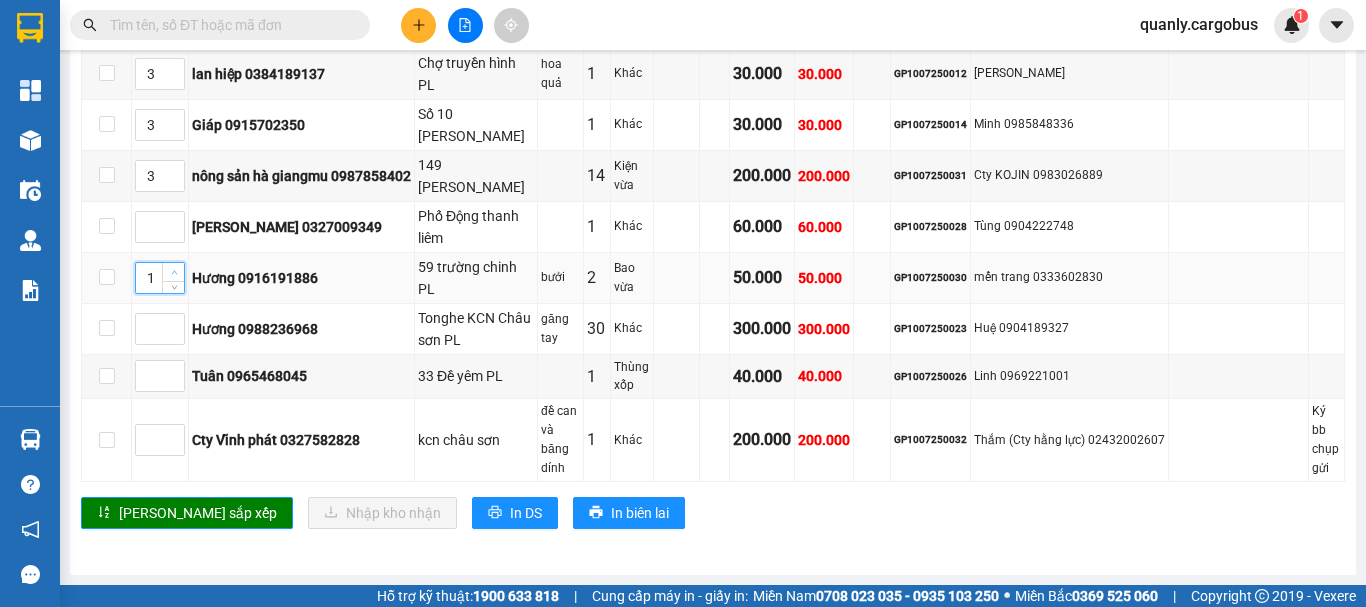 type on "2" 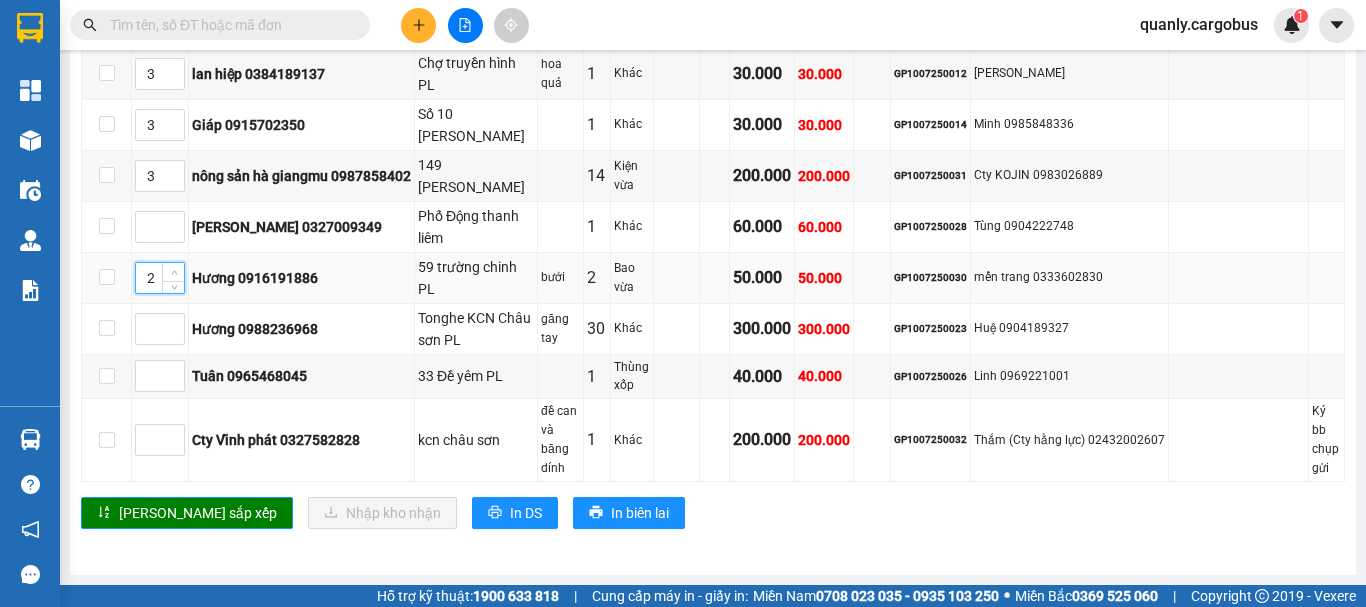 click at bounding box center (174, 273) 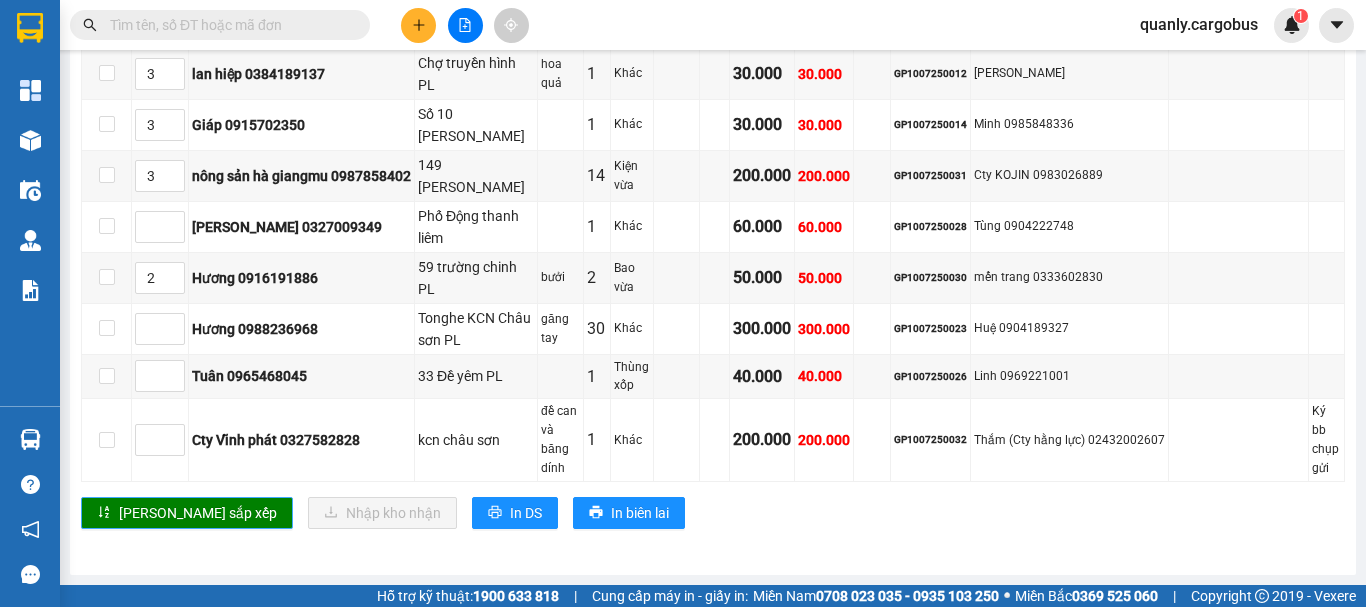 click on "[PERSON_NAME] sắp xếp" at bounding box center [198, 513] 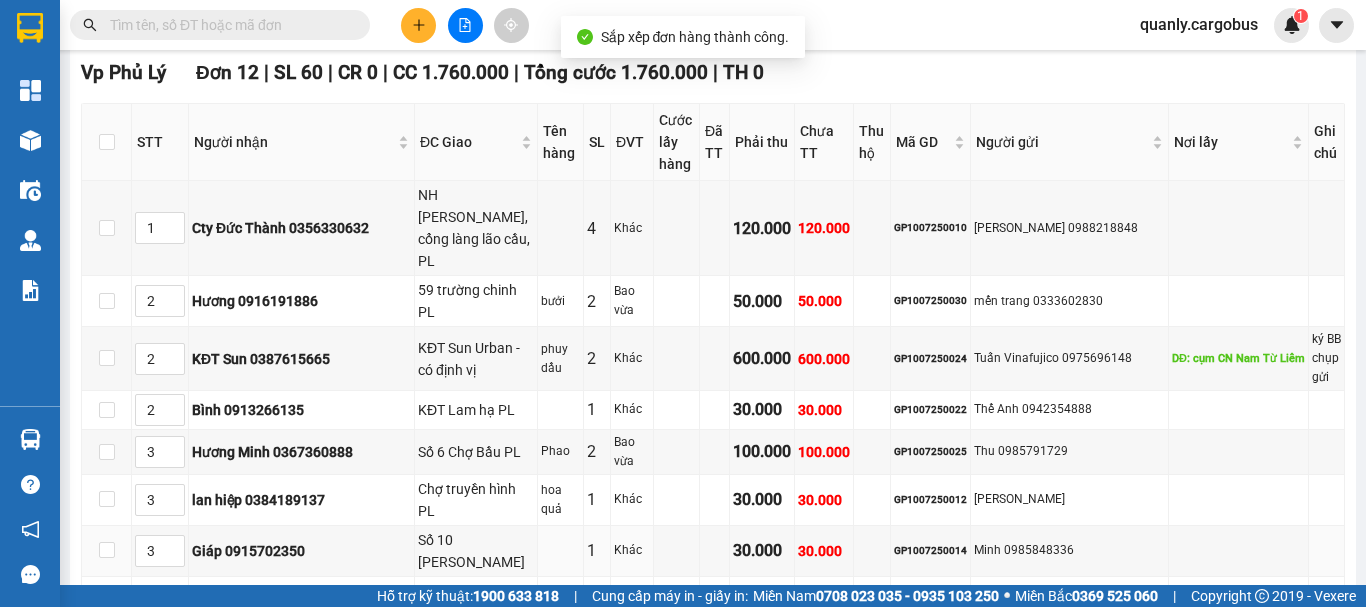 scroll, scrollTop: 1016, scrollLeft: 0, axis: vertical 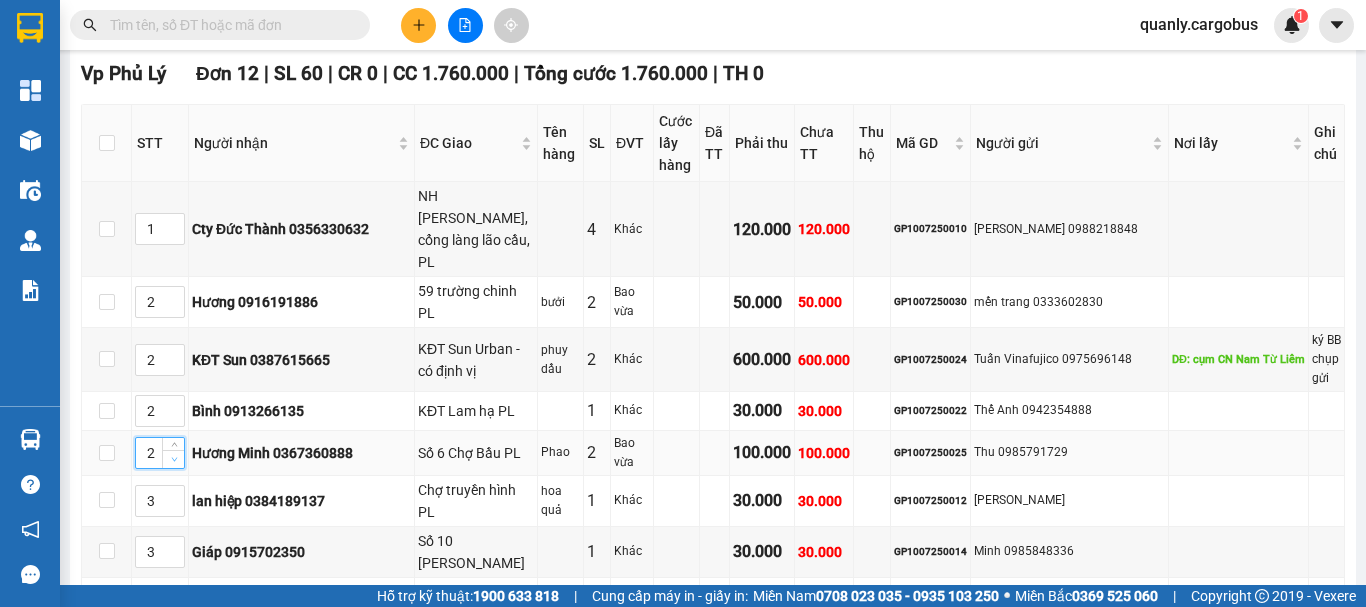 click at bounding box center (173, 459) 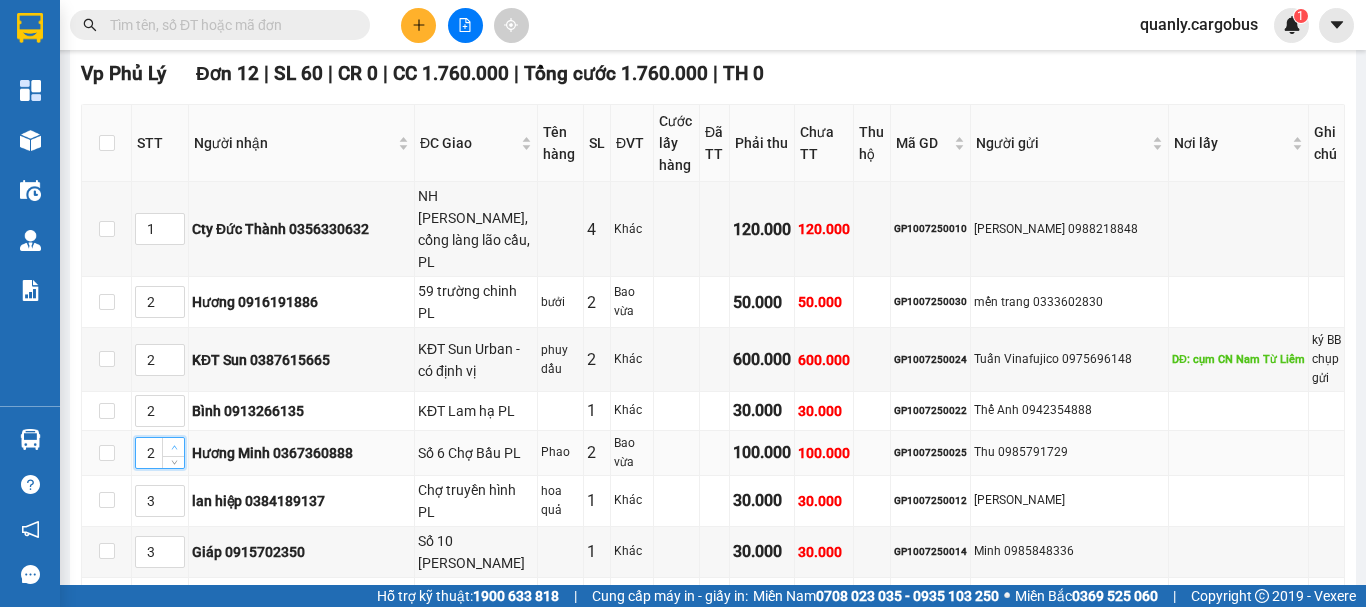type on "3" 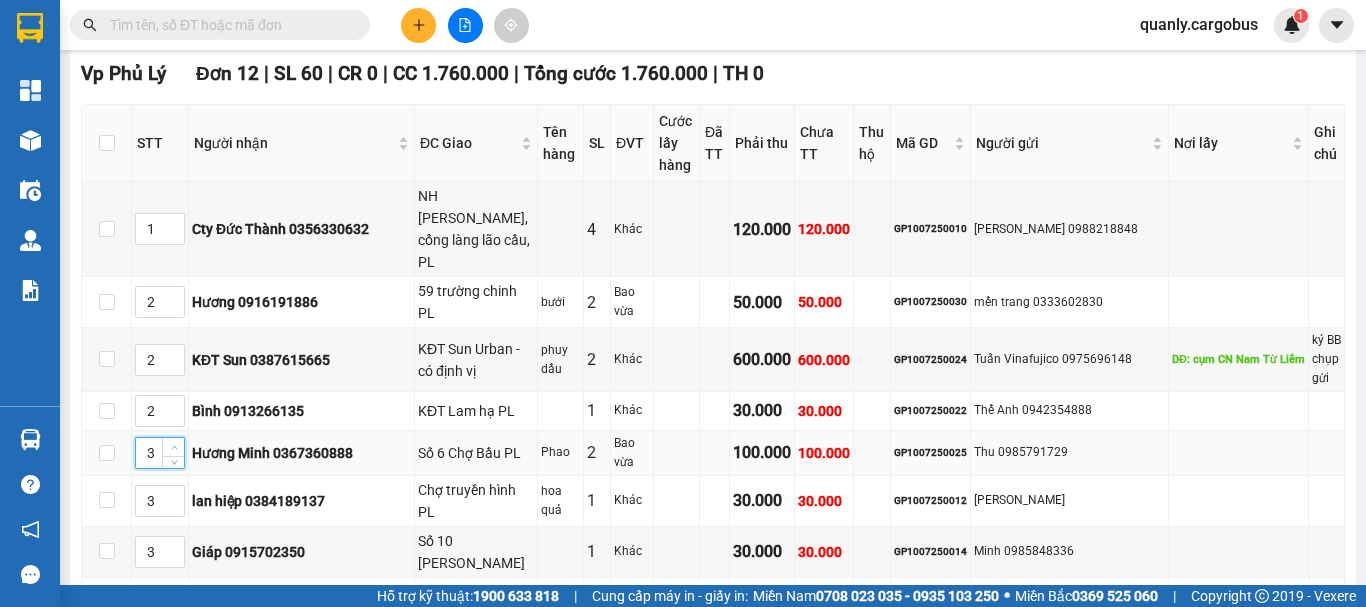 click at bounding box center (174, 448) 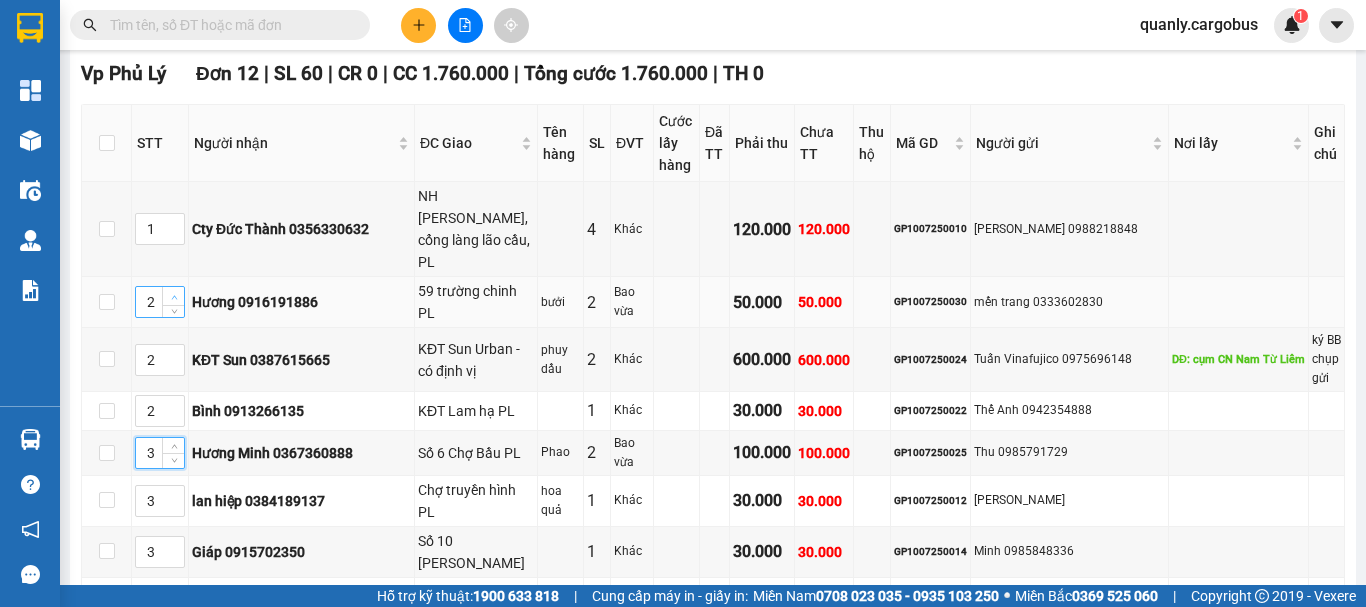 type on "3" 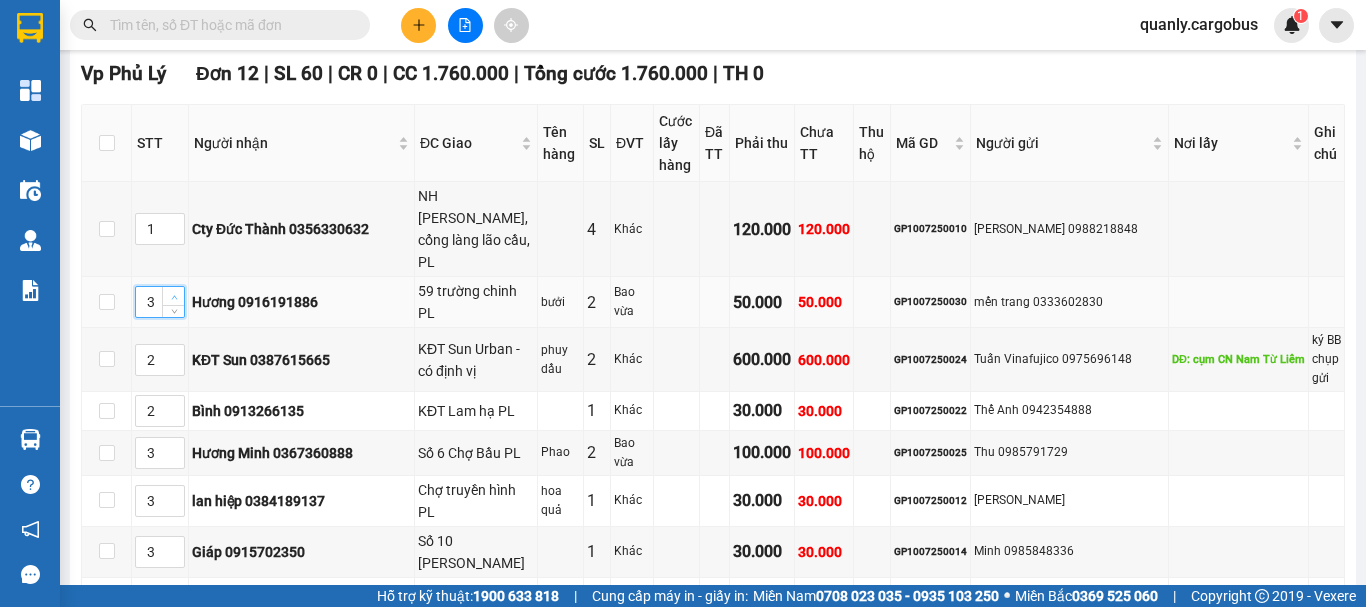 click 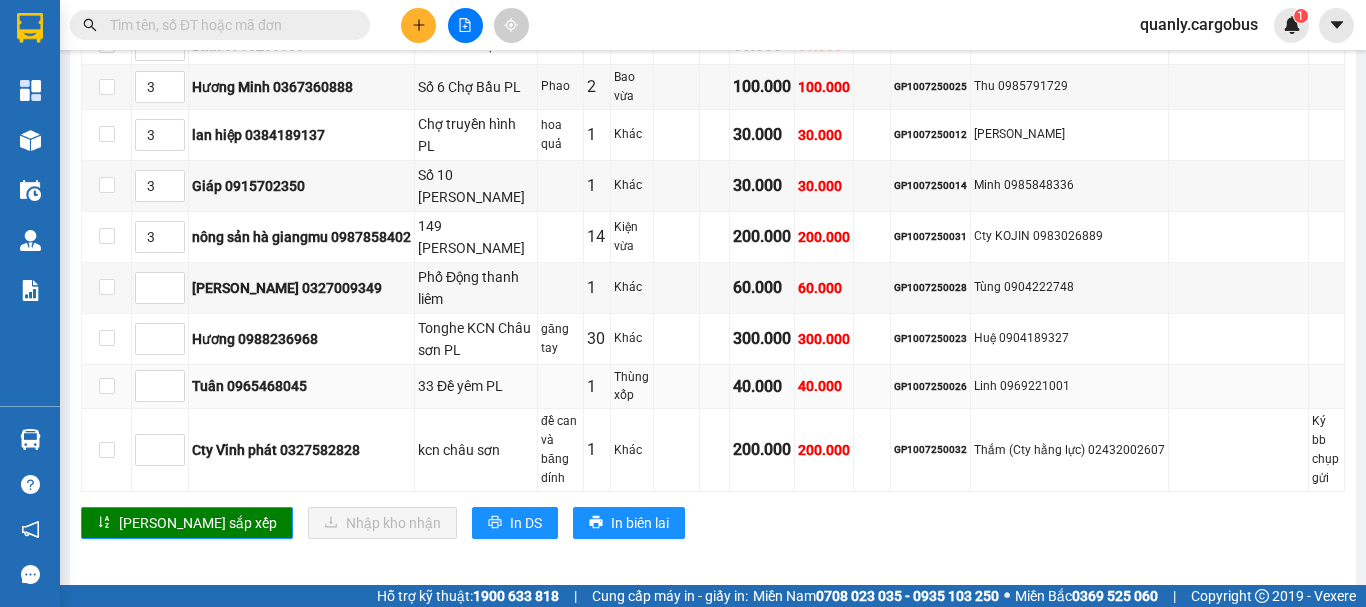 scroll, scrollTop: 1416, scrollLeft: 0, axis: vertical 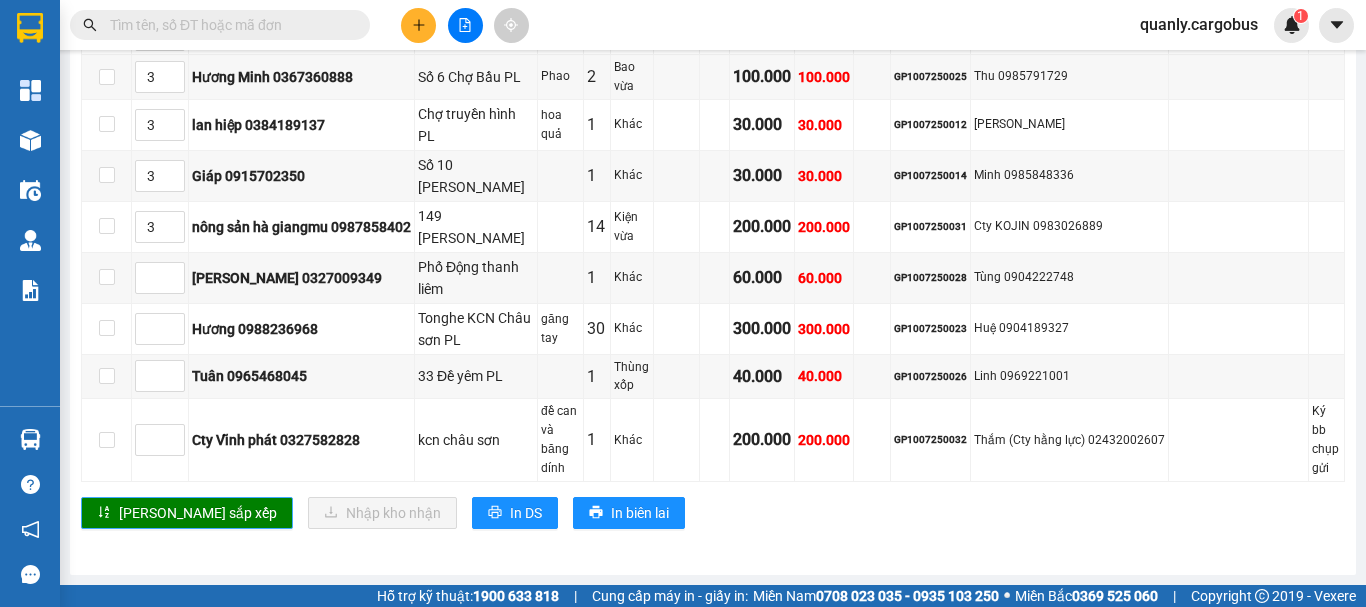click on "[PERSON_NAME] sắp xếp" at bounding box center [198, 513] 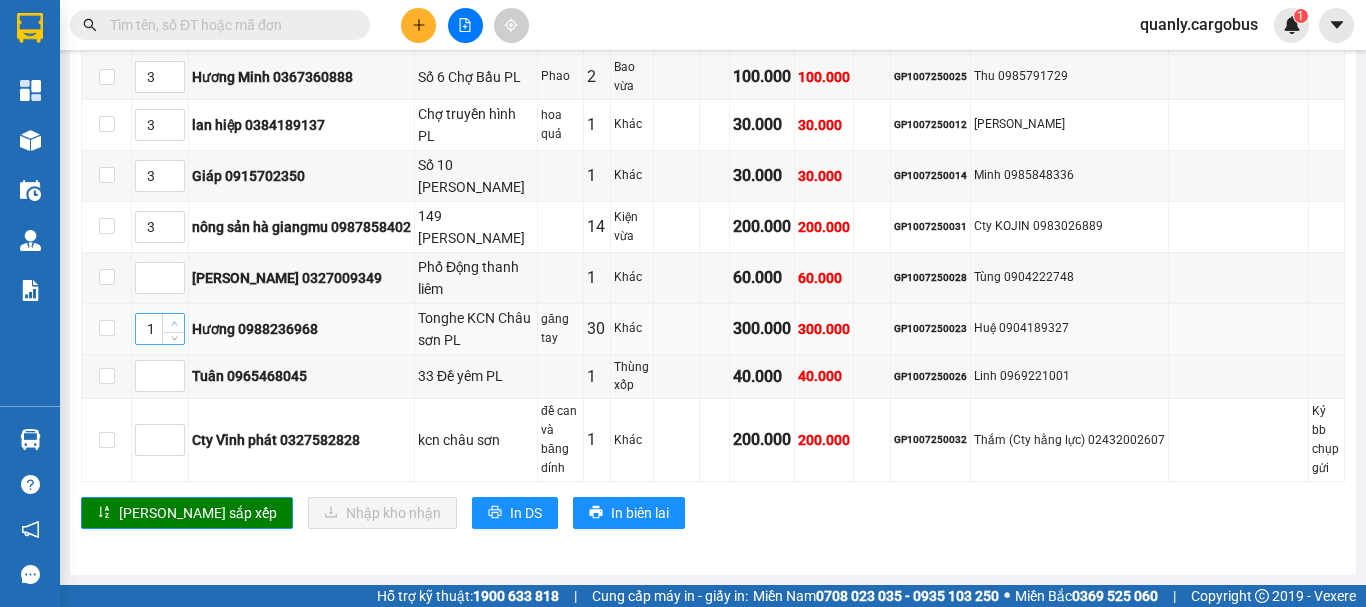 click at bounding box center [173, 323] 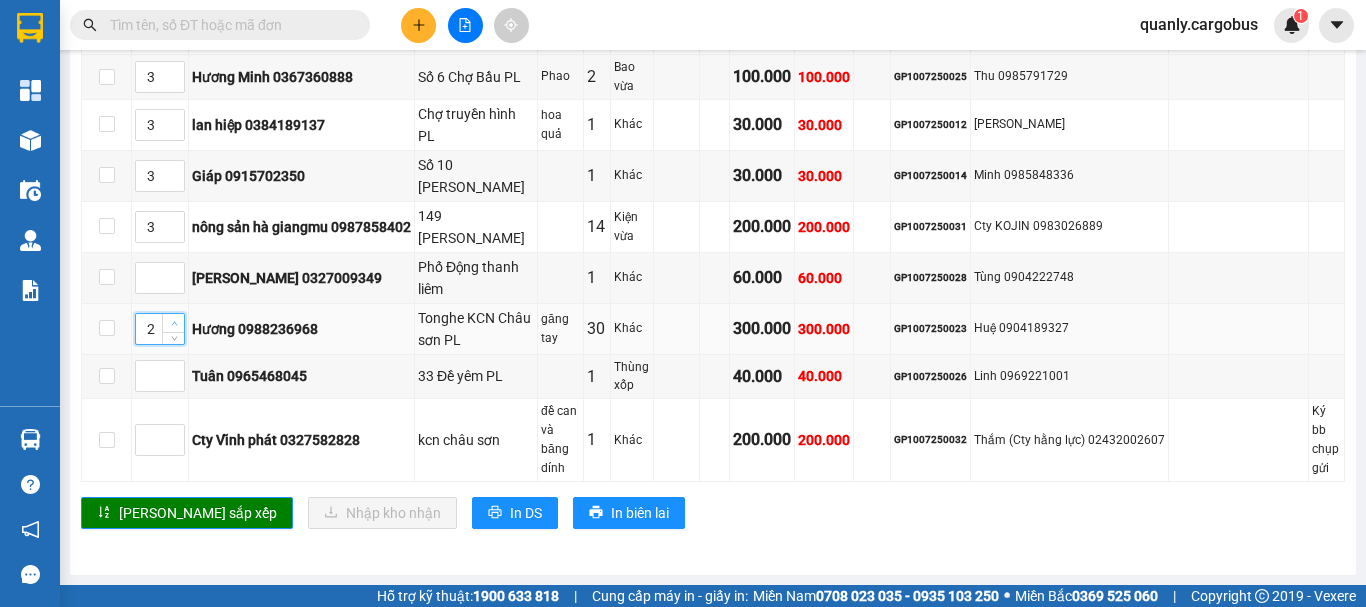click at bounding box center (173, 323) 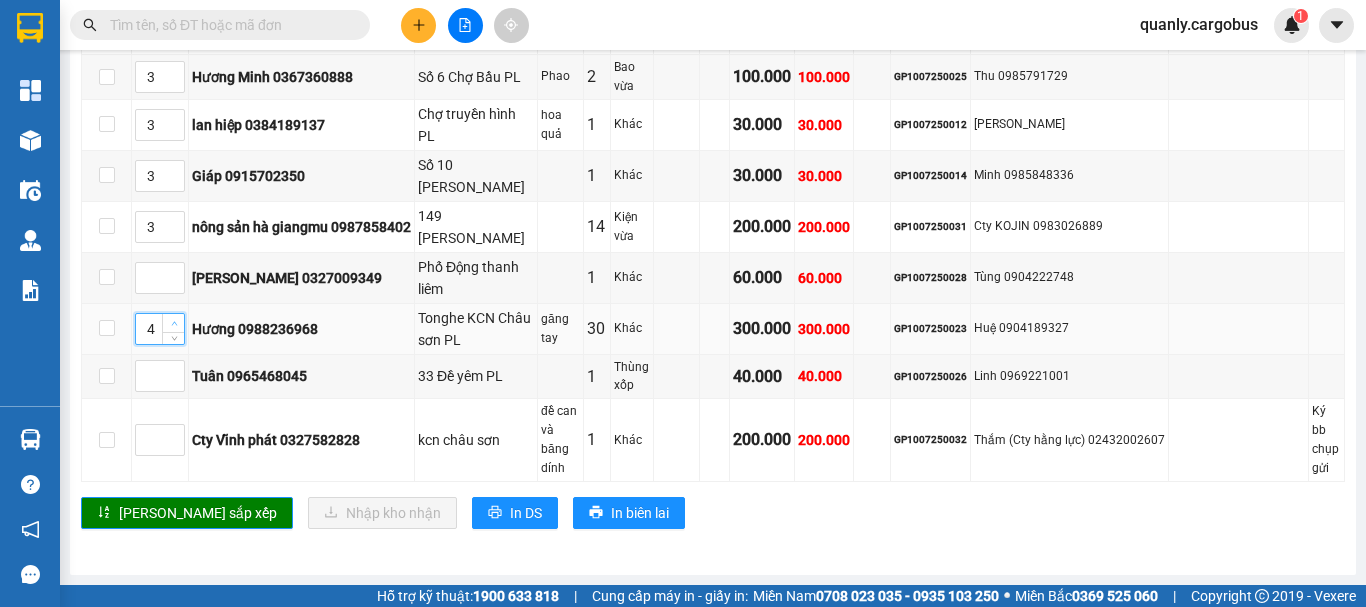 click at bounding box center (173, 323) 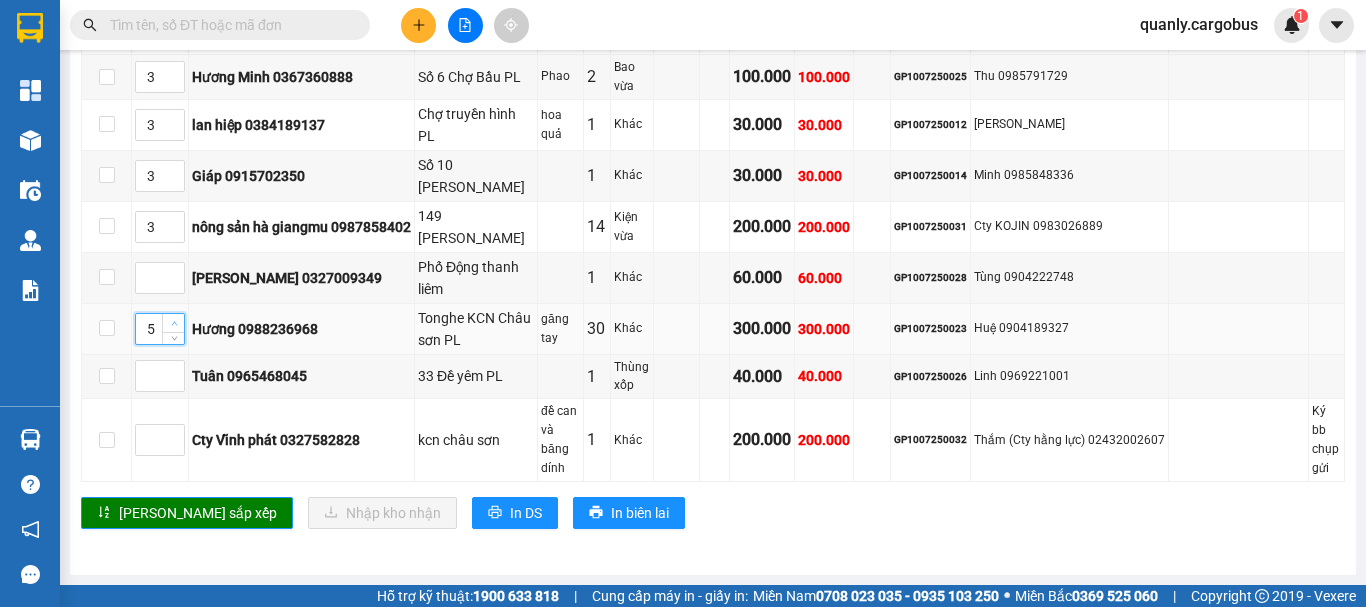 click at bounding box center (173, 323) 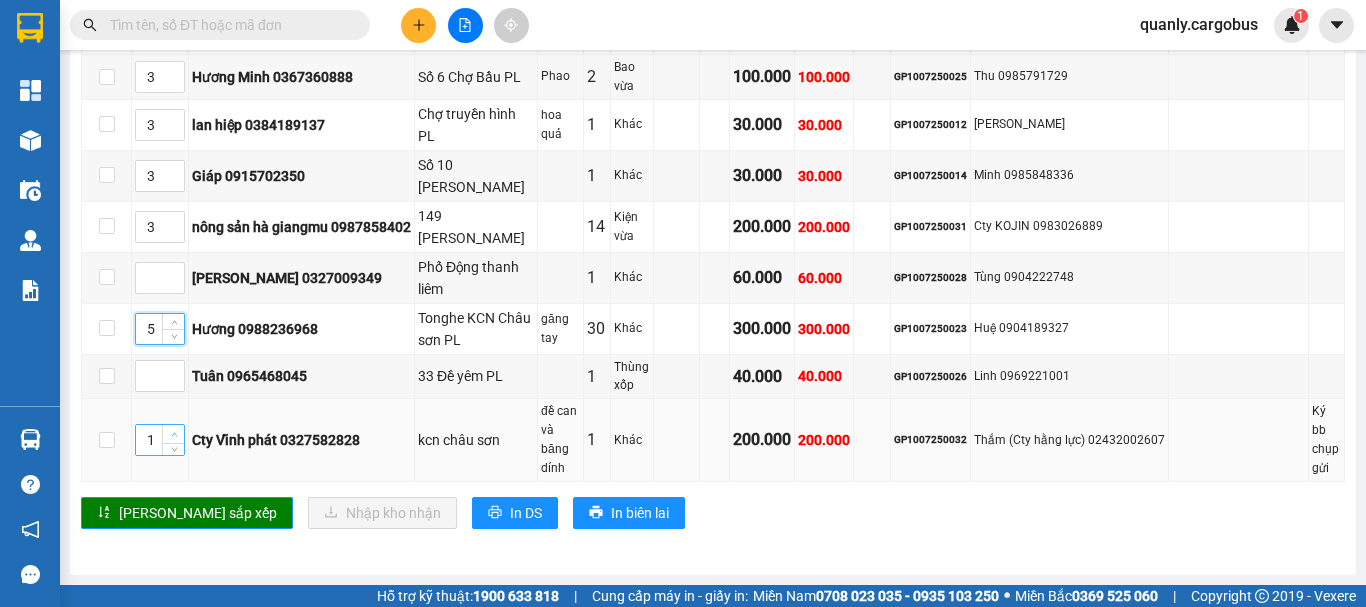 click at bounding box center [174, 435] 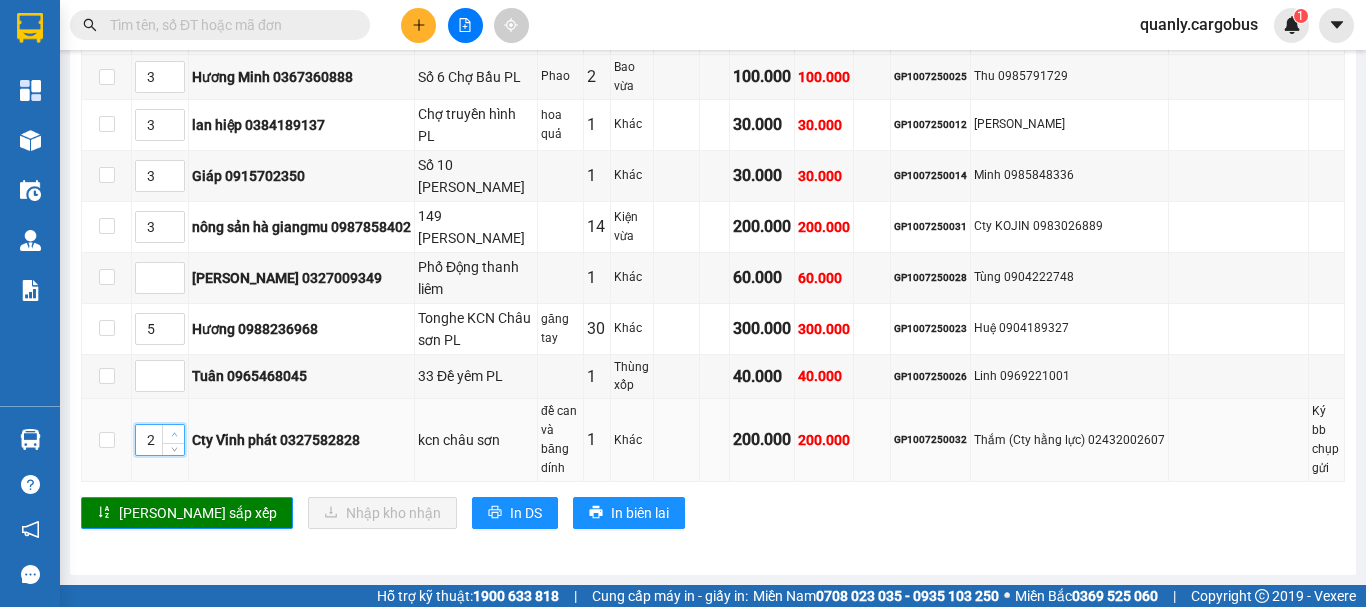 click at bounding box center [174, 435] 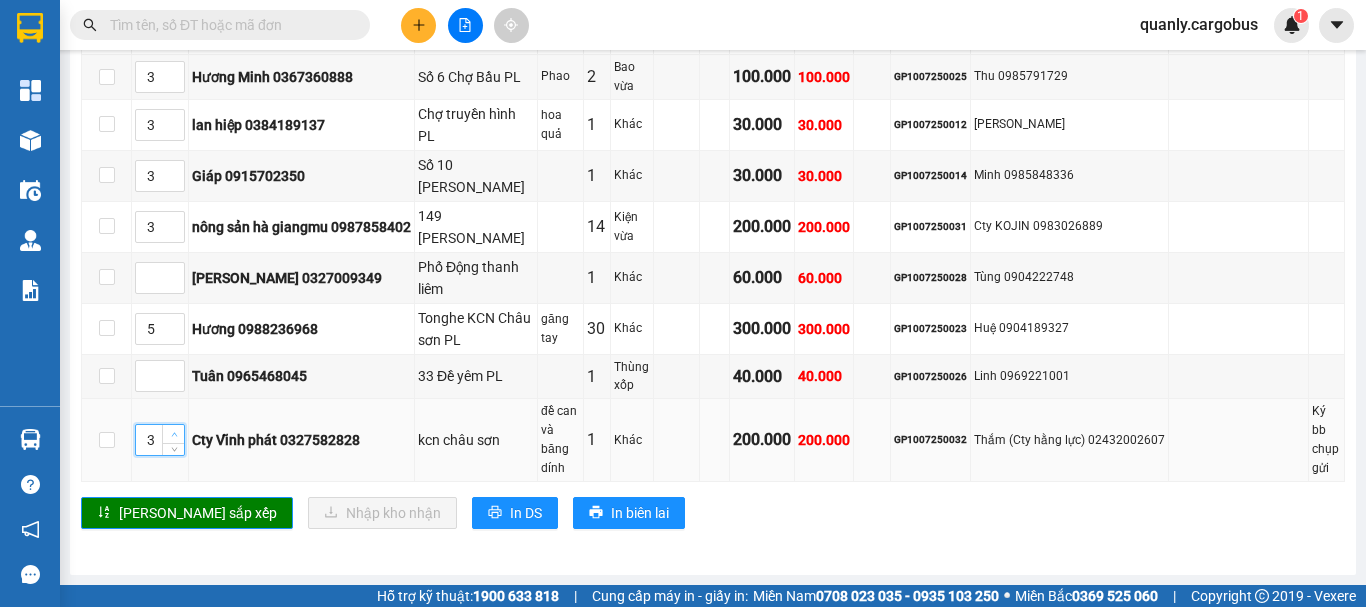 click at bounding box center (174, 435) 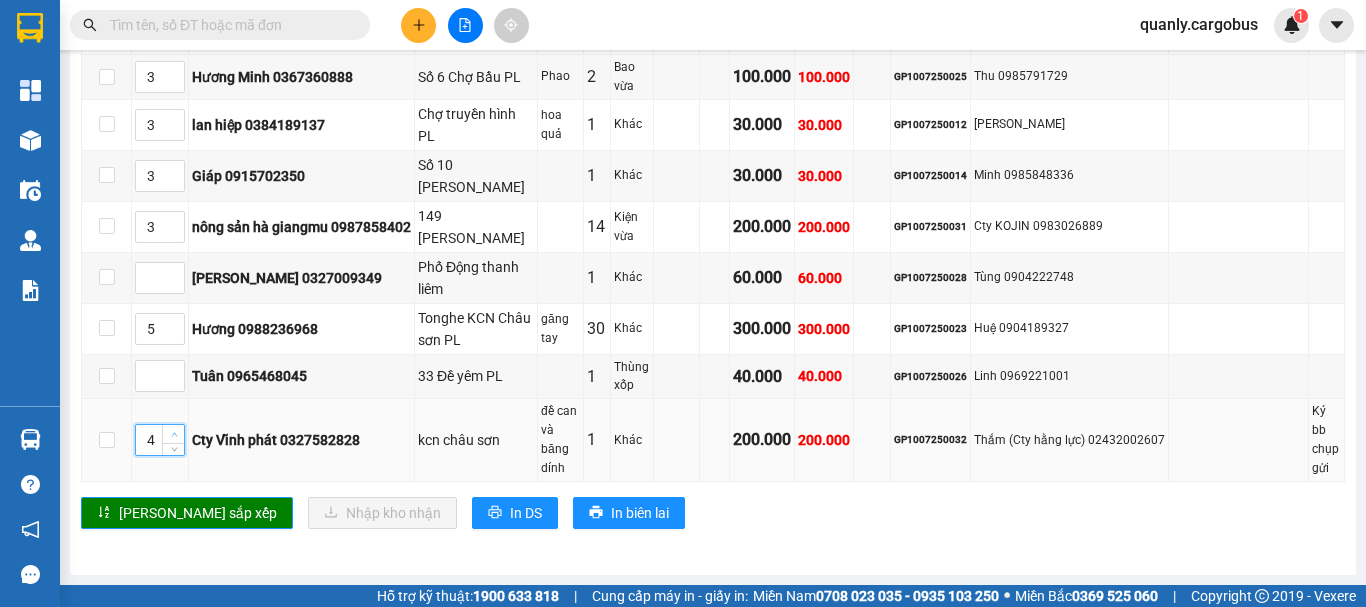 click at bounding box center [174, 435] 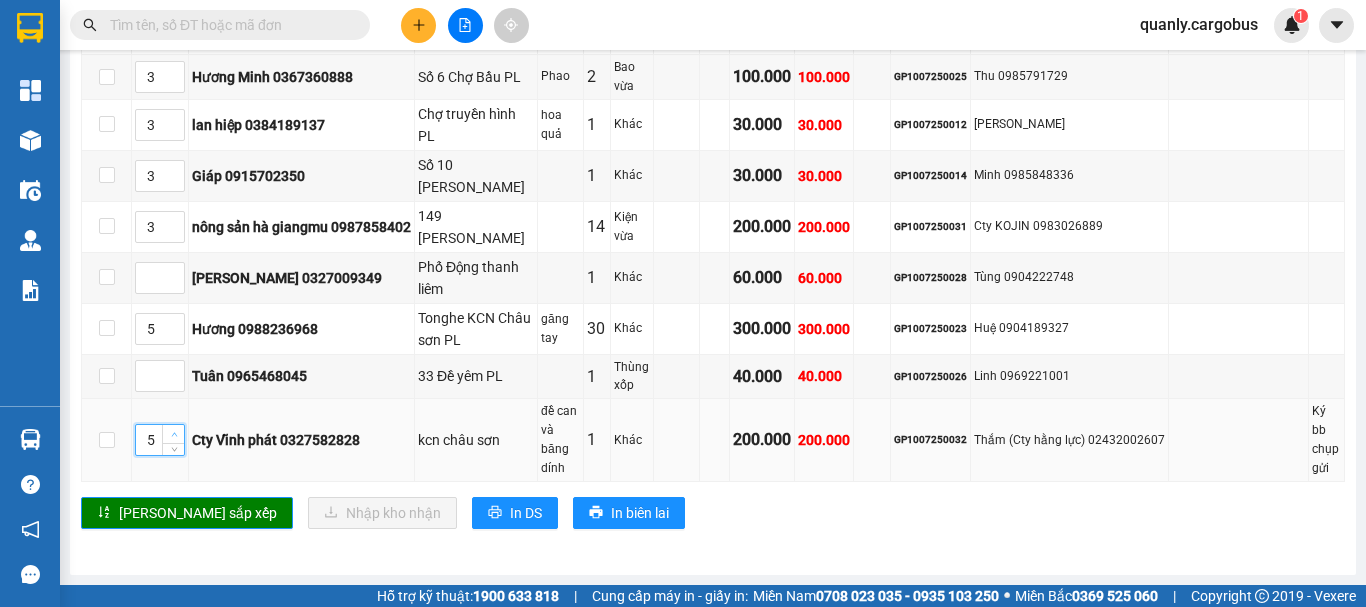 click at bounding box center (174, 435) 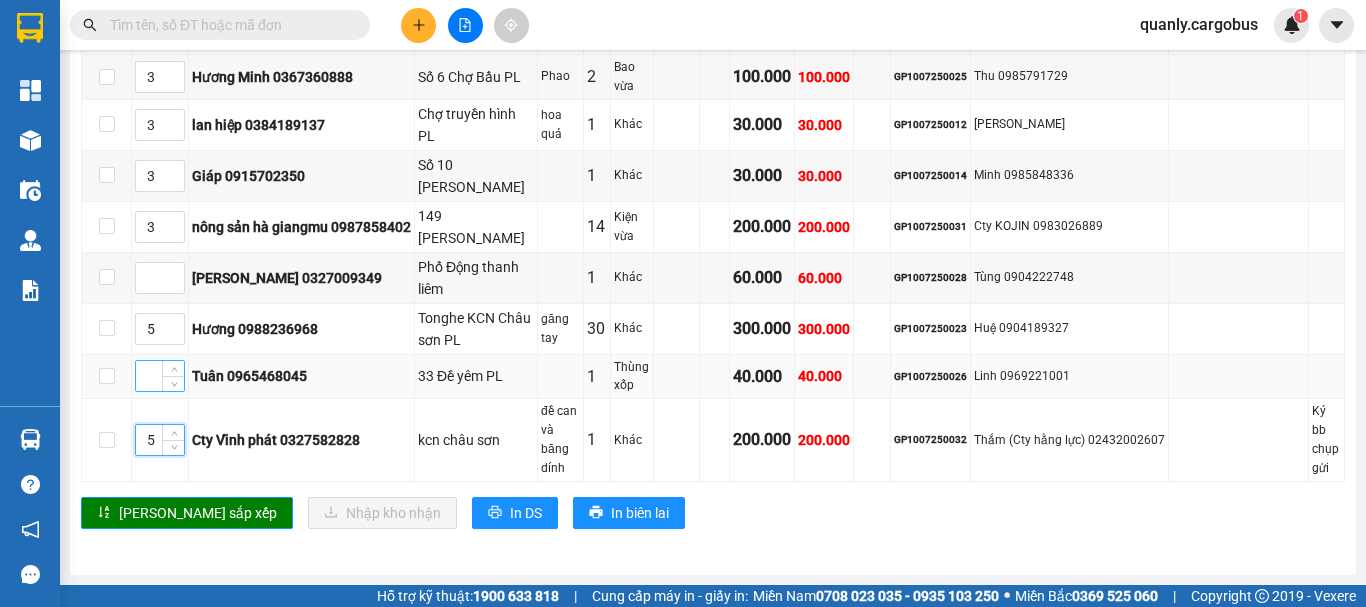 click at bounding box center [160, 376] 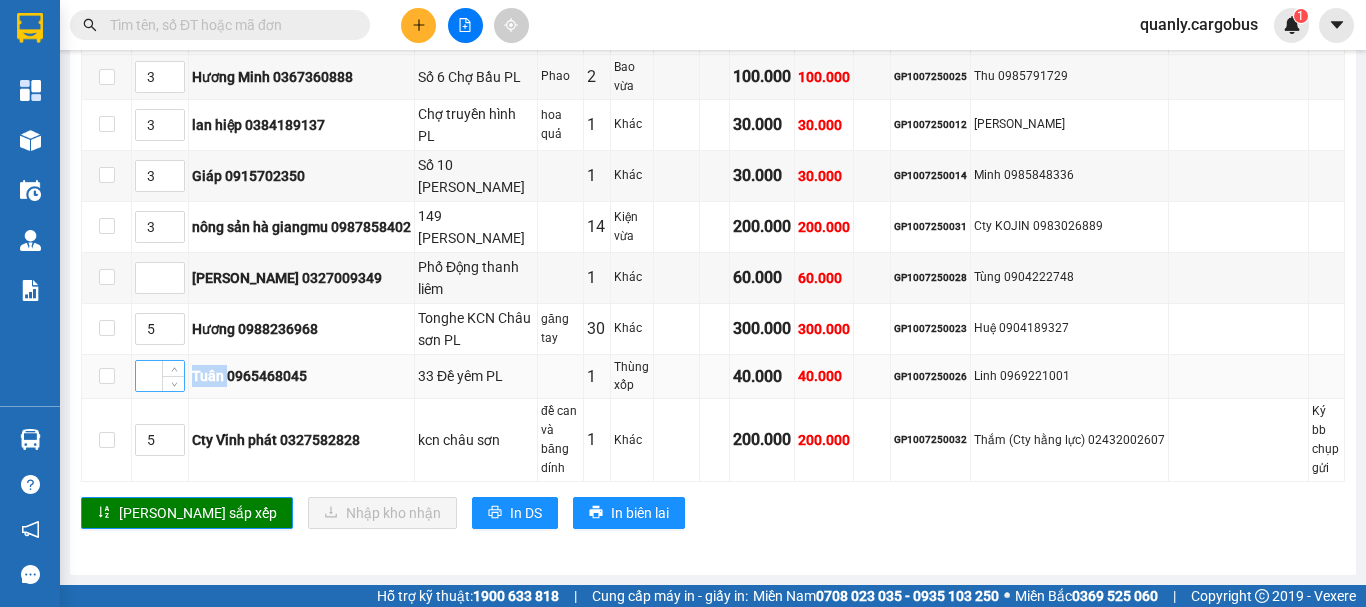 click at bounding box center [160, 376] 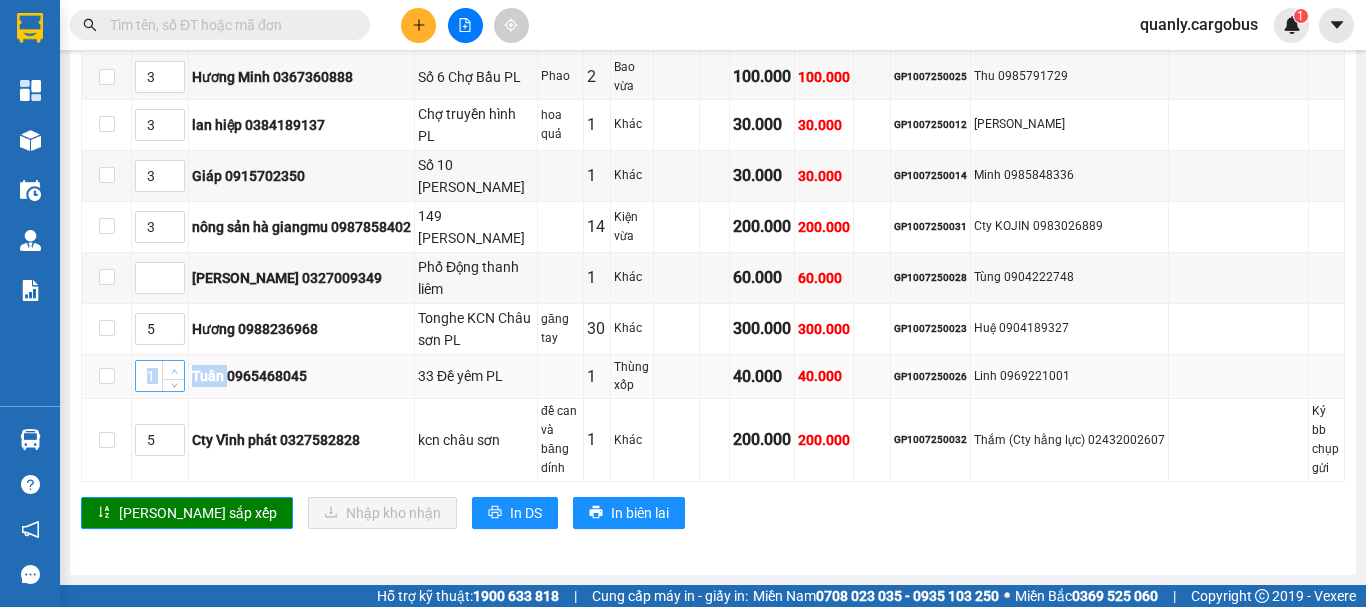 click 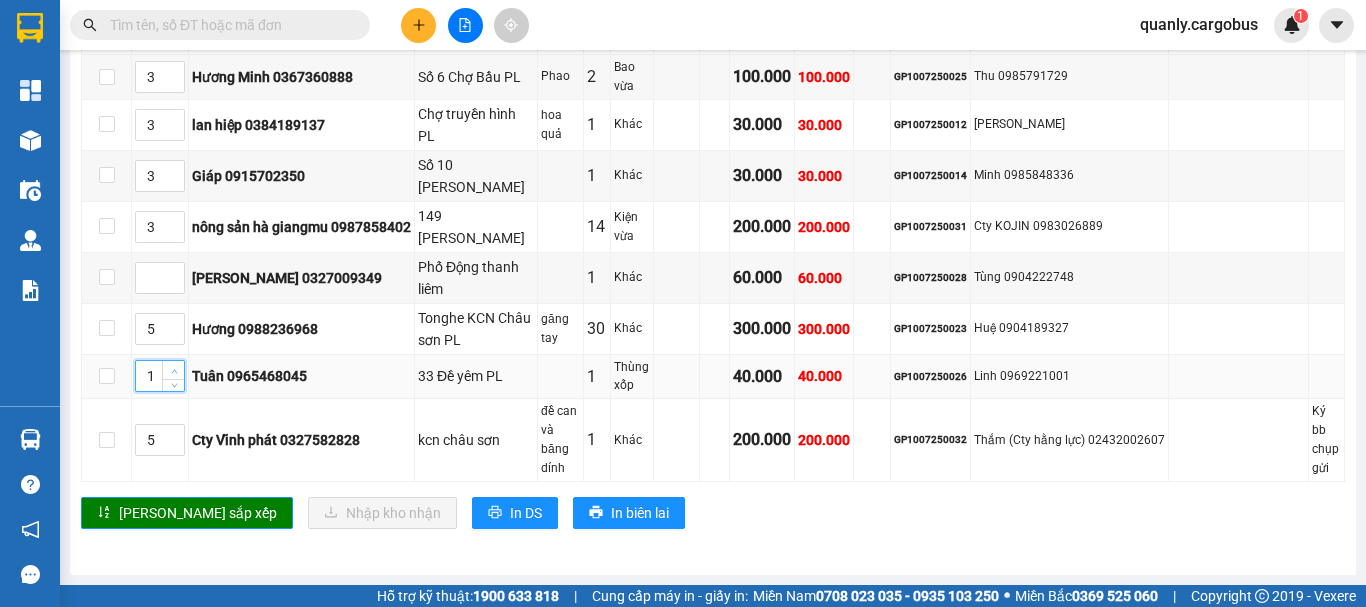 click 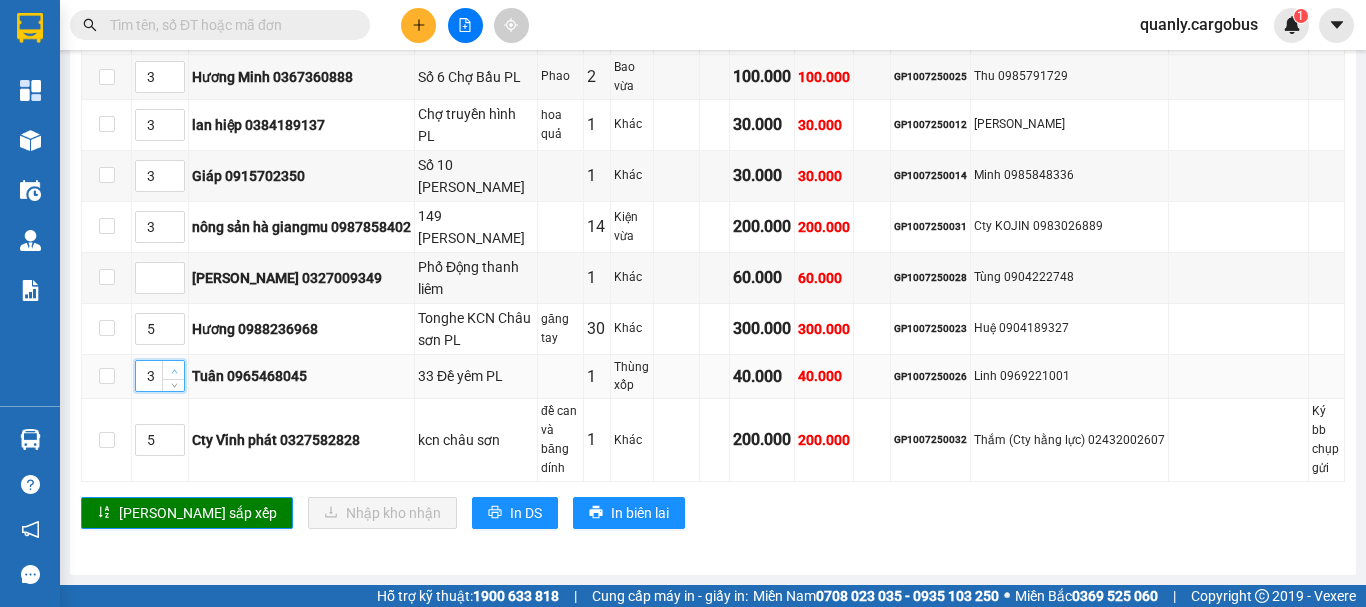 click 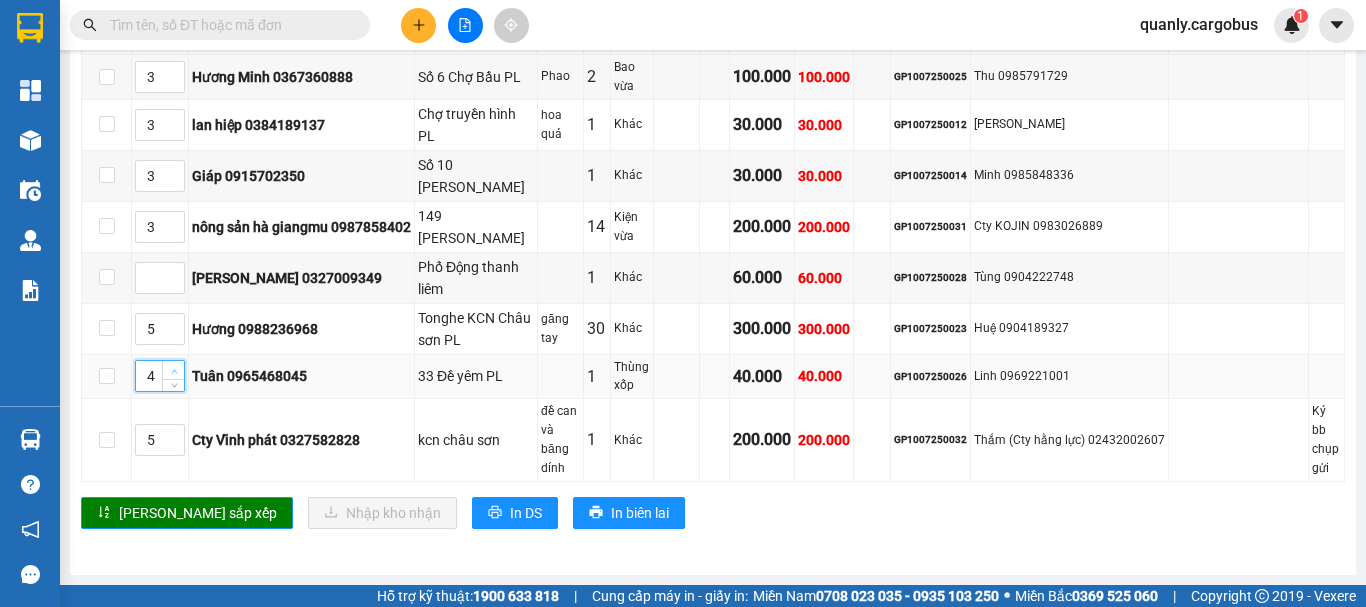 click 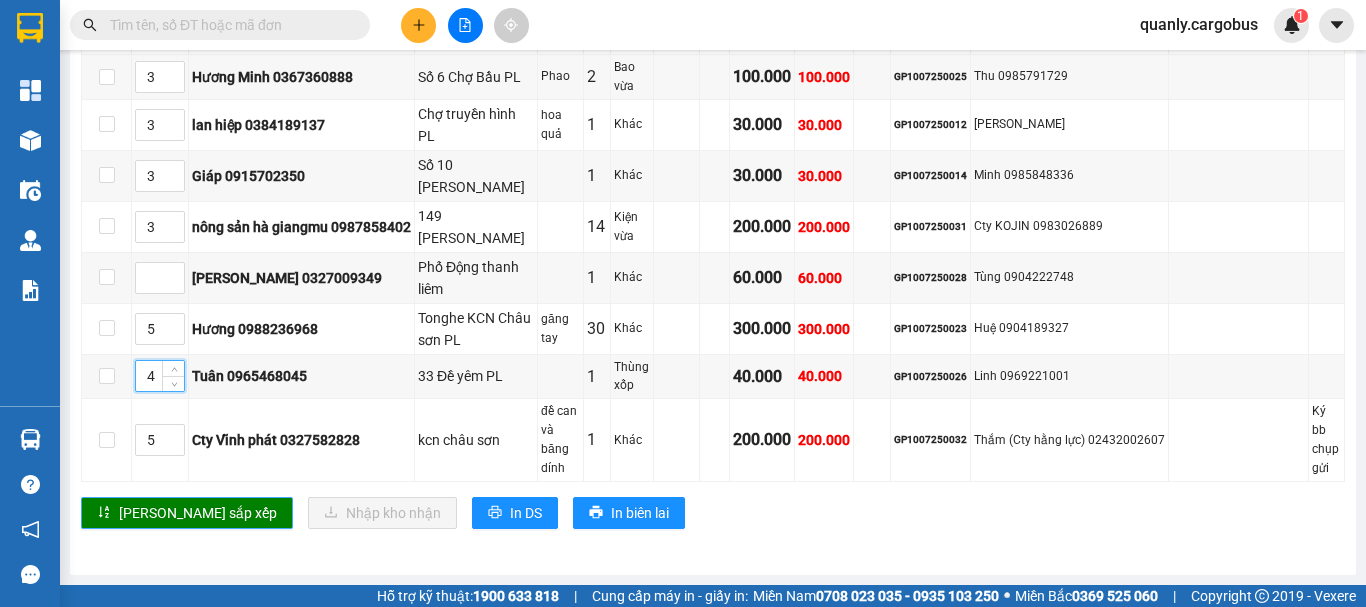 click on "[PERSON_NAME] sắp xếp" at bounding box center (198, 513) 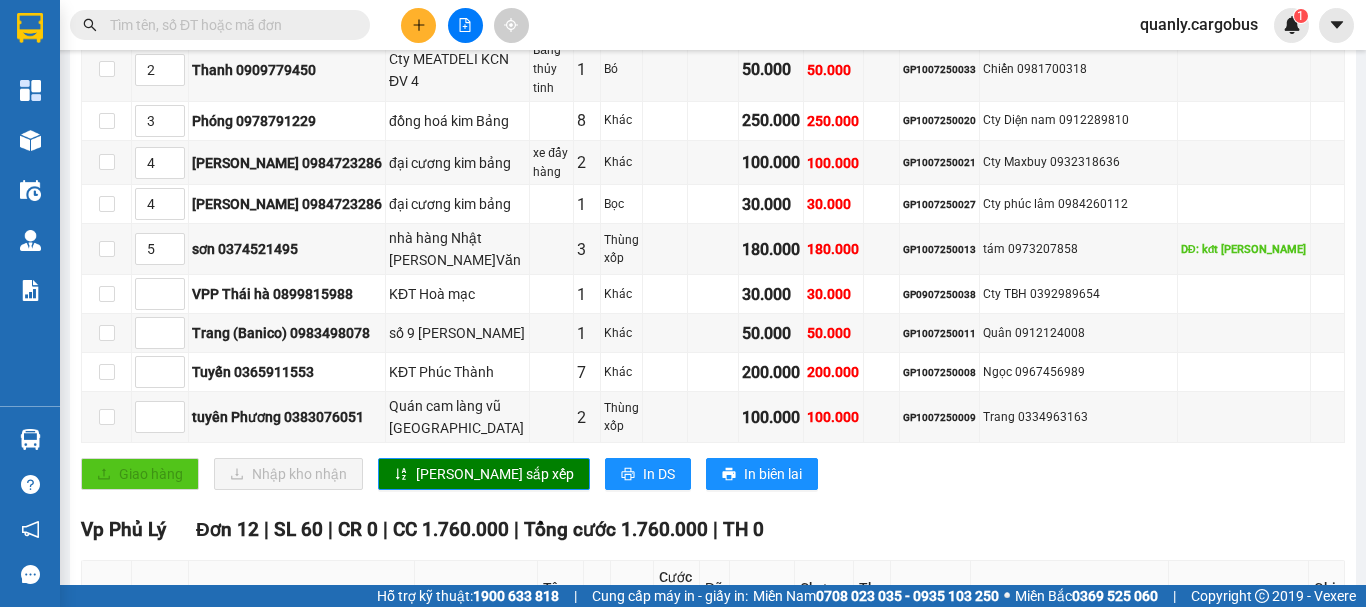 scroll, scrollTop: 516, scrollLeft: 0, axis: vertical 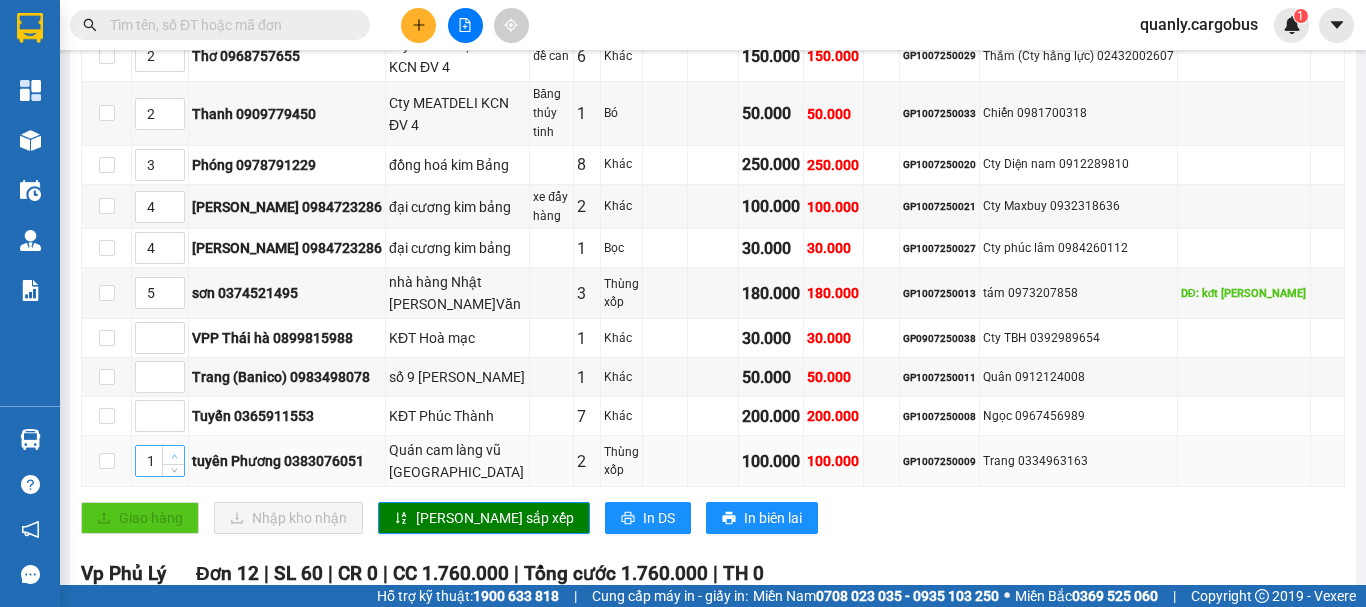 click at bounding box center [174, 456] 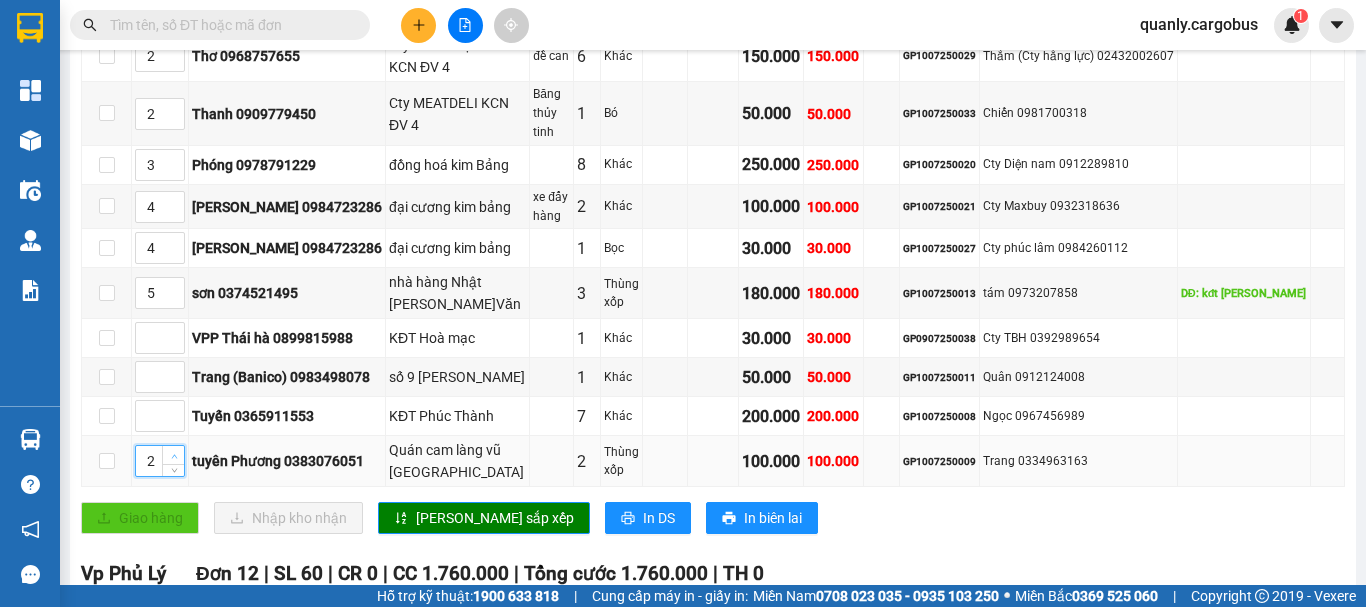 click at bounding box center (174, 456) 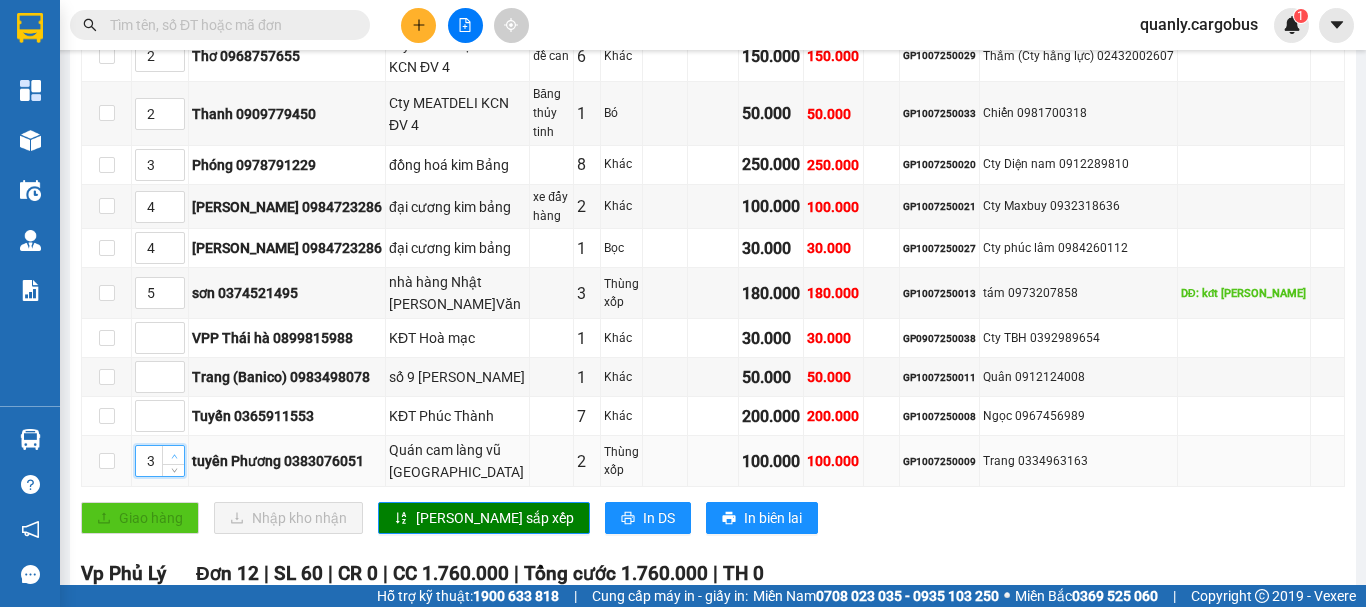 click at bounding box center (174, 456) 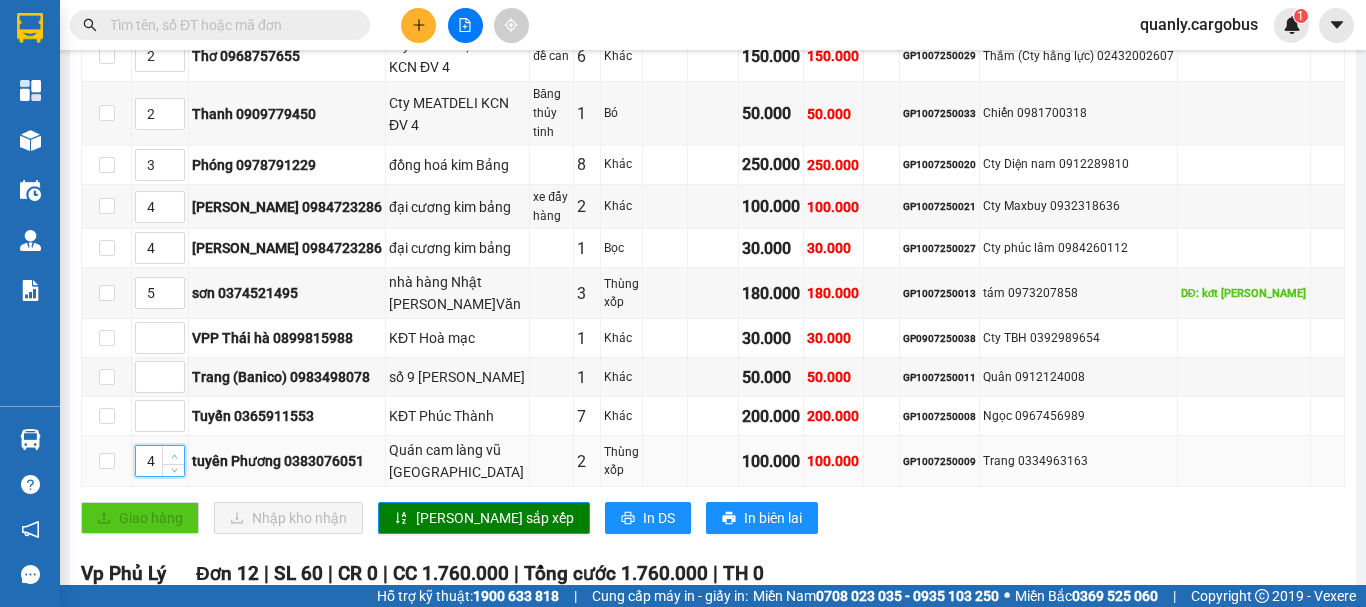 click at bounding box center [174, 456] 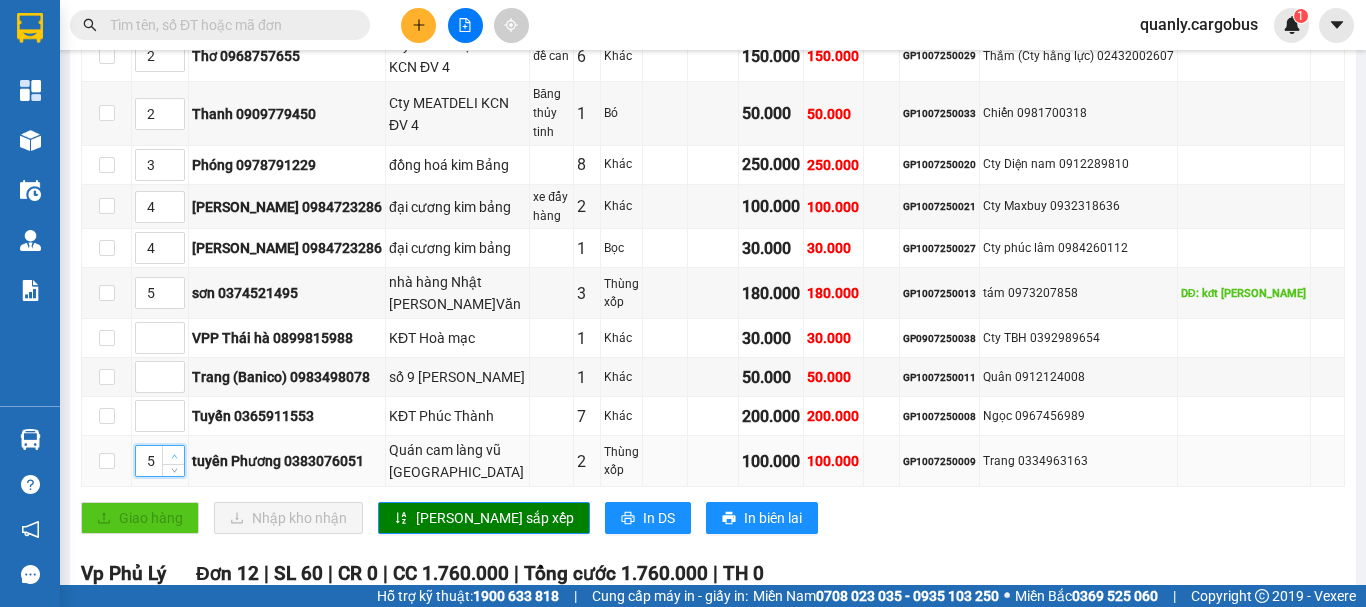 click at bounding box center (174, 456) 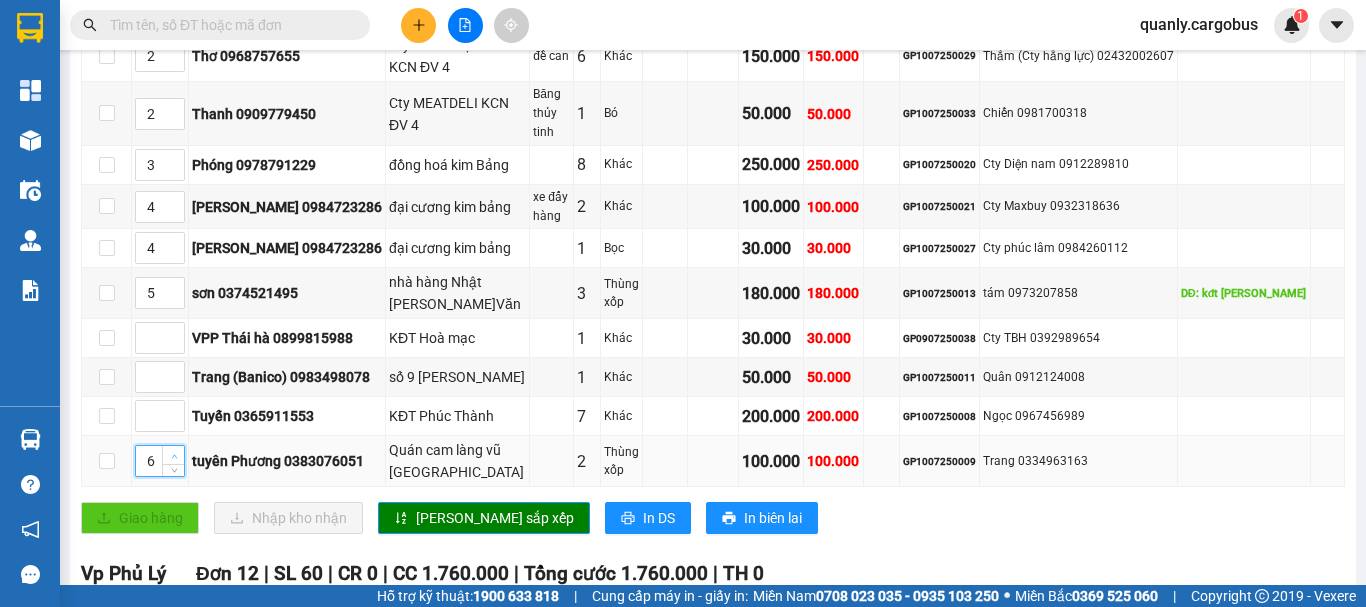 click at bounding box center [174, 456] 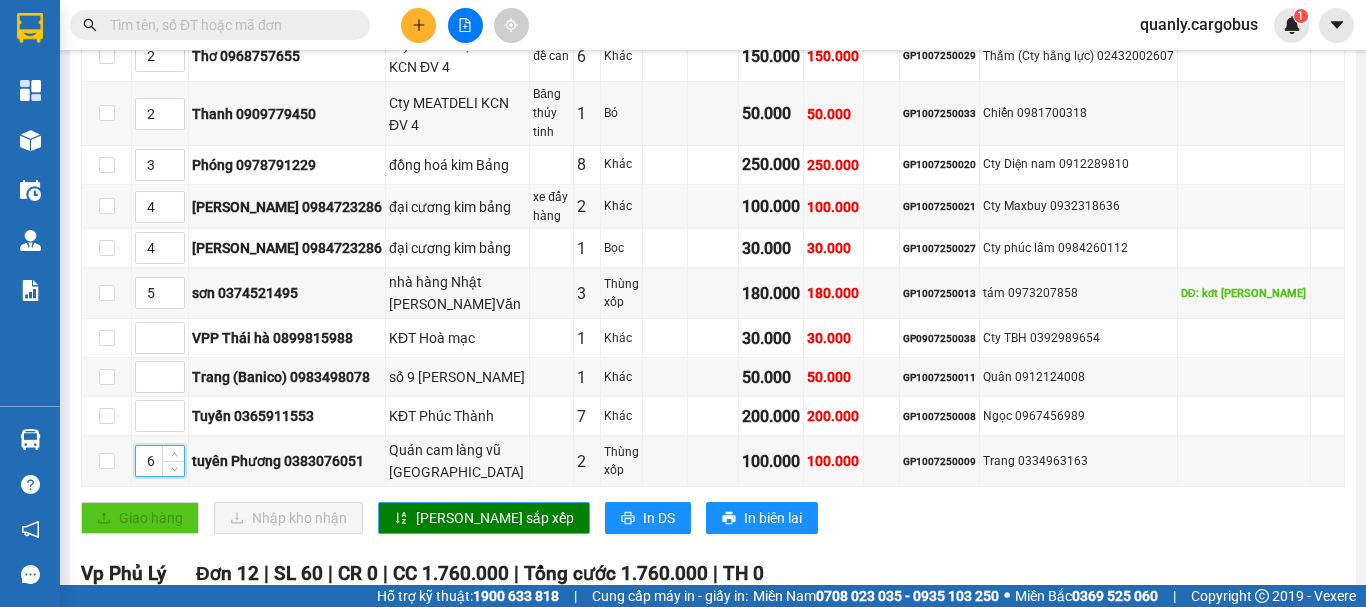 click on "[PERSON_NAME] sắp xếp" at bounding box center [495, 518] 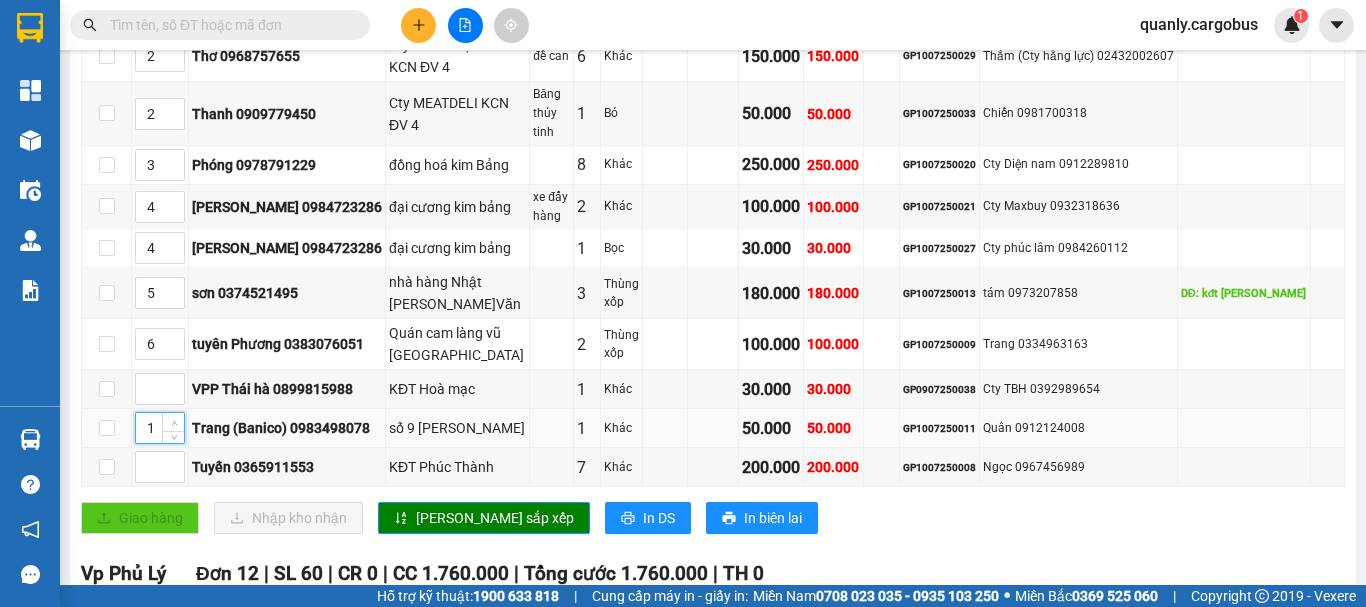 click at bounding box center [173, 422] 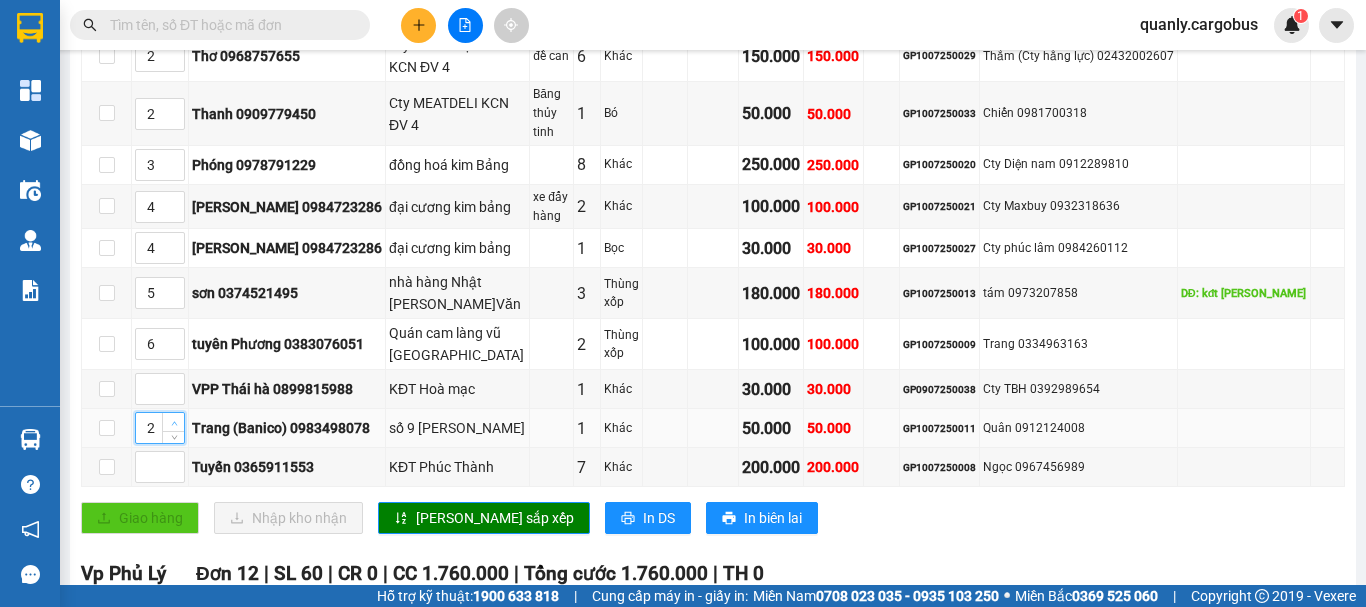 click at bounding box center [173, 422] 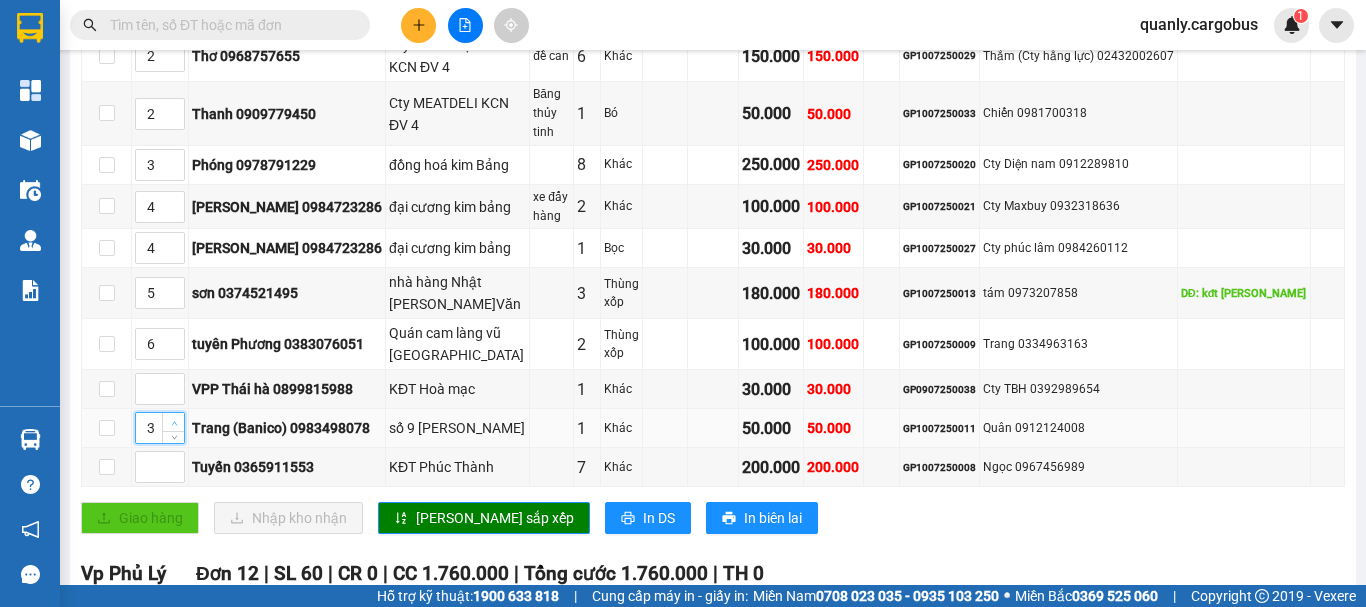 click at bounding box center [173, 422] 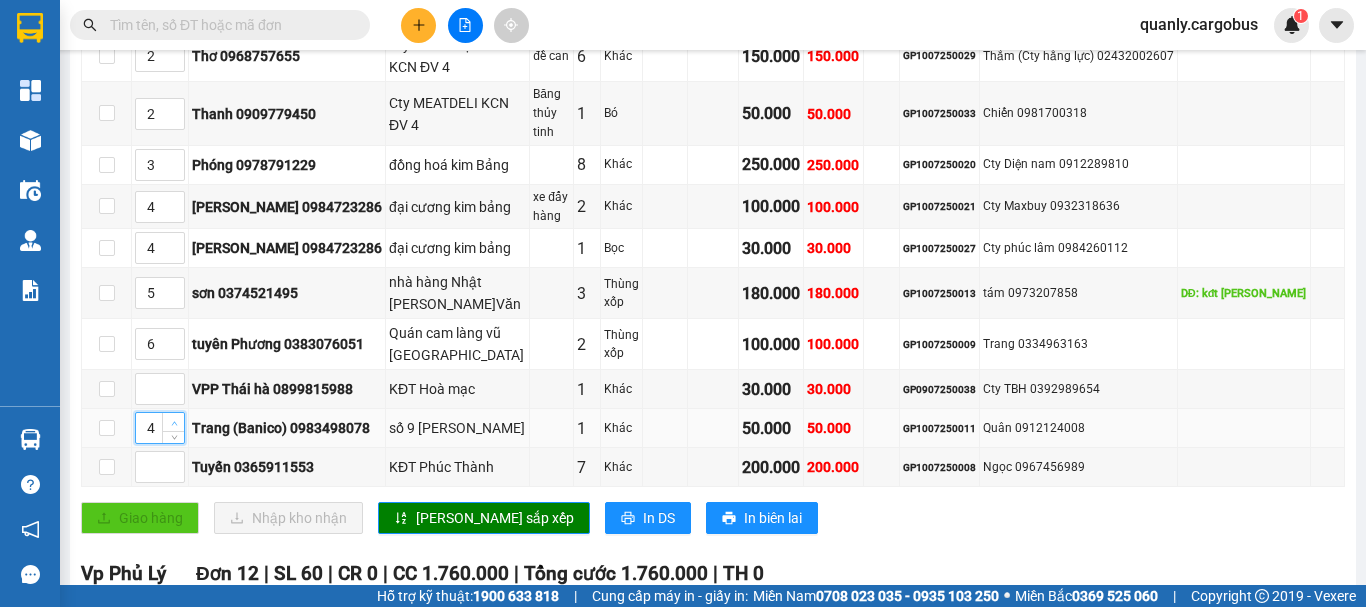click at bounding box center [173, 422] 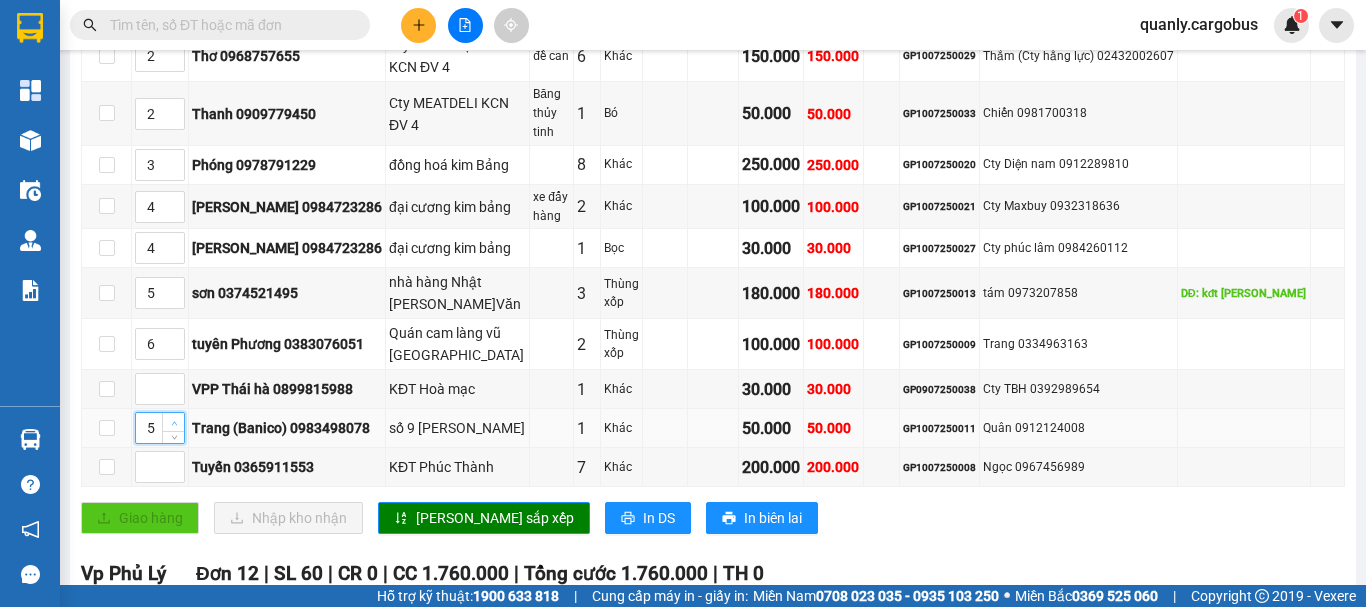 click at bounding box center (173, 422) 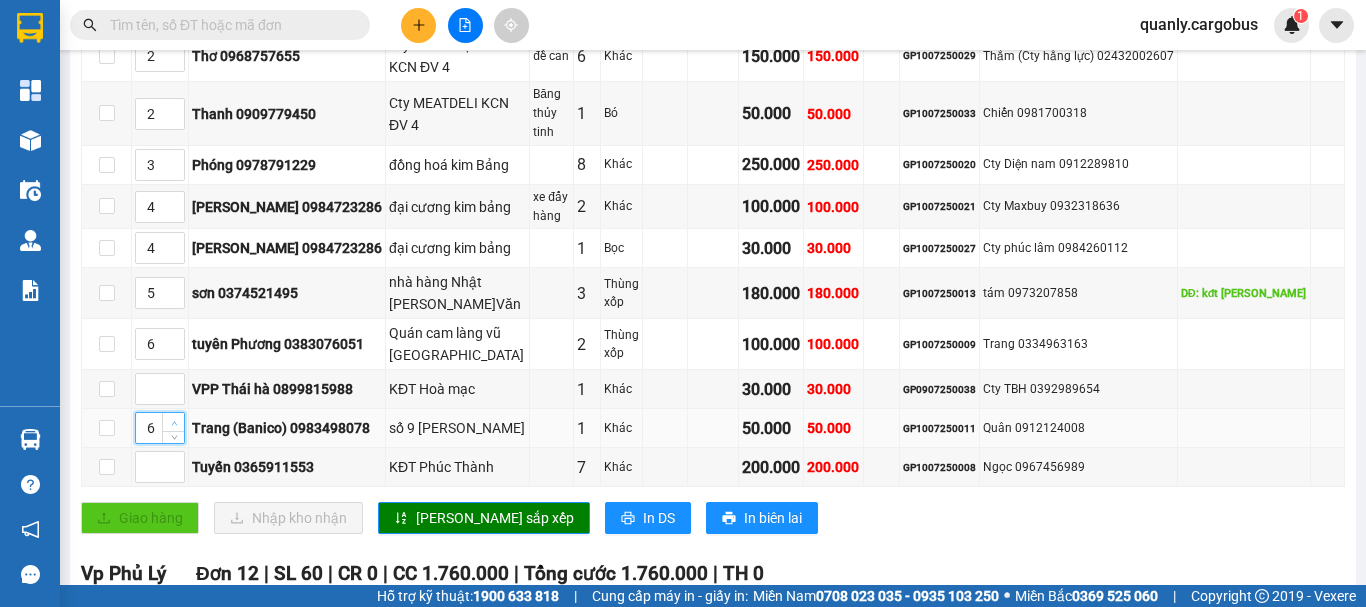 click at bounding box center (173, 422) 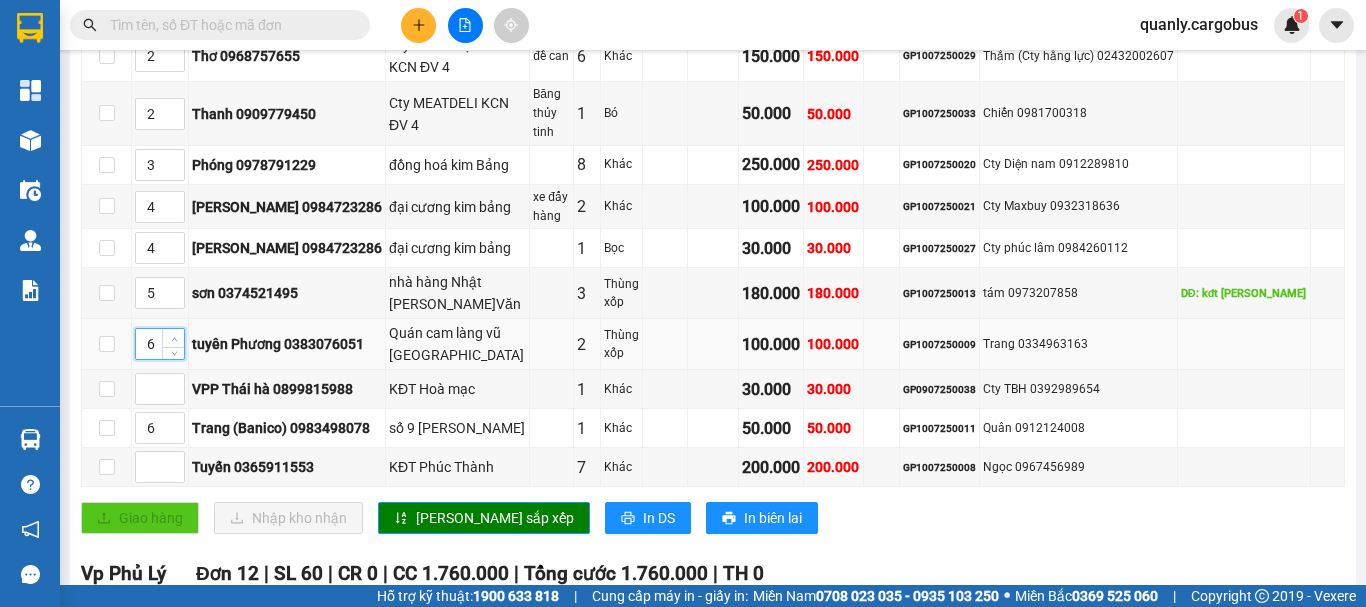 type on "7" 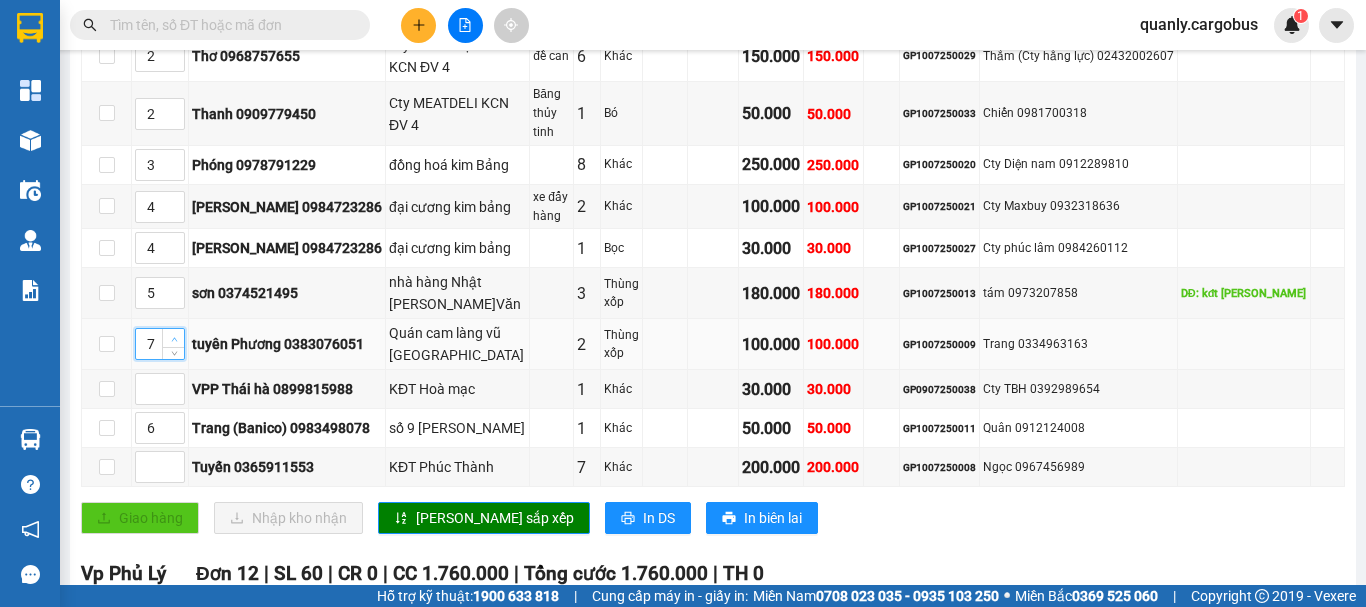 click 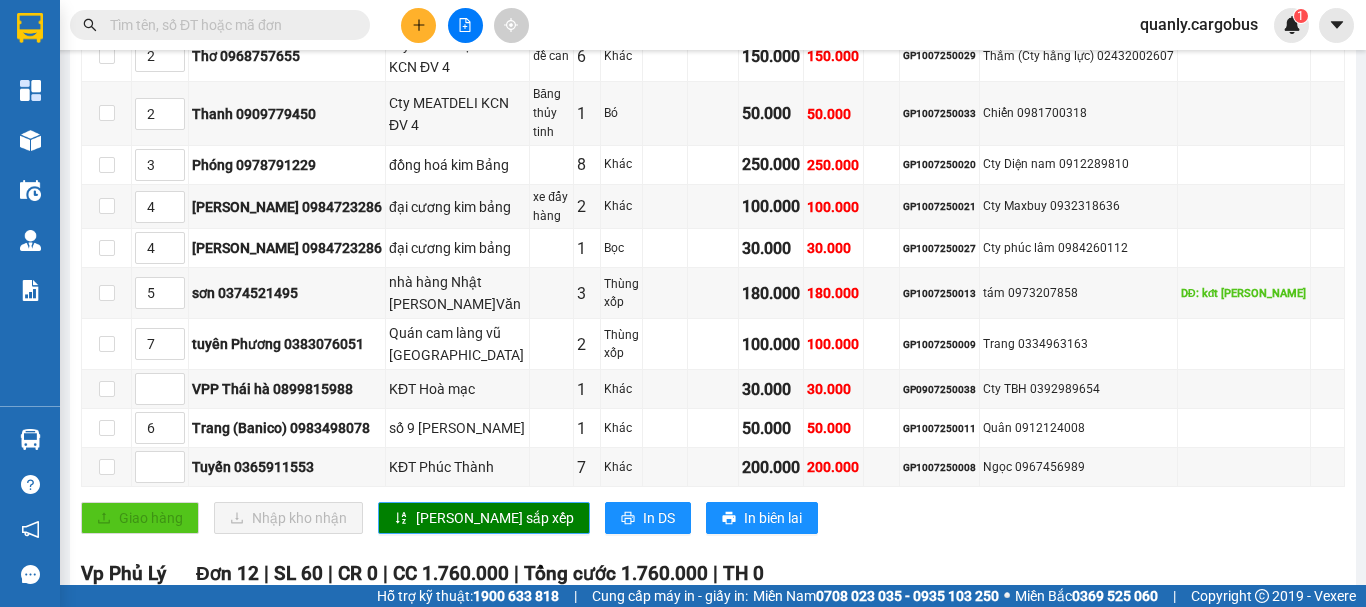 click on "[PERSON_NAME] sắp xếp" at bounding box center (495, 518) 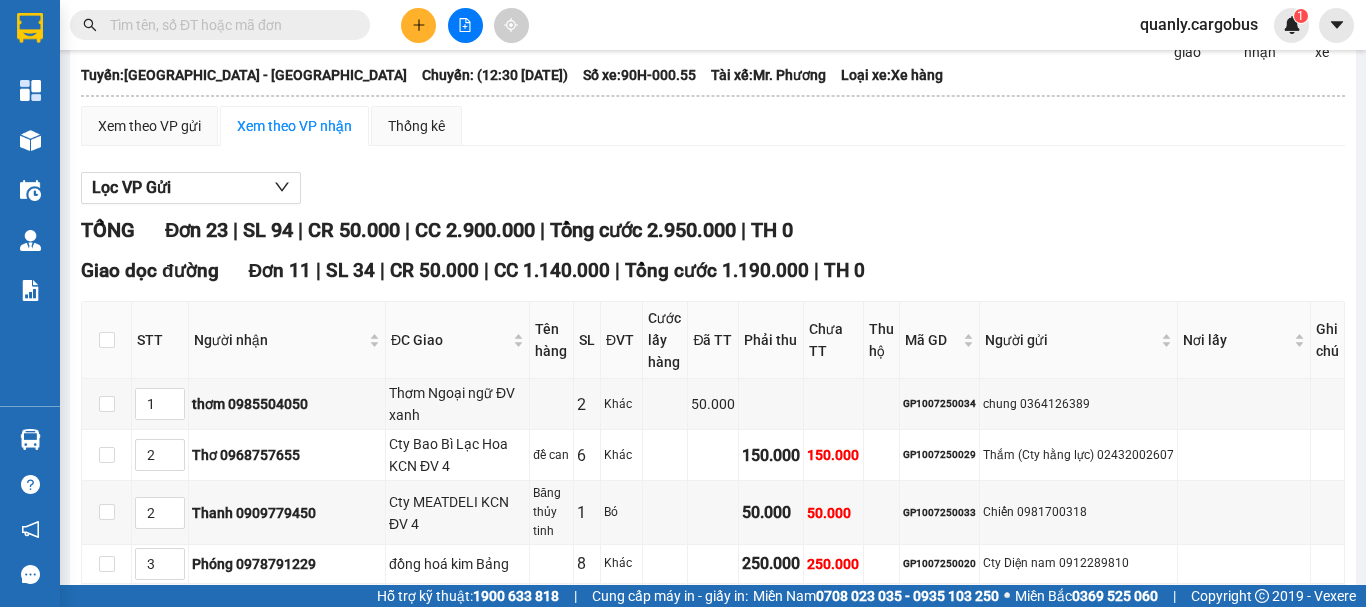 scroll, scrollTop: 116, scrollLeft: 0, axis: vertical 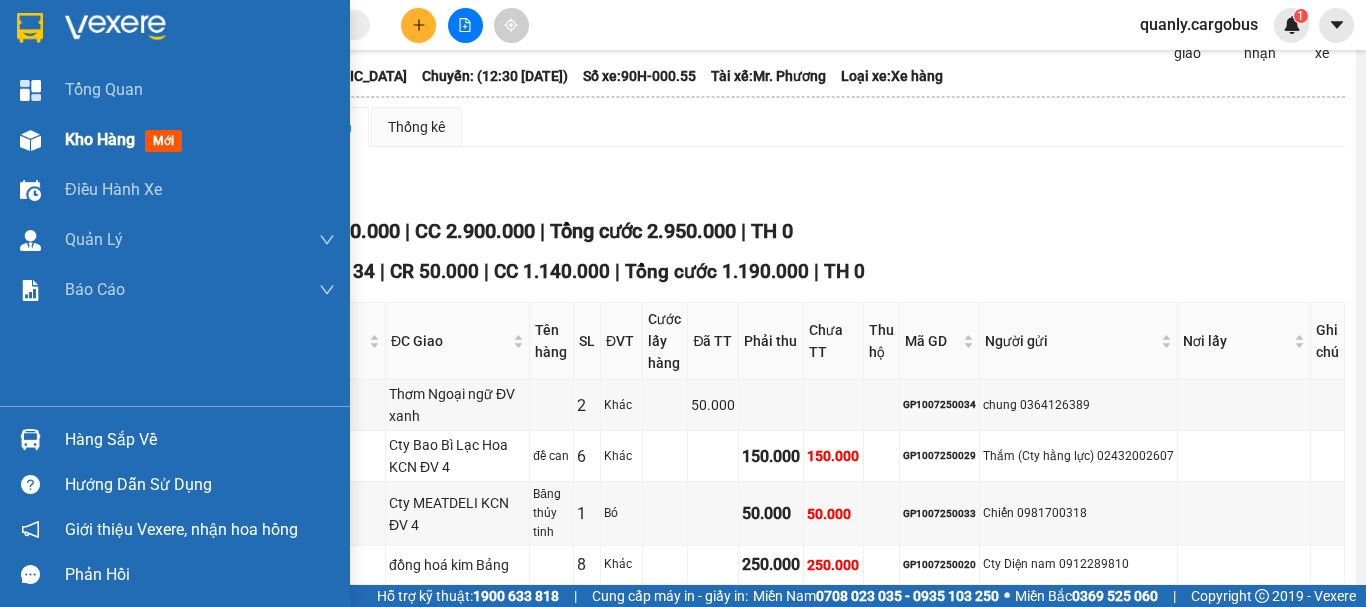 click at bounding box center (30, 140) 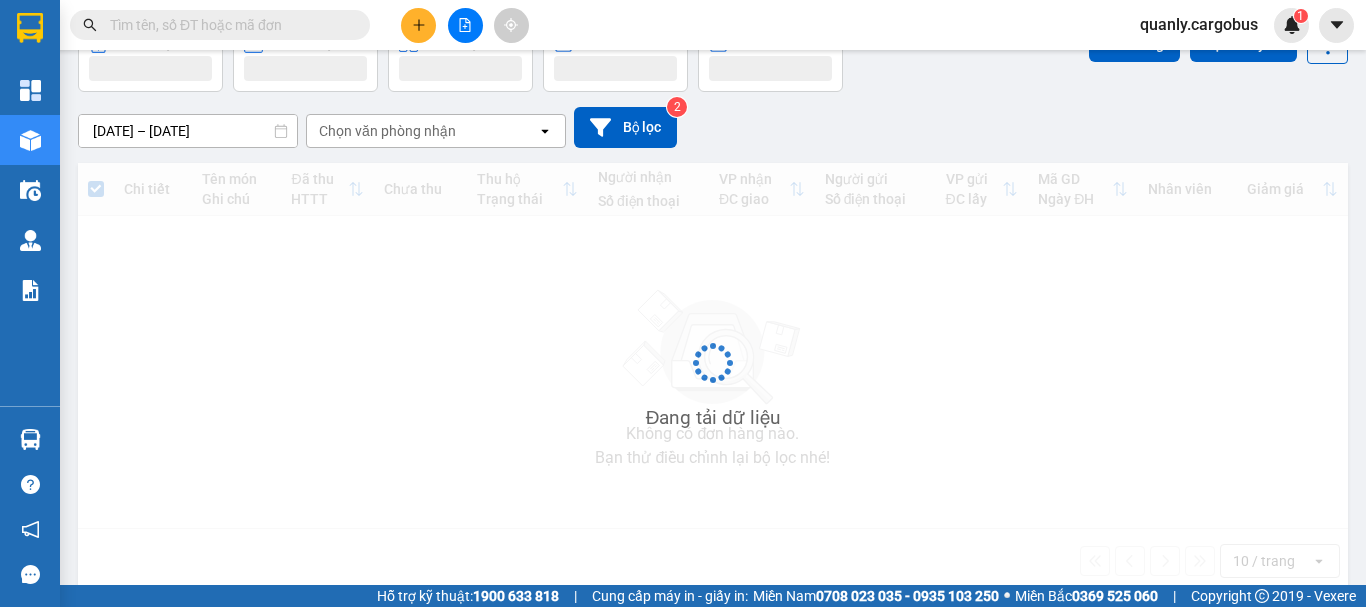 scroll, scrollTop: 92, scrollLeft: 0, axis: vertical 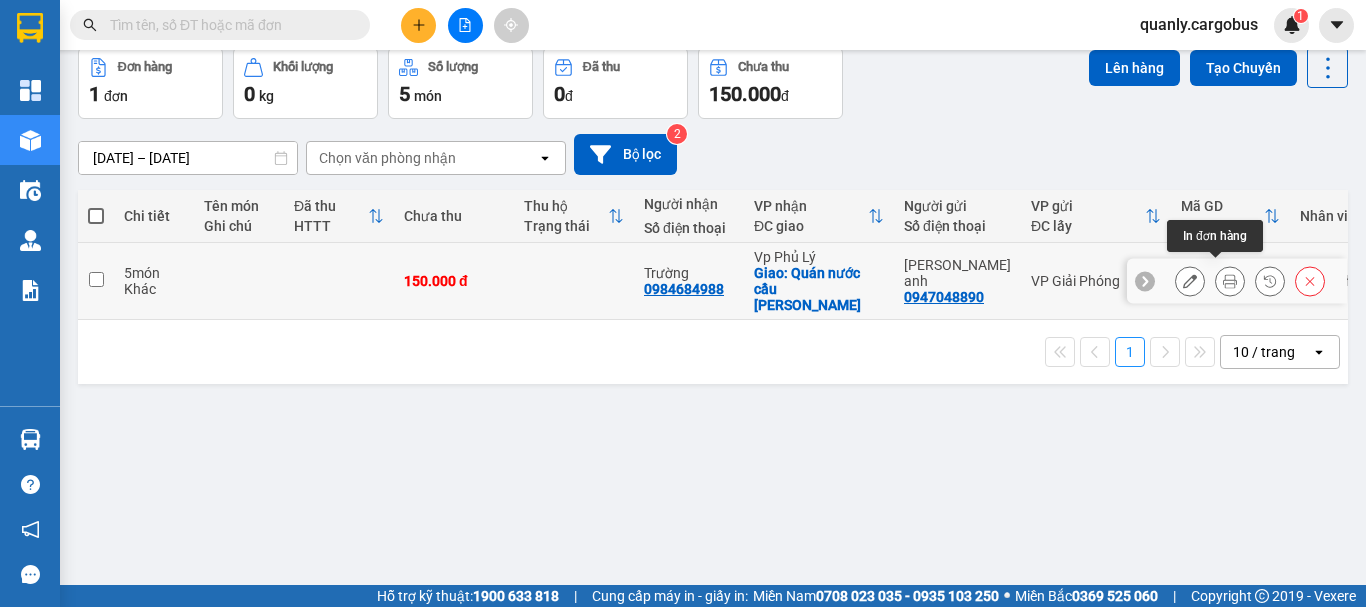 click at bounding box center [1230, 281] 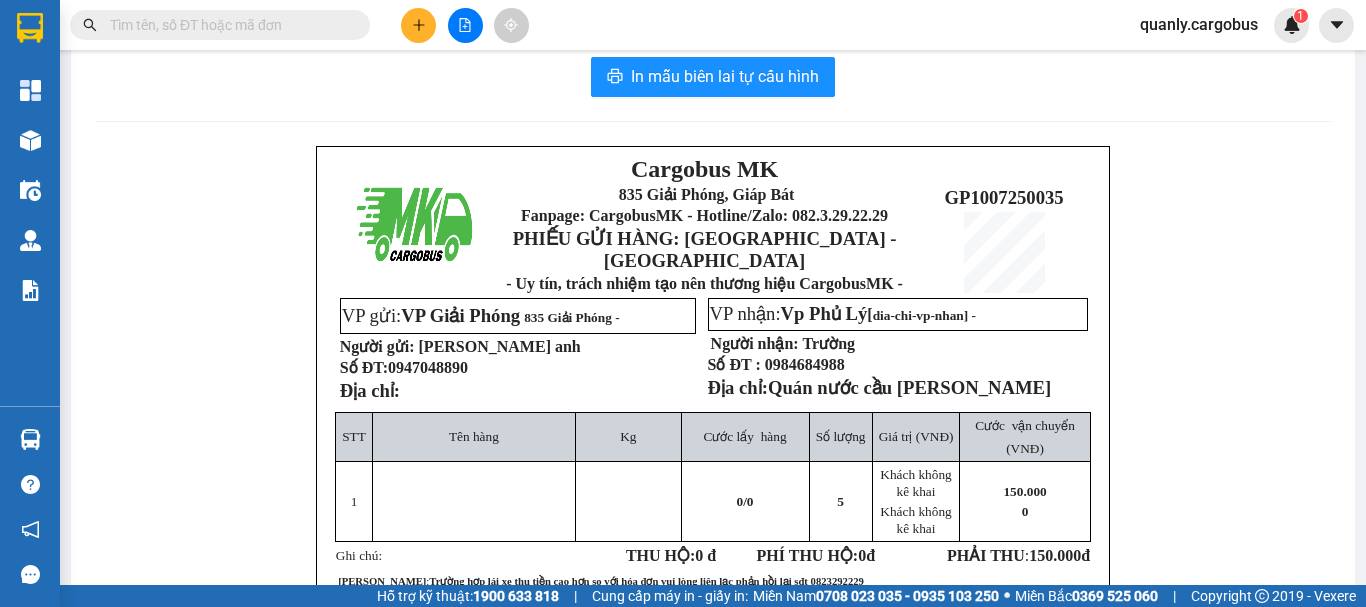scroll, scrollTop: 0, scrollLeft: 0, axis: both 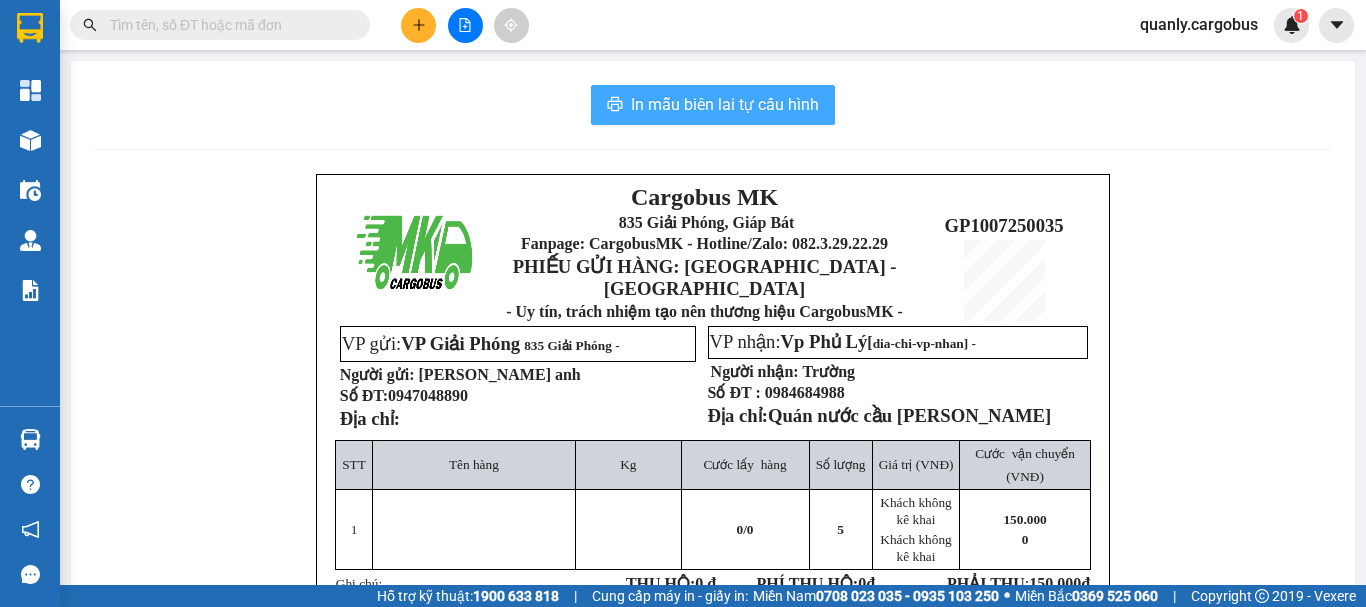 click on "In mẫu biên lai tự cấu hình" at bounding box center [725, 104] 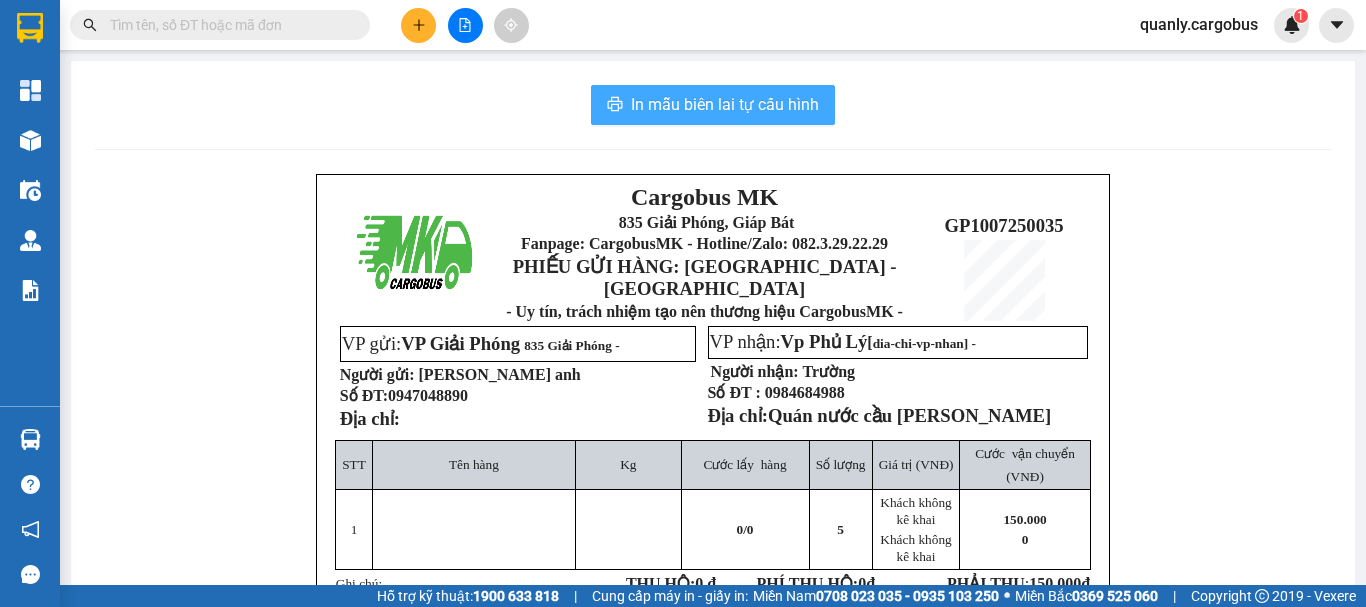 scroll, scrollTop: 0, scrollLeft: 0, axis: both 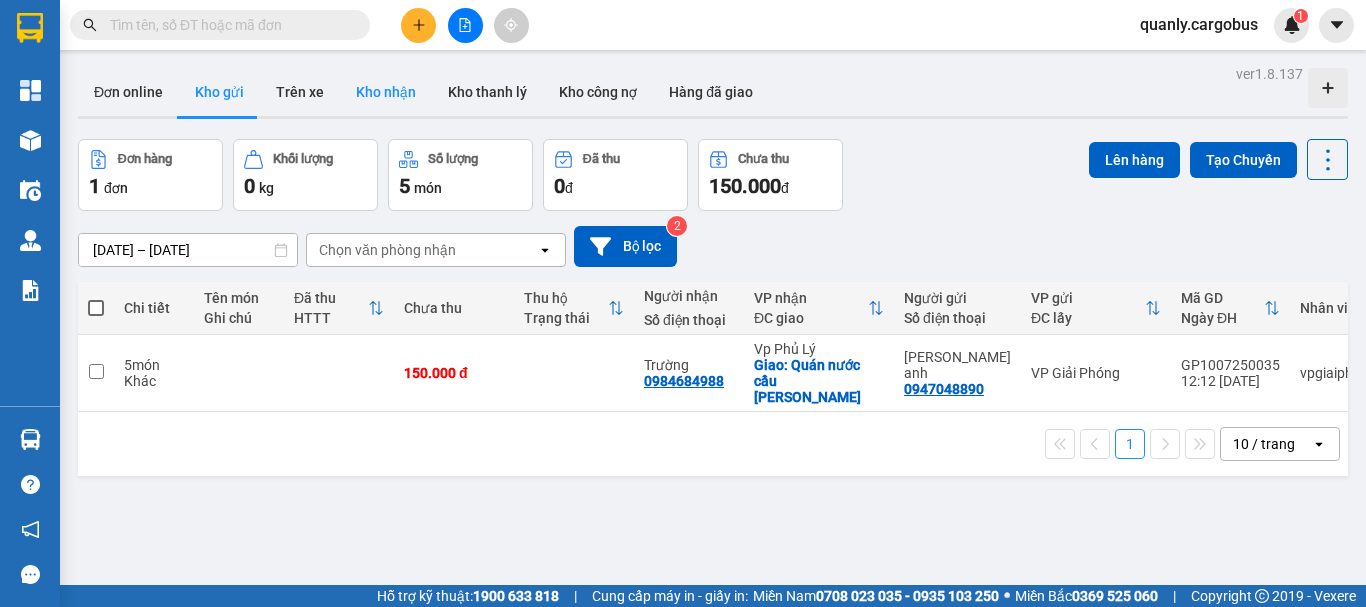 click on "Kho nhận" at bounding box center (386, 92) 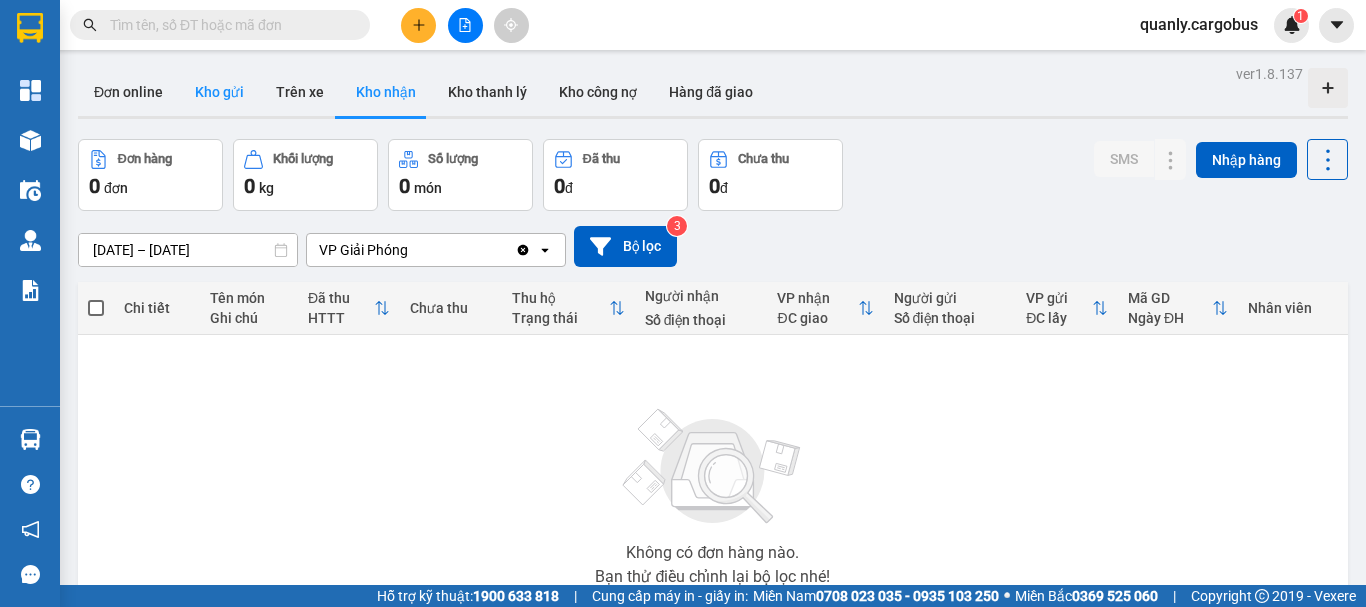 click on "Kho gửi" at bounding box center (219, 92) 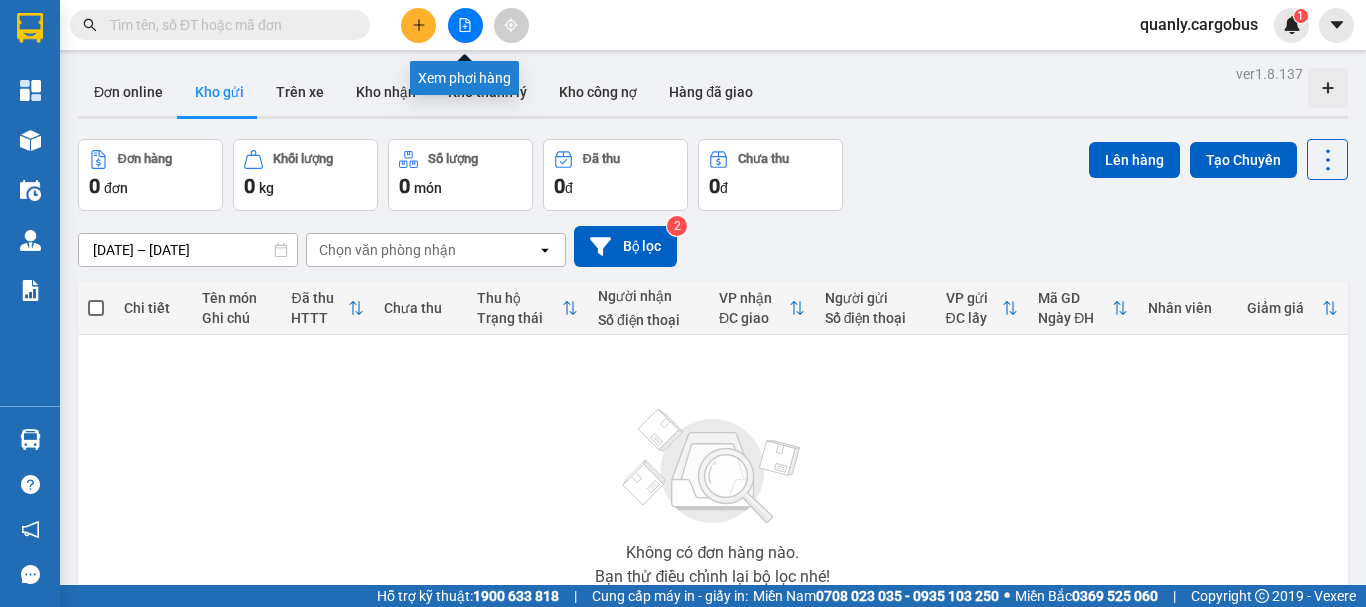 click 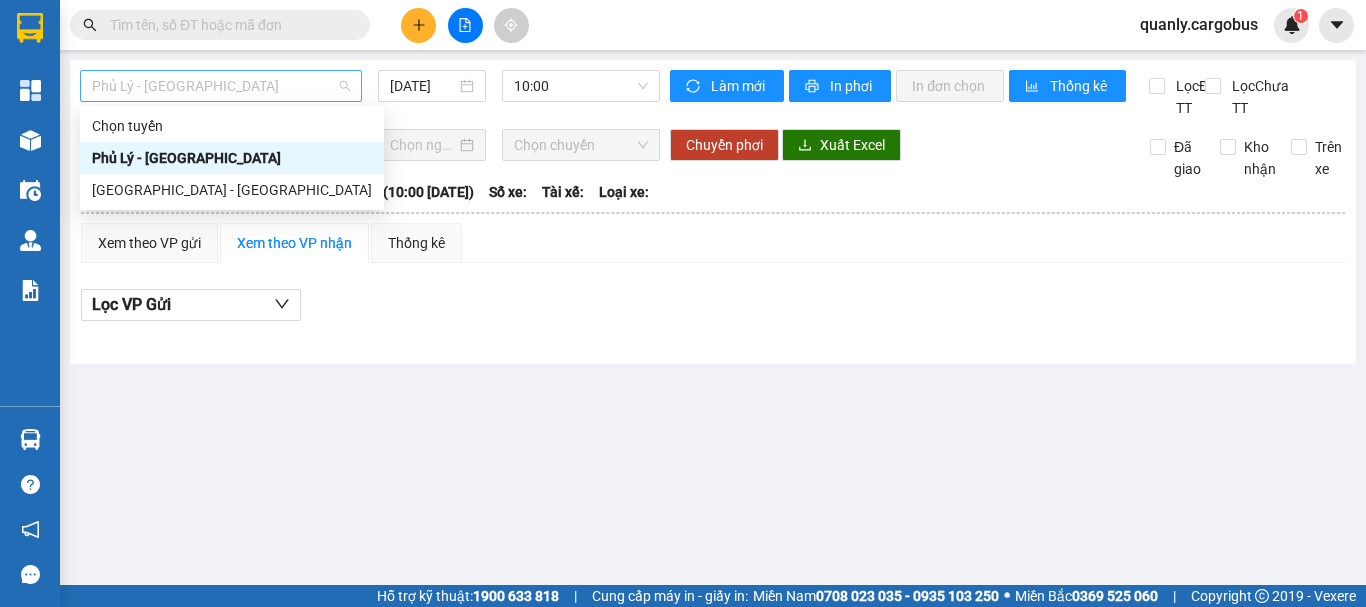 click on "Phủ Lý - [GEOGRAPHIC_DATA]" at bounding box center (221, 86) 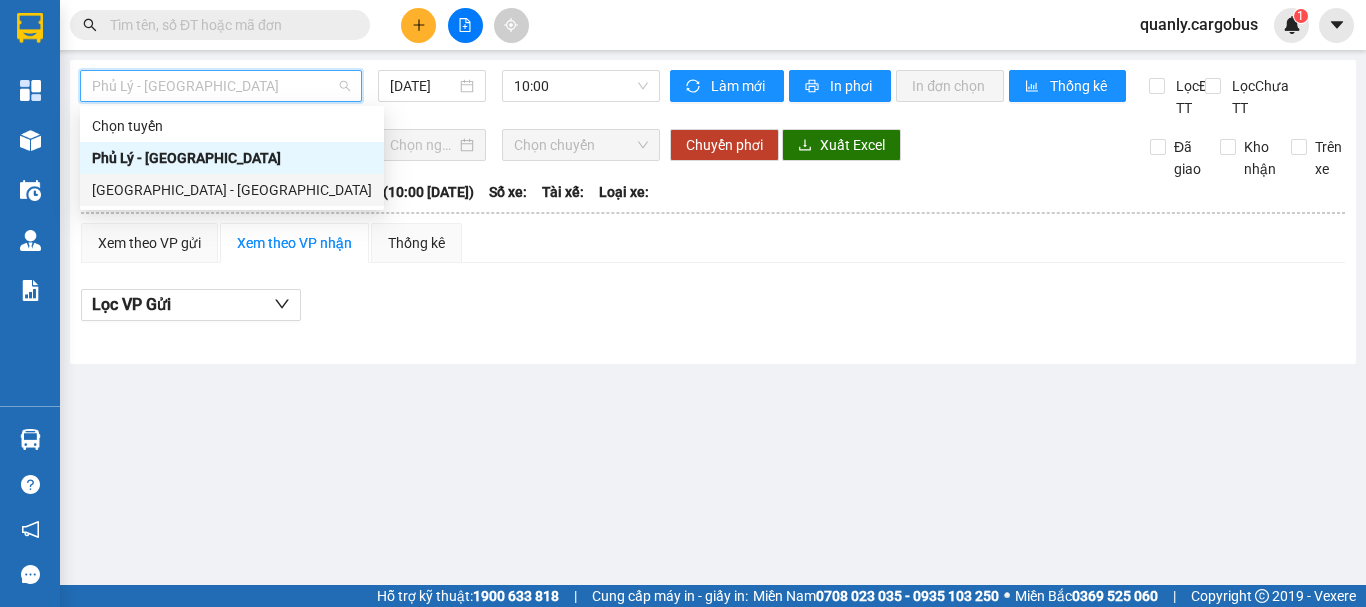 click on "[GEOGRAPHIC_DATA] - [GEOGRAPHIC_DATA]" at bounding box center (232, 190) 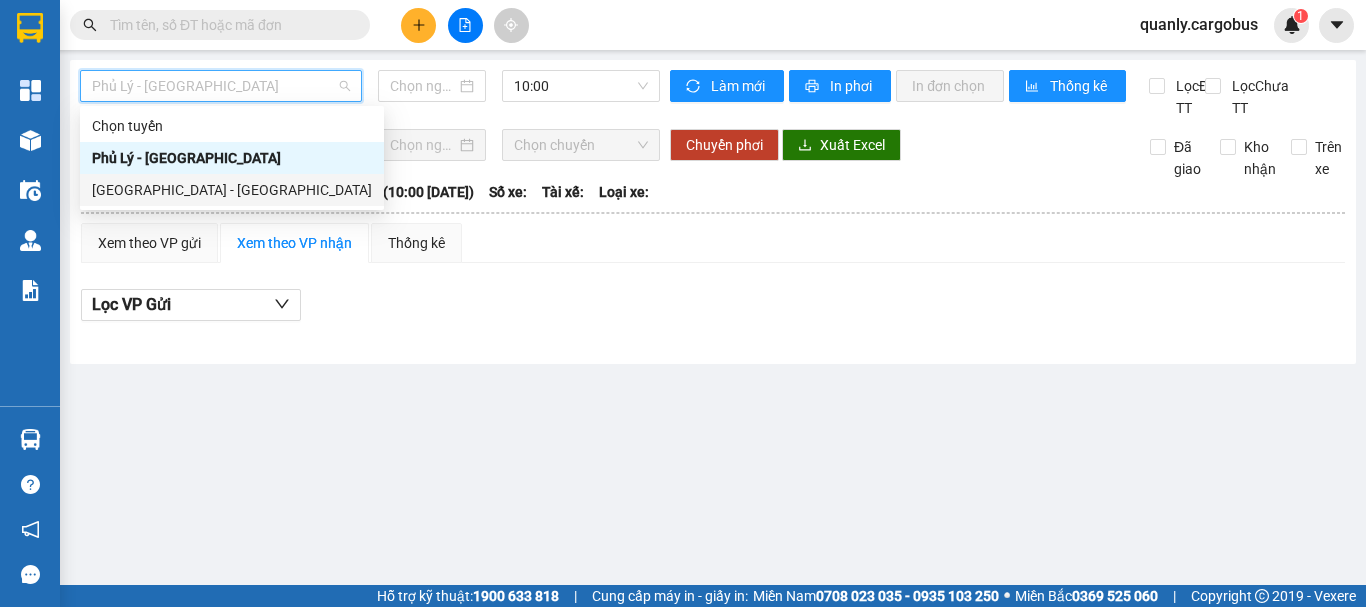 type on "[DATE]" 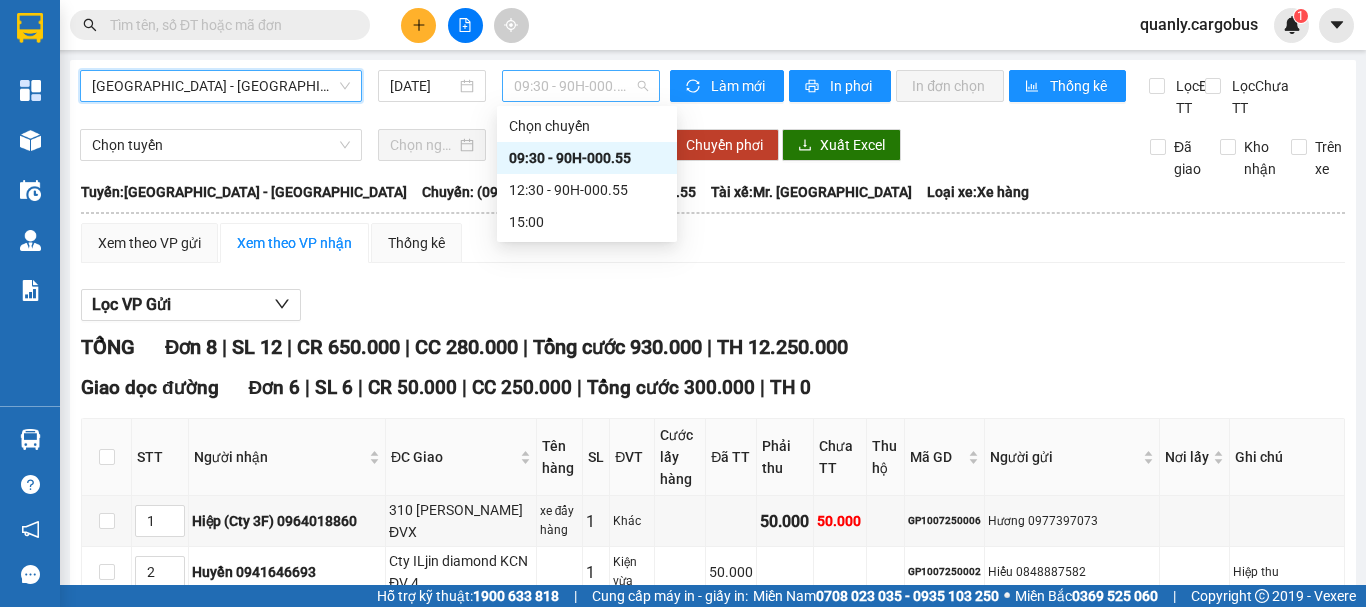 click on "09:30     - 90H-000.55" at bounding box center [581, 86] 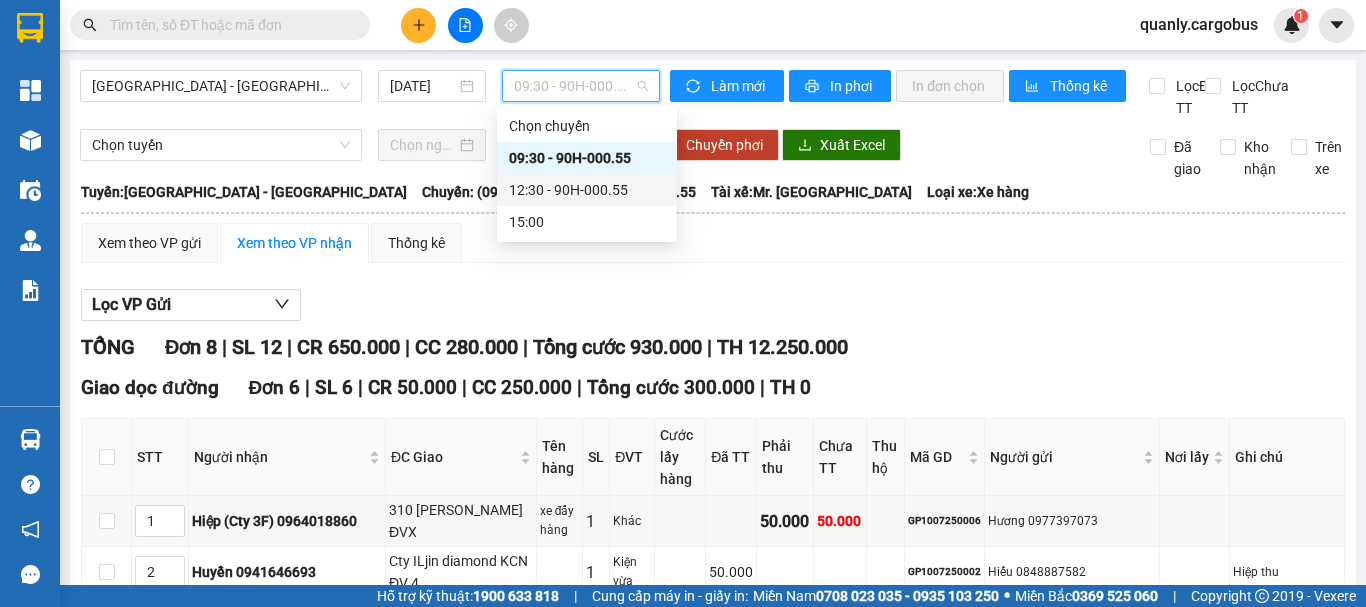 click on "12:30     - 90H-000.55" at bounding box center [587, 190] 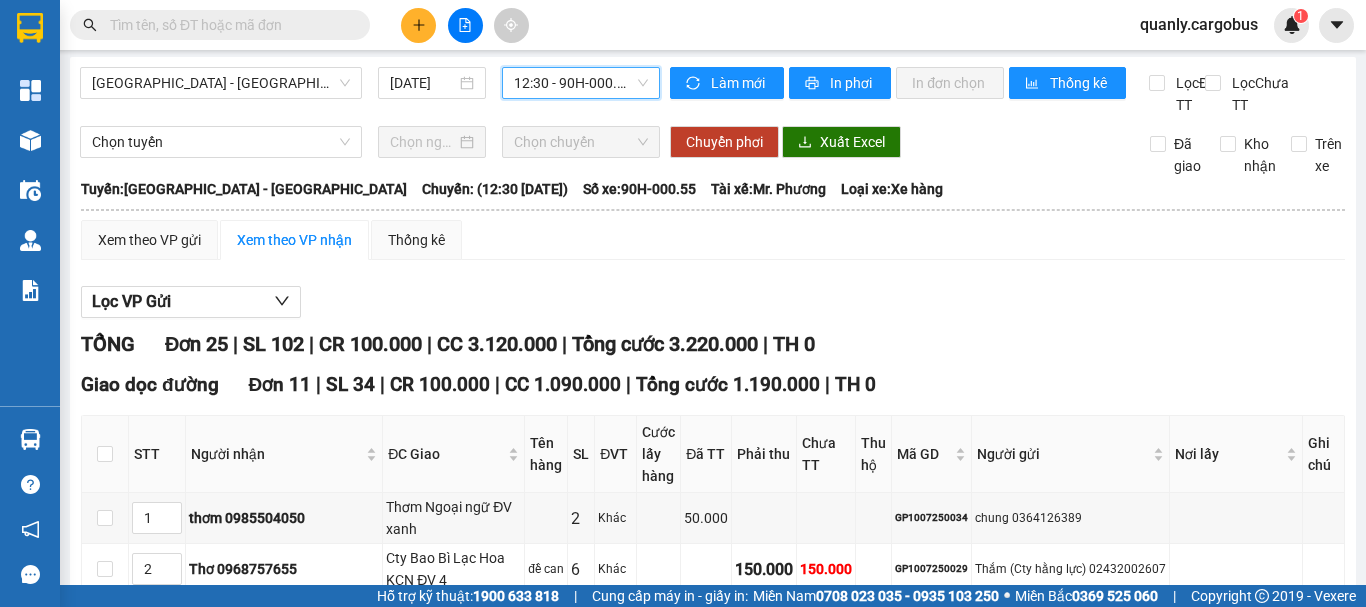 scroll, scrollTop: 0, scrollLeft: 0, axis: both 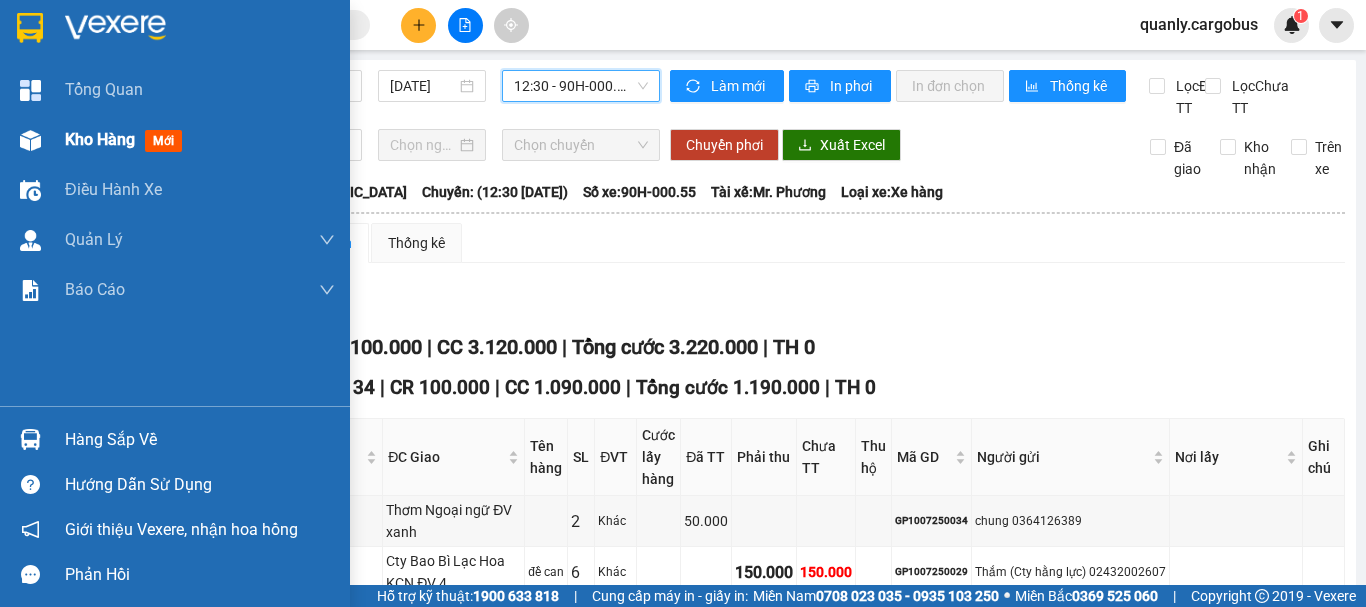 type 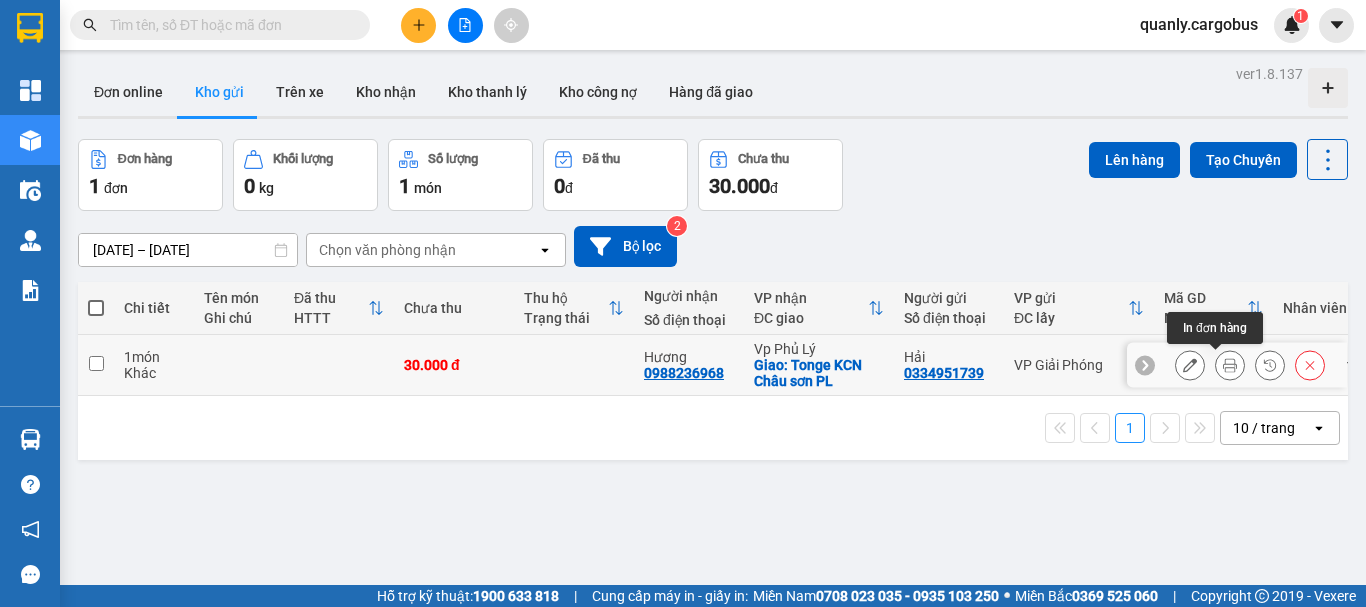 click 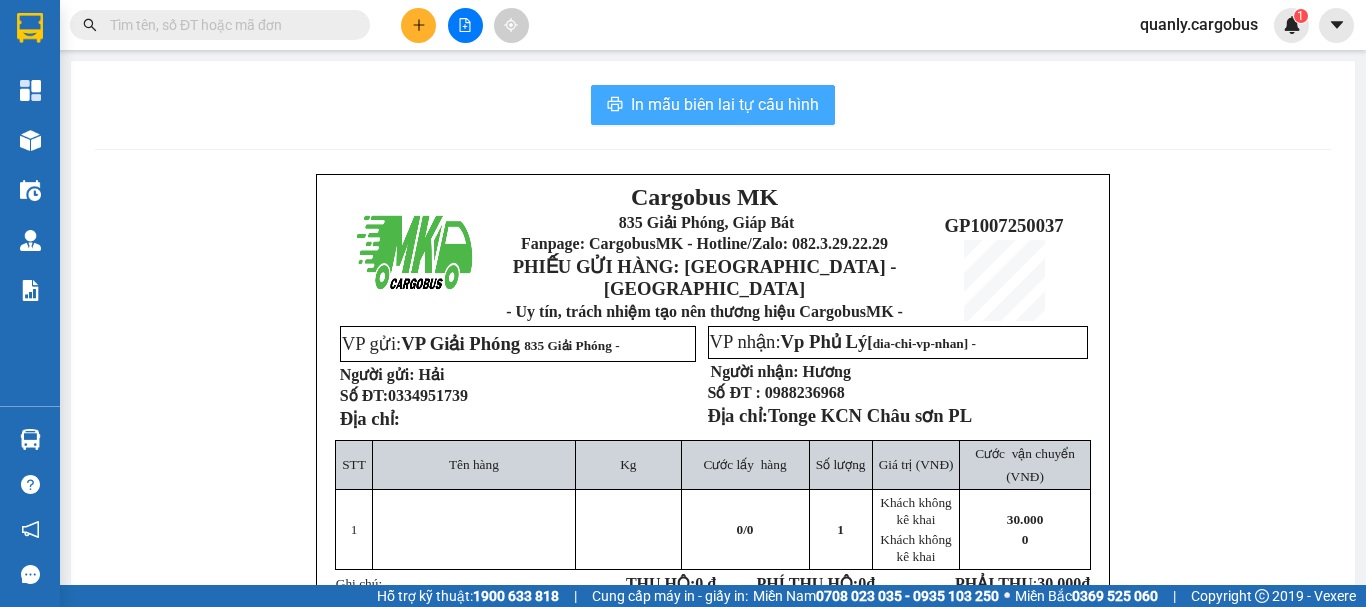 click on "In mẫu biên lai tự cấu hình" at bounding box center (725, 104) 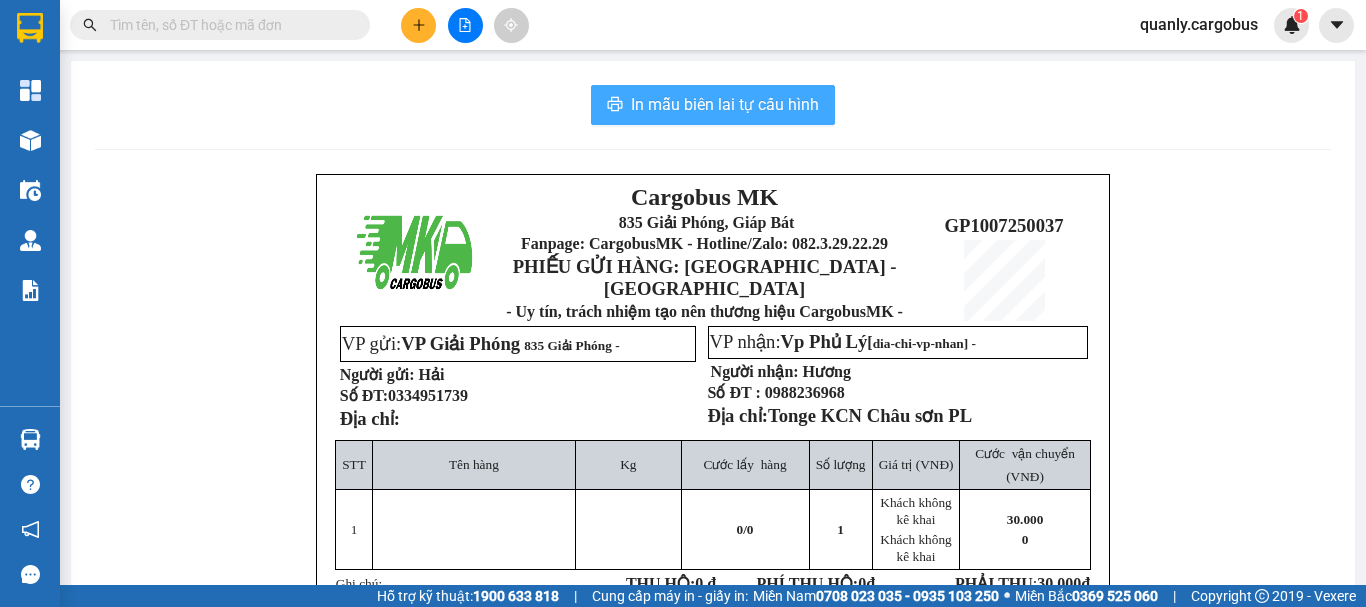 scroll, scrollTop: 0, scrollLeft: 0, axis: both 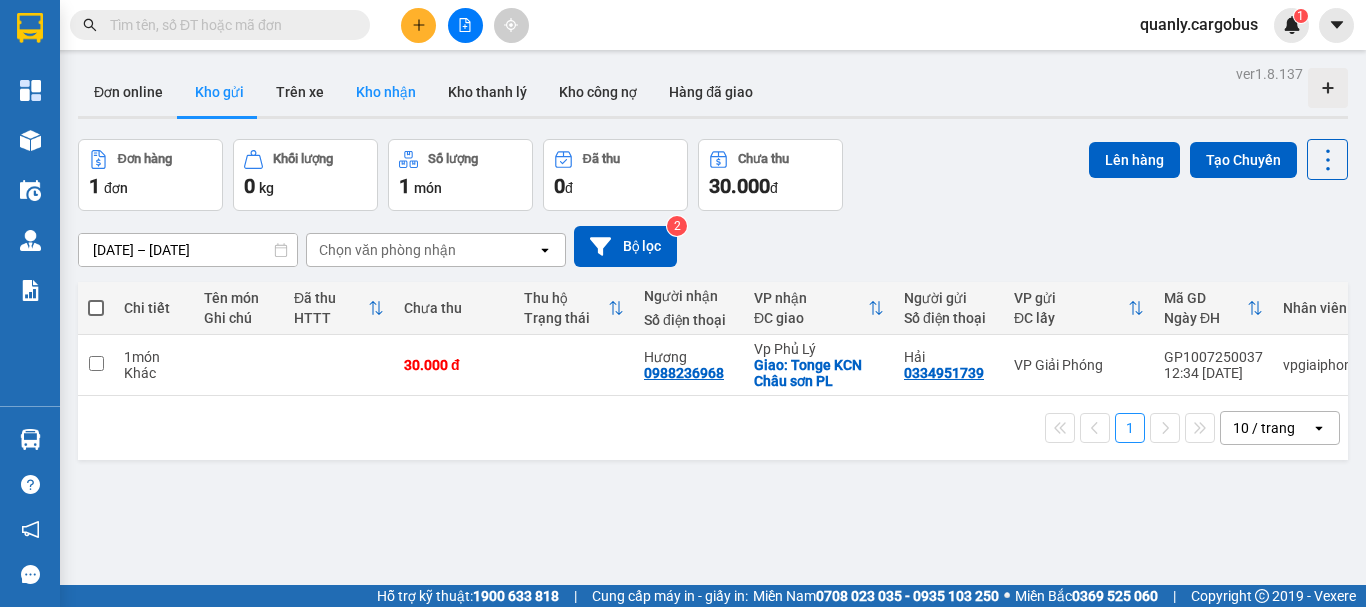 click on "Kho nhận" at bounding box center (386, 92) 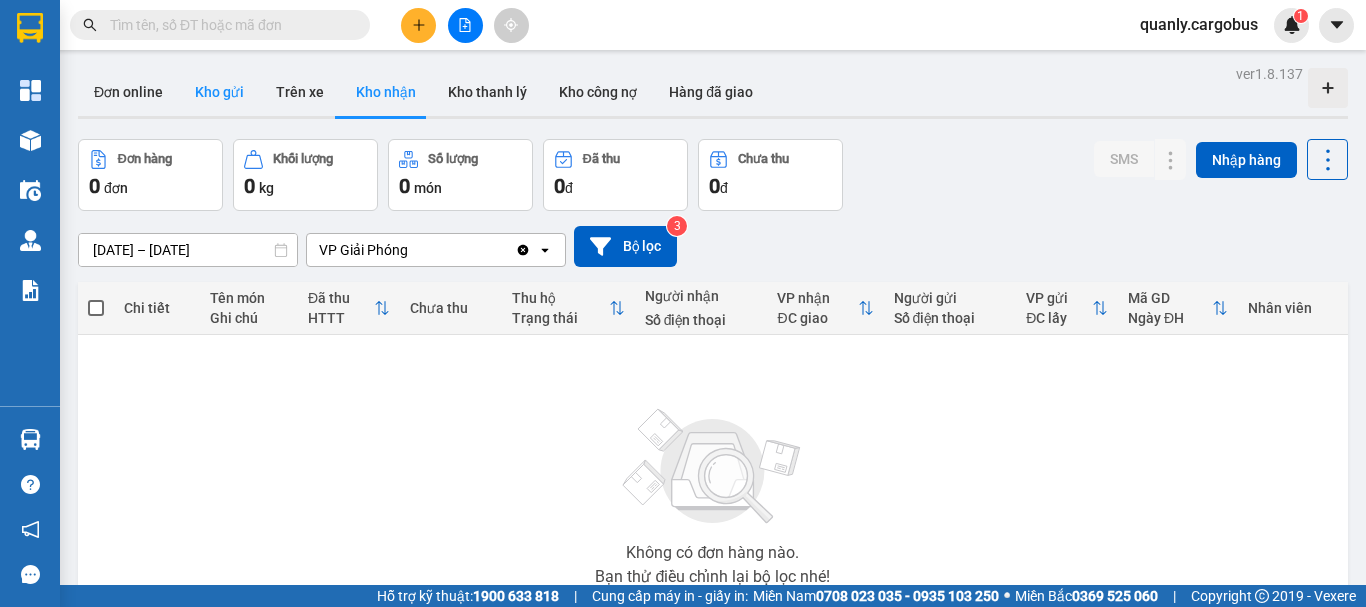 click on "Kho gửi" at bounding box center (219, 92) 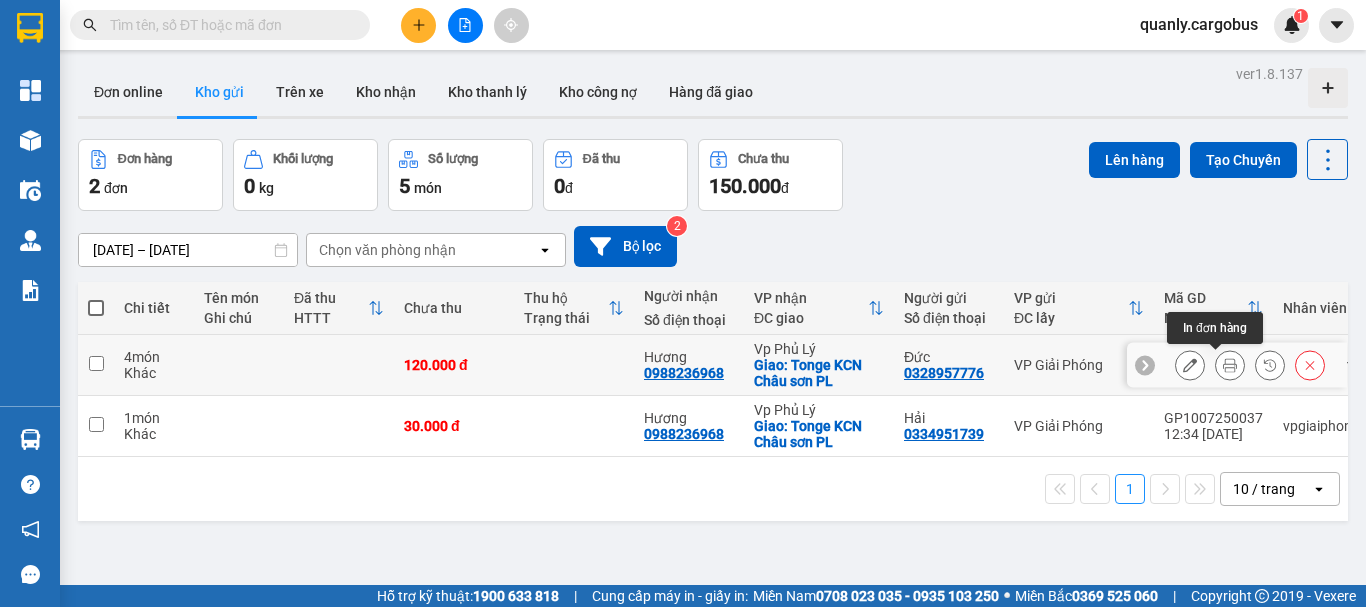 click 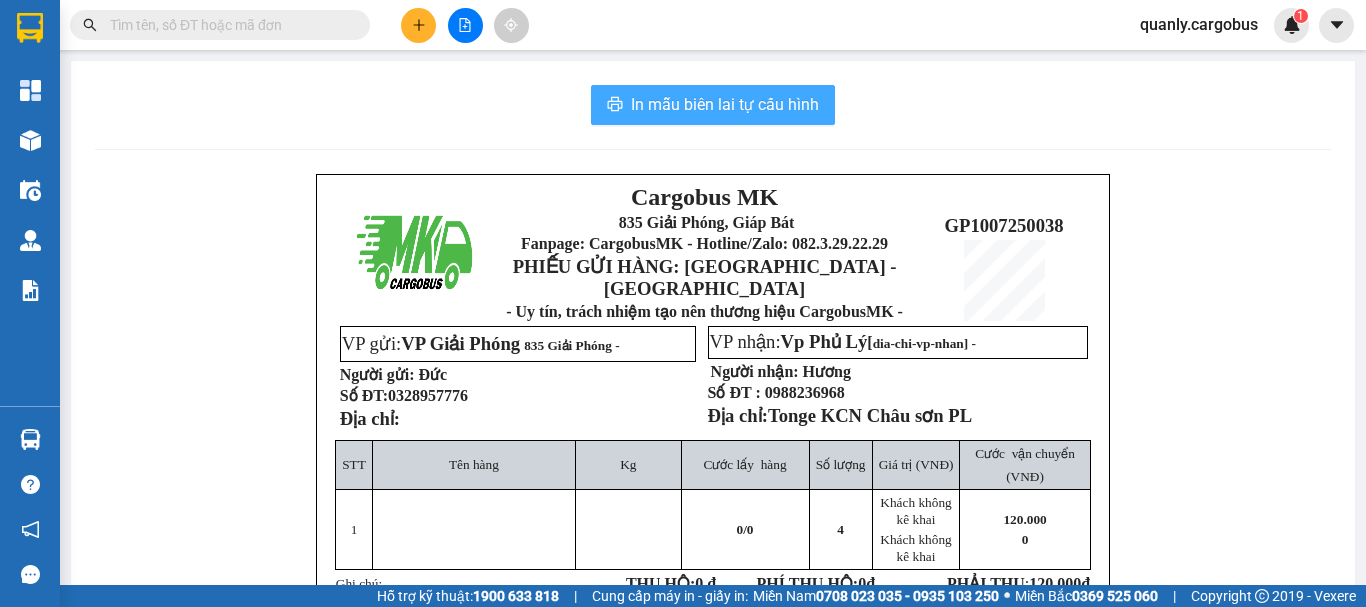 click on "In mẫu biên lai tự cấu hình" at bounding box center [725, 104] 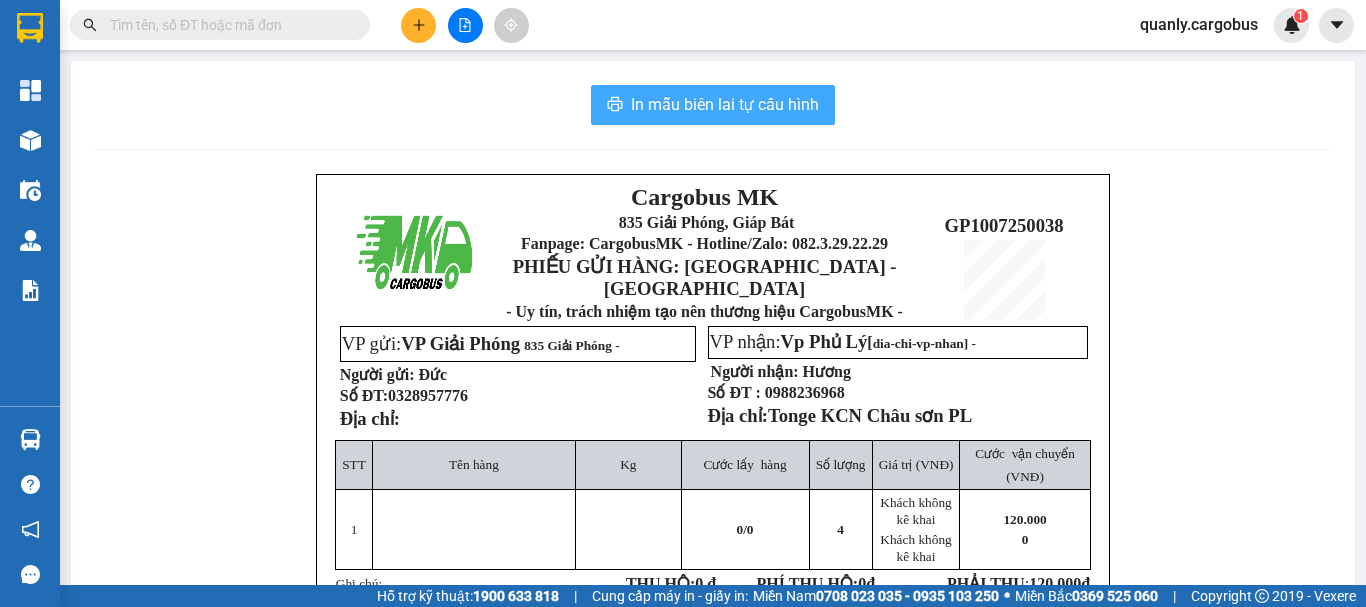 scroll, scrollTop: 0, scrollLeft: 0, axis: both 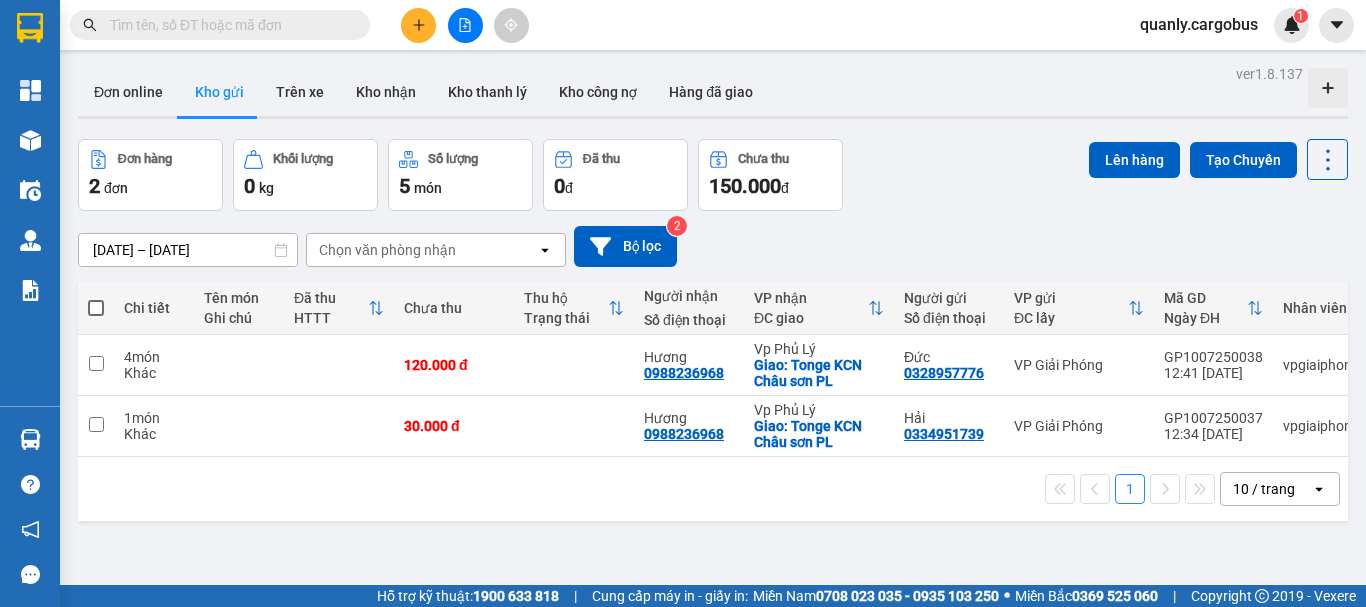 click at bounding box center [96, 308] 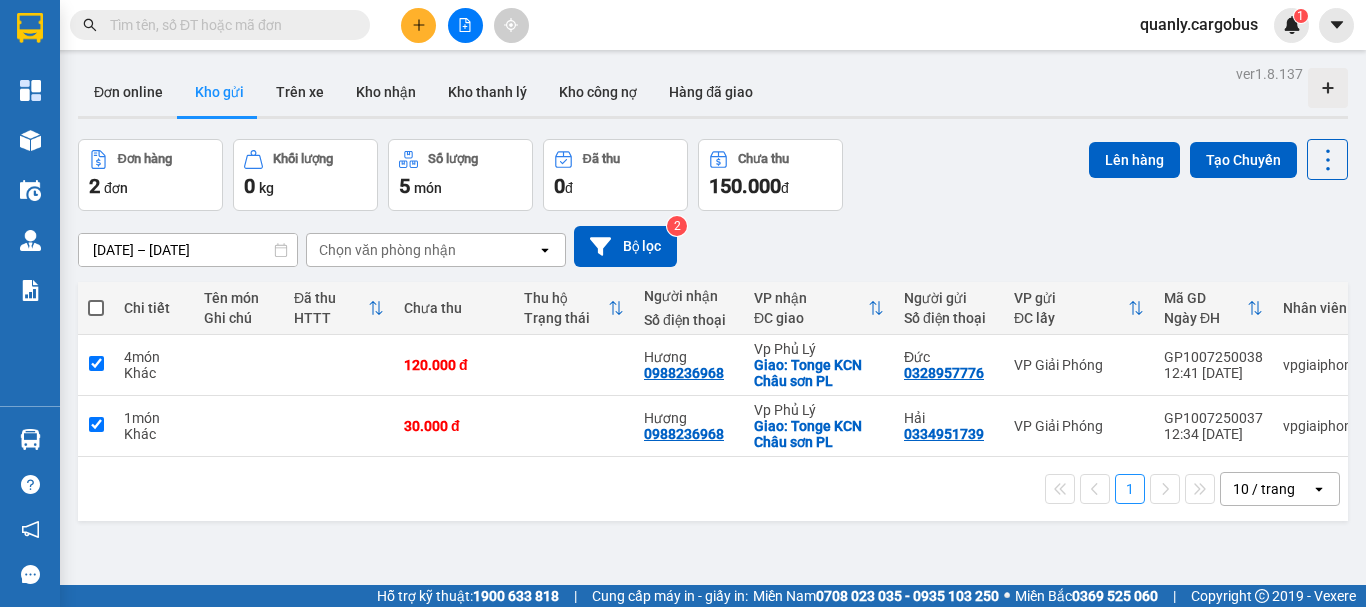 checkbox on "true" 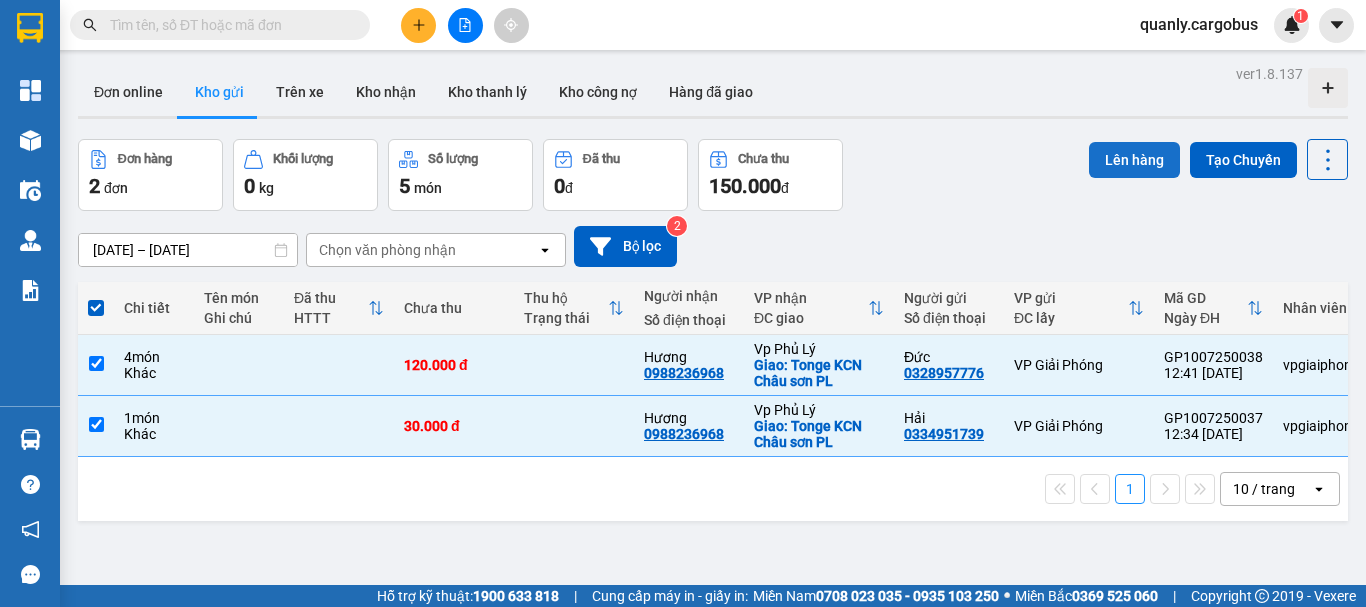 click on "Lên hàng" at bounding box center [1134, 160] 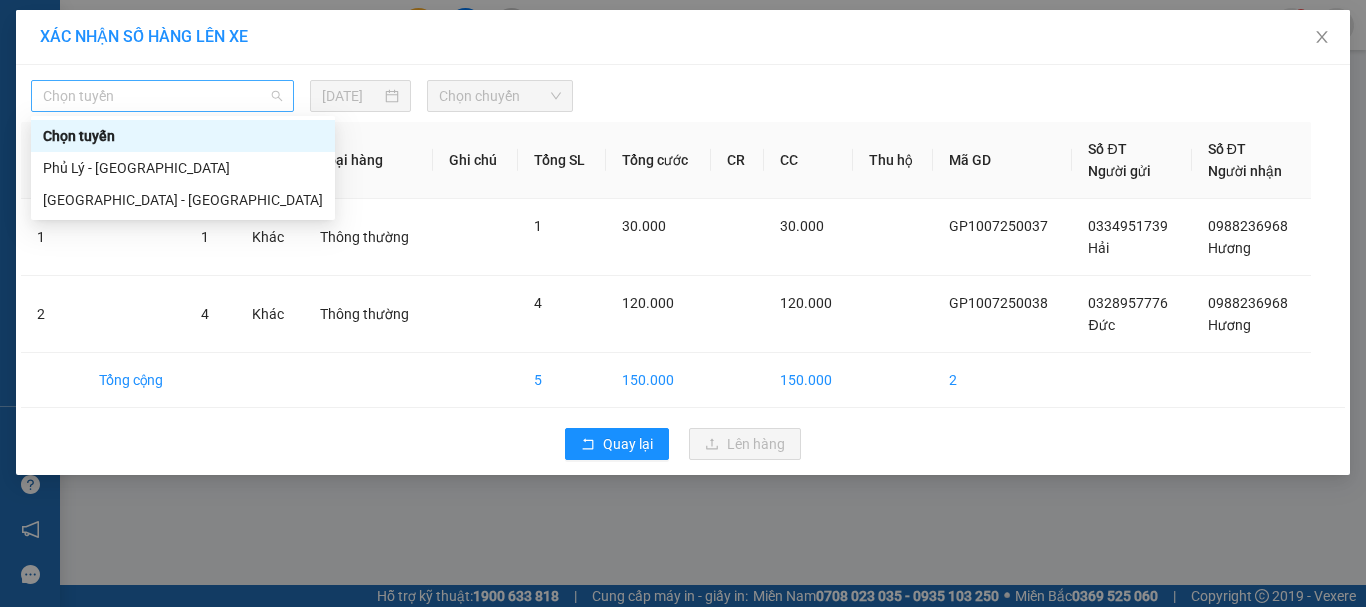 click on "Chọn tuyến" at bounding box center [162, 96] 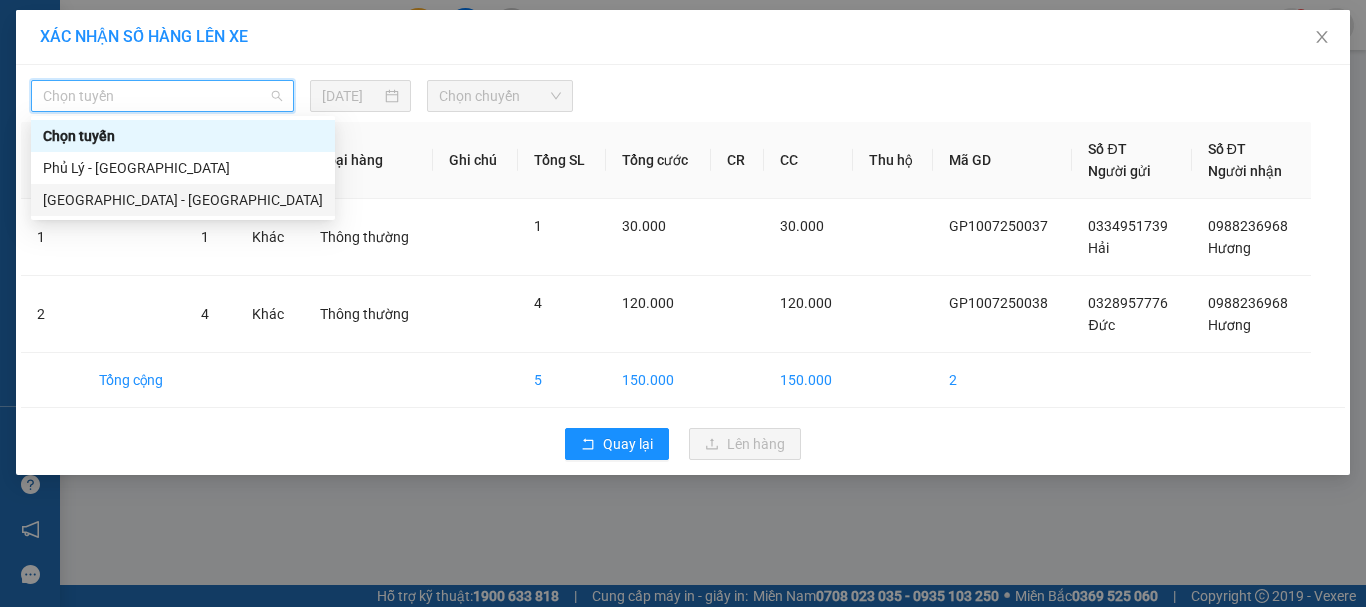 click on "[GEOGRAPHIC_DATA] - [GEOGRAPHIC_DATA]" at bounding box center (183, 200) 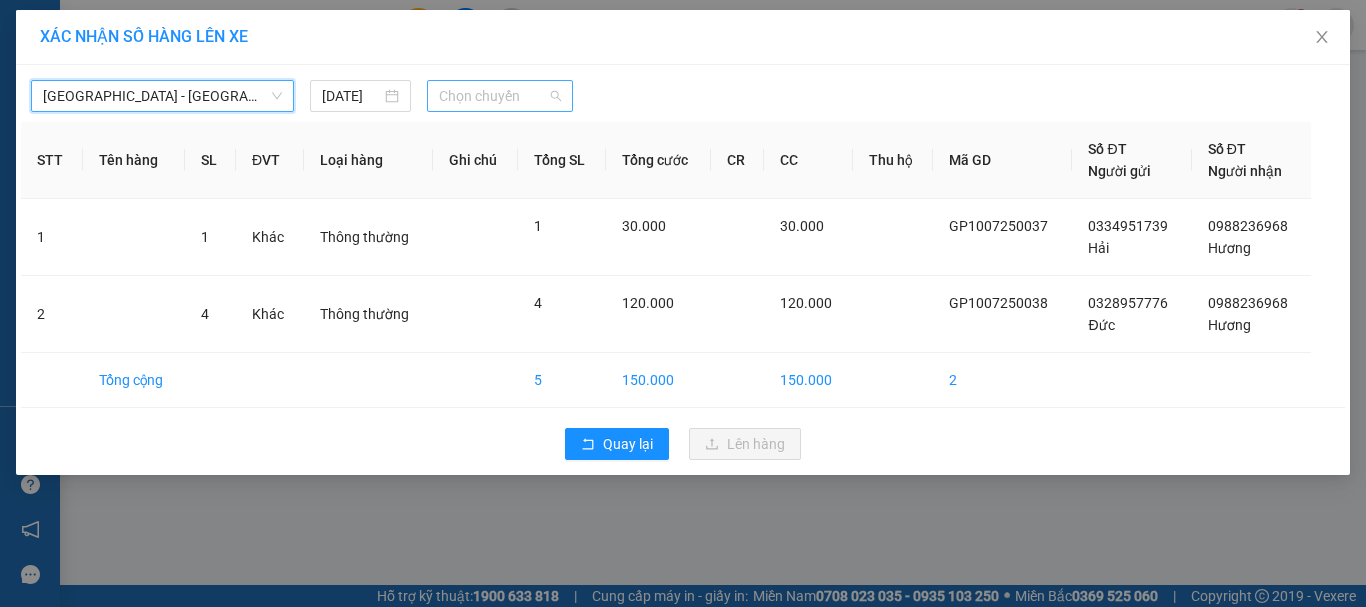 click on "Chọn chuyến" at bounding box center (500, 96) 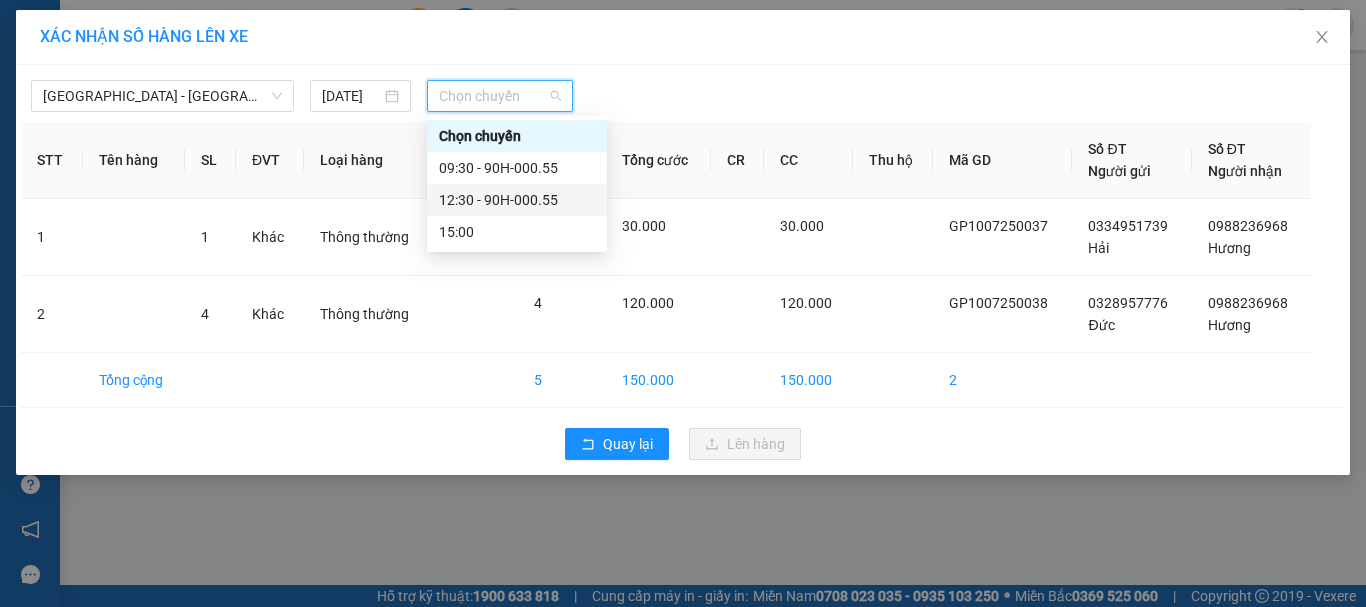 click on "12:30     - 90H-000.55" at bounding box center (517, 200) 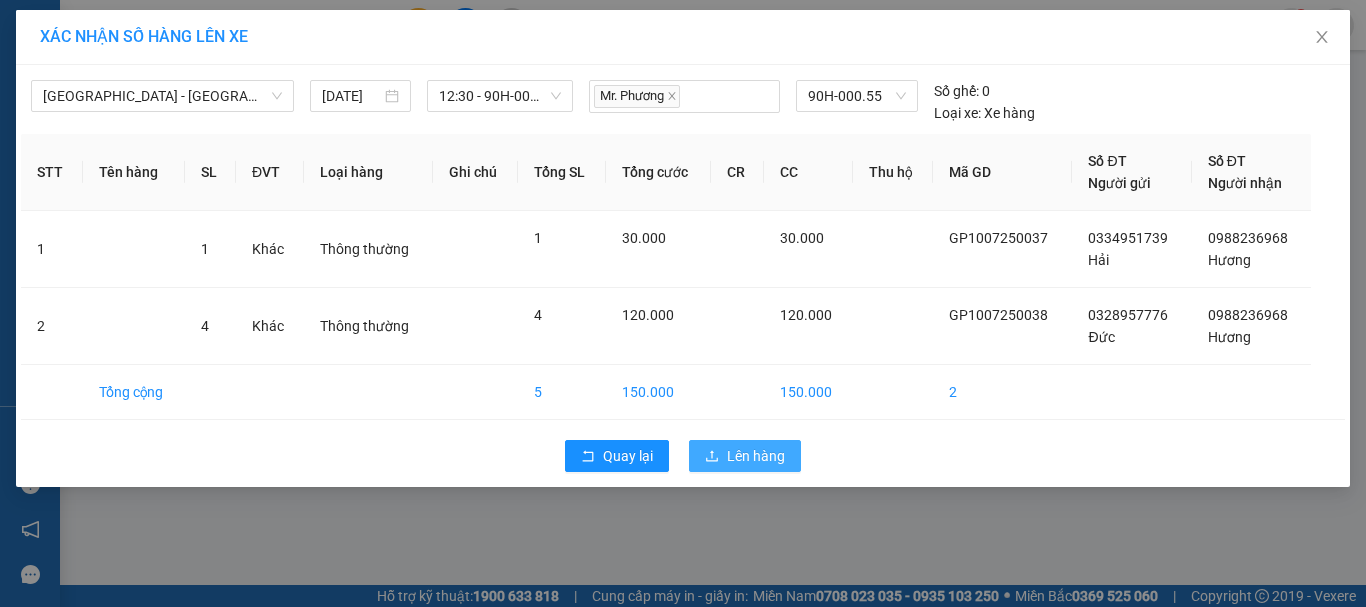 click on "Lên hàng" at bounding box center (756, 456) 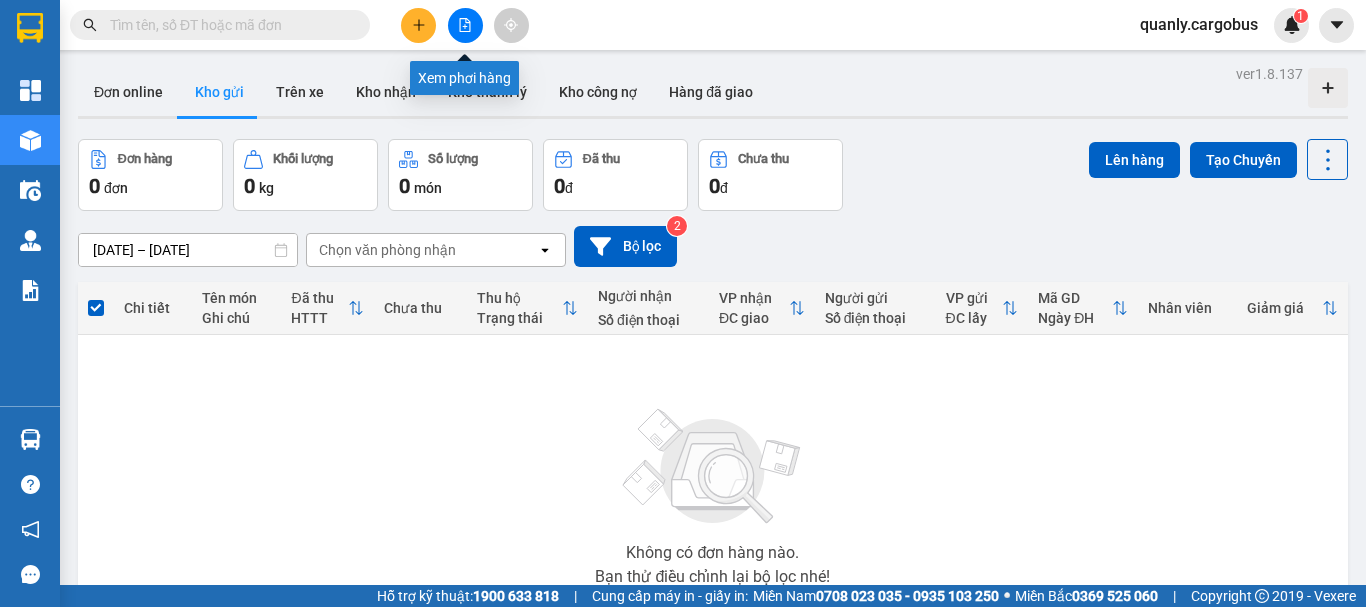 click 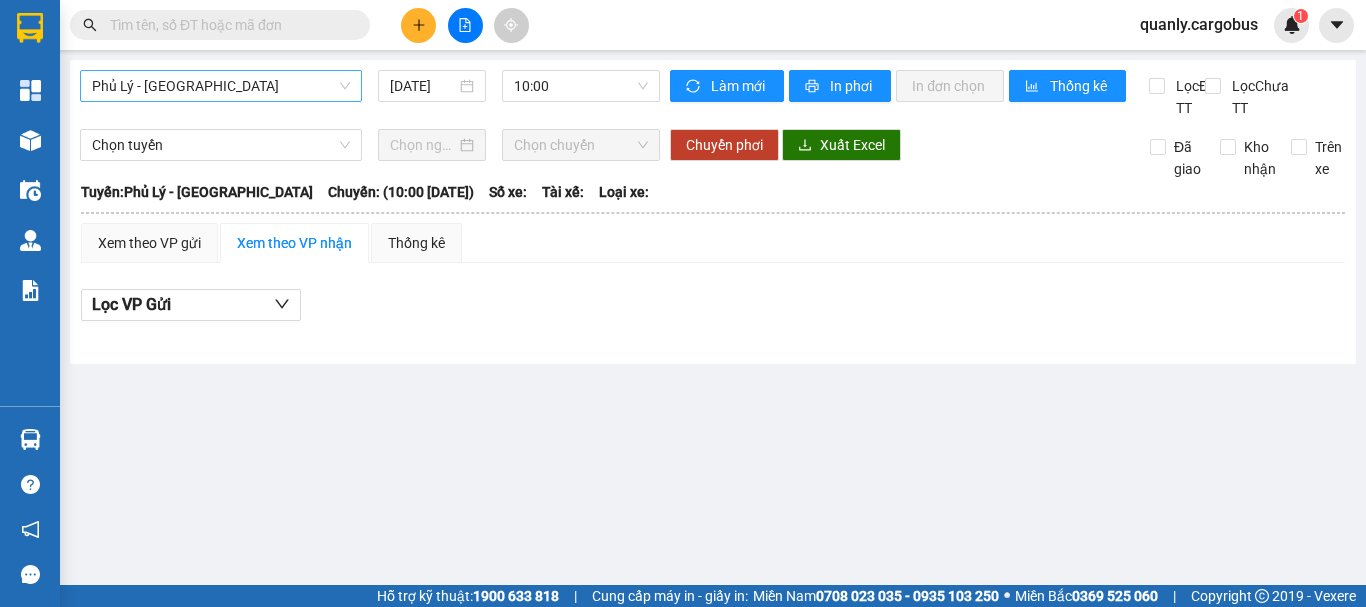 click on "Phủ Lý - [GEOGRAPHIC_DATA]" at bounding box center [221, 86] 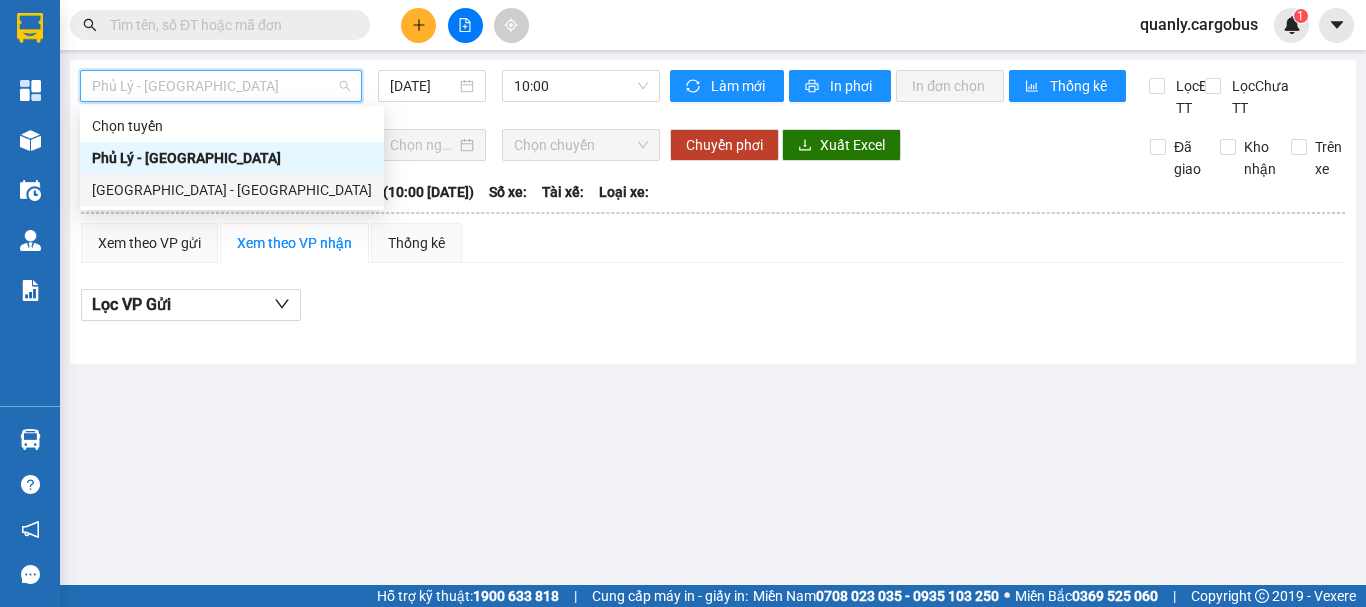 drag, startPoint x: 124, startPoint y: 188, endPoint x: 599, endPoint y: 103, distance: 482.54535 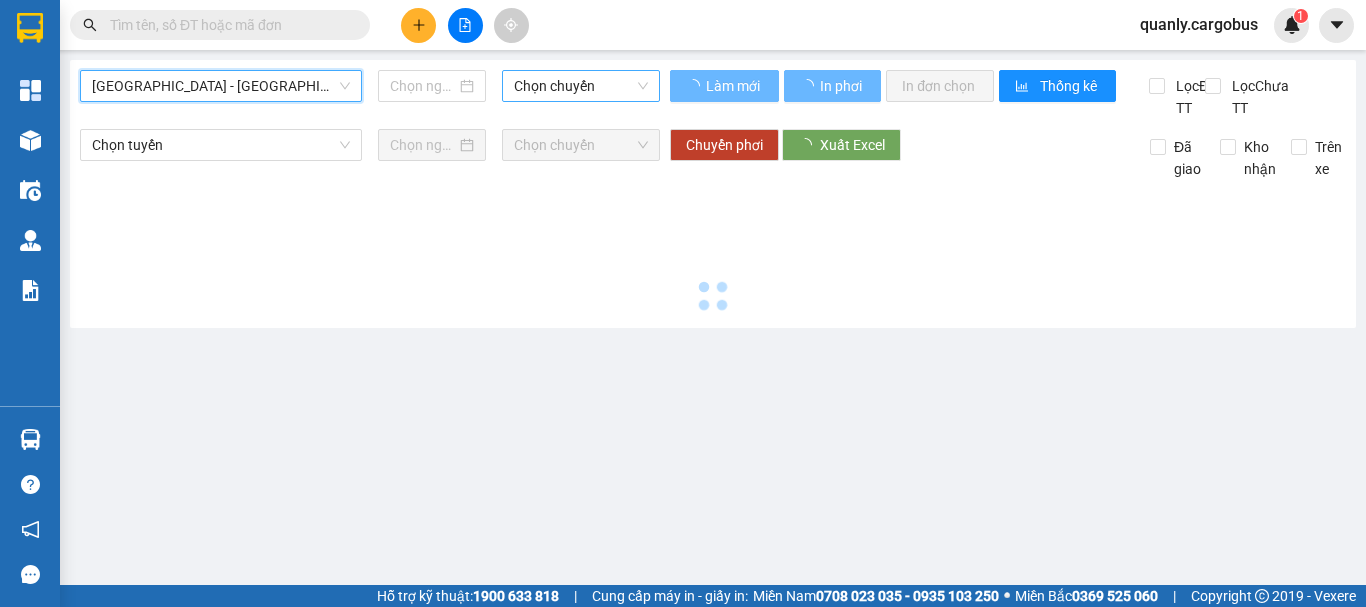 type on "[DATE]" 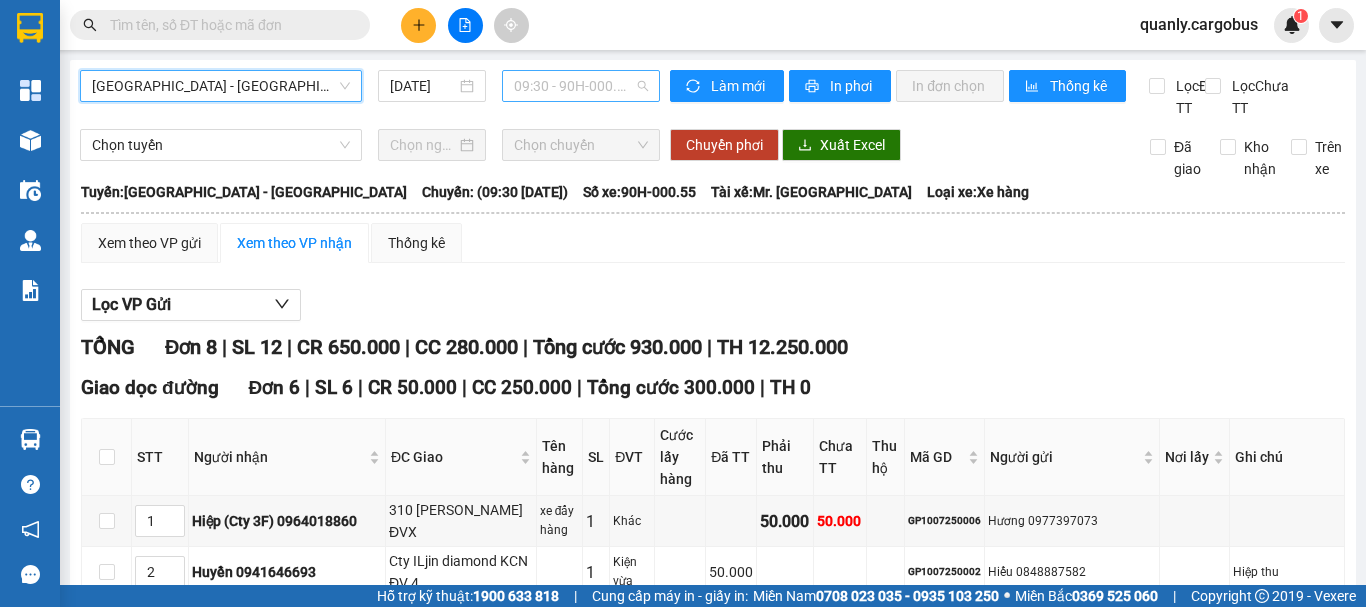 click on "09:30     - 90H-000.55" at bounding box center [581, 86] 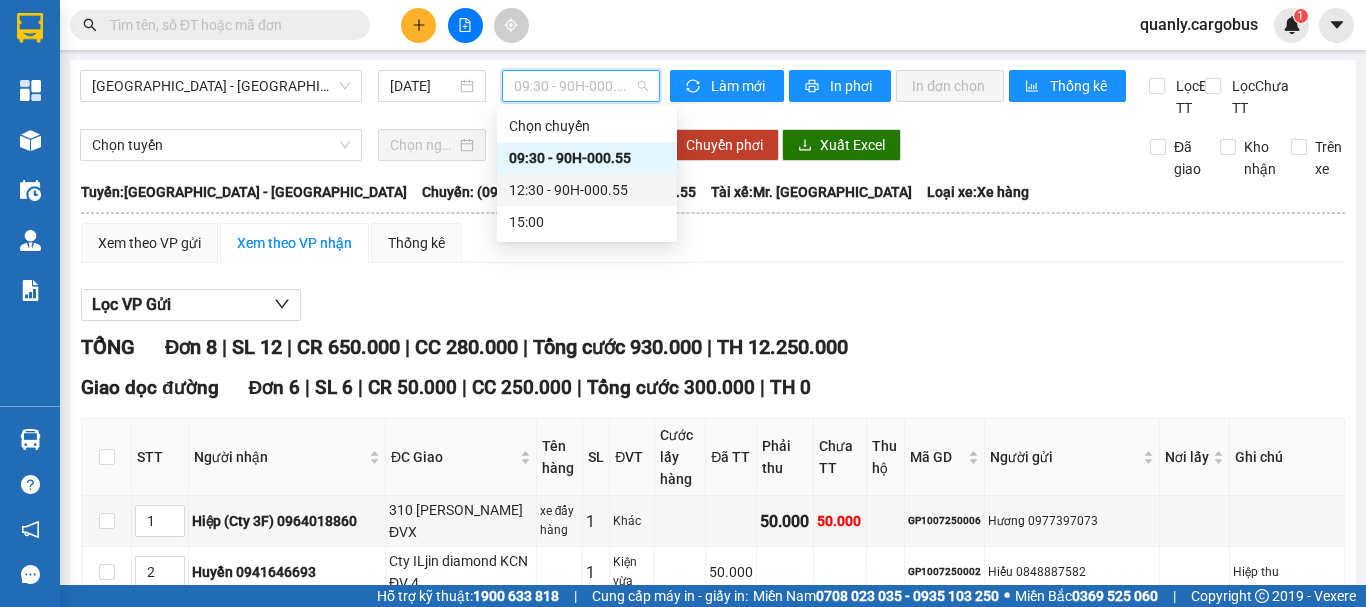 click on "12:30     - 90H-000.55" at bounding box center (587, 190) 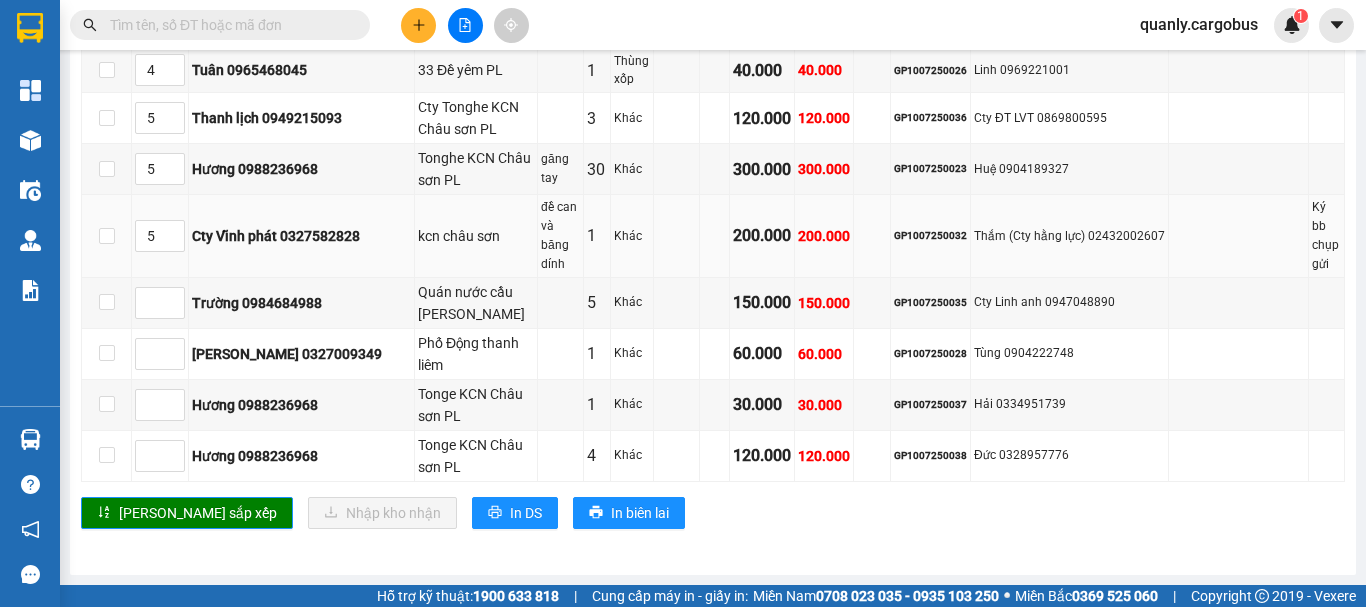 scroll, scrollTop: 1683, scrollLeft: 0, axis: vertical 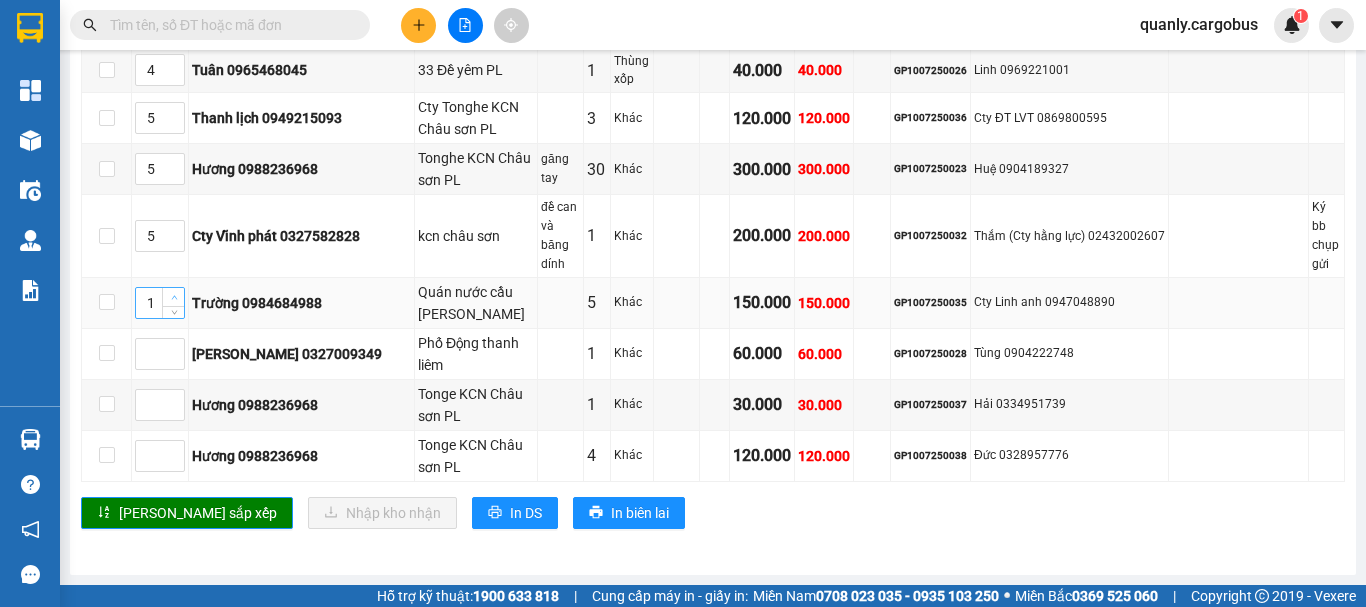 click 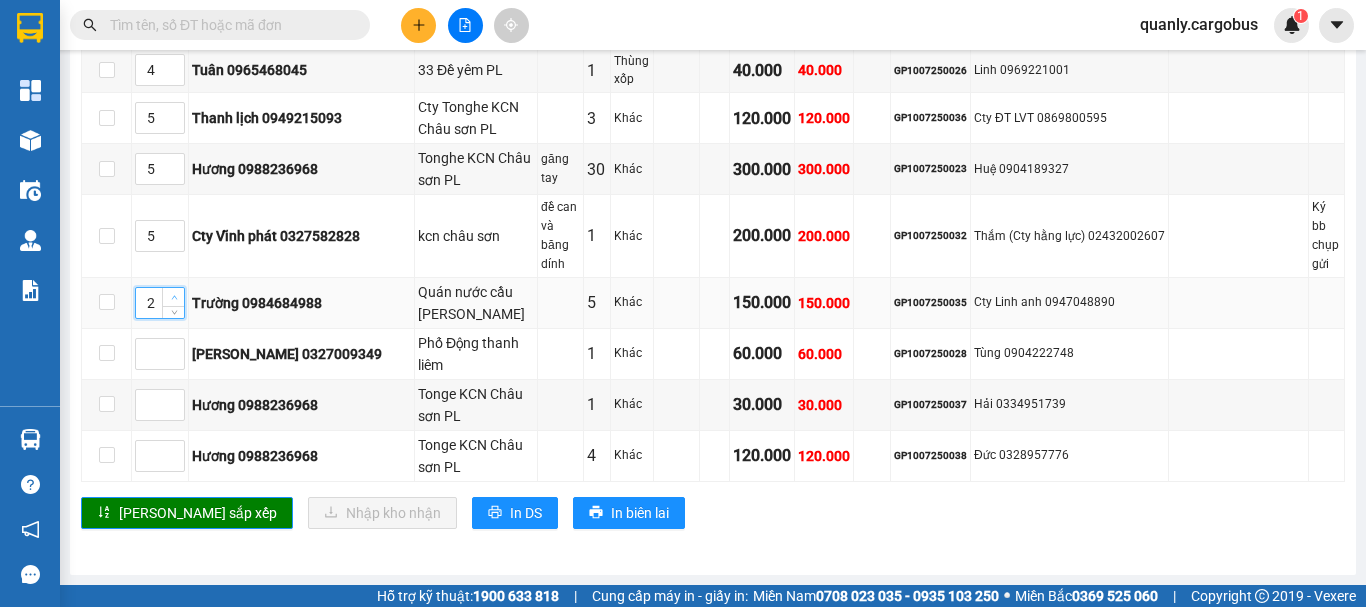 click 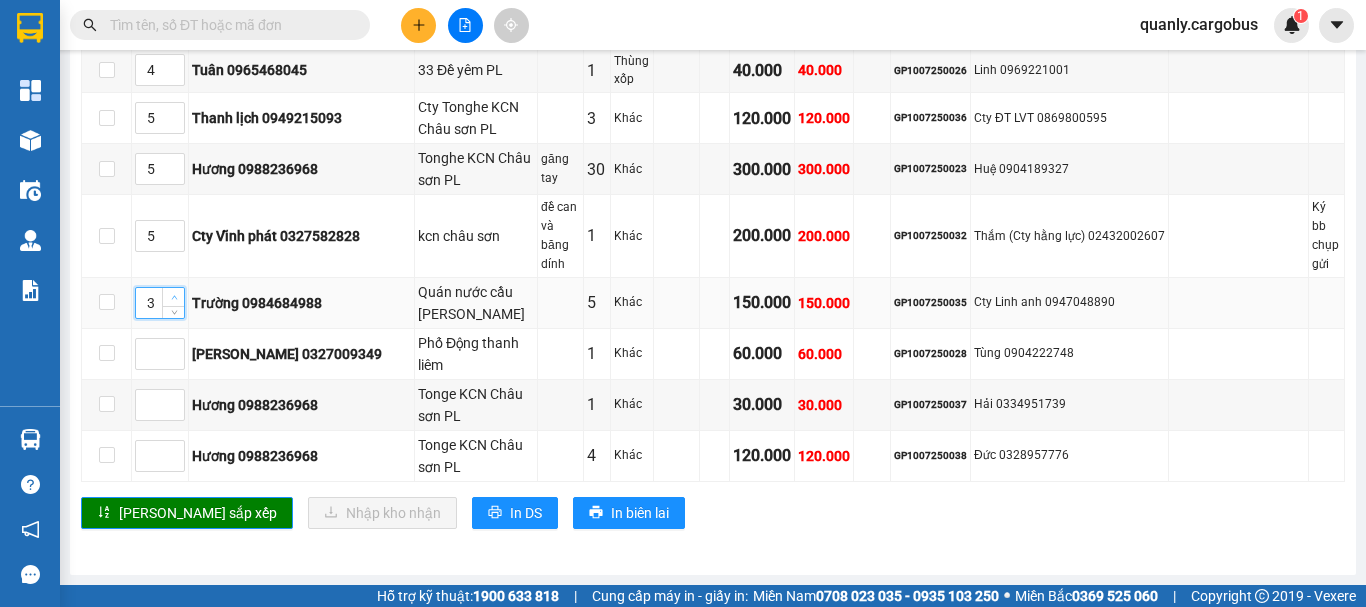 type on "4" 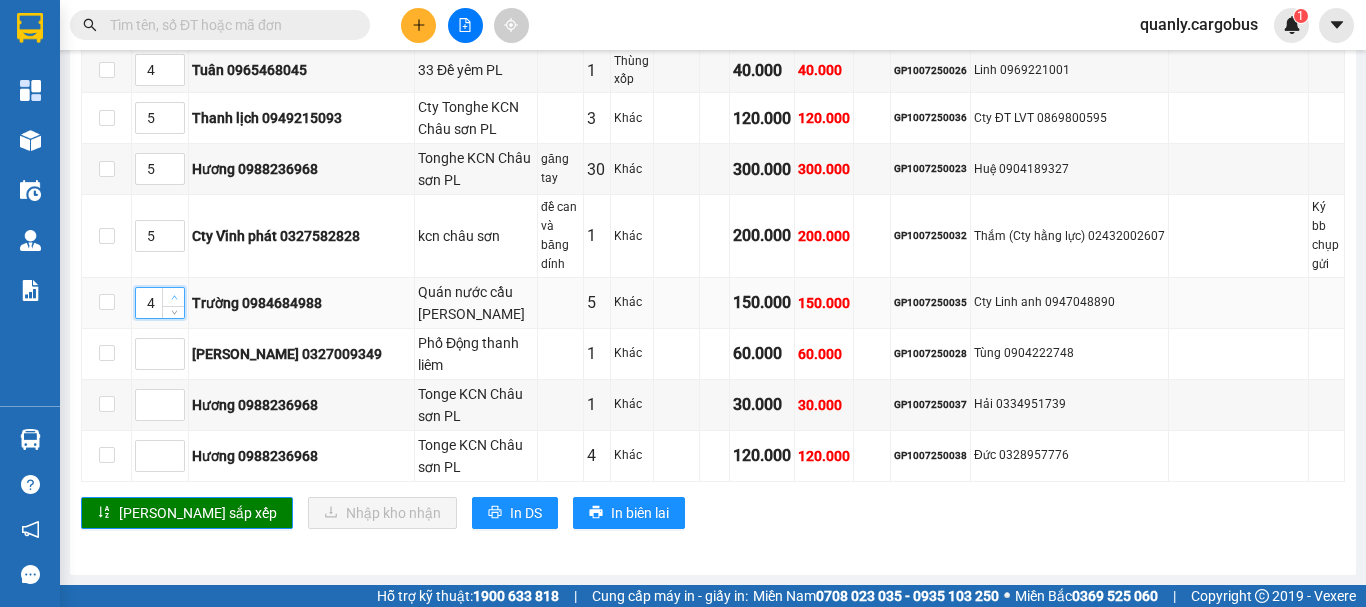 click 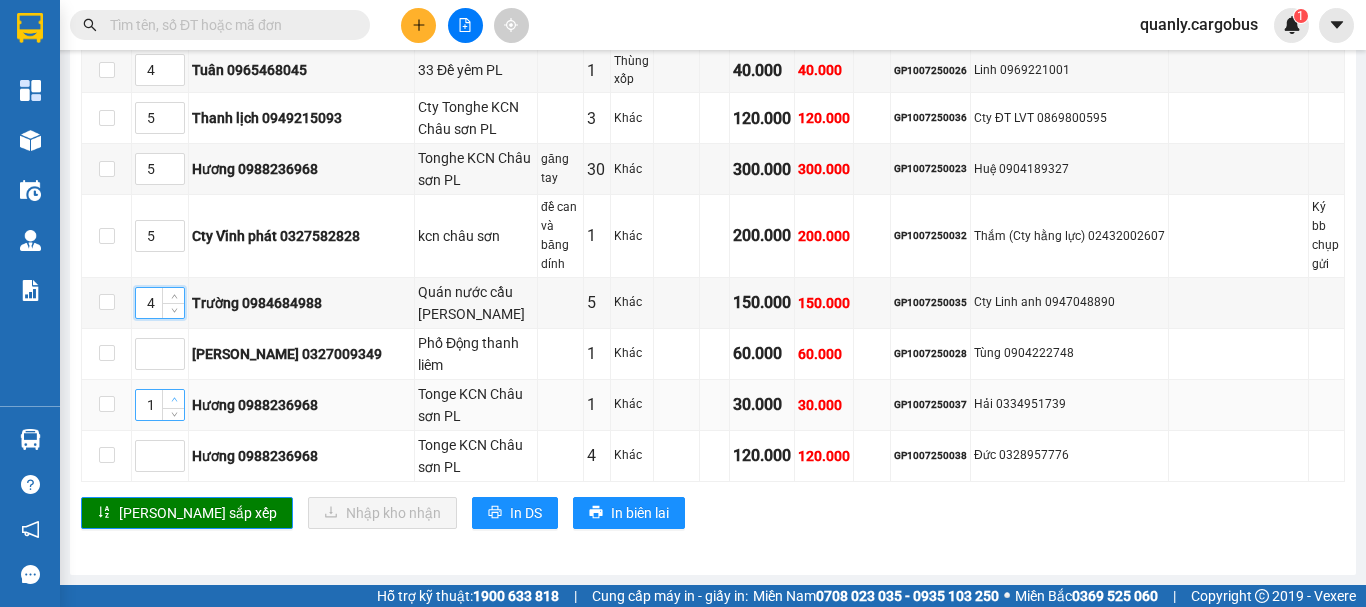 click 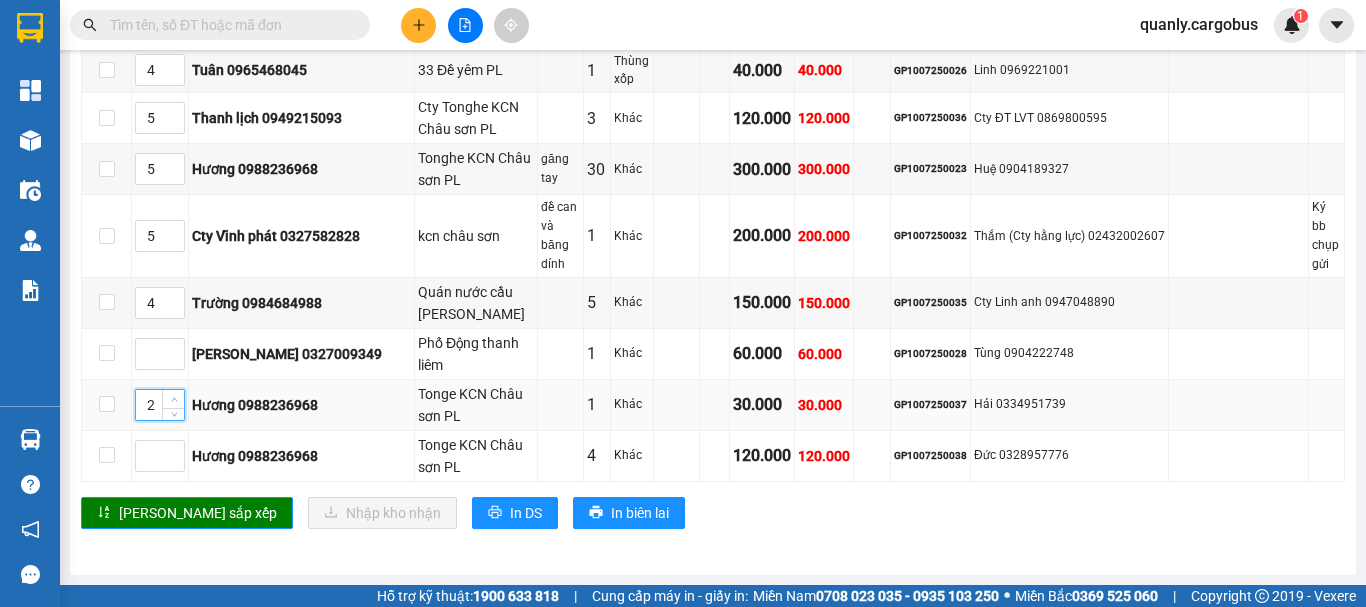 click 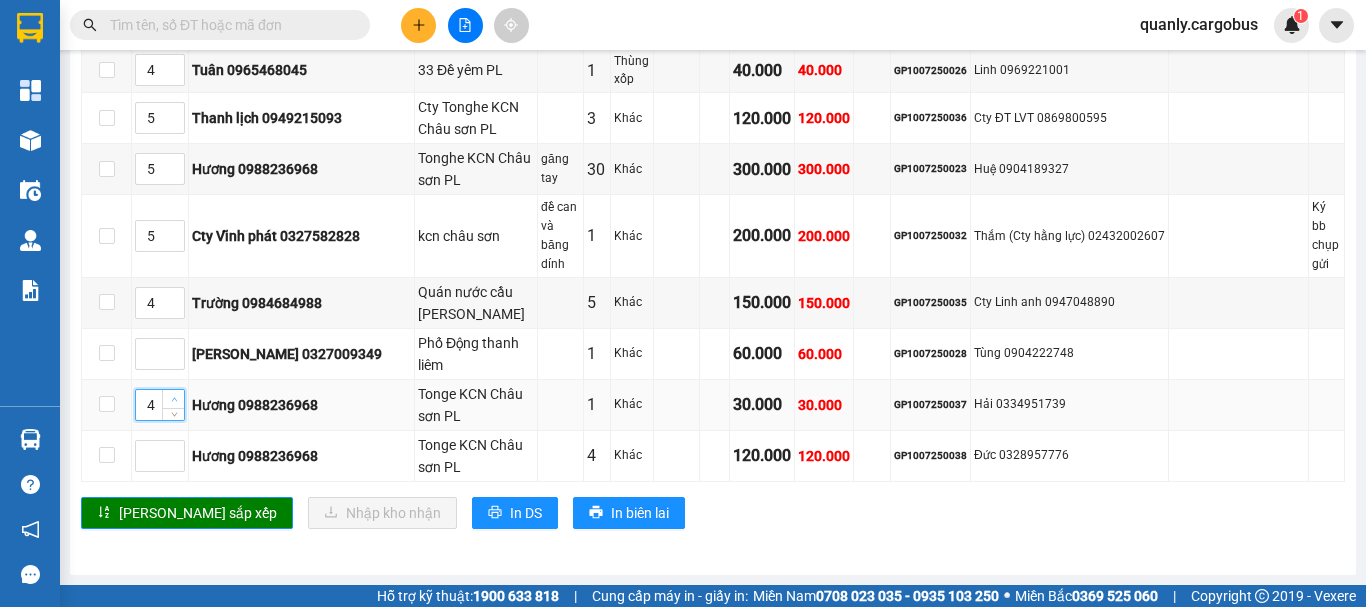 click 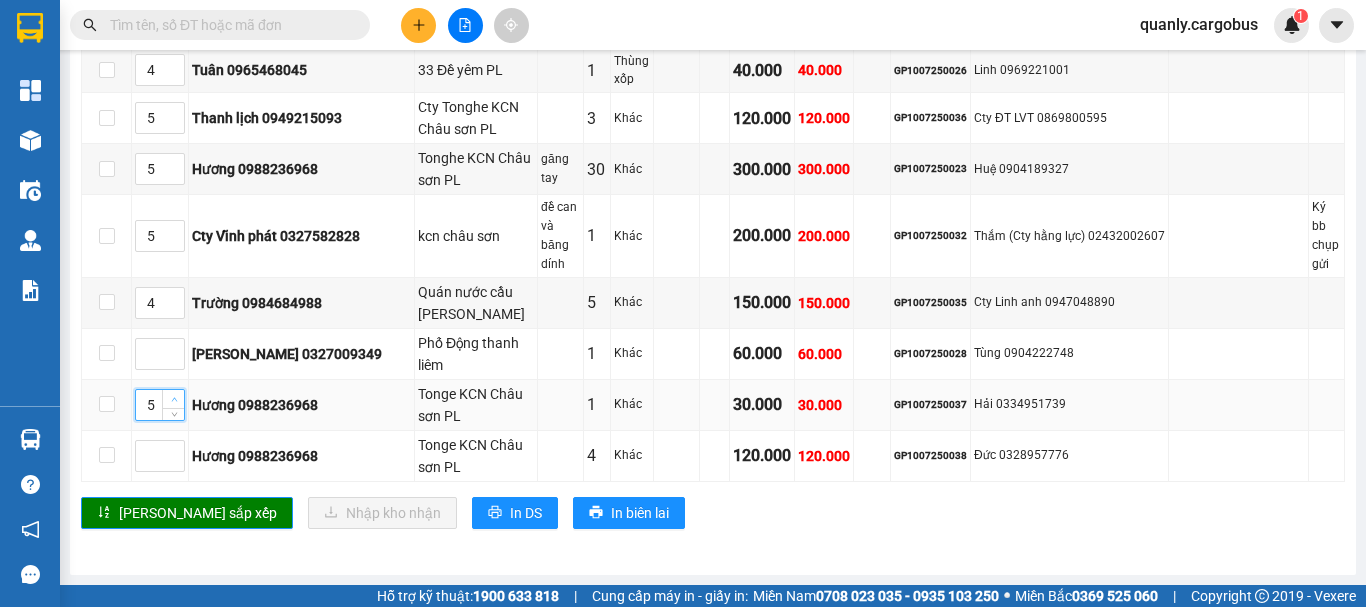 type on "6" 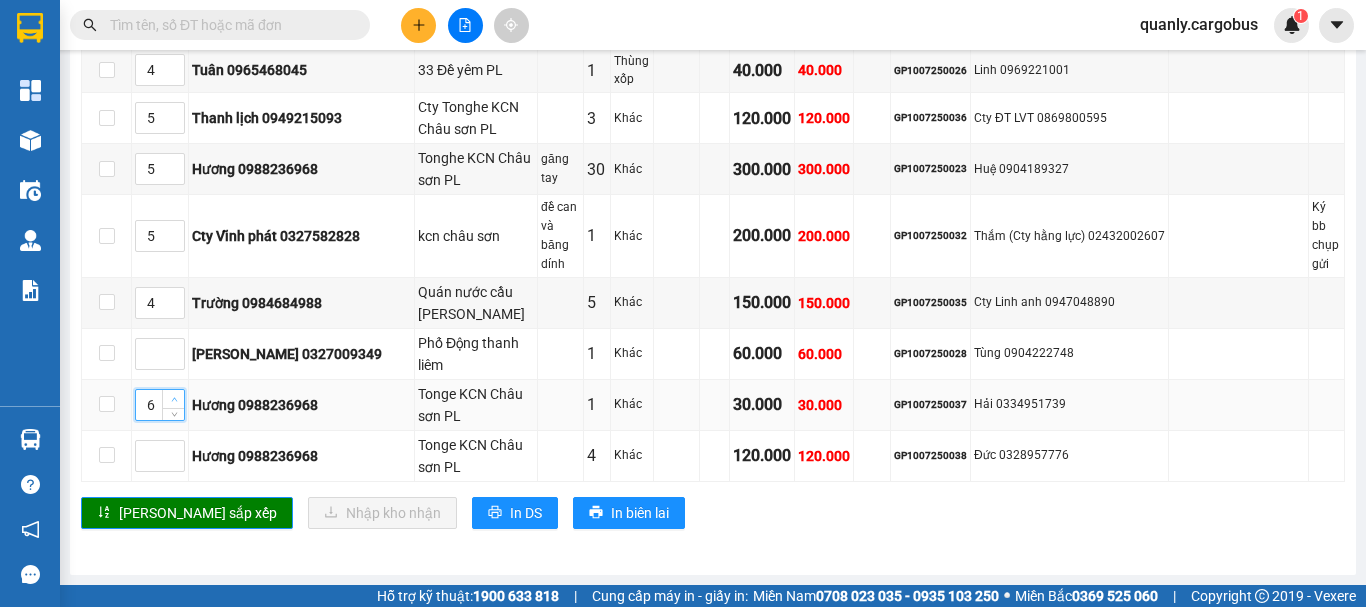 click 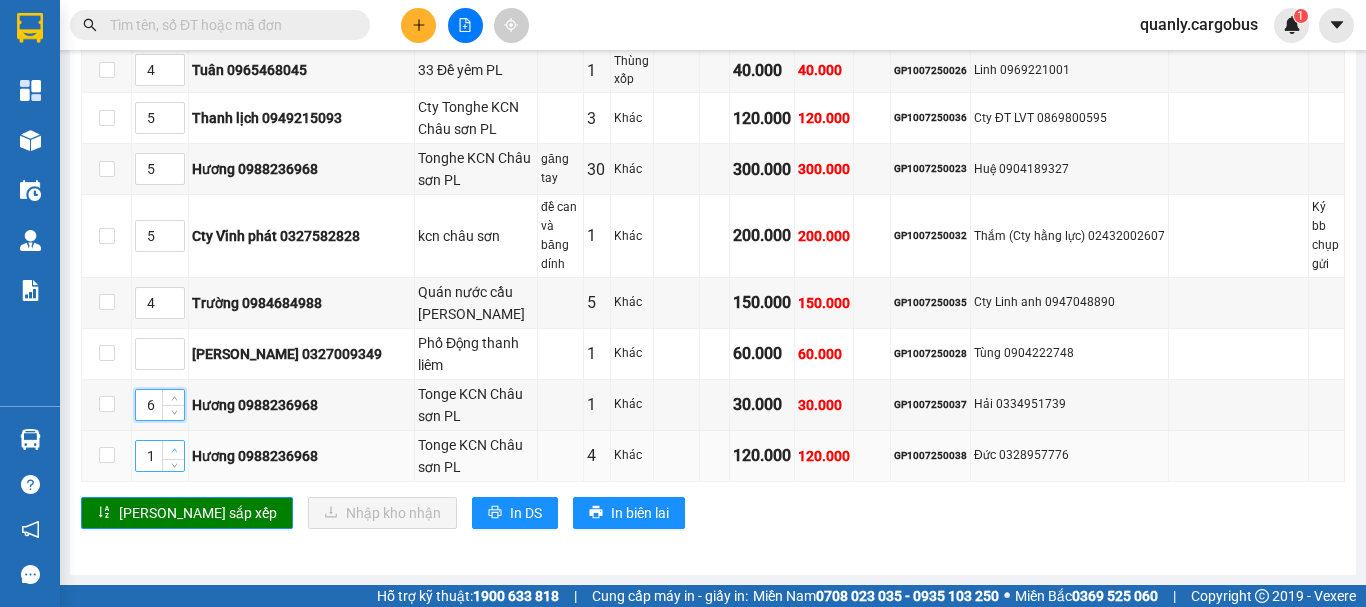 click at bounding box center [173, 450] 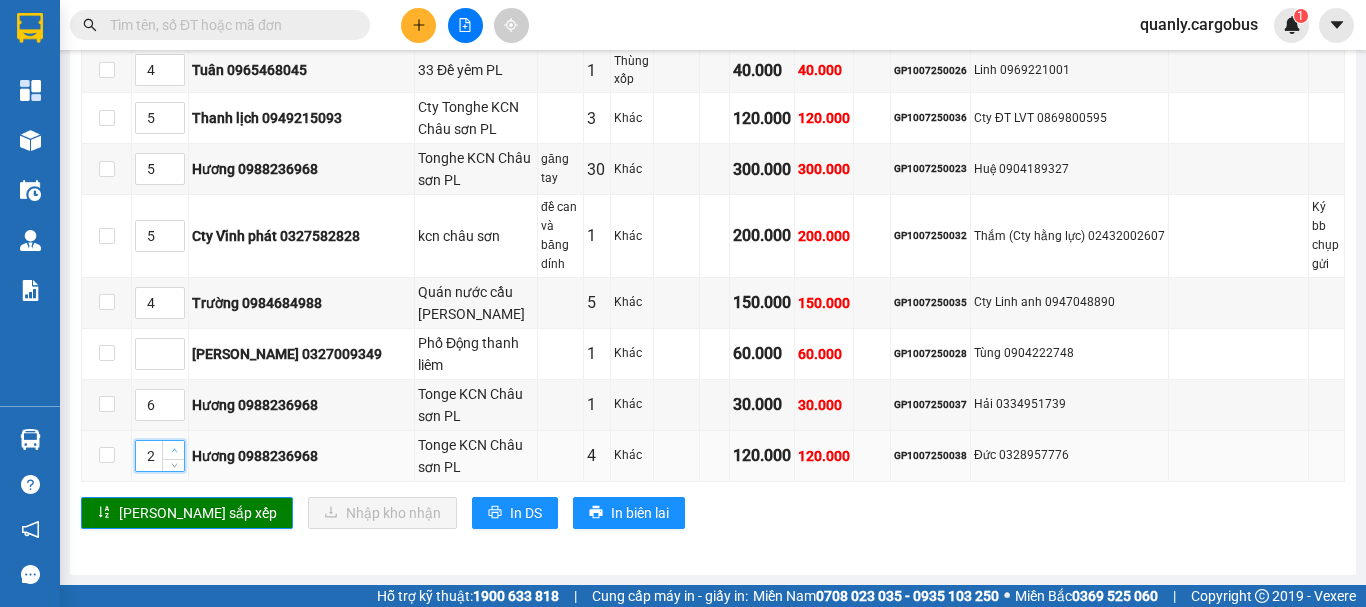 click at bounding box center [173, 450] 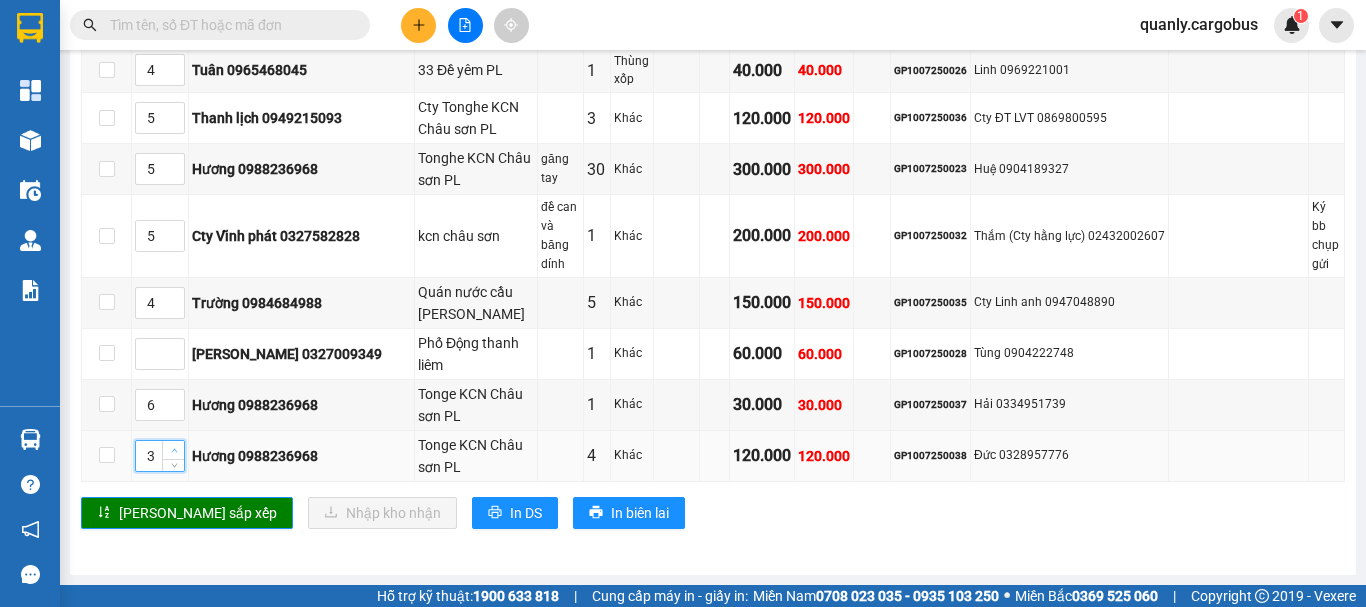 click at bounding box center (173, 450) 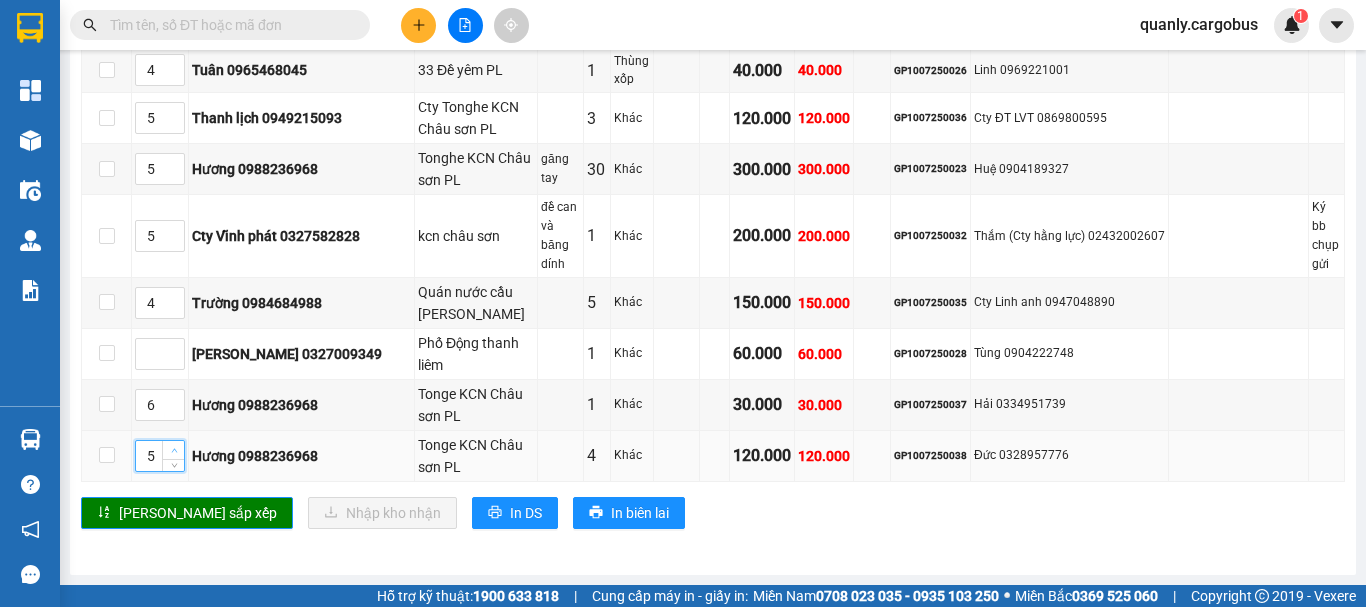 click at bounding box center [173, 450] 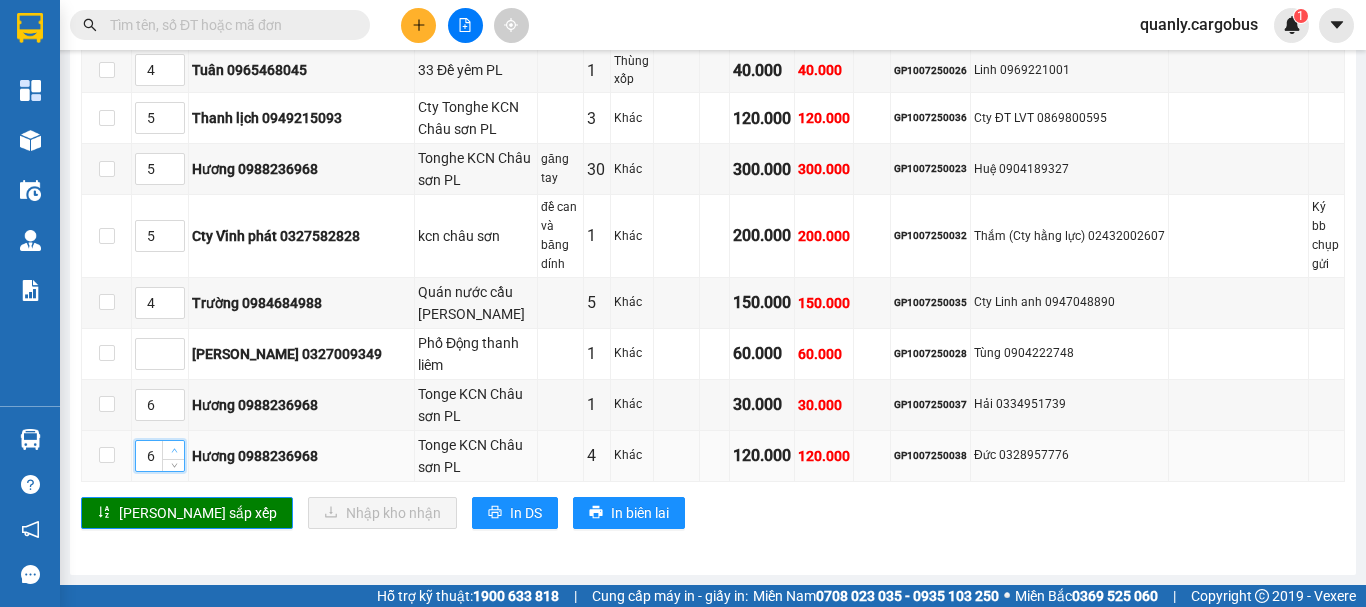 click at bounding box center (173, 450) 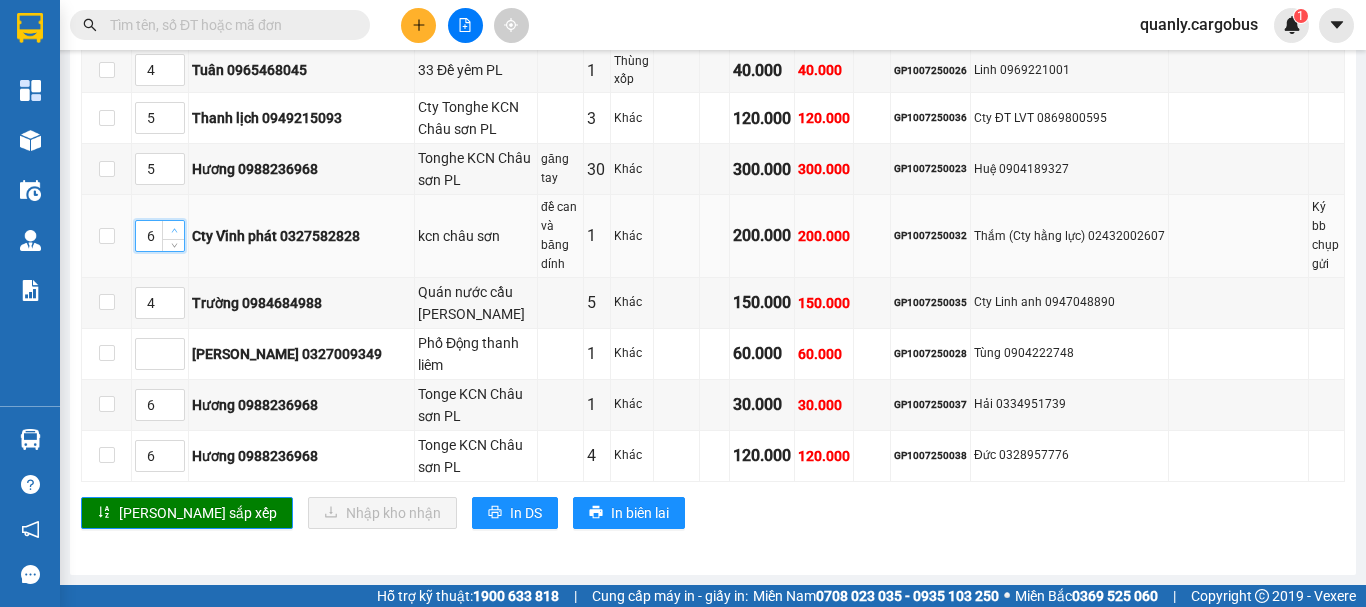 click at bounding box center [174, 231] 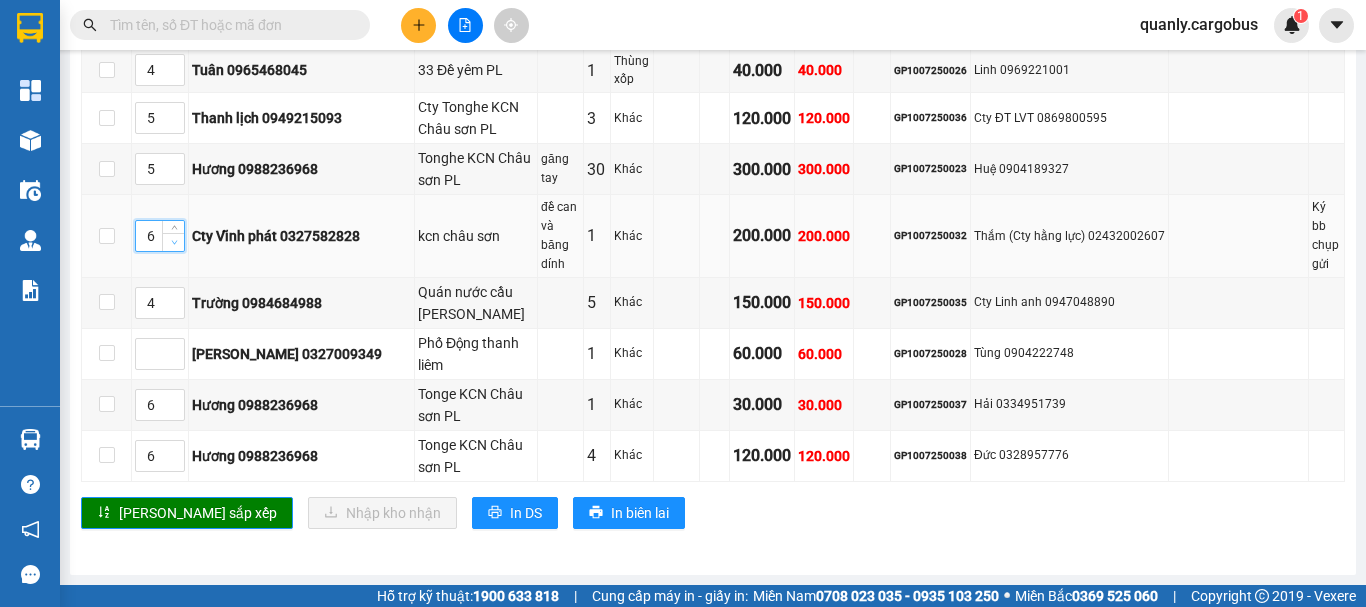 type on "5" 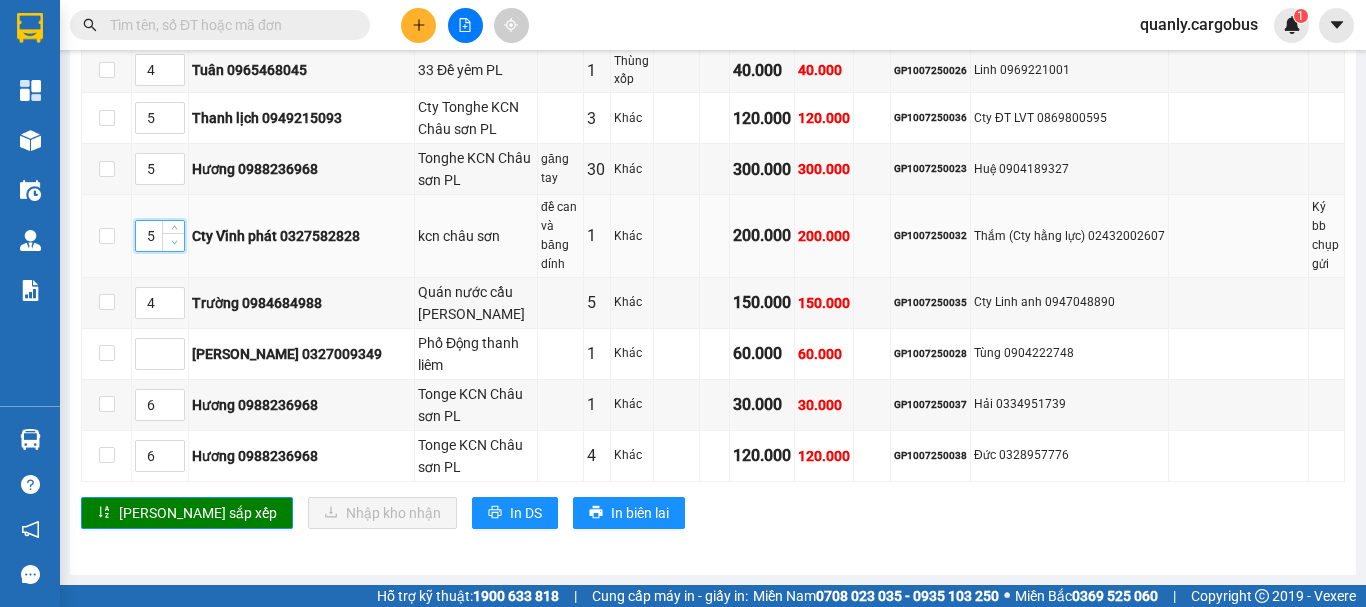 click 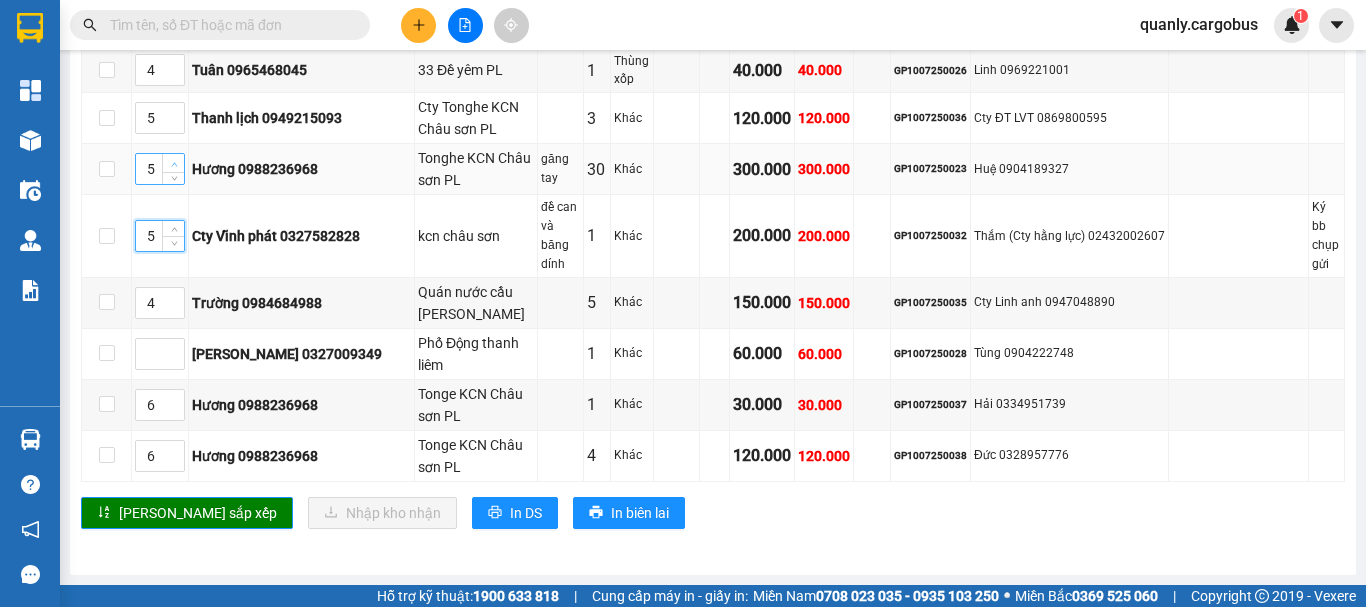 type on "6" 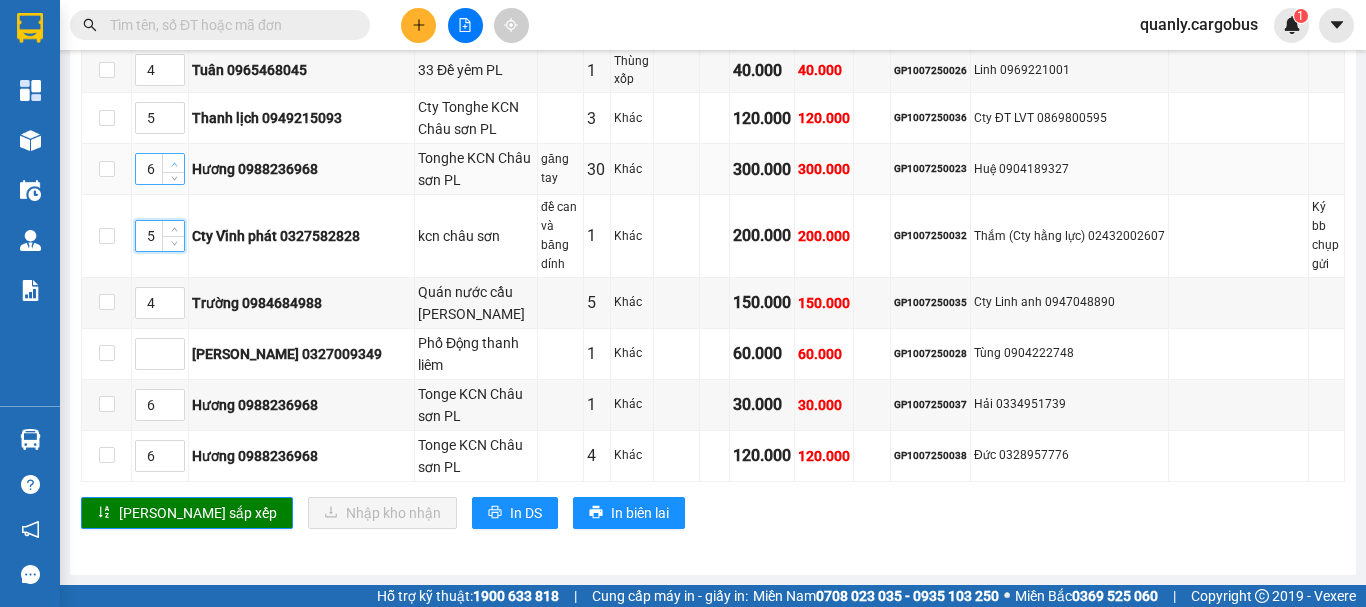 click at bounding box center (173, 163) 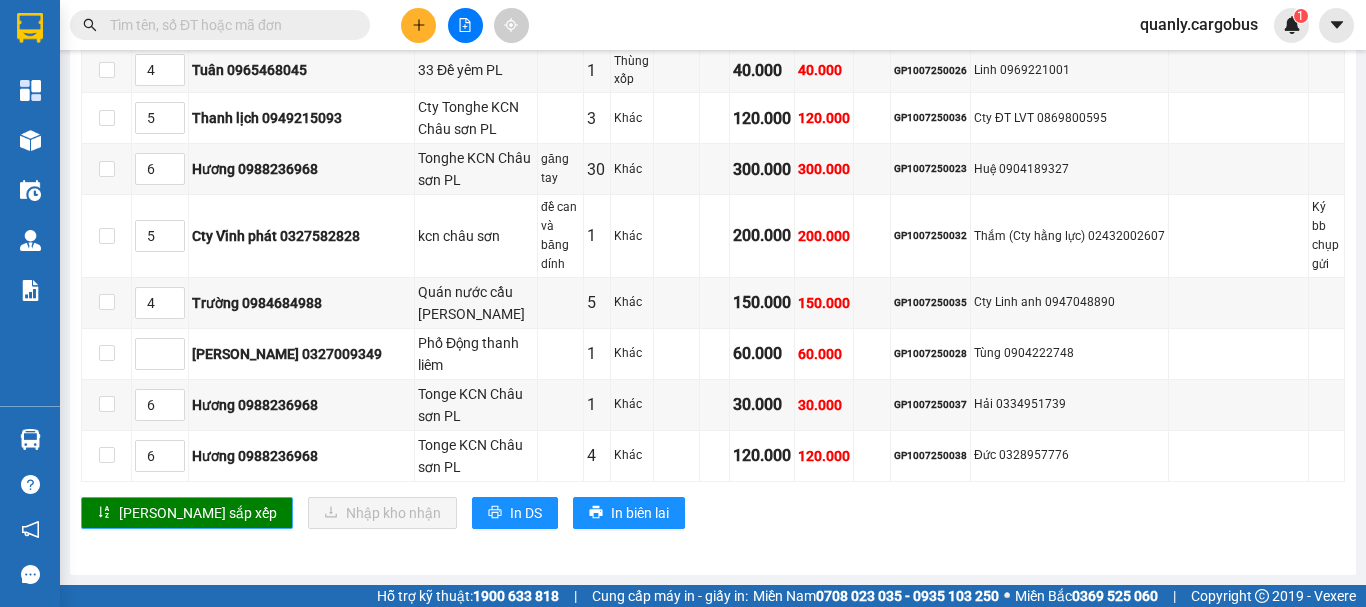 click on "[PERSON_NAME] sắp xếp" at bounding box center [198, 513] 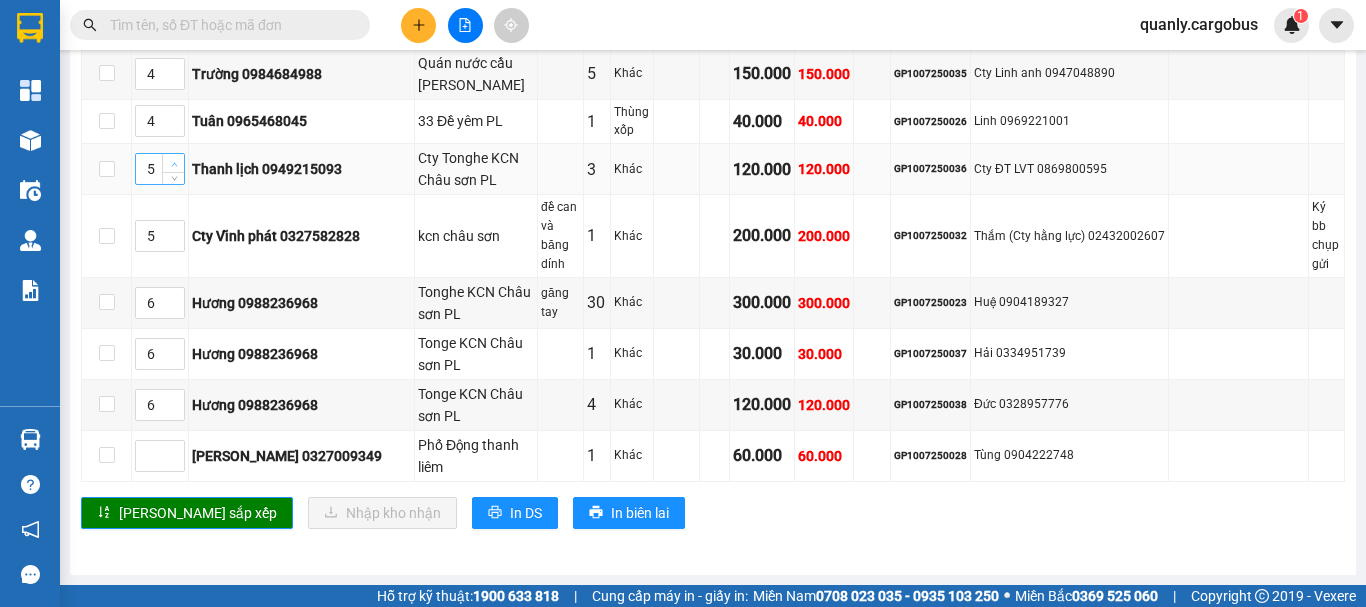 type on "6" 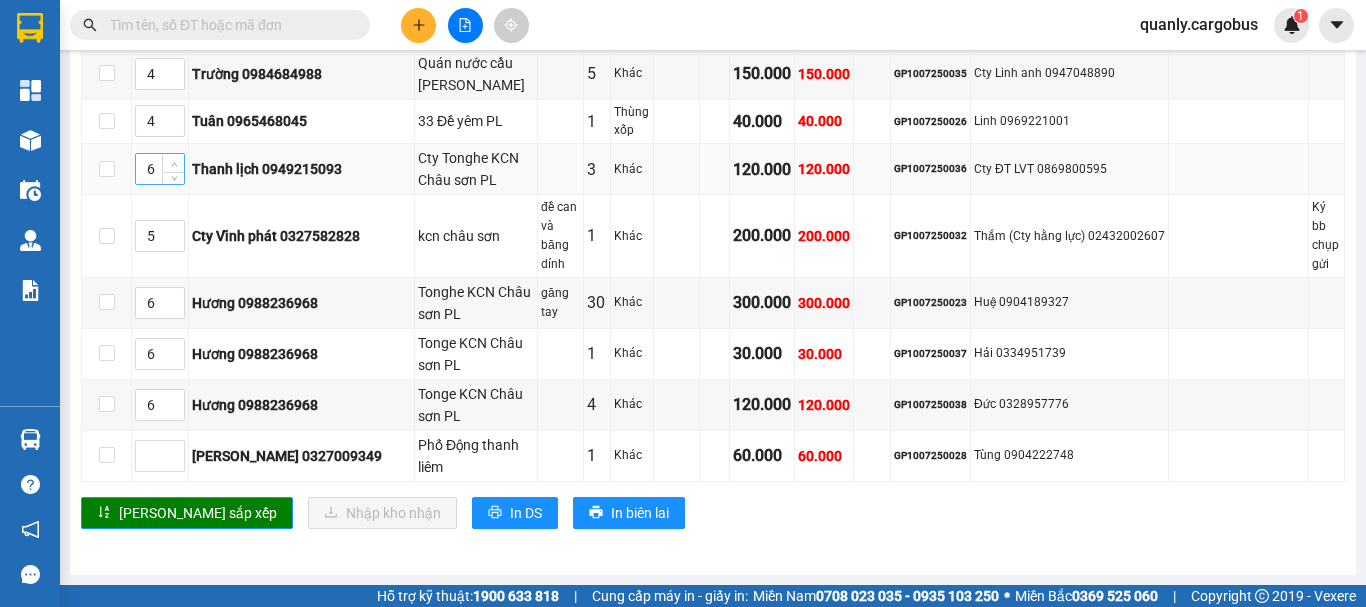 click at bounding box center (173, 163) 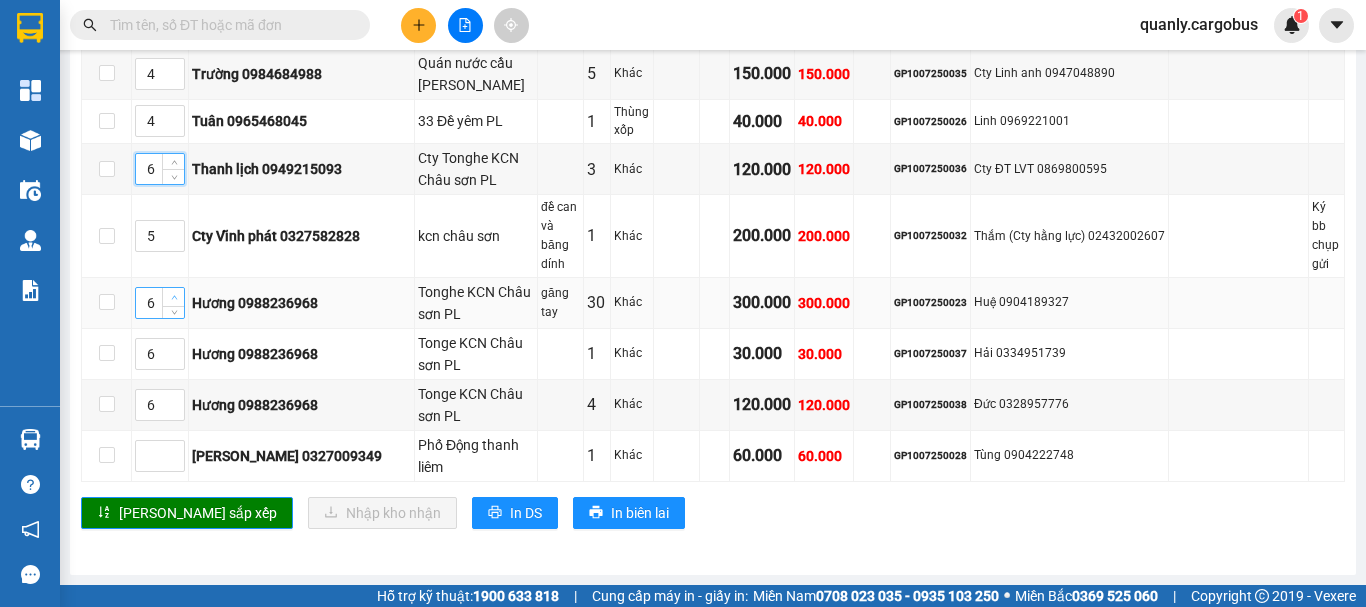 type on "7" 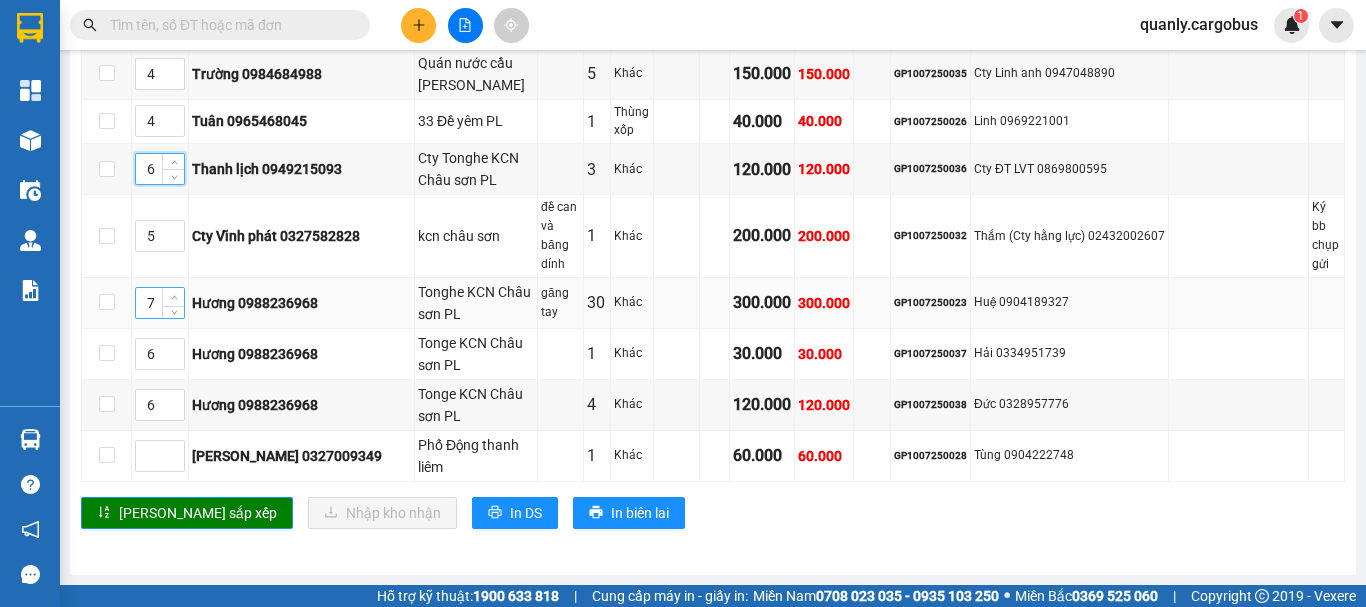 click at bounding box center (174, 298) 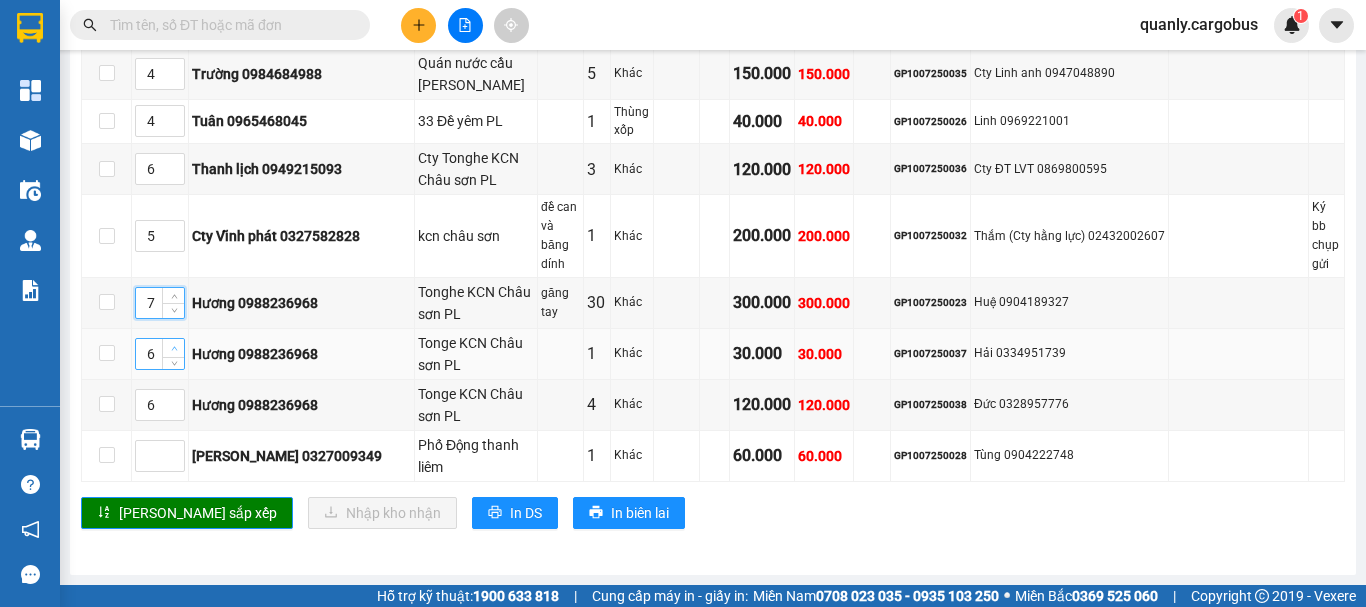 type on "7" 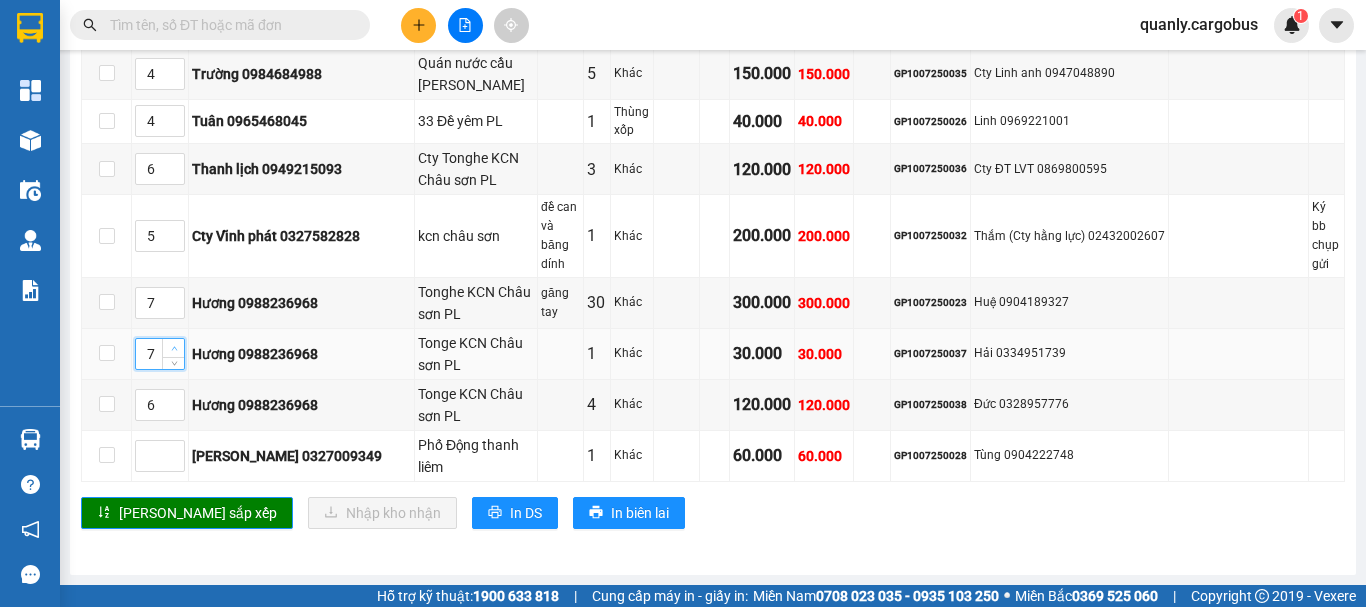 click at bounding box center [173, 348] 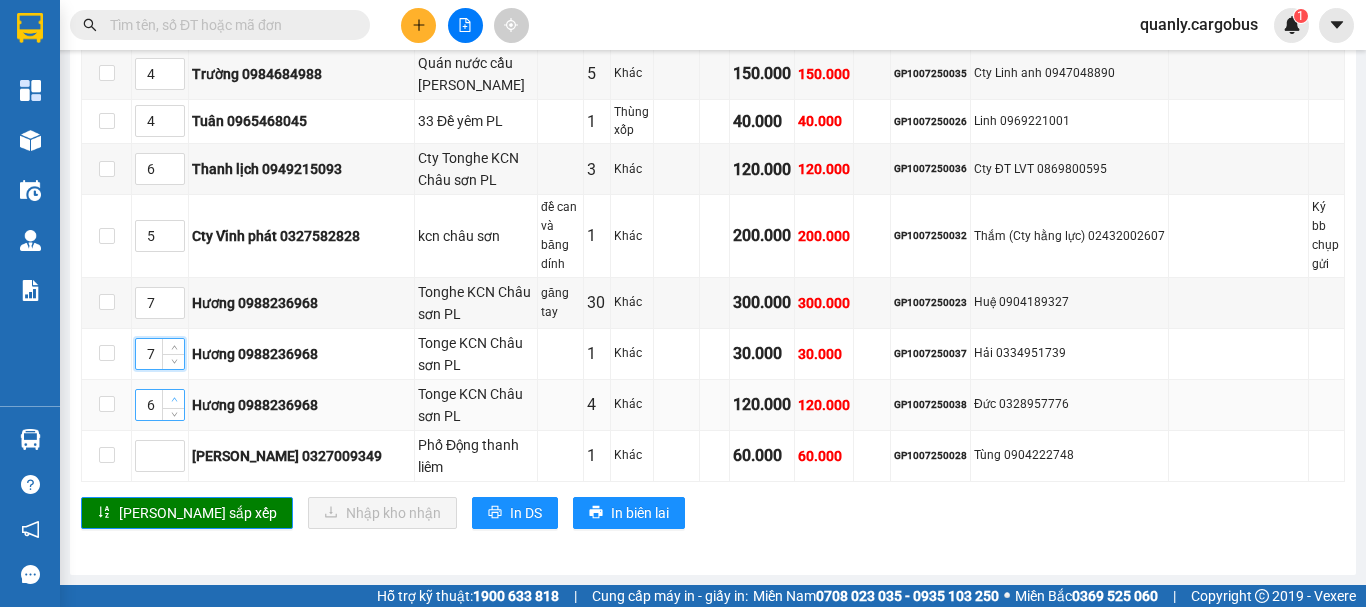 type on "7" 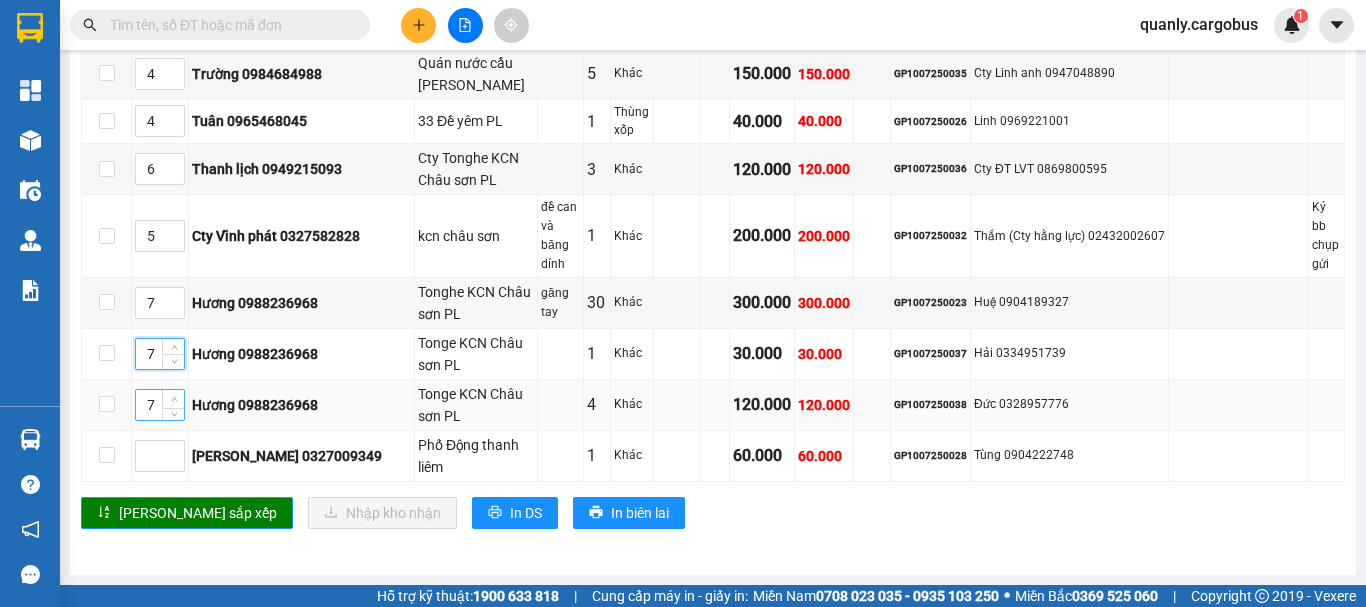 click at bounding box center [174, 400] 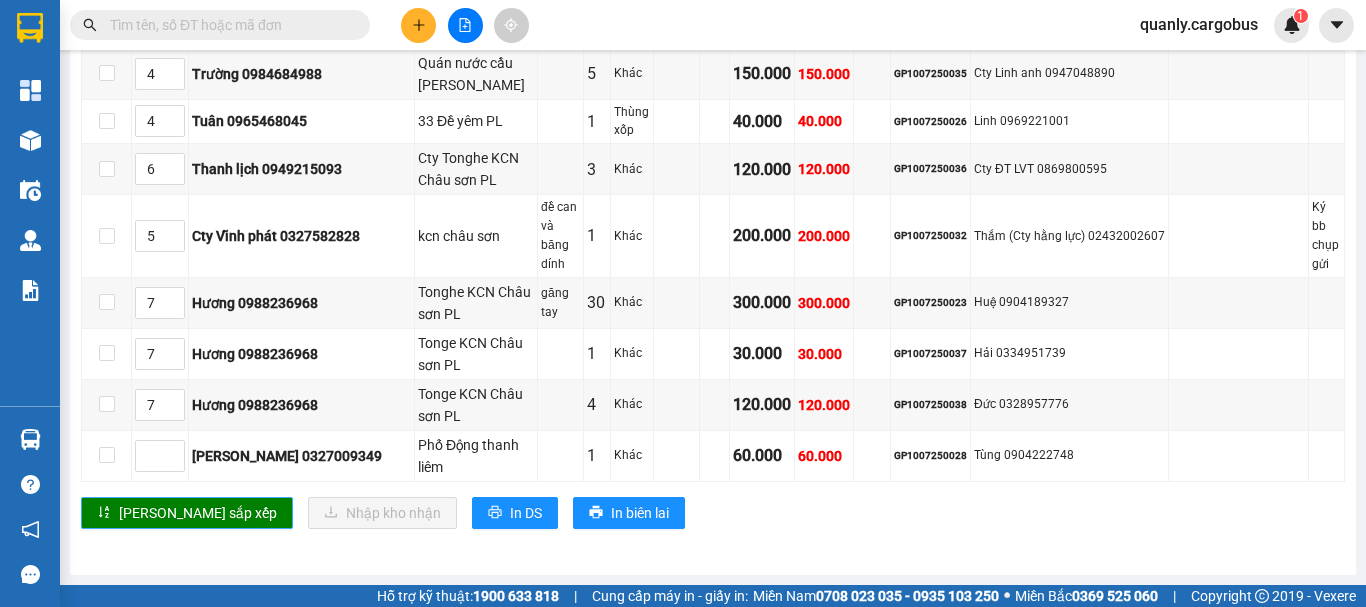 click on "[PERSON_NAME] sắp xếp" at bounding box center [198, 513] 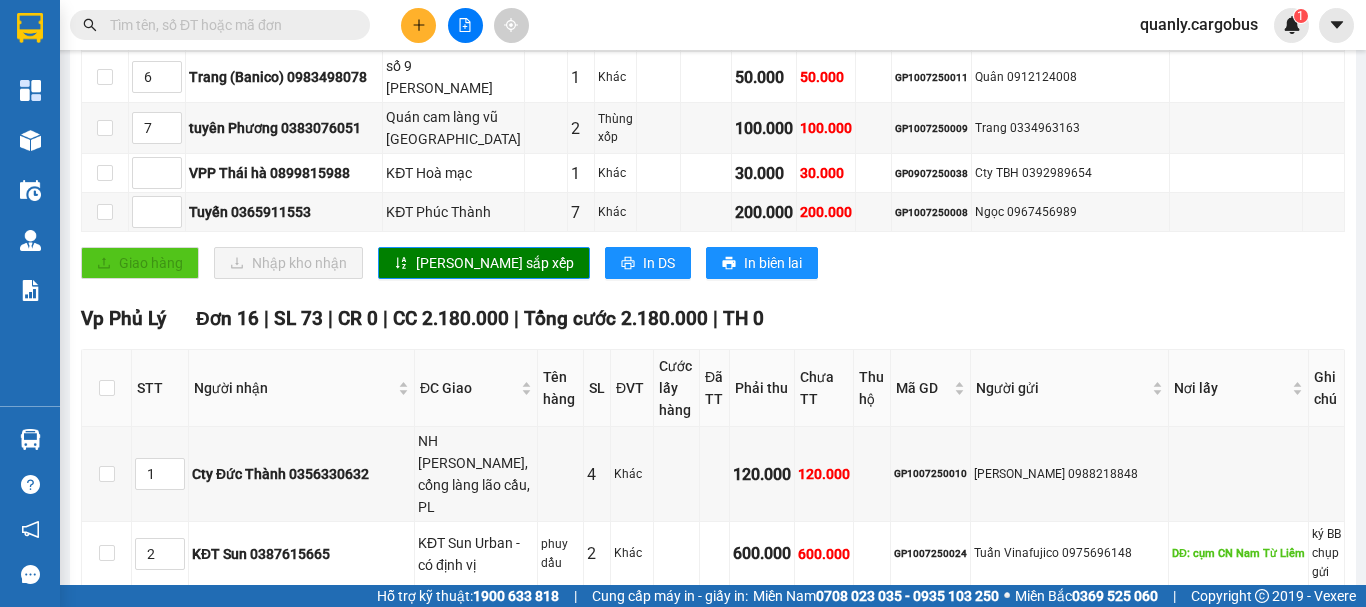 scroll, scrollTop: 483, scrollLeft: 0, axis: vertical 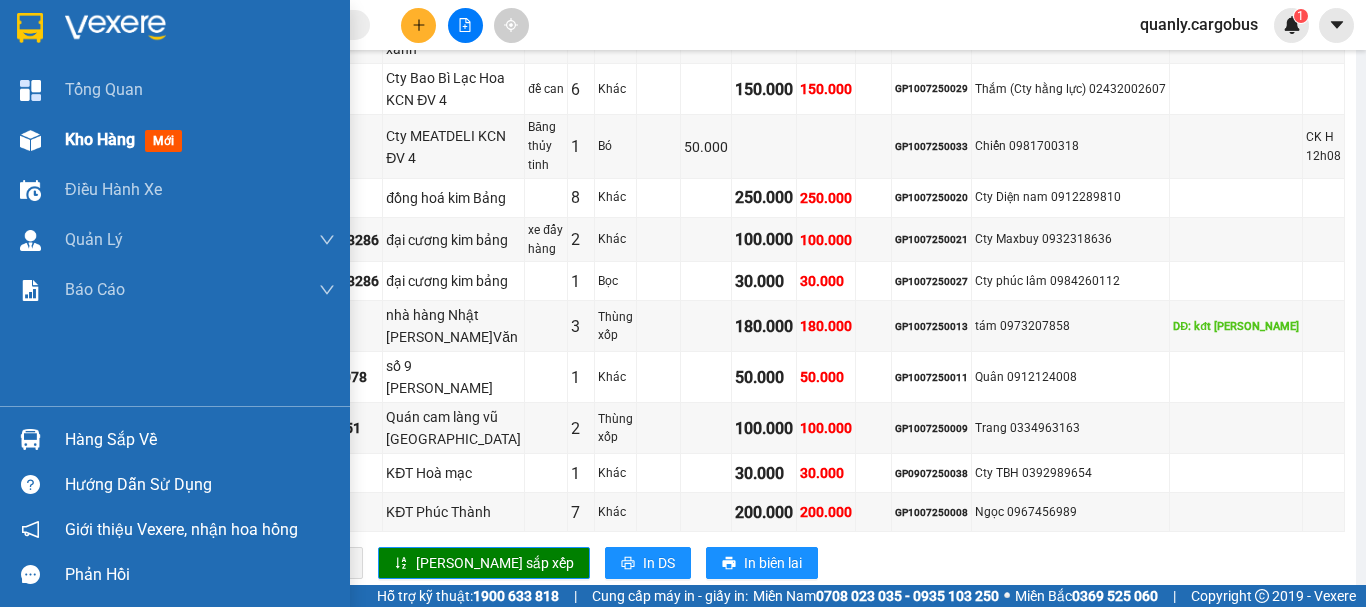 click at bounding box center [30, 140] 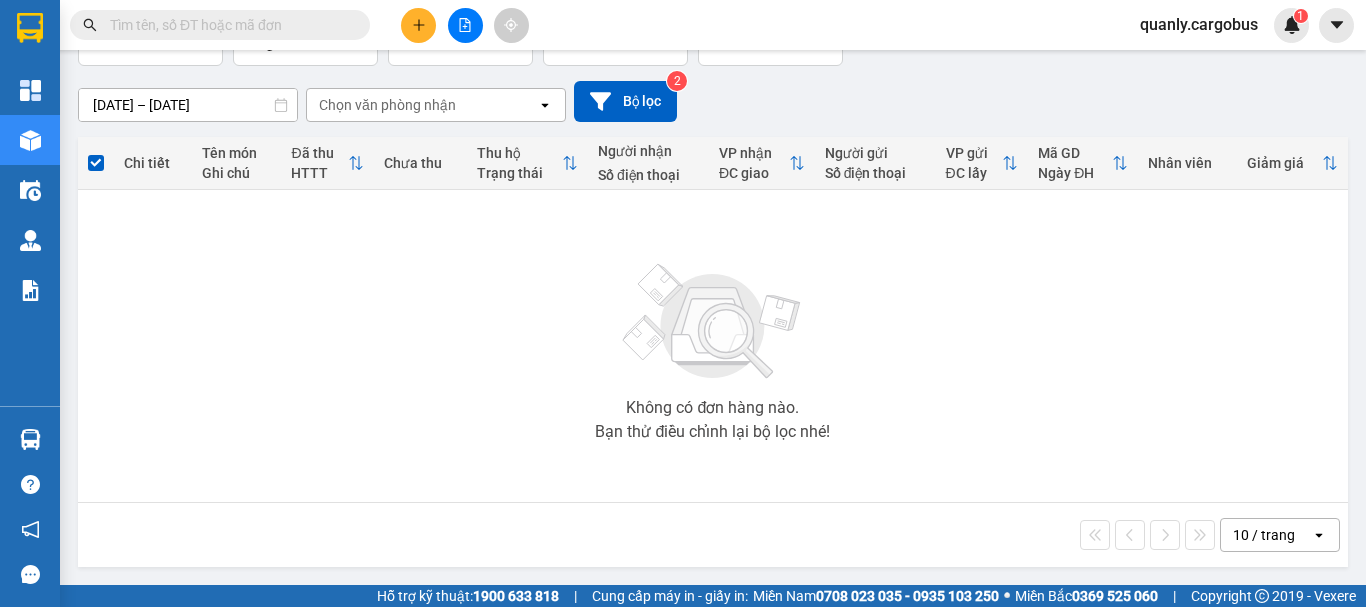 scroll, scrollTop: 0, scrollLeft: 0, axis: both 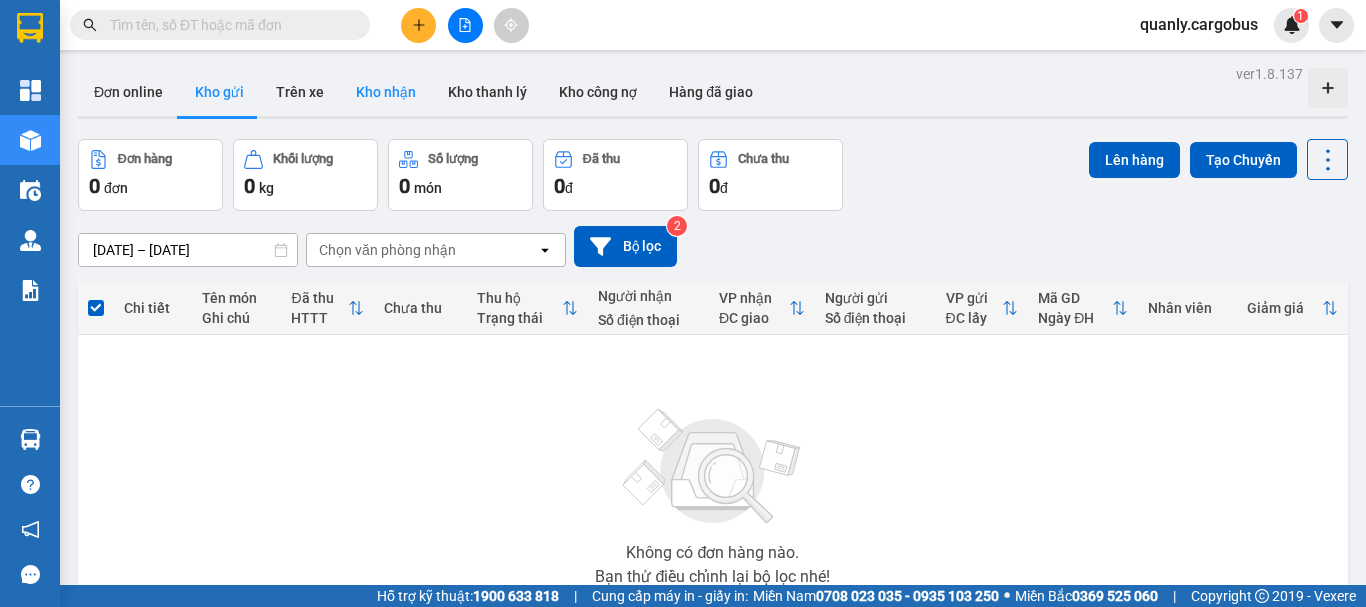 click on "Kho nhận" at bounding box center (386, 92) 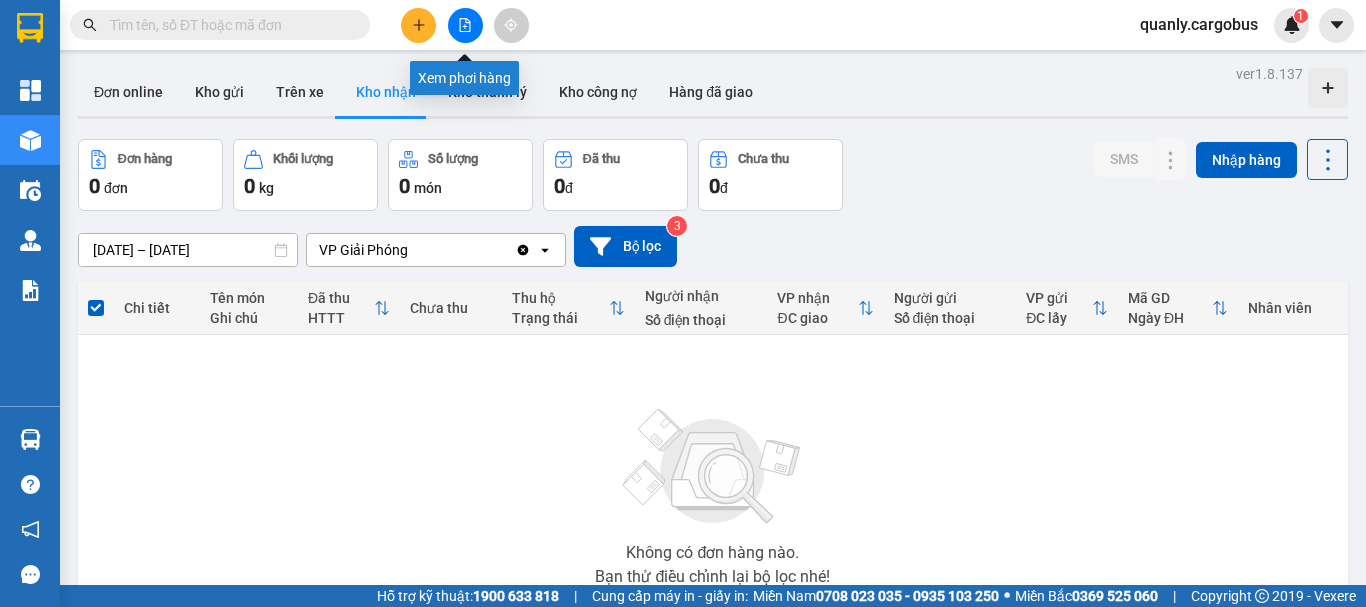 click 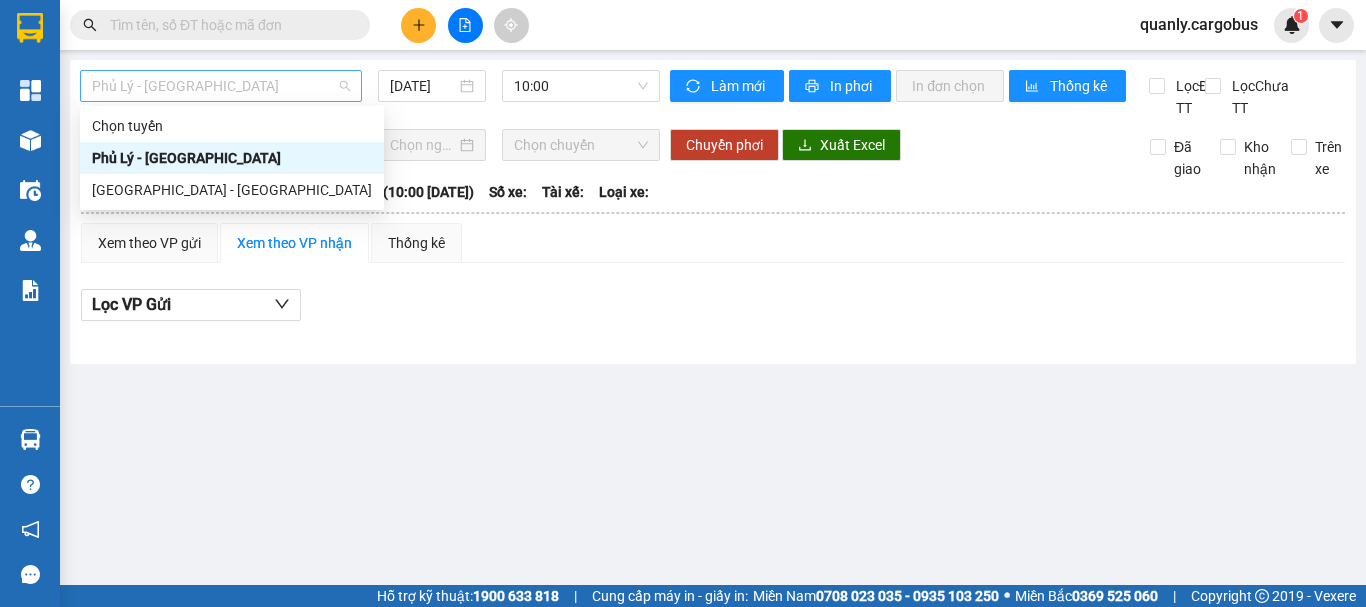 click on "Phủ Lý - [GEOGRAPHIC_DATA]" at bounding box center (221, 86) 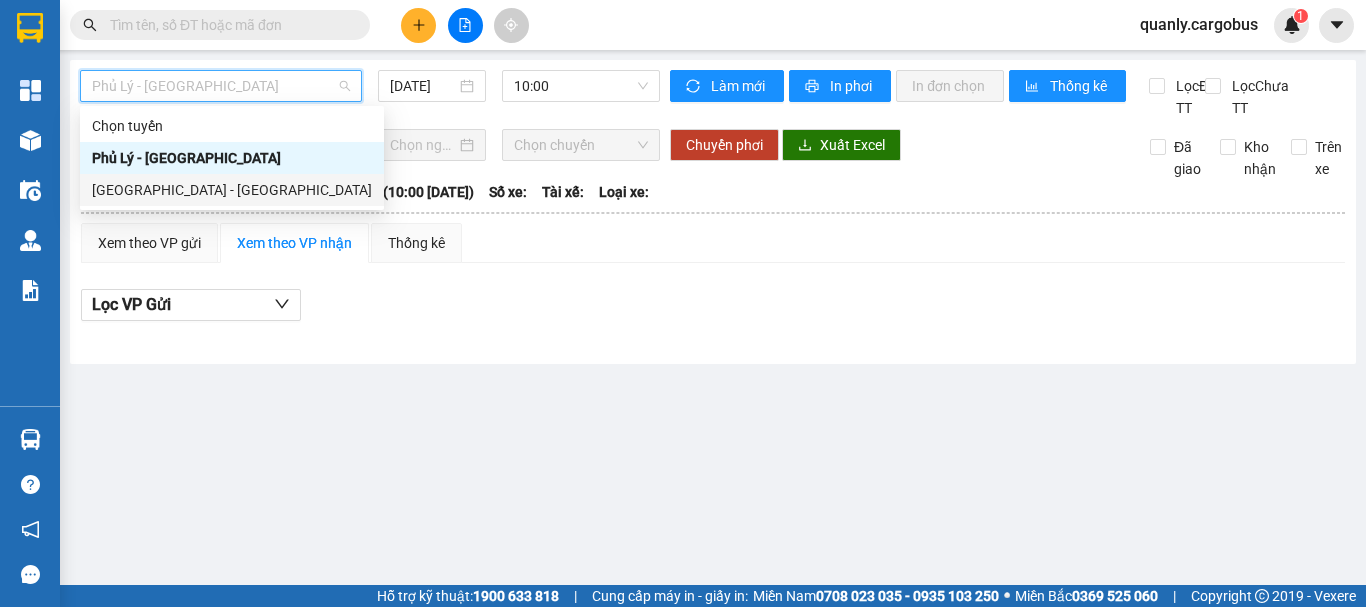 click on "[GEOGRAPHIC_DATA] - [GEOGRAPHIC_DATA]" at bounding box center (232, 190) 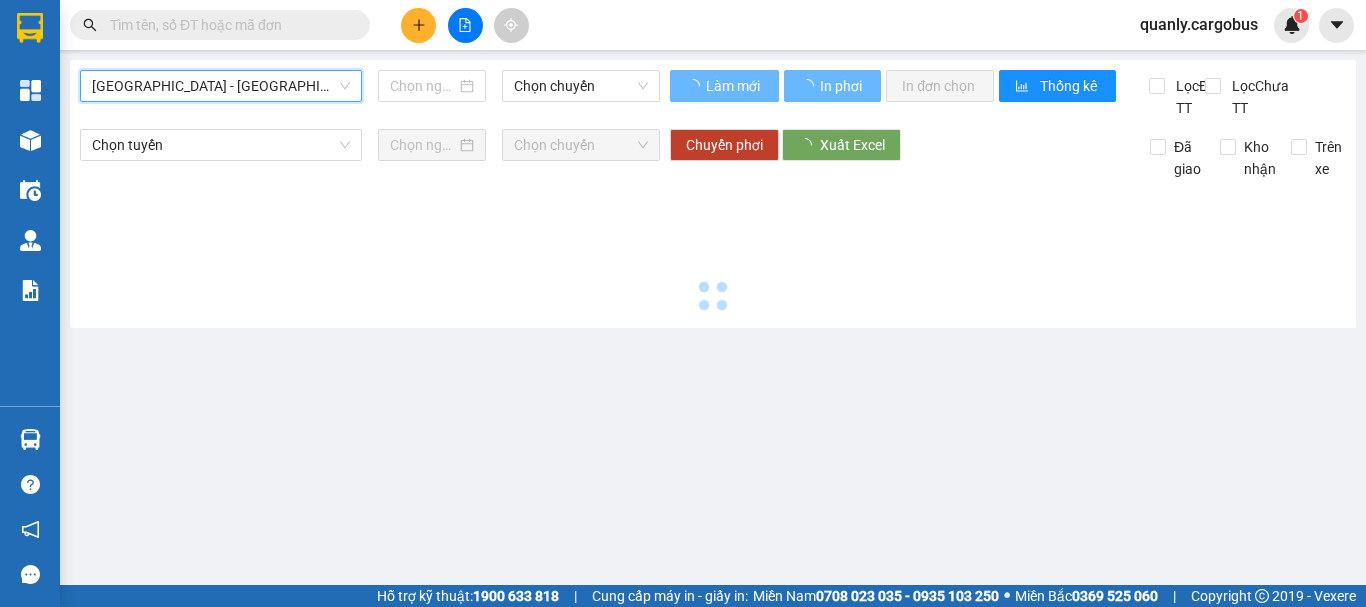 type on "[DATE]" 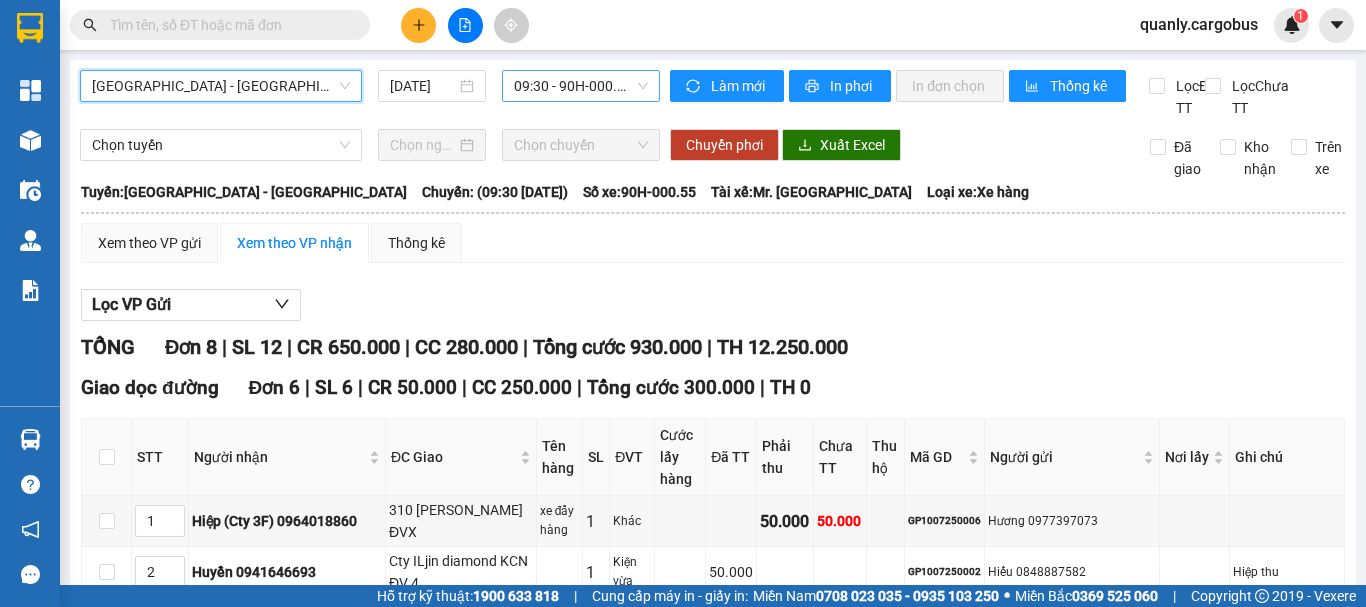 click on "09:30     - 90H-000.55" at bounding box center [581, 86] 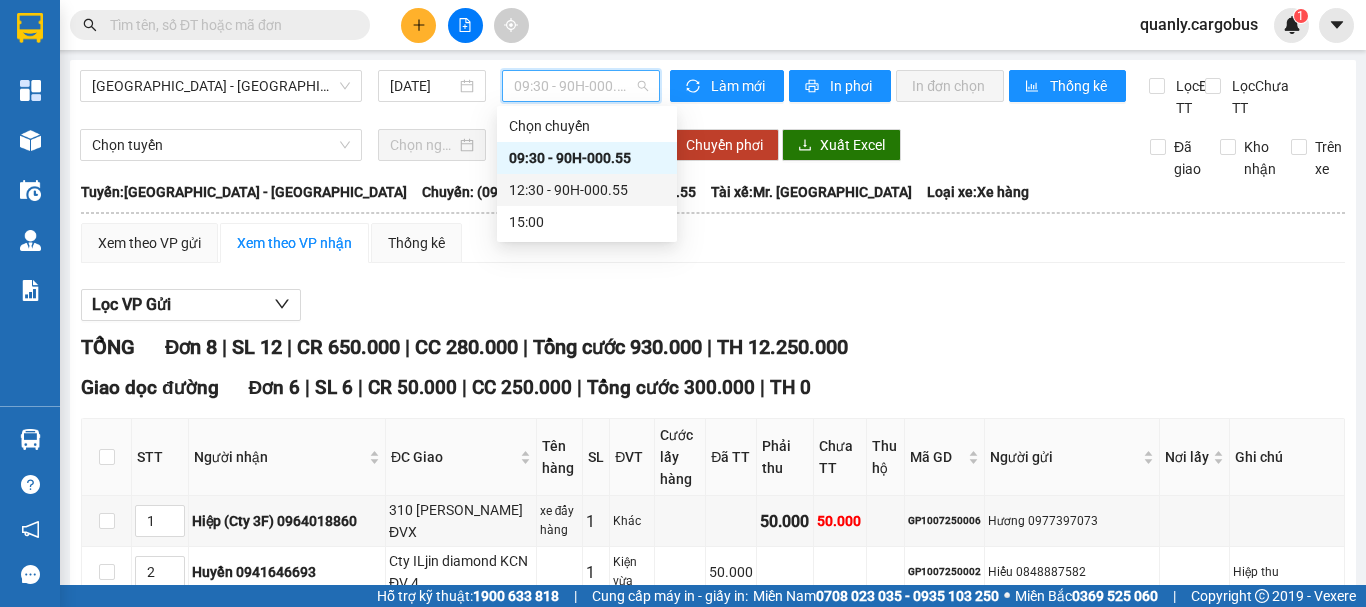 click on "12:30     - 90H-000.55" at bounding box center (587, 190) 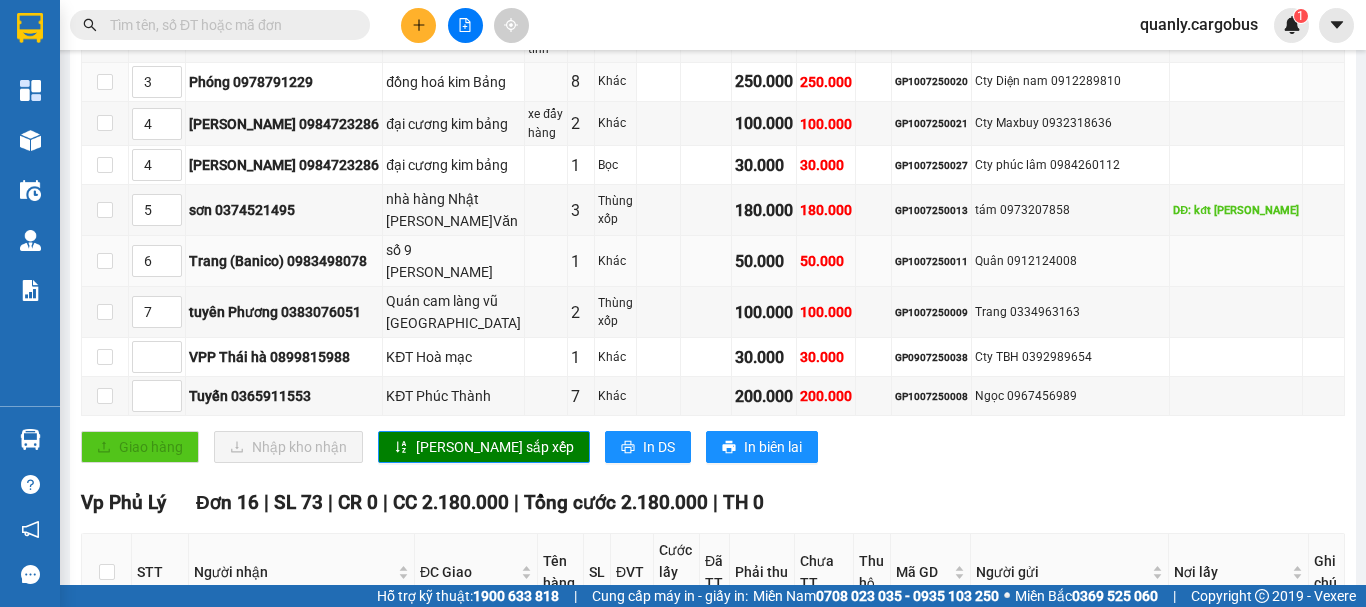 scroll, scrollTop: 600, scrollLeft: 0, axis: vertical 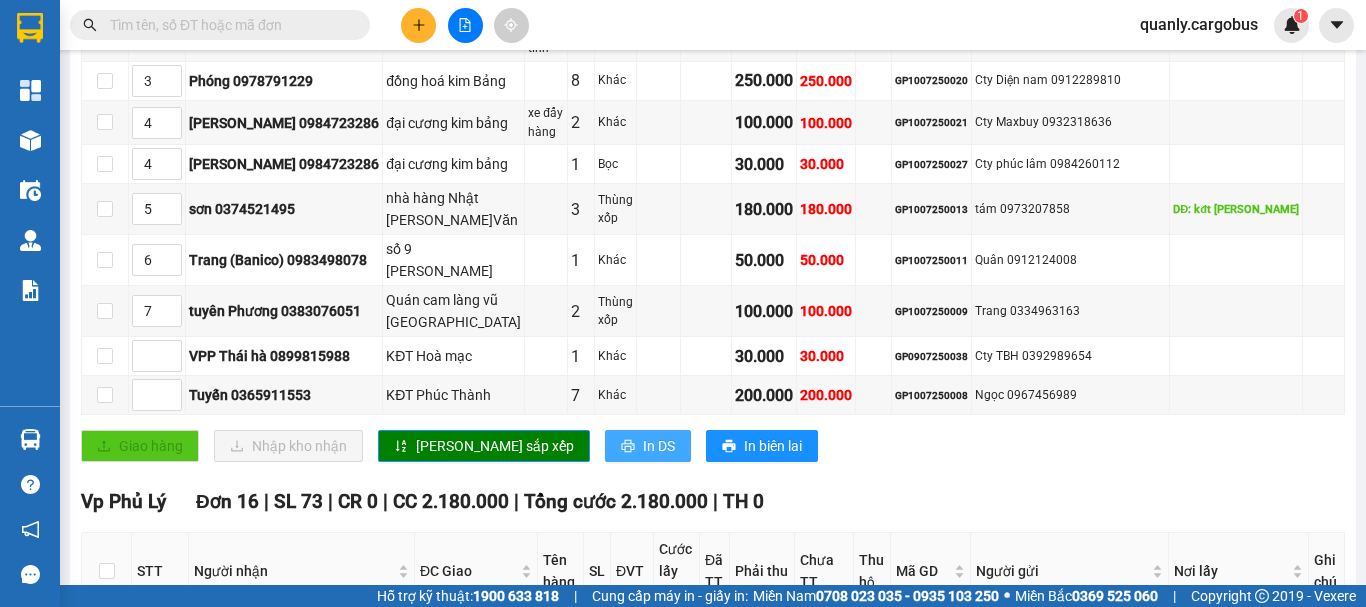 click on "In DS" at bounding box center [659, 446] 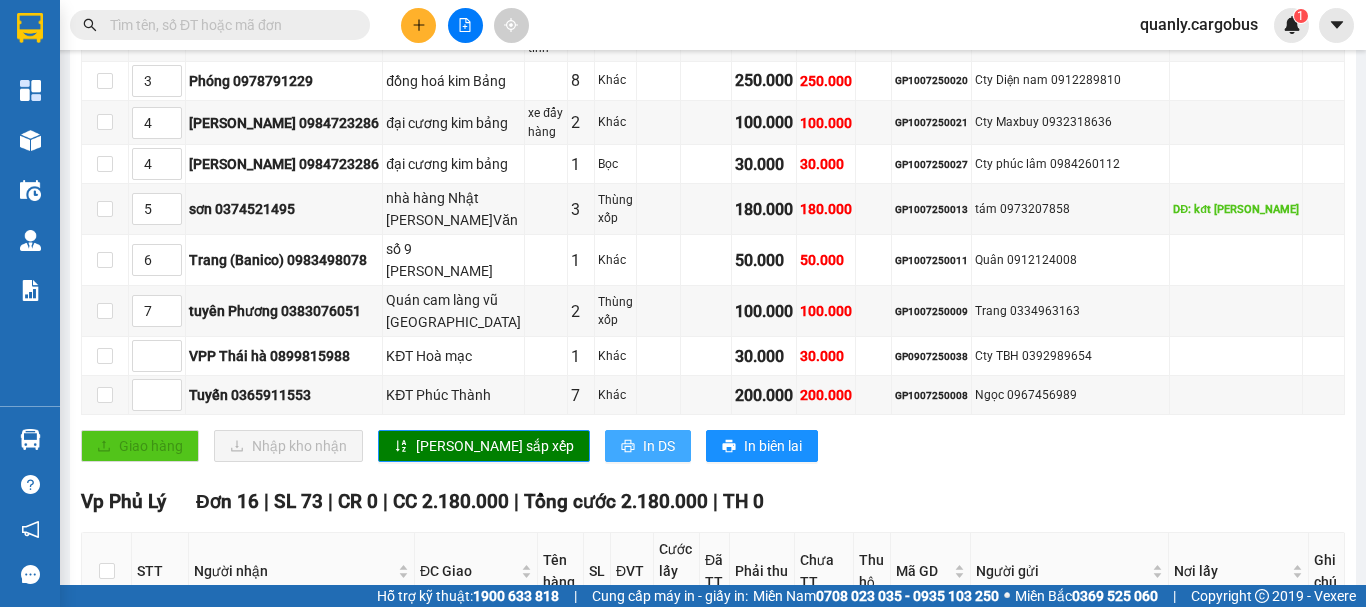 scroll, scrollTop: 0, scrollLeft: 0, axis: both 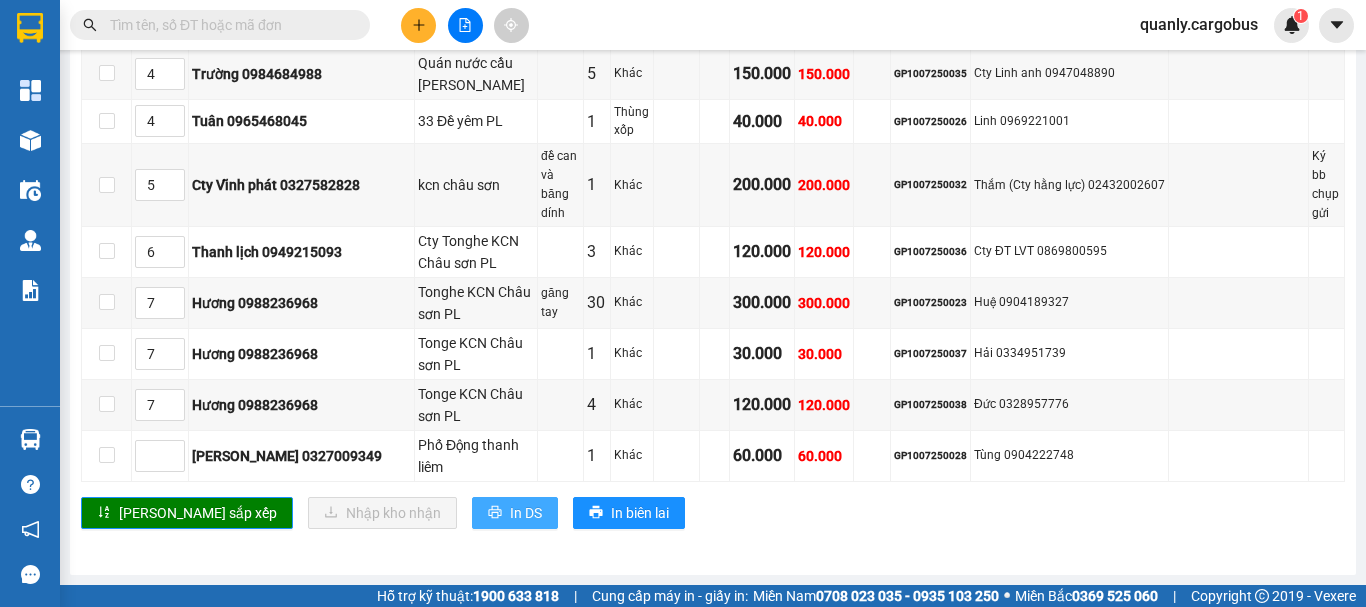 click on "In DS" at bounding box center [526, 513] 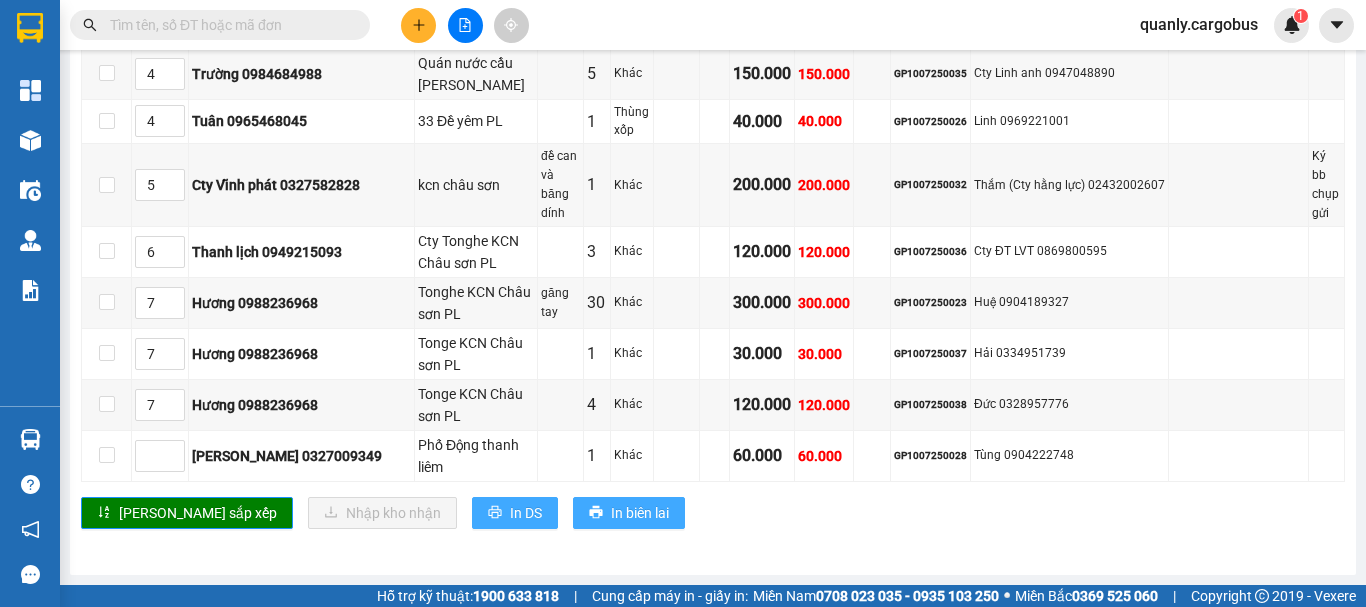 scroll, scrollTop: 0, scrollLeft: 0, axis: both 